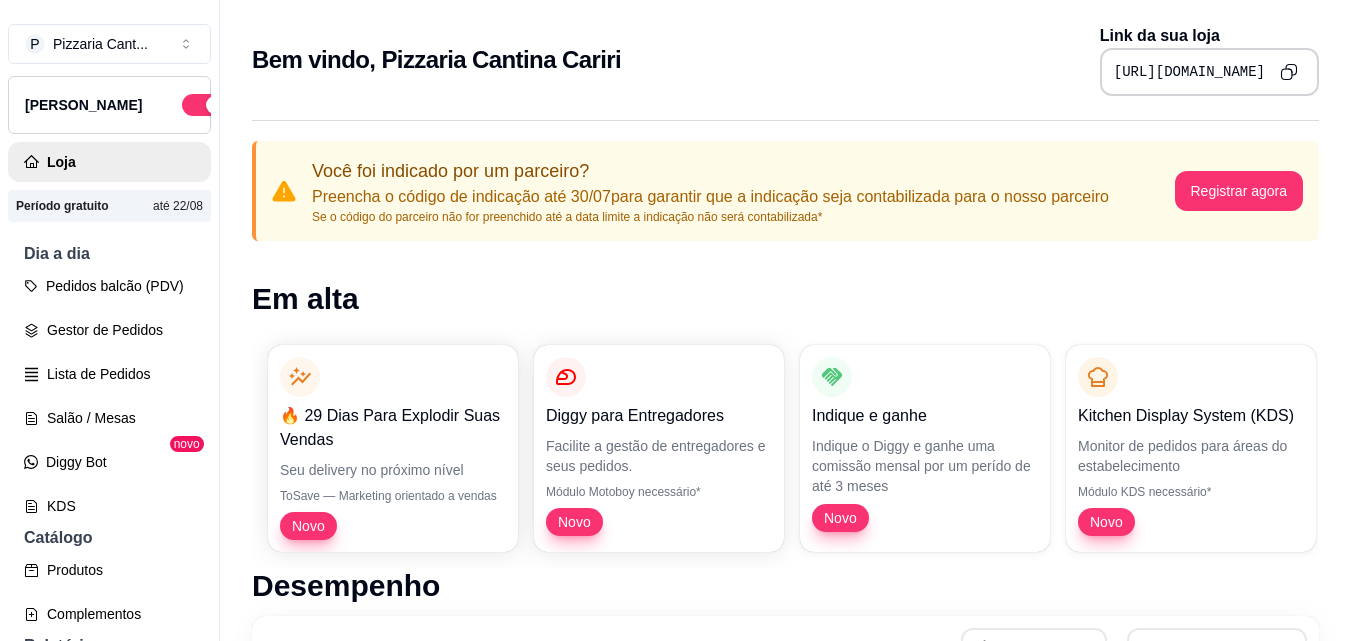 scroll, scrollTop: 0, scrollLeft: 0, axis: both 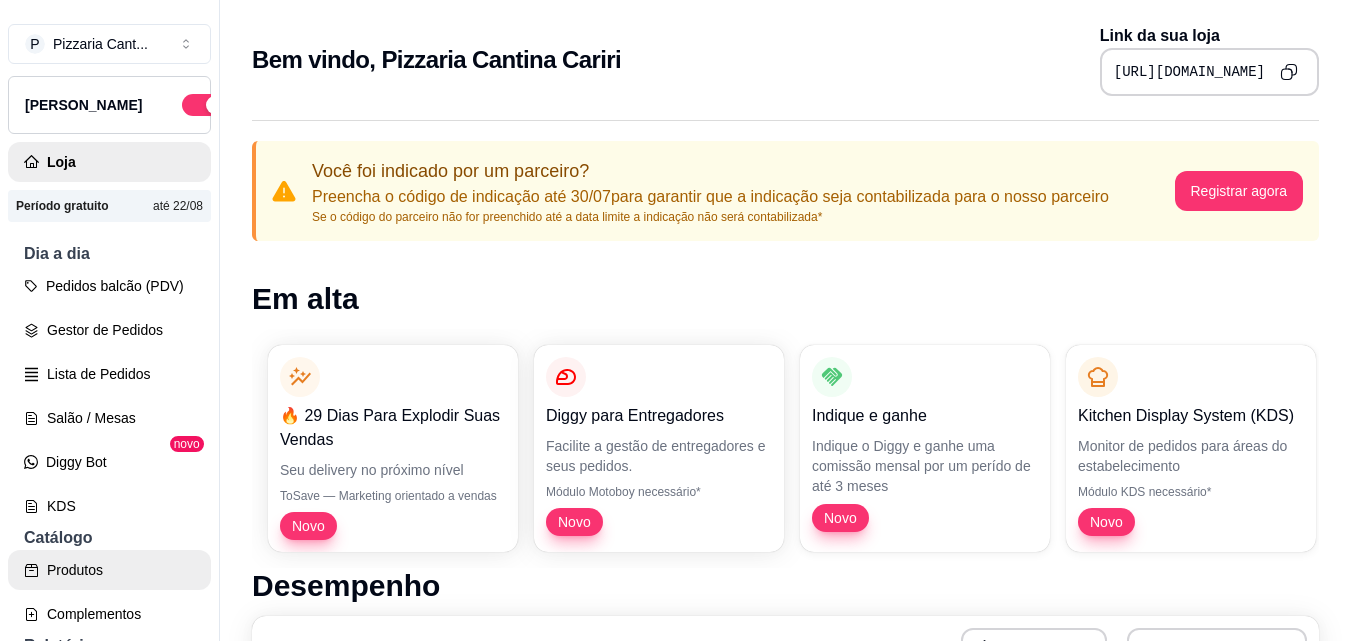 click on "Produtos" at bounding box center (109, 570) 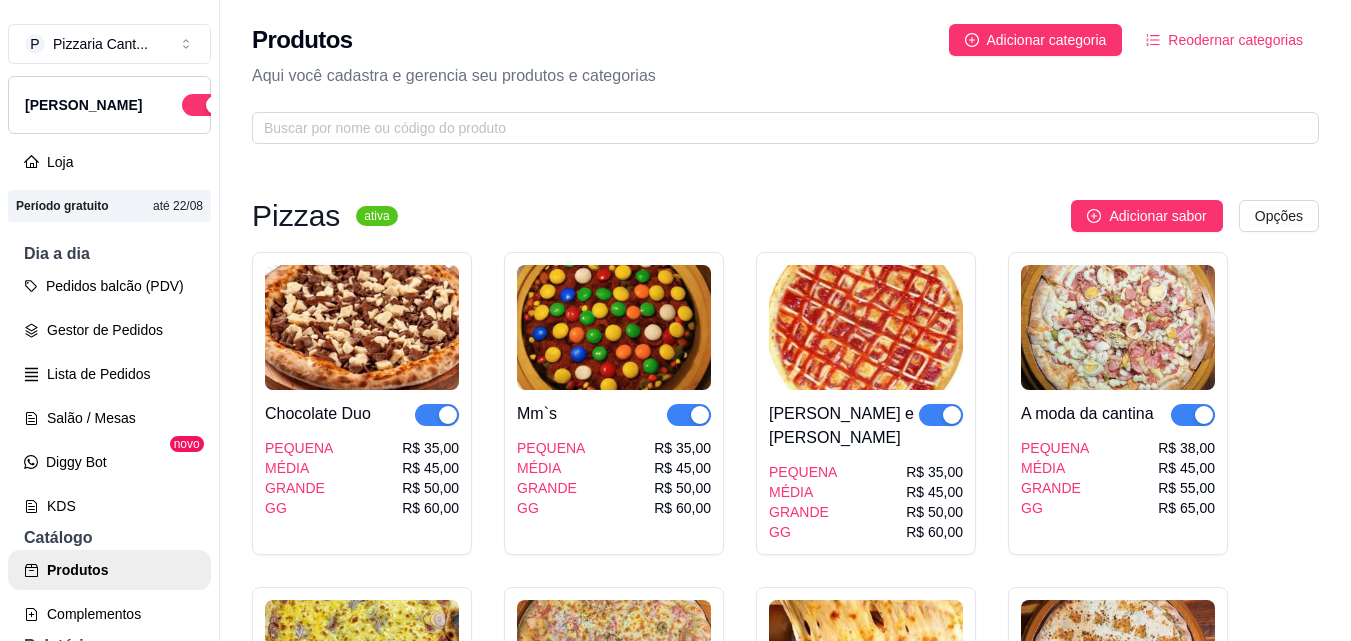 drag, startPoint x: 352, startPoint y: 372, endPoint x: 695, endPoint y: 151, distance: 408.03186 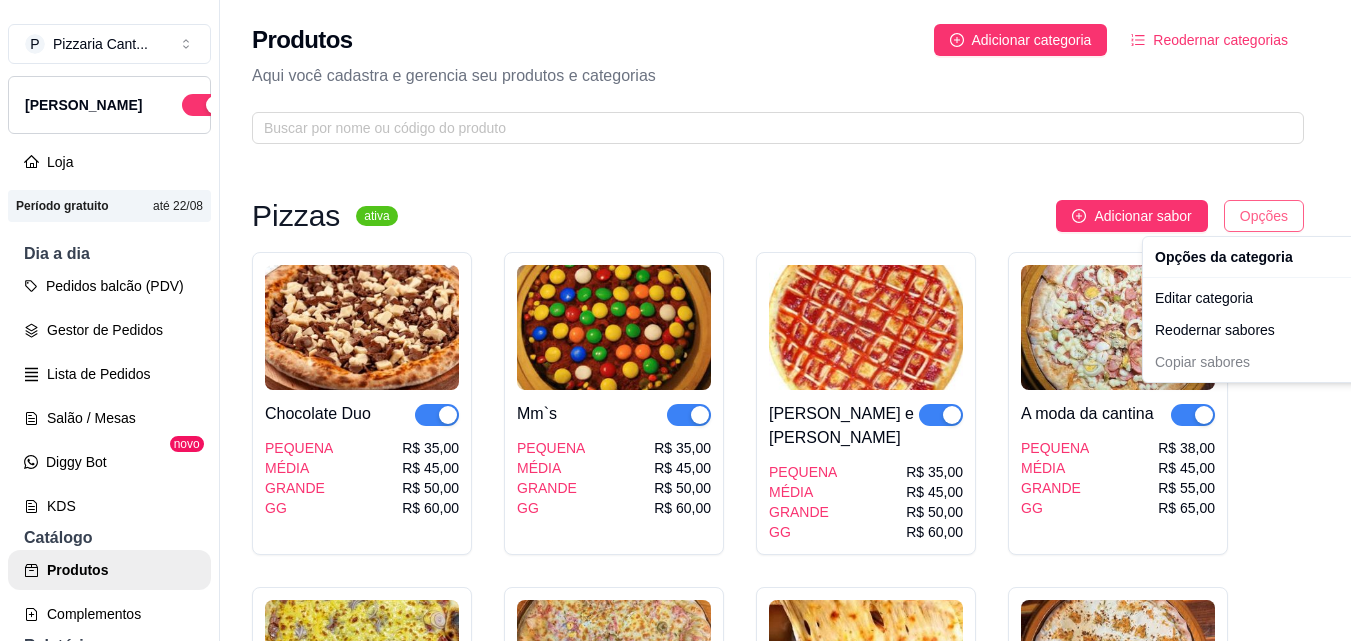 click on "P Pizzaria Cant ... Loja Aberta Loja Período gratuito até 22/08   Dia a dia Pedidos balcão (PDV) Gestor de Pedidos Lista de Pedidos Salão / Mesas Diggy Bot novo KDS Catálogo Produtos Complementos Relatórios Relatórios de vendas Relatório de clientes Relatório de fidelidade novo Gerenciar Entregadores novo Nota Fiscal (NFC-e) Controle de caixa Controle de fiado Cupons Clientes Estoque Configurações Diggy Planos Precisa de ajuda? Sair Produtos Adicionar categoria Reodernar categorias Aqui você cadastra e gerencia seu produtos e categorias Pizzas ativa Adicionar sabor Opções Chocolate Duo   PEQUENA MÉDIA GRANDE GG R$ 35,00 R$ 45,00 R$ 50,00 R$ 60,00  Mm`s   PEQUENA MÉDIA GRANDE GG R$ 35,00 R$ 45,00 R$ 50,00 R$ 60,00  Romeu e Julieta   PEQUENA MÉDIA GRANDE GG R$ 35,00 R$ 45,00 R$ 50,00 R$ 60,00  A moda da cantina   PEQUENA MÉDIA GRANDE GG R$ 38,00 R$ 45,00 R$ 55,00 R$ 65,00  Calabresa acebolada   PEQUENA MÉDIA GRANDE GG R$ 35,00 R$ 40,00 R$ 50,00 R$ 55,00 Portuguesa   MÉDIA" at bounding box center [675, 320] 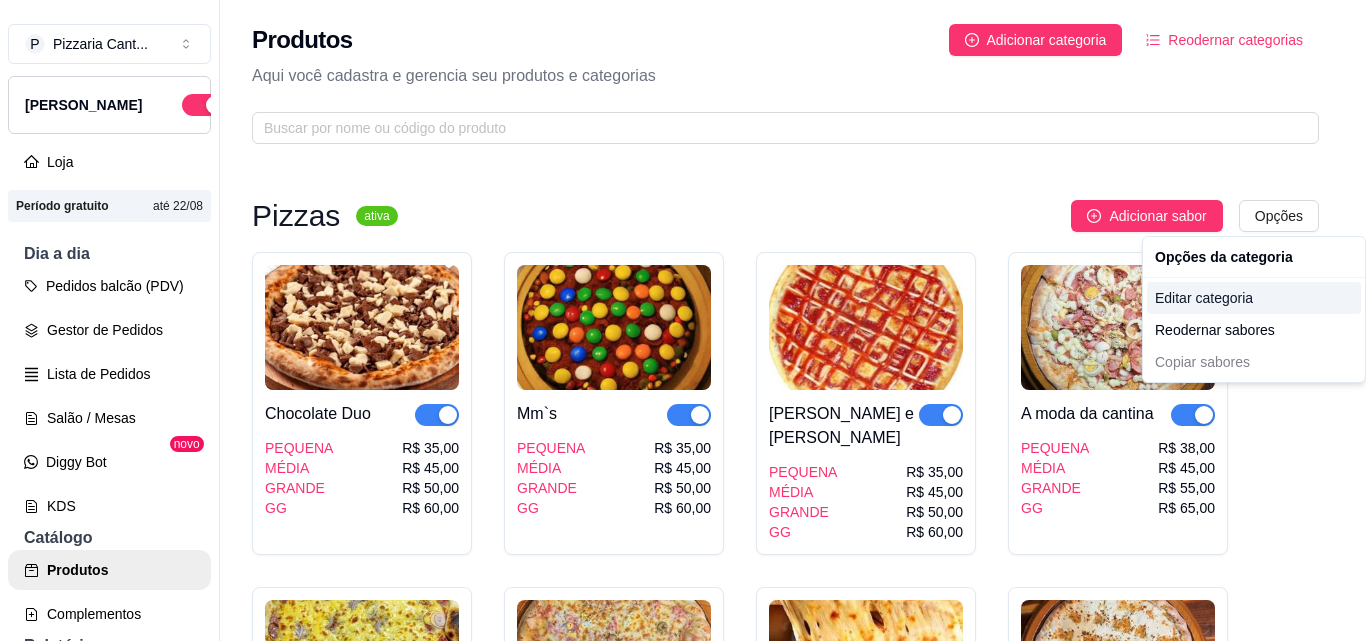 click on "Editar categoria" at bounding box center [1254, 298] 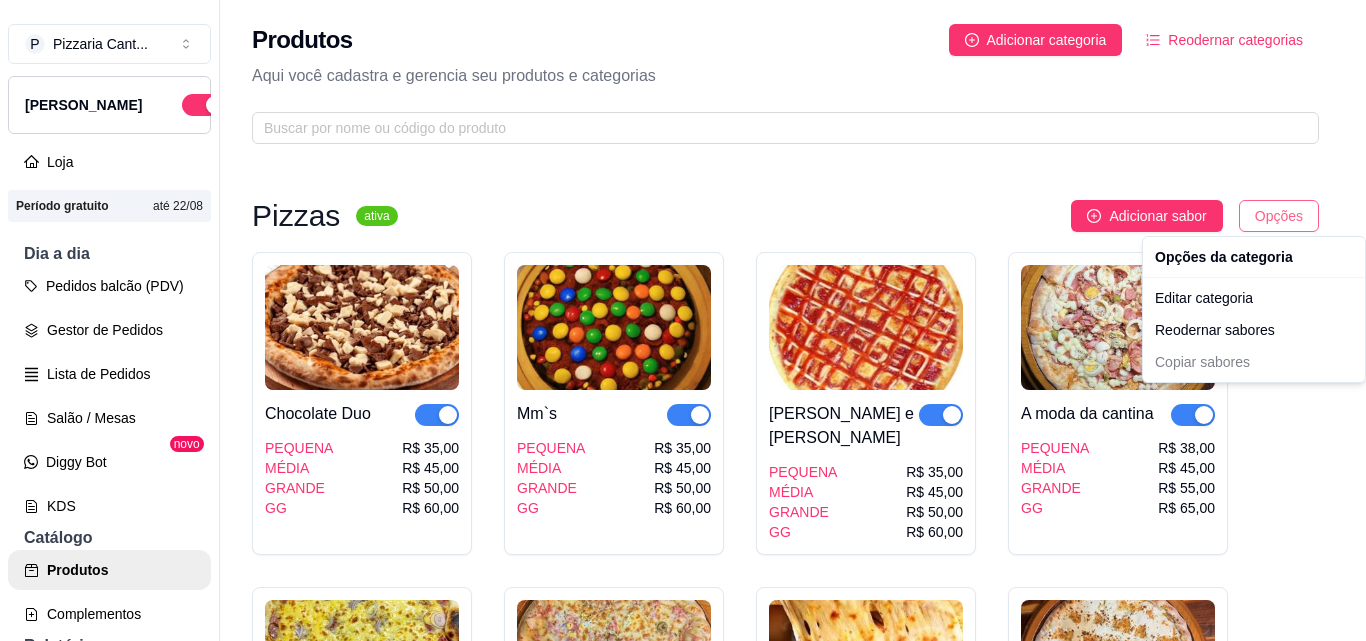 click on "P Pizzaria Cant ... Loja Aberta Loja Período gratuito até 22/08   Dia a dia Pedidos balcão (PDV) Gestor de Pedidos Lista de Pedidos Salão / Mesas Diggy Bot novo KDS Catálogo Produtos Complementos Relatórios Relatórios de vendas Relatório de clientes Relatório de fidelidade novo Gerenciar Entregadores novo Nota Fiscal (NFC-e) Controle de caixa Controle de fiado Cupons Clientes Estoque Configurações Diggy Planos Precisa de ajuda? Sair Produtos Adicionar categoria Reodernar categorias Aqui você cadastra e gerencia seu produtos e categorias Pizzas ativa Adicionar sabor Opções Chocolate Duo   PEQUENA MÉDIA GRANDE GG R$ 35,00 R$ 45,00 R$ 50,00 R$ 60,00  Mm`s   PEQUENA MÉDIA GRANDE GG R$ 35,00 R$ 45,00 R$ 50,00 R$ 60,00  Romeu e Julieta   PEQUENA MÉDIA GRANDE GG R$ 35,00 R$ 45,00 R$ 50,00 R$ 60,00  A moda da cantina   PEQUENA MÉDIA GRANDE GG R$ 38,00 R$ 45,00 R$ 55,00 R$ 65,00  Calabresa acebolada   PEQUENA MÉDIA GRANDE GG R$ 35,00 R$ 40,00 R$ 50,00 R$ 55,00 Portuguesa   MÉDIA" at bounding box center (683, 320) 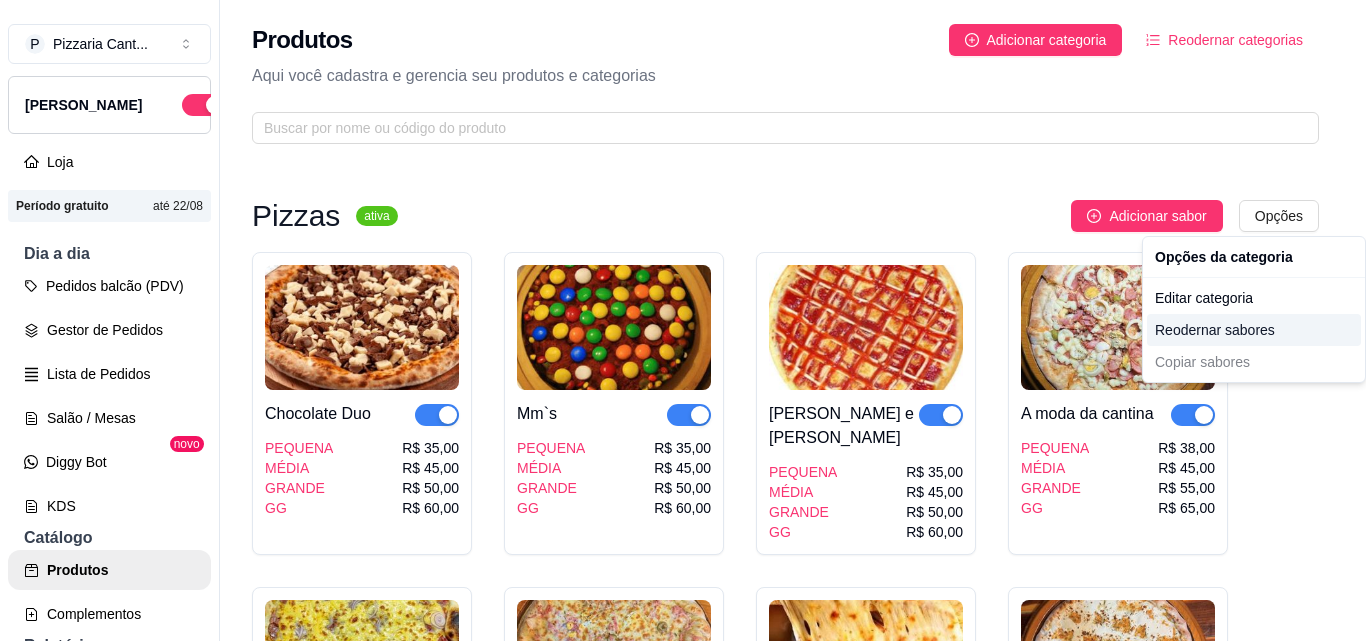 click on "Reodernar sabores" at bounding box center (1254, 330) 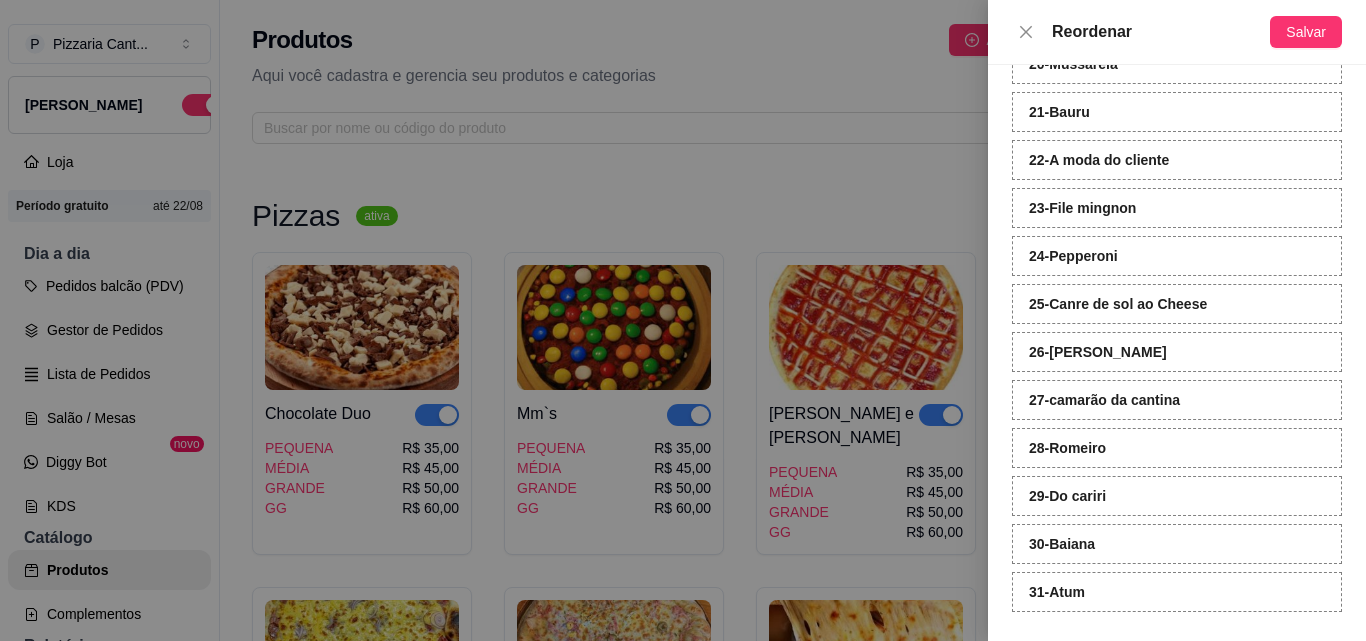 scroll, scrollTop: 1046, scrollLeft: 0, axis: vertical 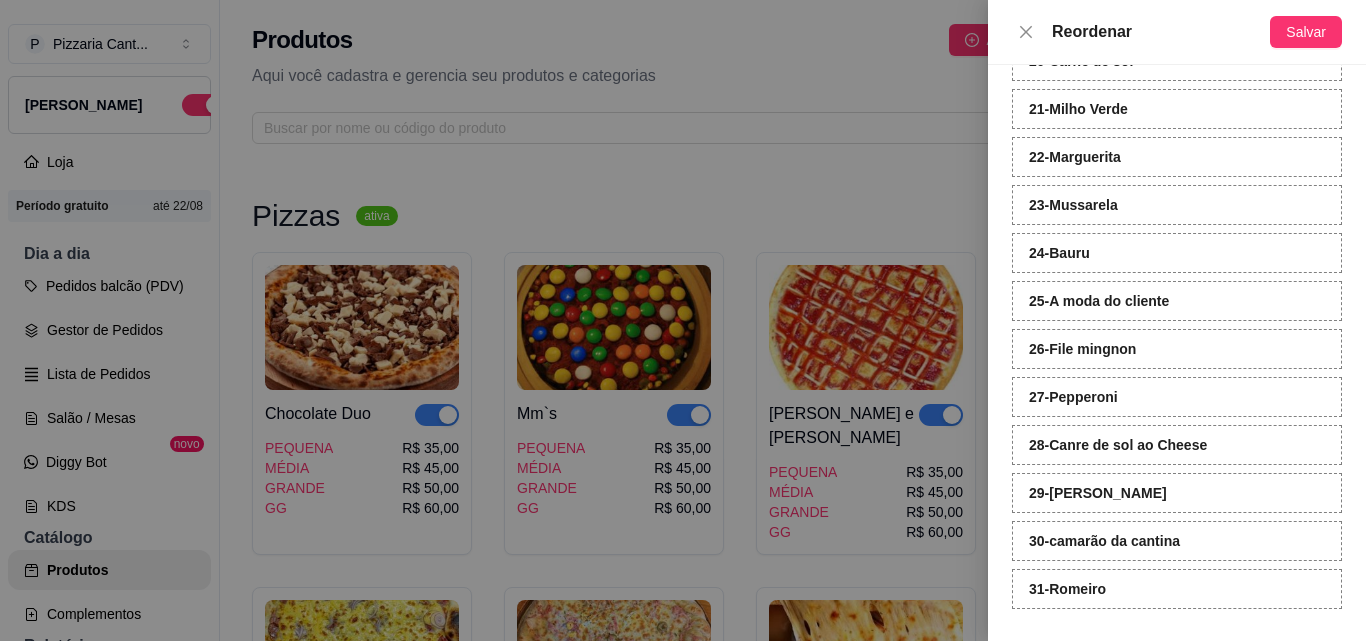 click on "31  -  [GEOGRAPHIC_DATA]" at bounding box center (1177, 589) 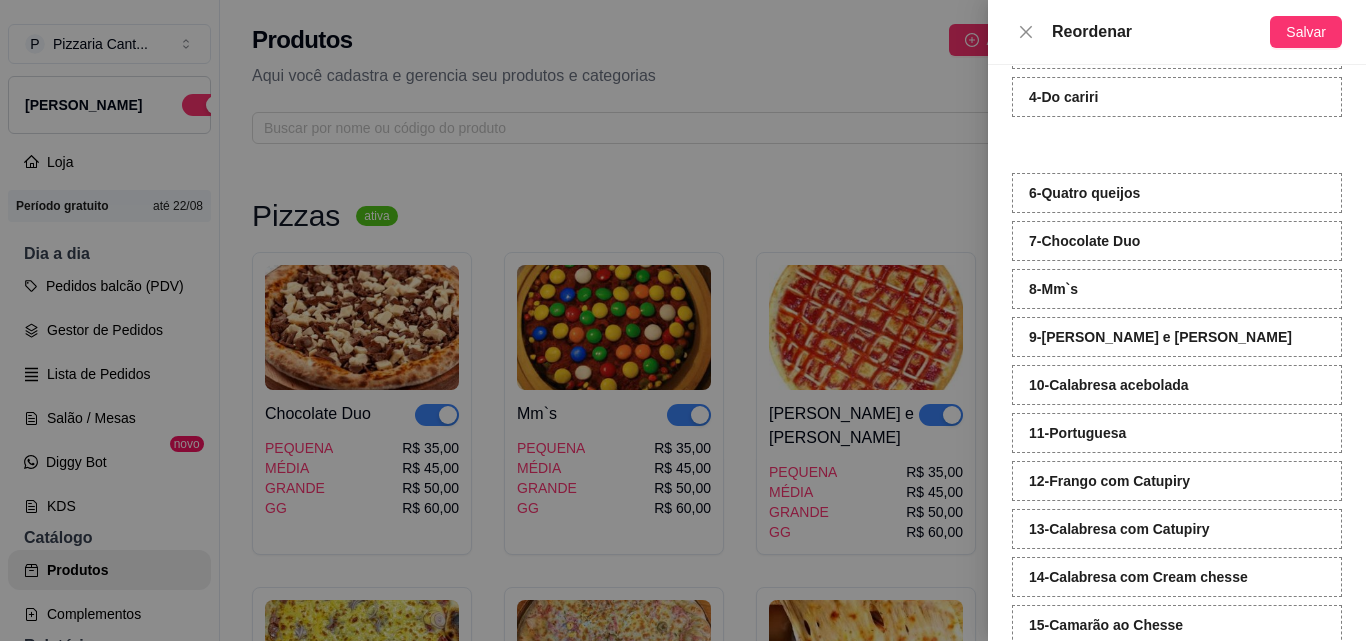 scroll, scrollTop: 241, scrollLeft: 0, axis: vertical 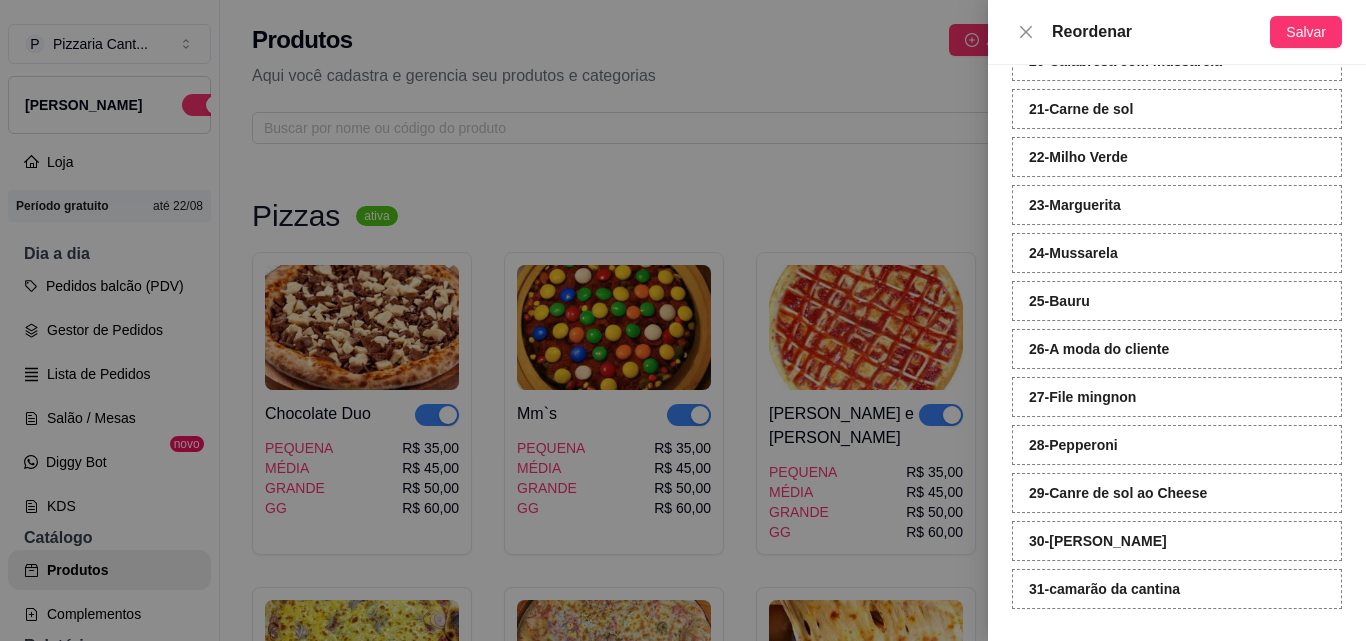 click on "31  -  camarão da cantina" at bounding box center [1104, 589] 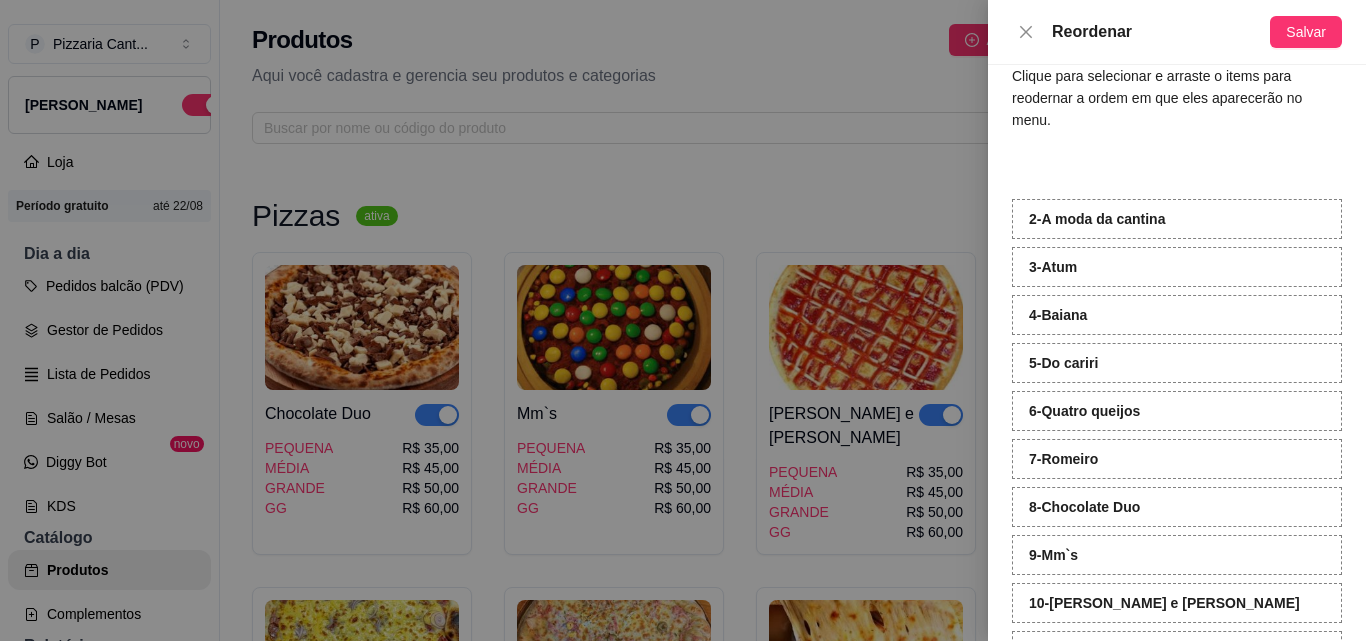 scroll, scrollTop: 18, scrollLeft: 0, axis: vertical 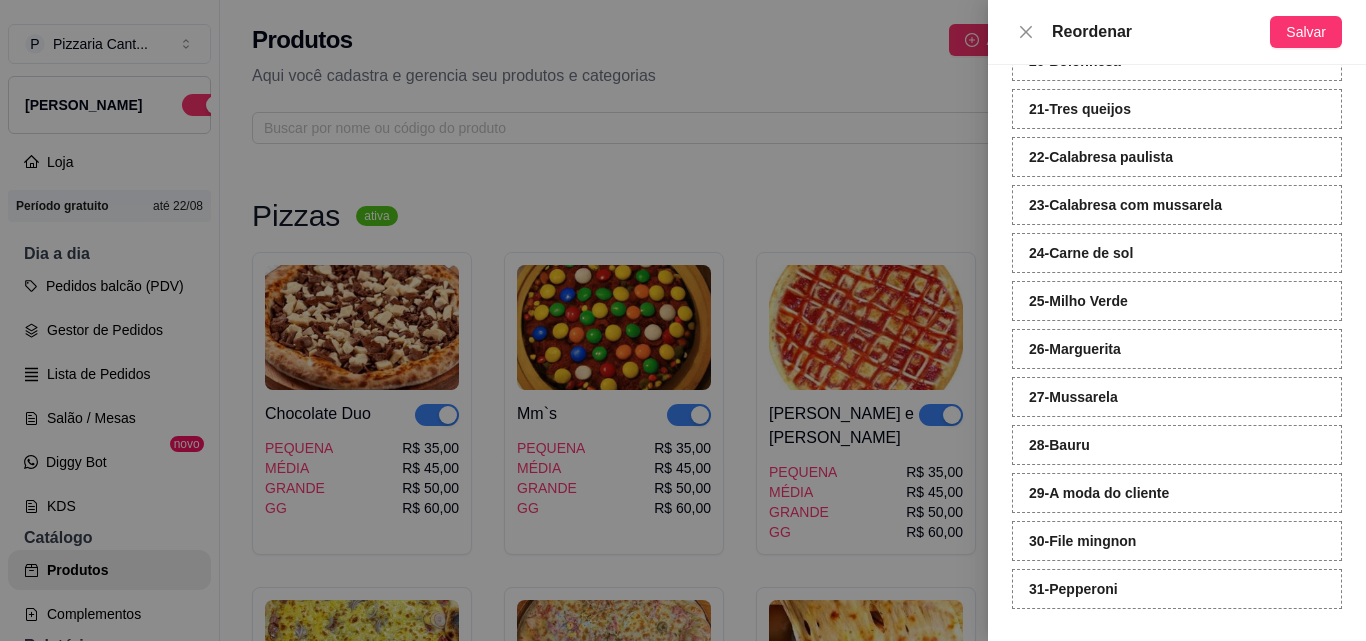 click on "31  -  Pepperoni" at bounding box center (1177, 589) 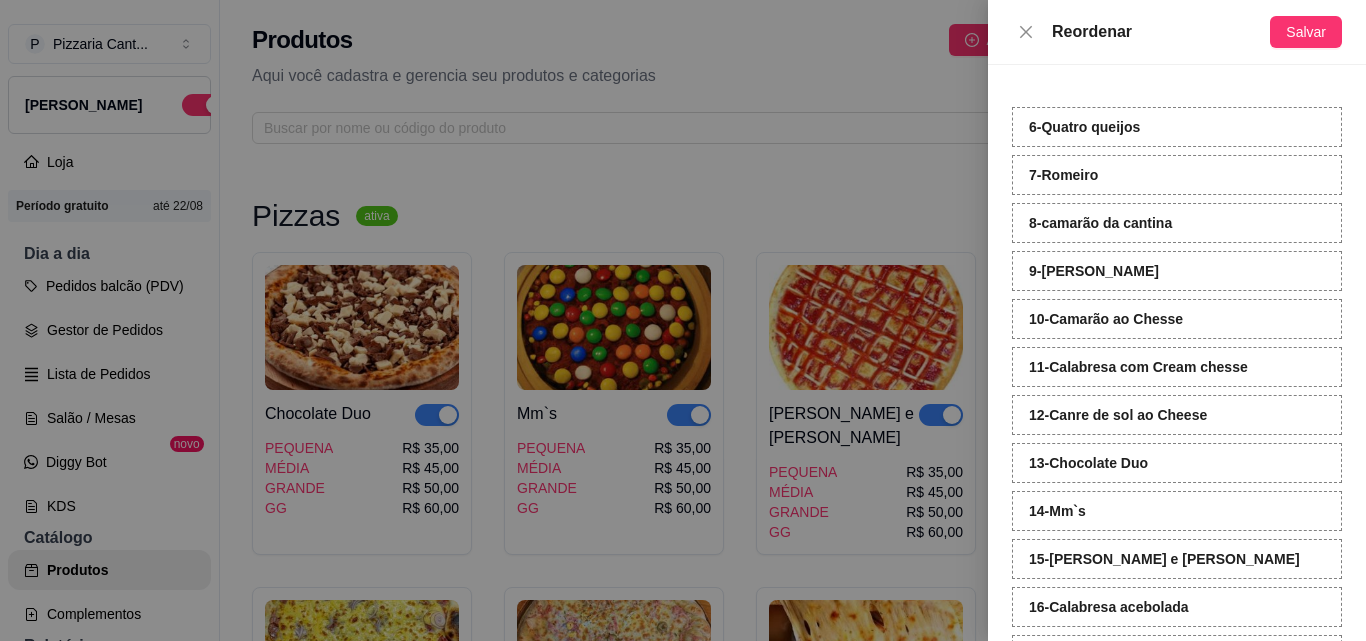 scroll, scrollTop: 257, scrollLeft: 0, axis: vertical 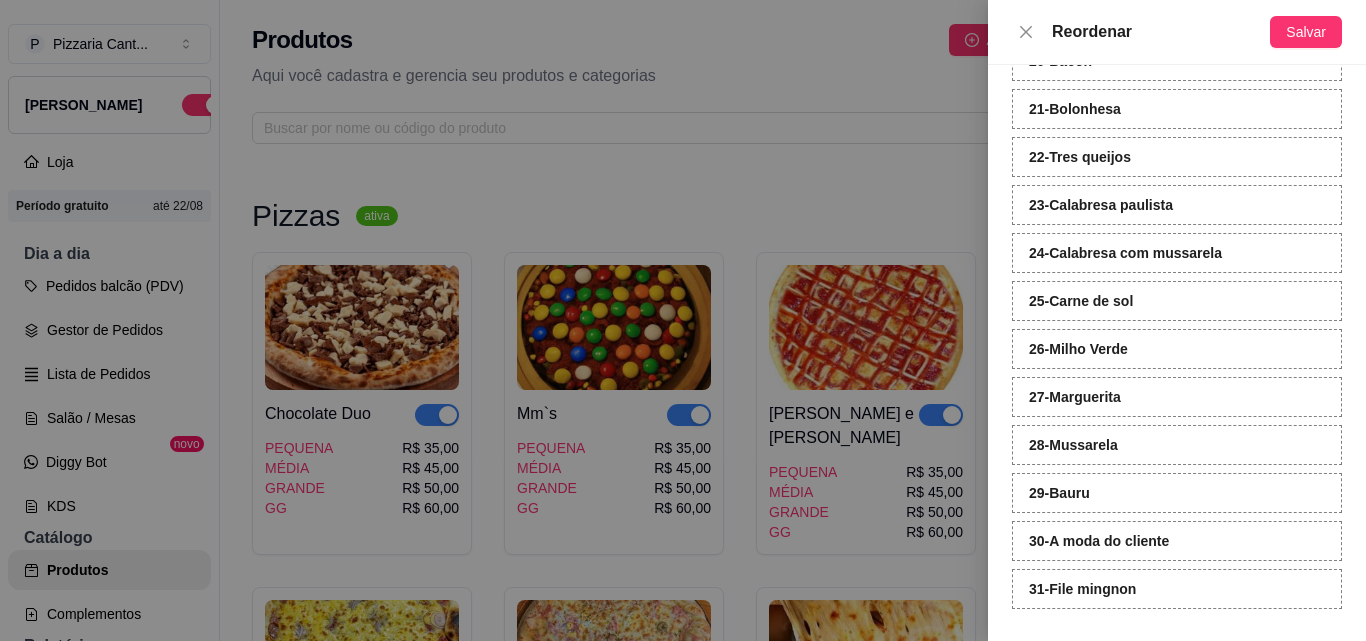 click on "31  -  File mingnon" at bounding box center [1177, 589] 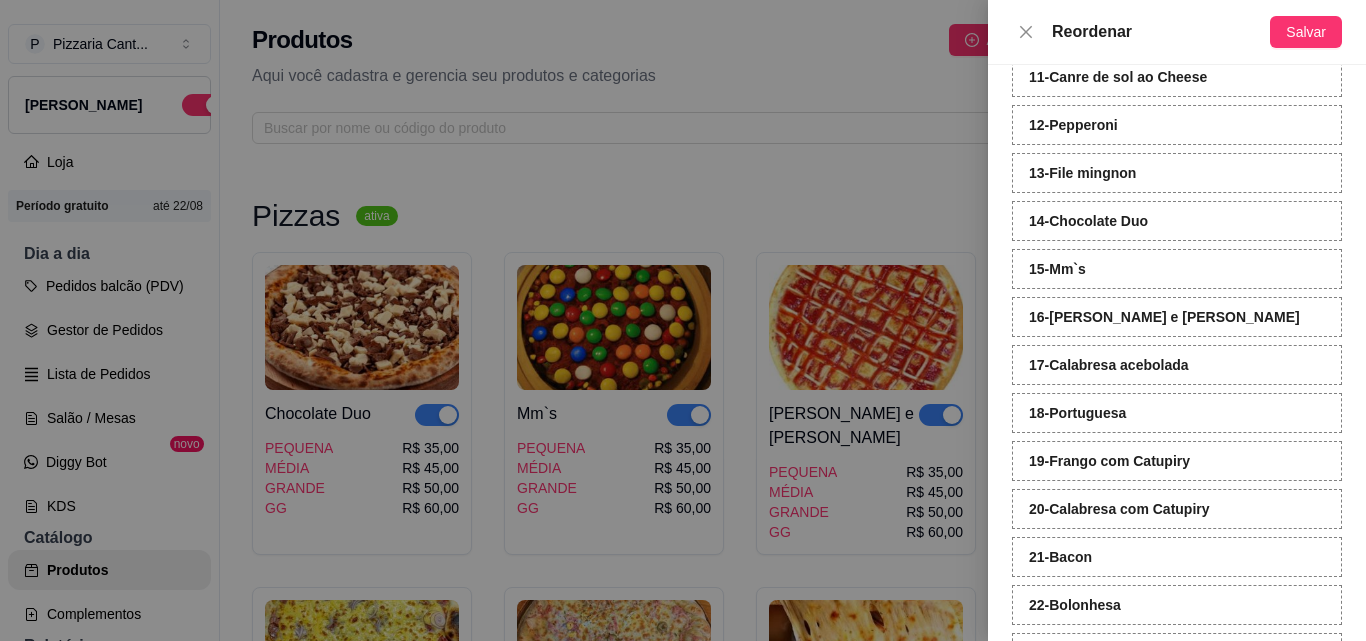 scroll, scrollTop: 599, scrollLeft: 0, axis: vertical 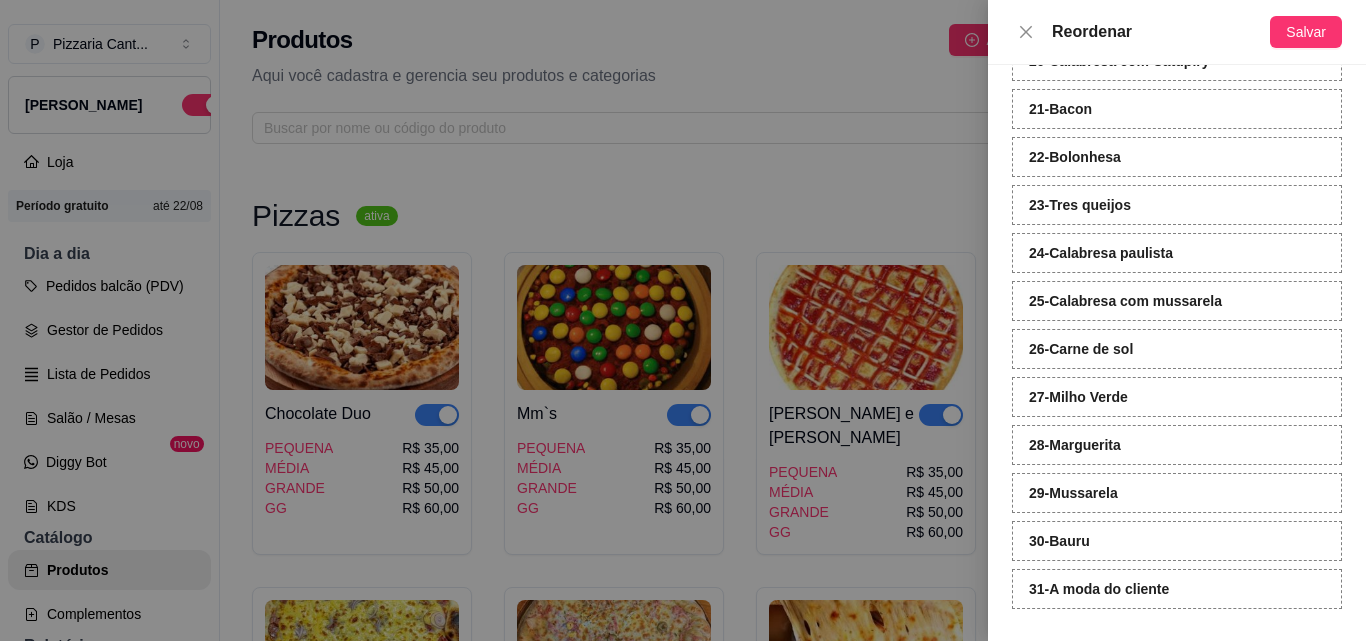 click on "31  -  A moda do cliente" at bounding box center [1099, 589] 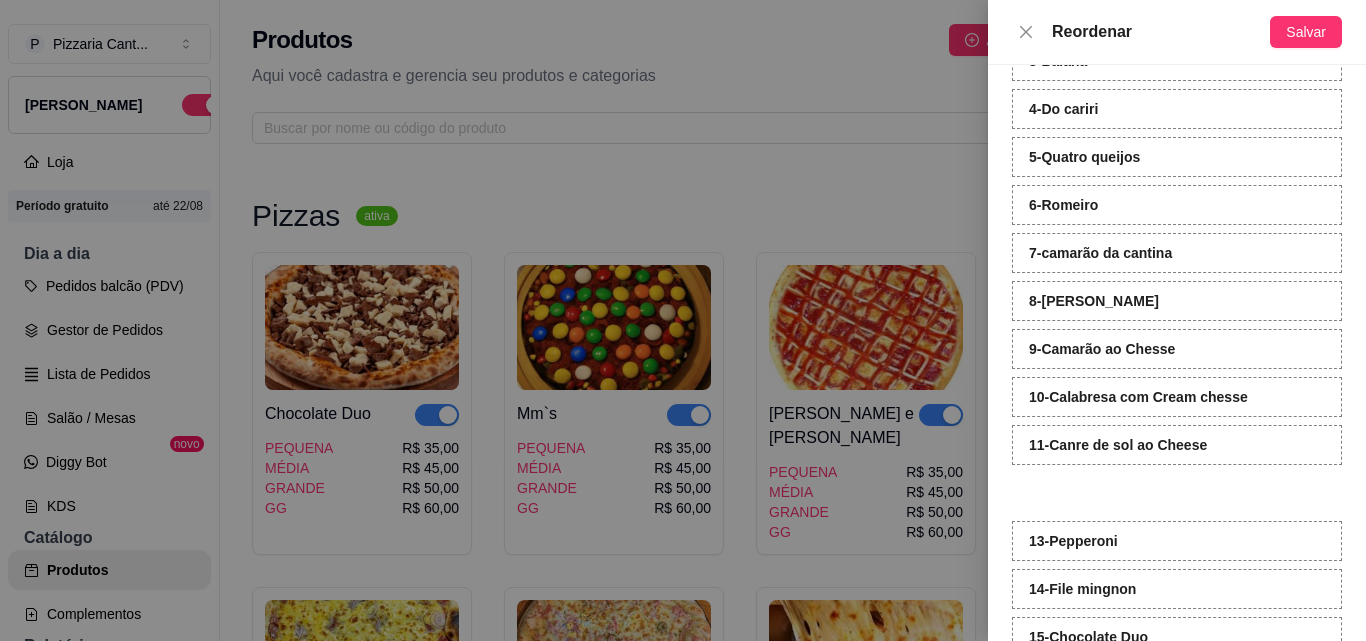 scroll, scrollTop: 261, scrollLeft: 0, axis: vertical 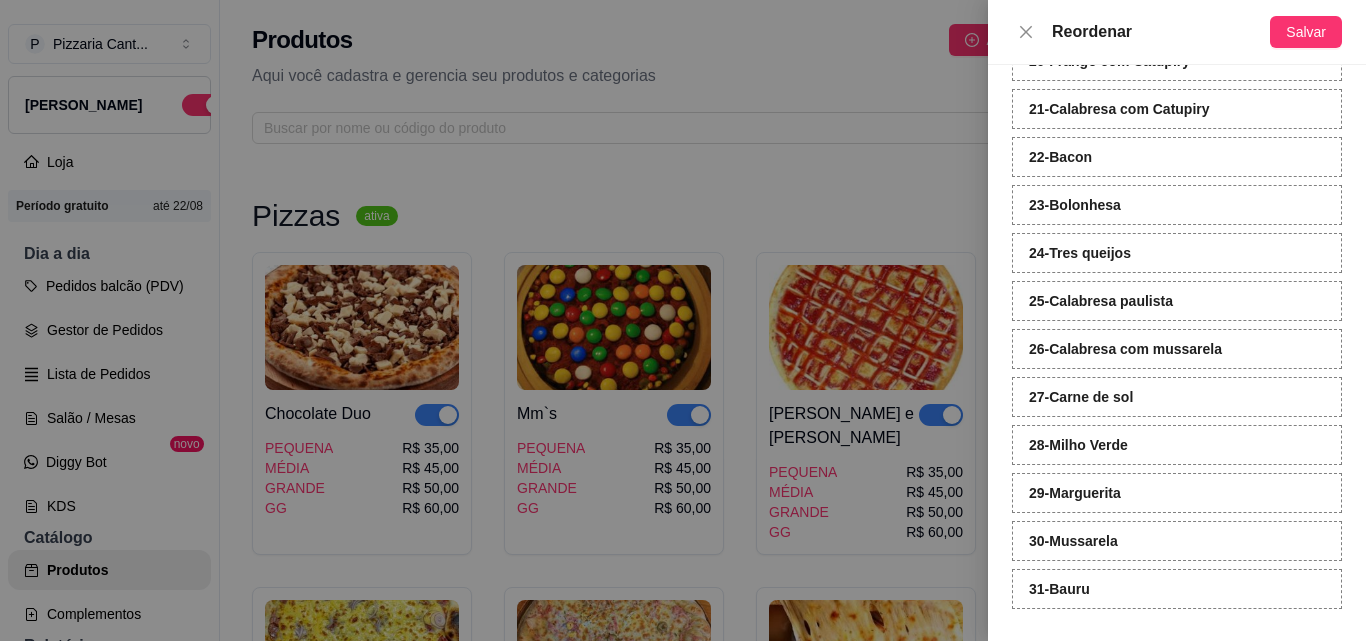 click on "31  -  Bauru" at bounding box center [1177, 589] 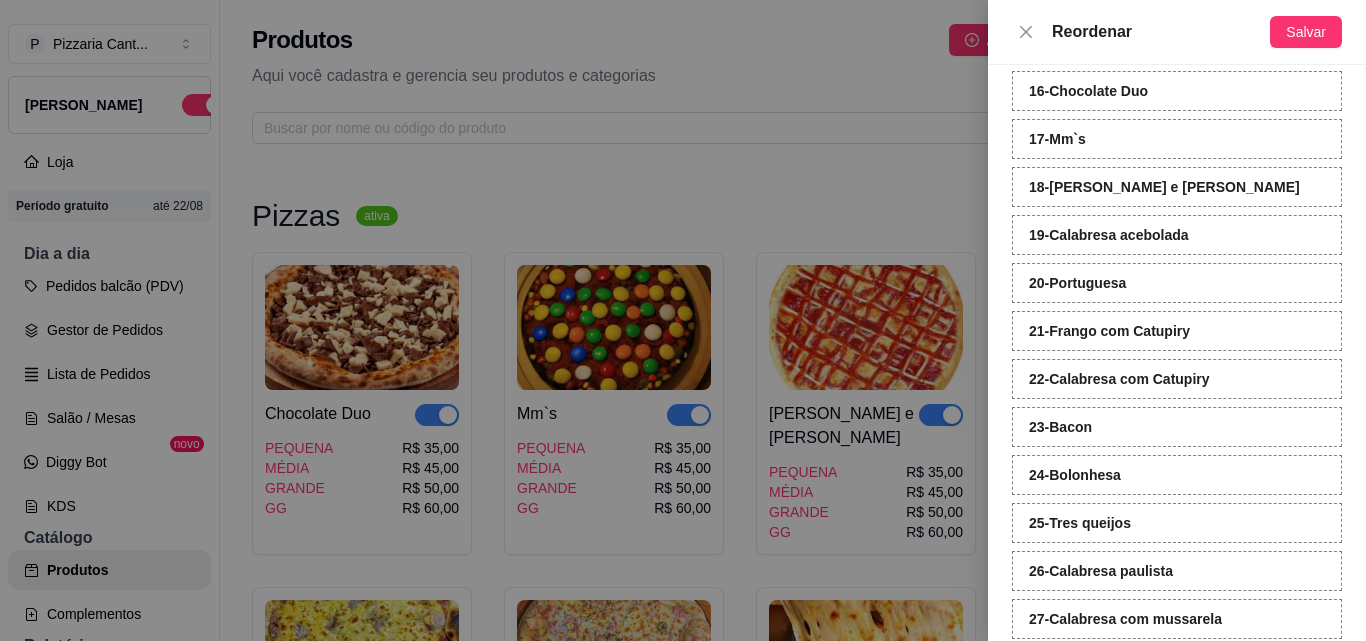 scroll, scrollTop: 1046, scrollLeft: 0, axis: vertical 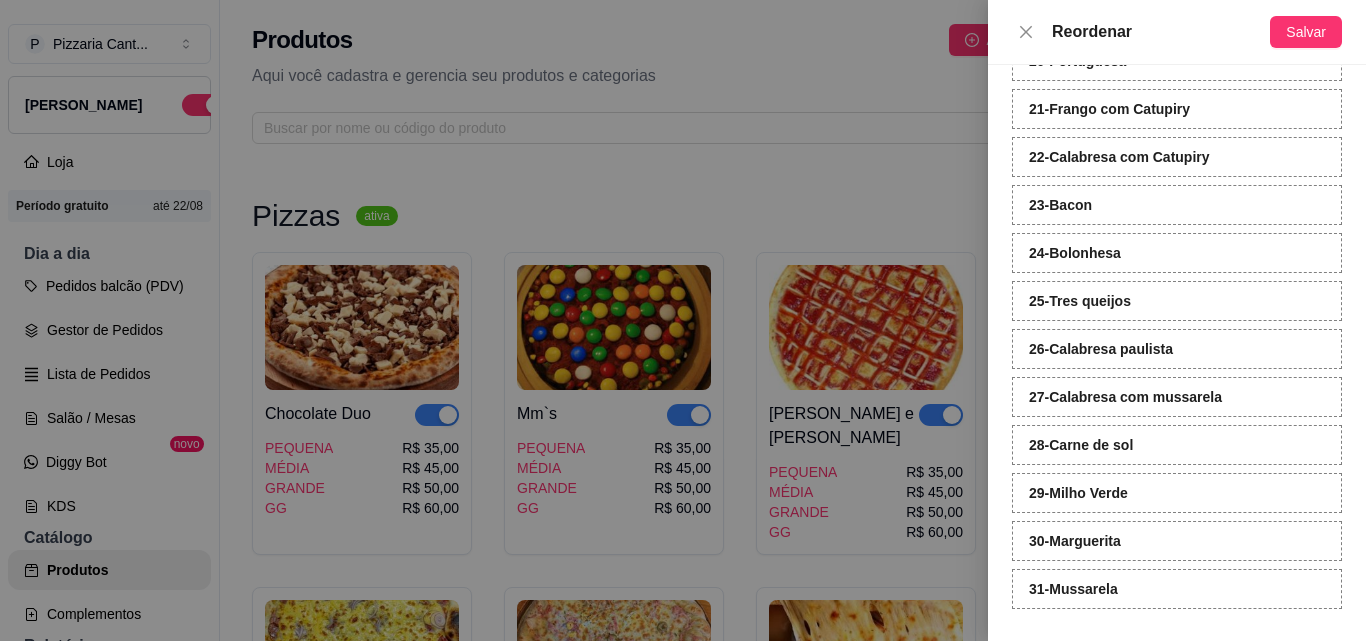 click on "31  -  Mussarela" at bounding box center [1073, 589] 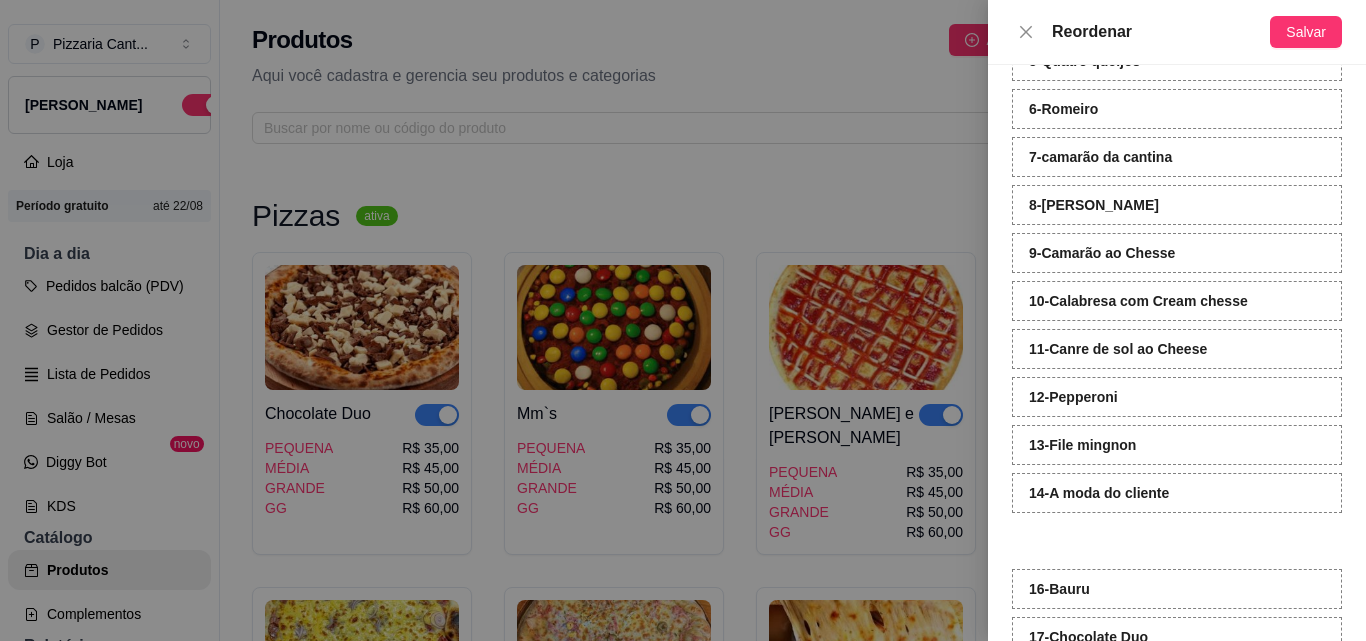 scroll, scrollTop: 376, scrollLeft: 0, axis: vertical 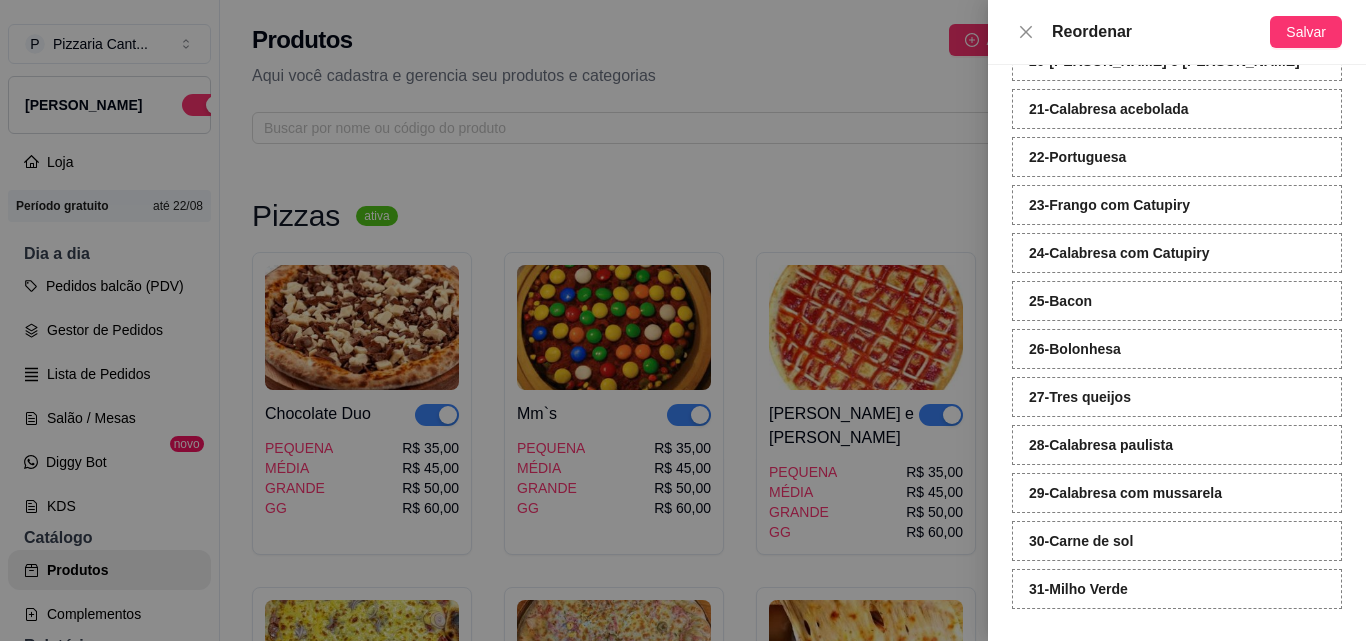 click on "31  -  Milho Verde" at bounding box center [1078, 589] 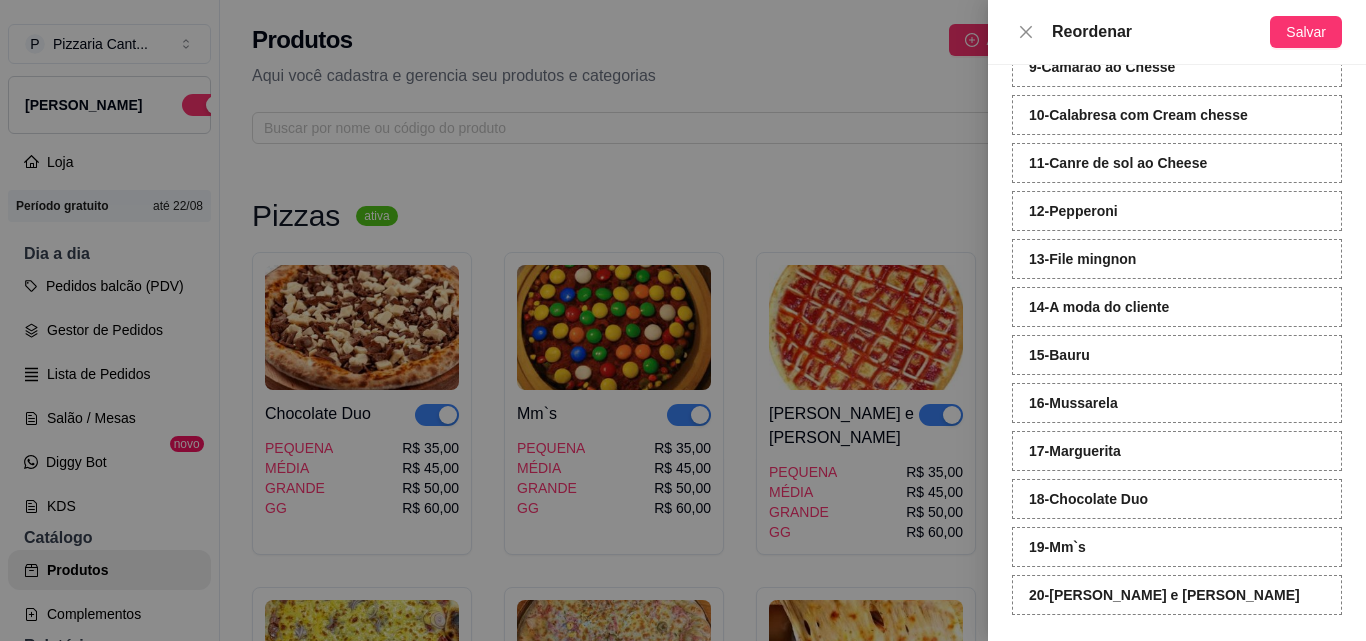 scroll, scrollTop: 673, scrollLeft: 0, axis: vertical 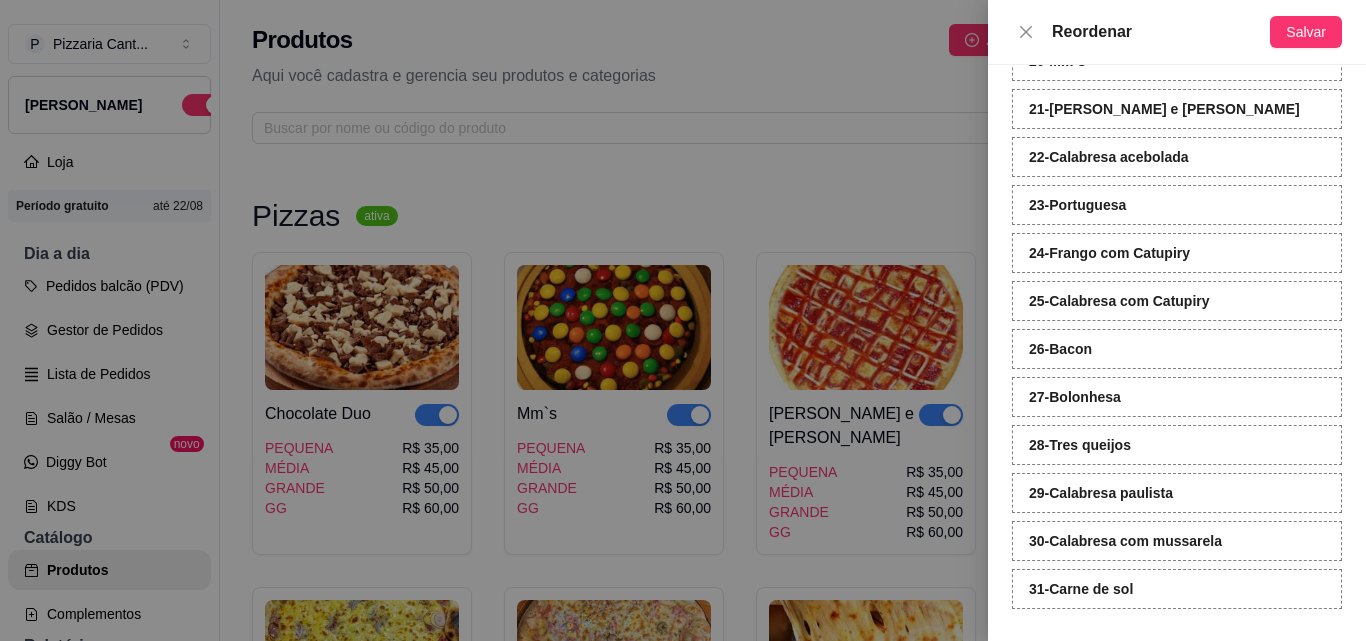 click on "31  -  Carne de sol" at bounding box center (1177, 589) 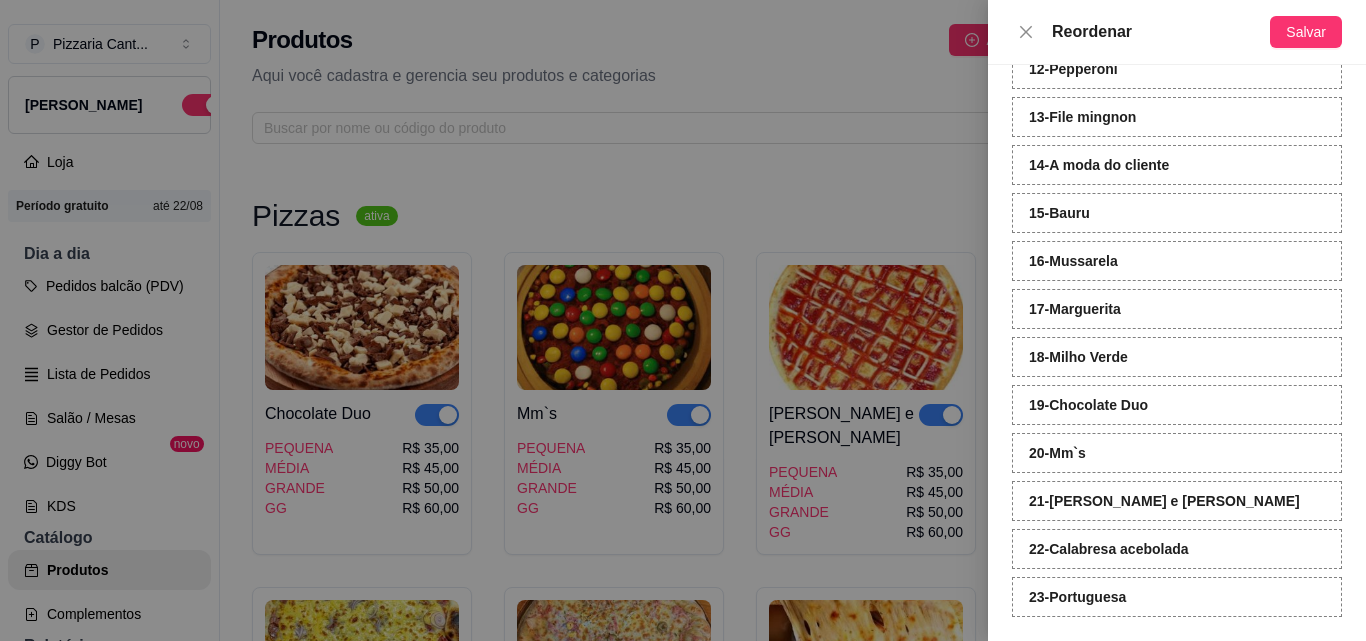 scroll, scrollTop: 686, scrollLeft: 0, axis: vertical 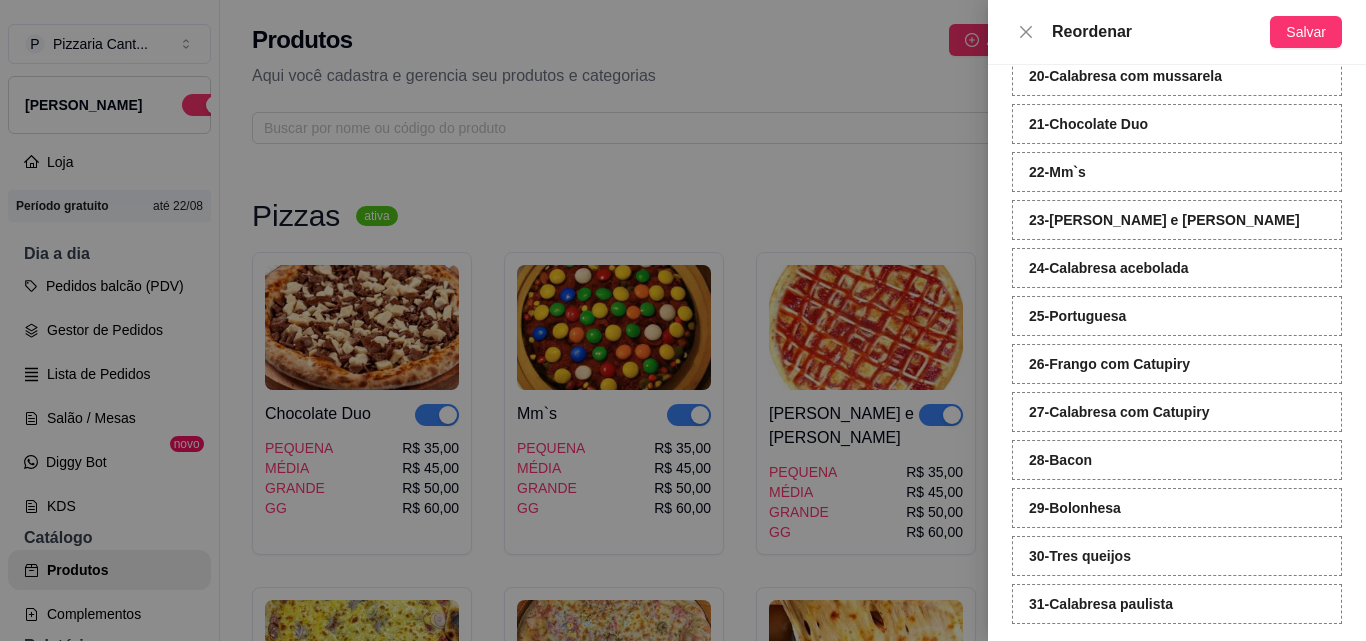 click on "24  -   Calabresa acebolada" at bounding box center (1109, 268) 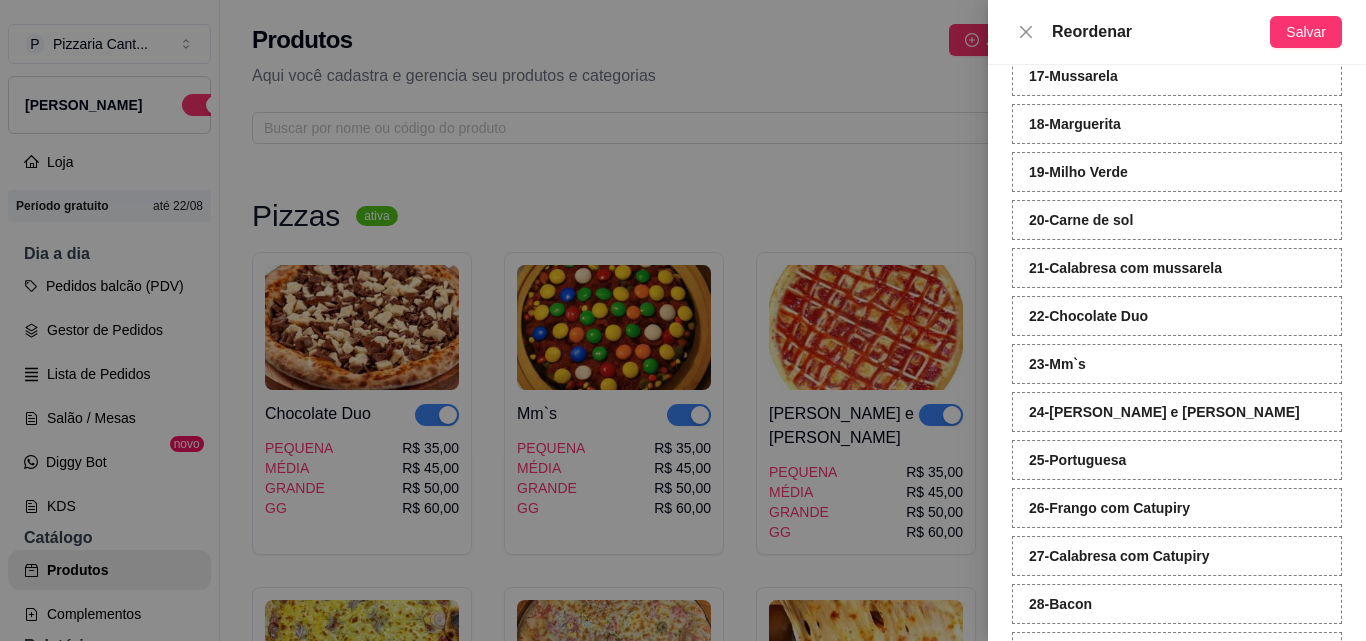 scroll, scrollTop: 743, scrollLeft: 0, axis: vertical 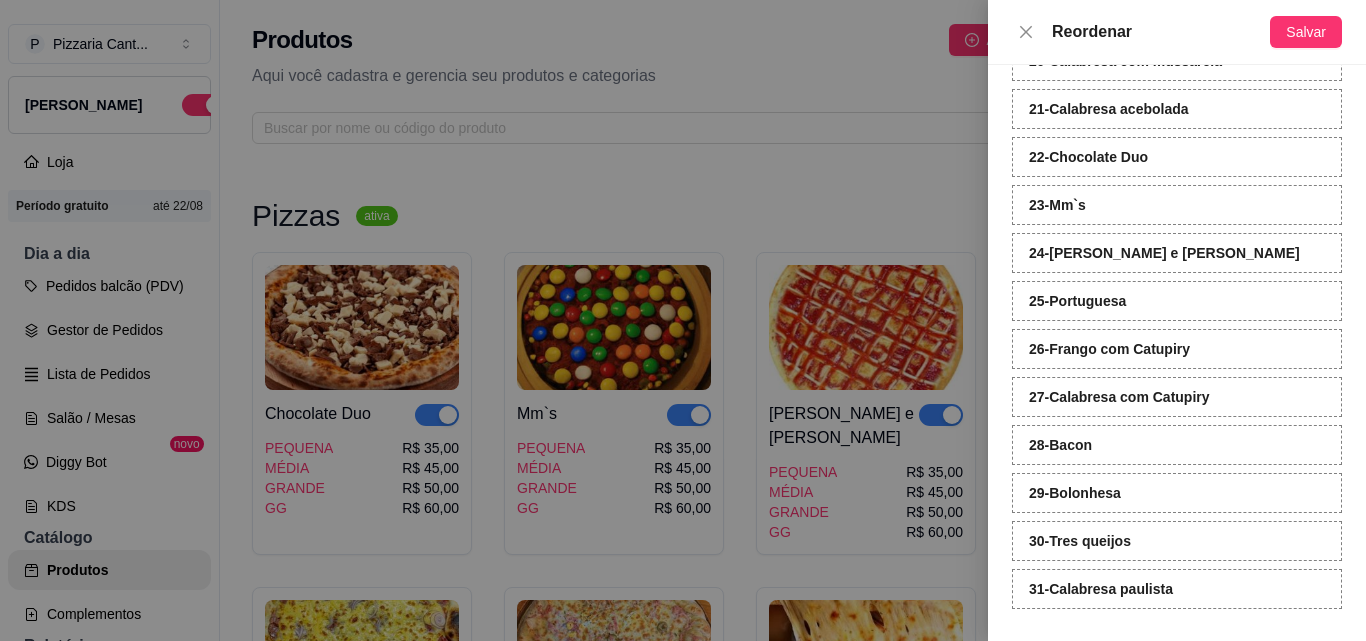 click on "31  -  Calabresa paulista" at bounding box center [1177, 589] 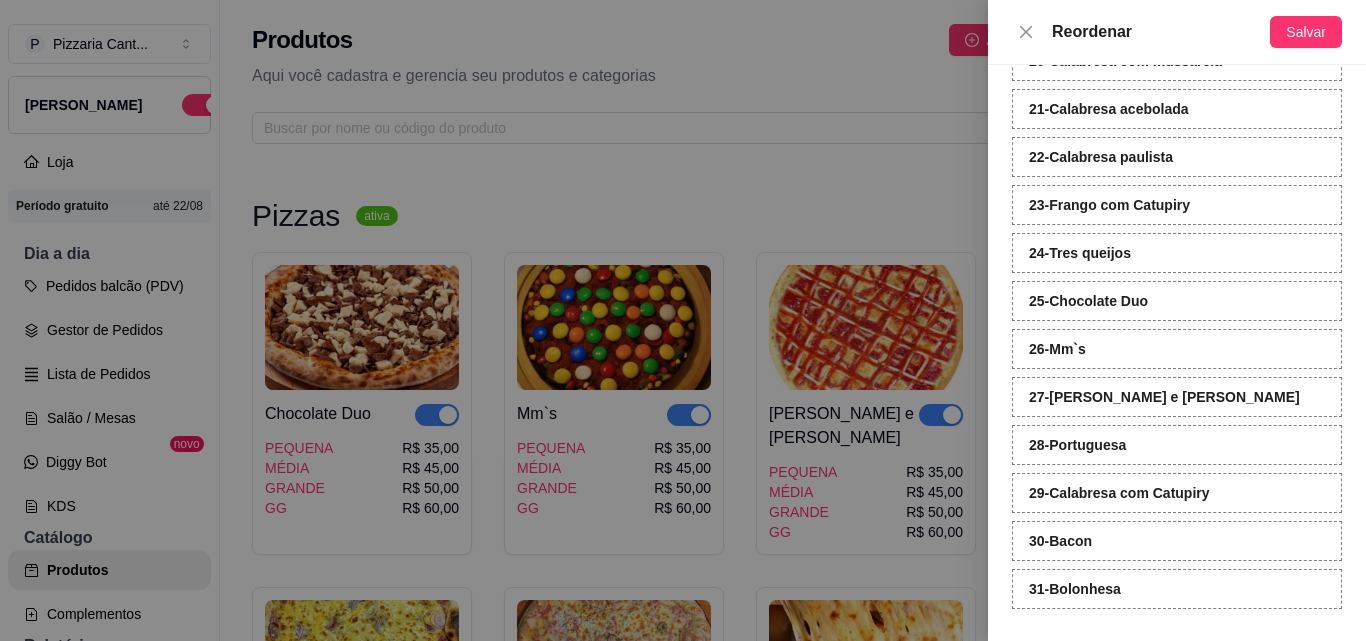 click on "31  -  Bolonhesa" at bounding box center [1177, 589] 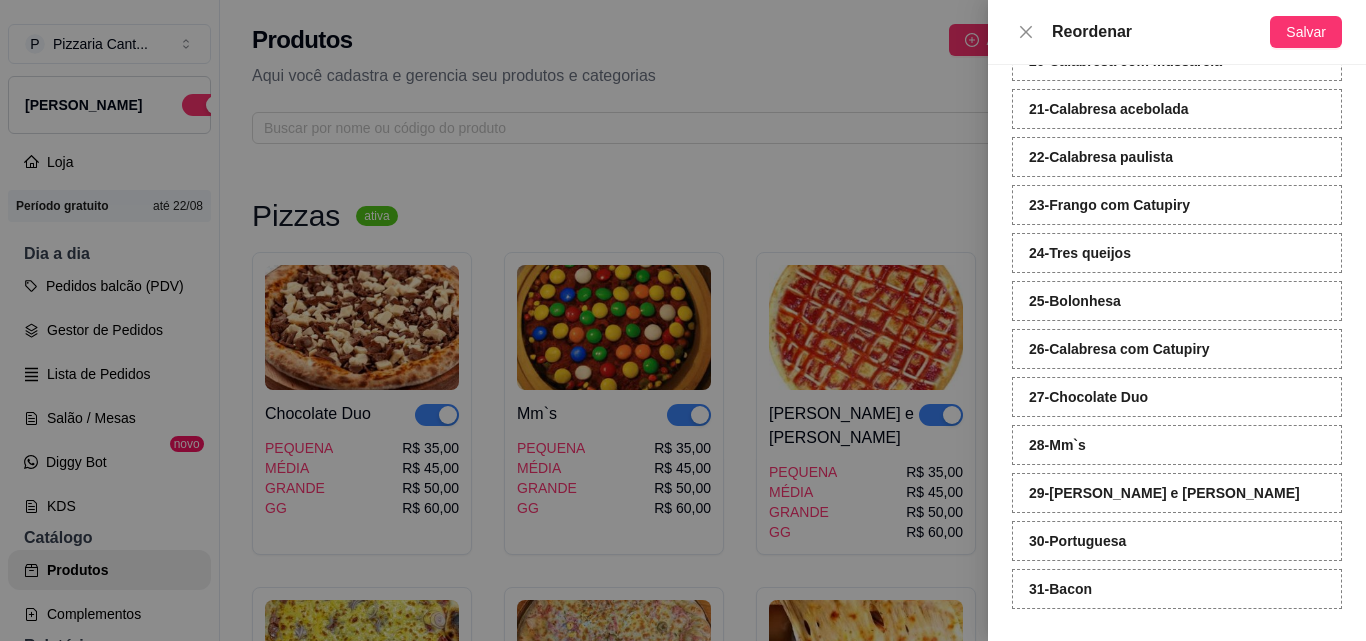 click on "31  -  Bacon" at bounding box center [1060, 589] 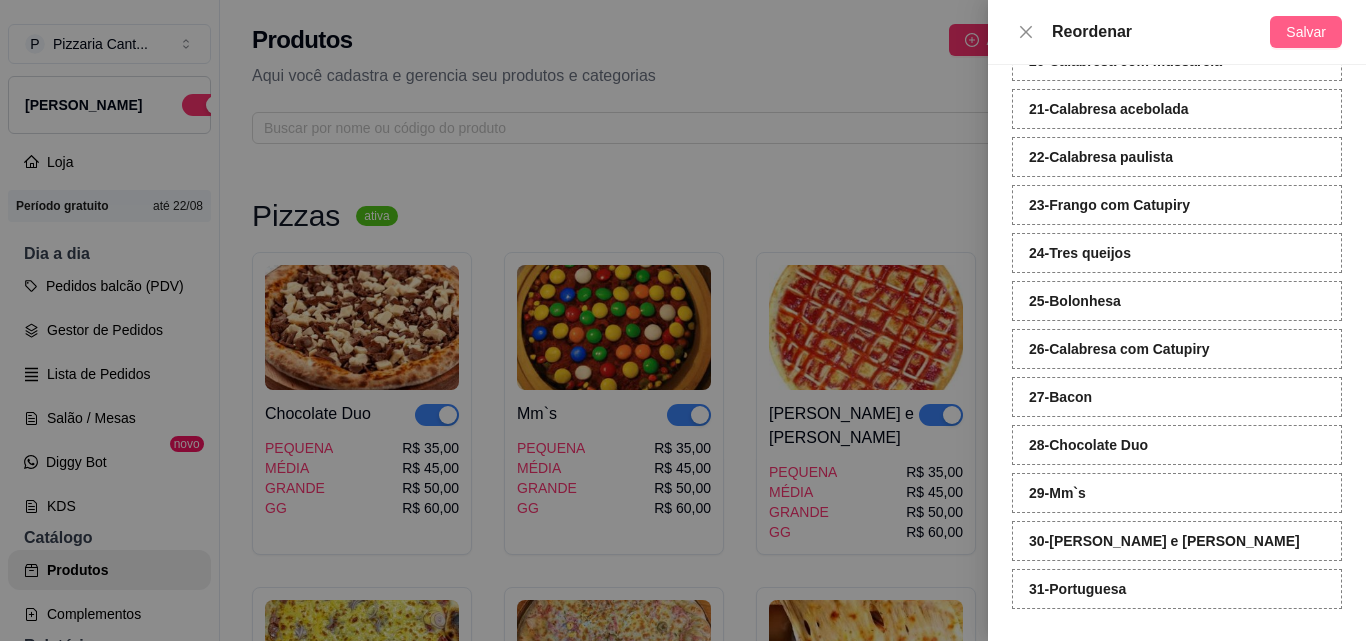 click on "Salvar" at bounding box center (1306, 32) 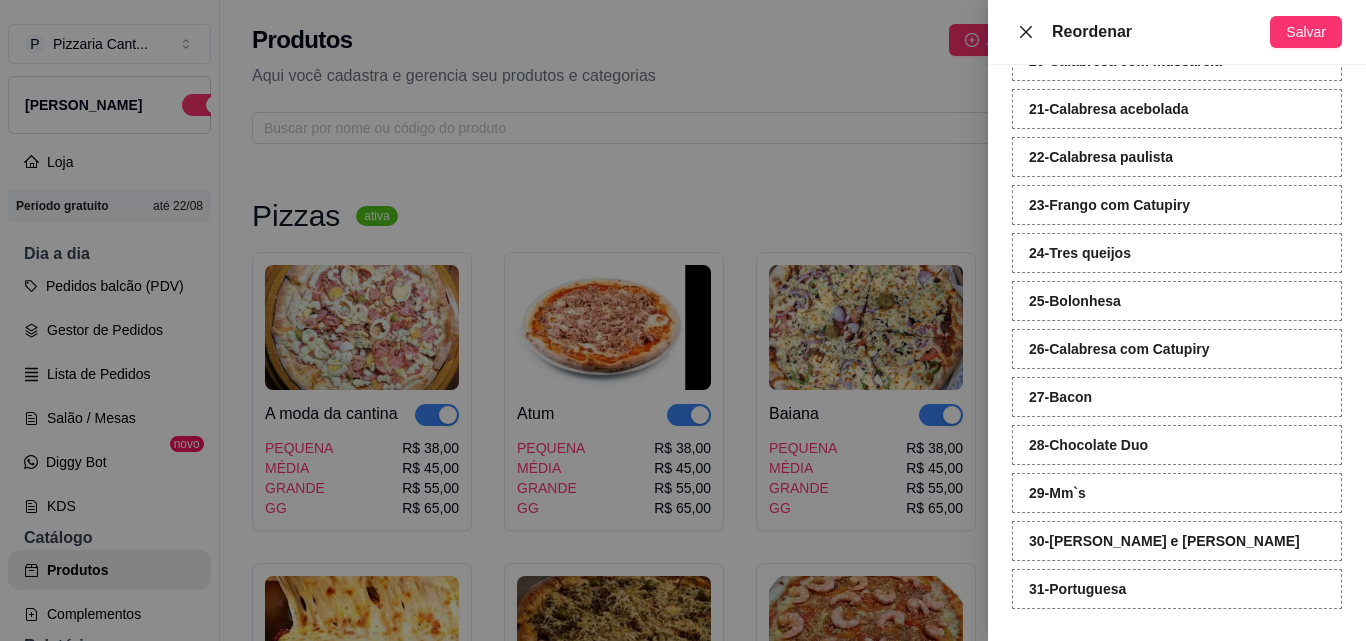 click 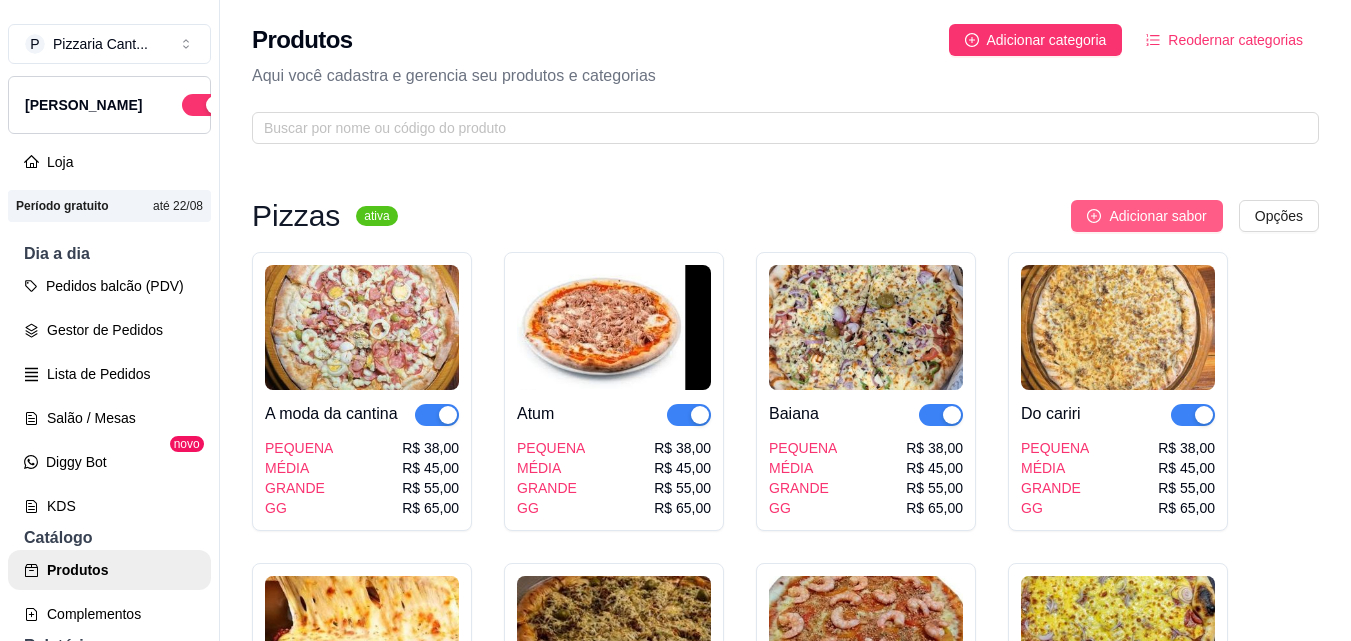 click on "Adicionar sabor" at bounding box center (1157, 216) 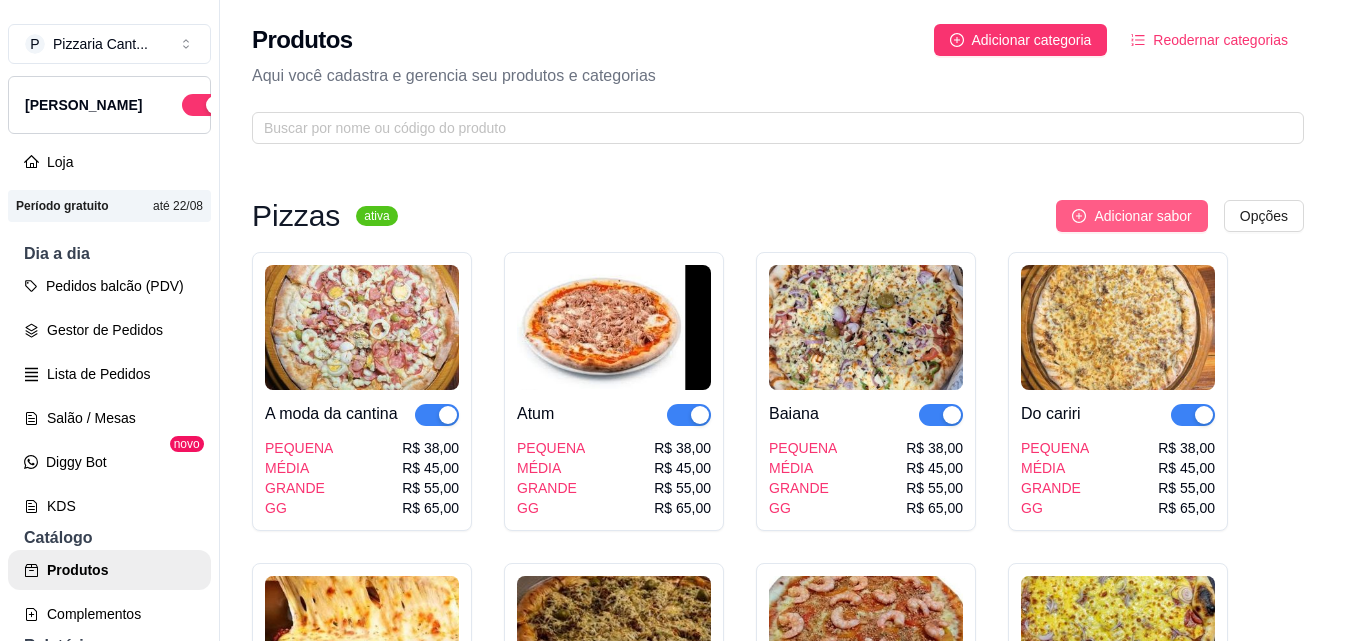 type 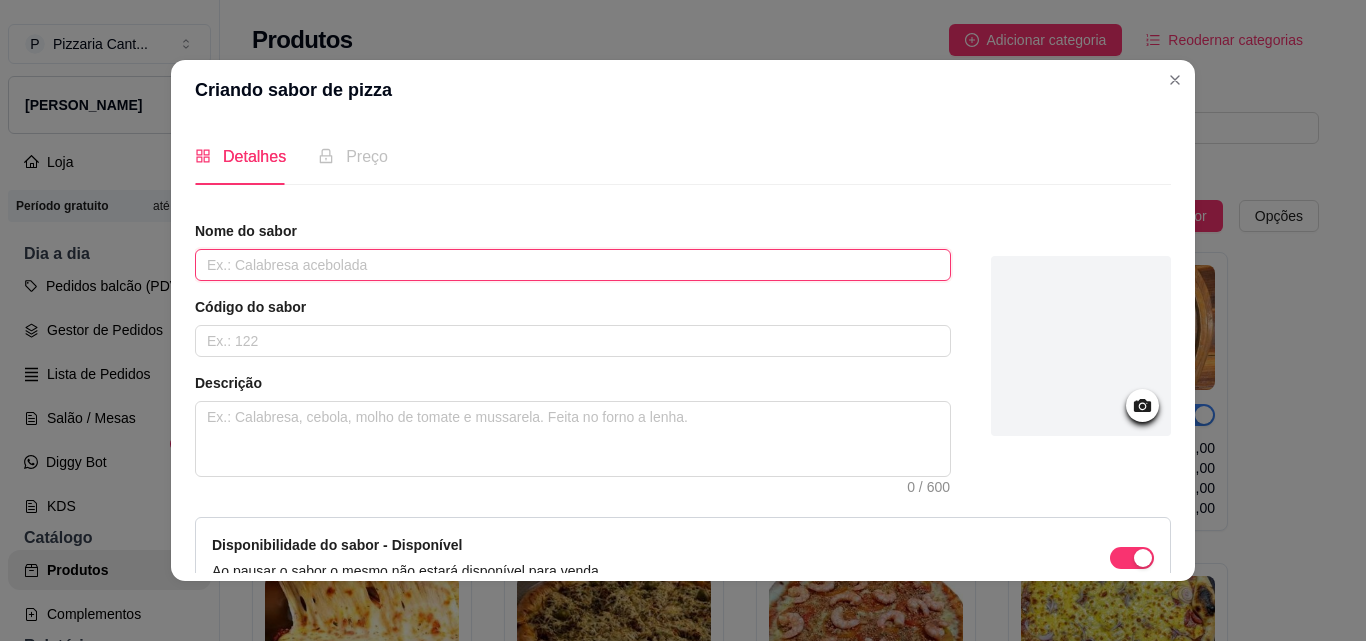 click at bounding box center [573, 265] 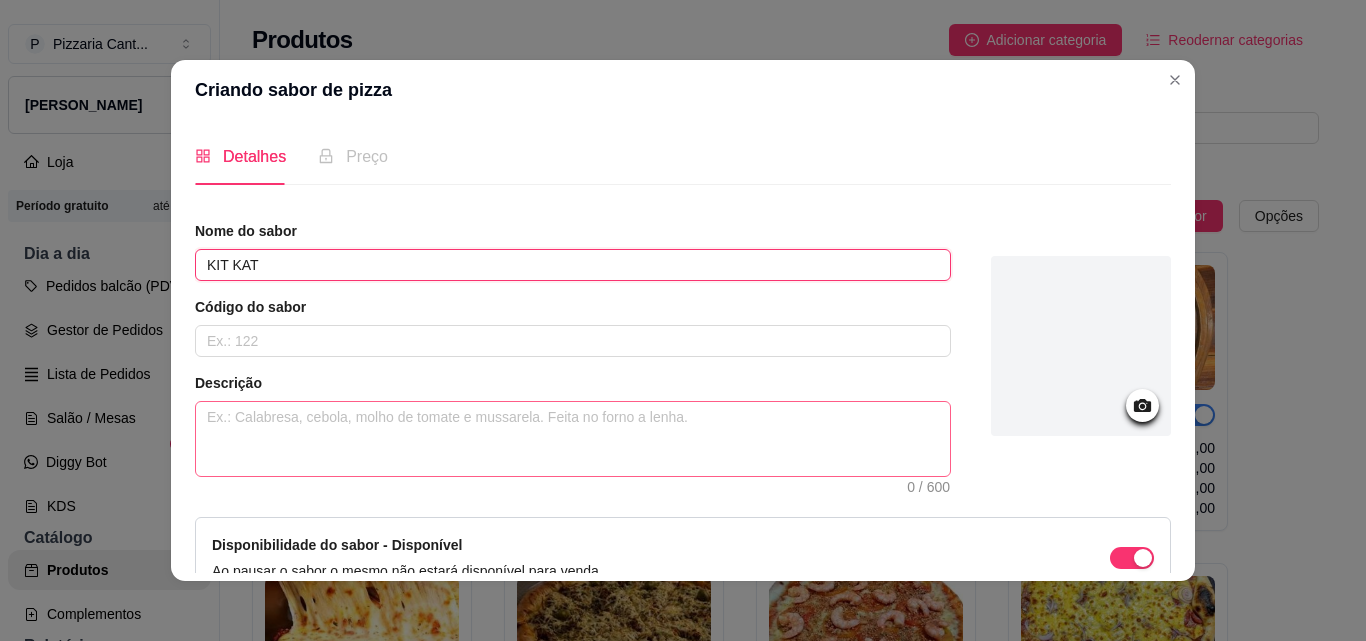 type on "KIT KAT" 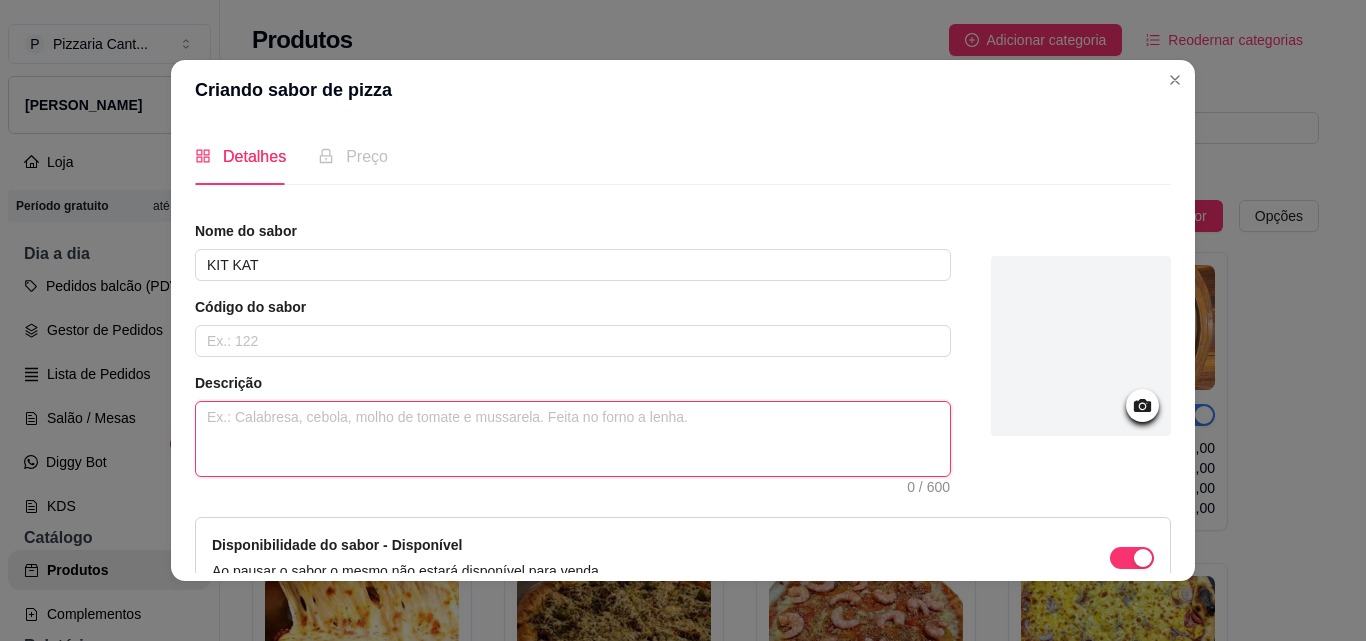 click at bounding box center (573, 439) 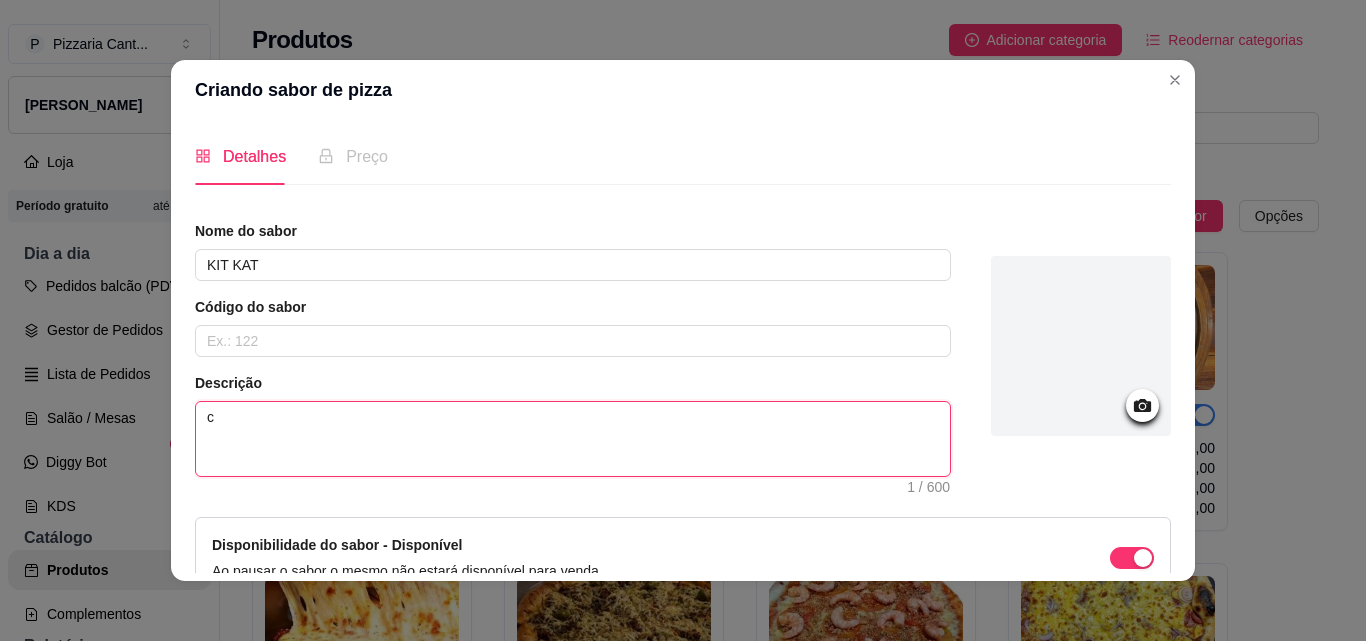 type on "cr" 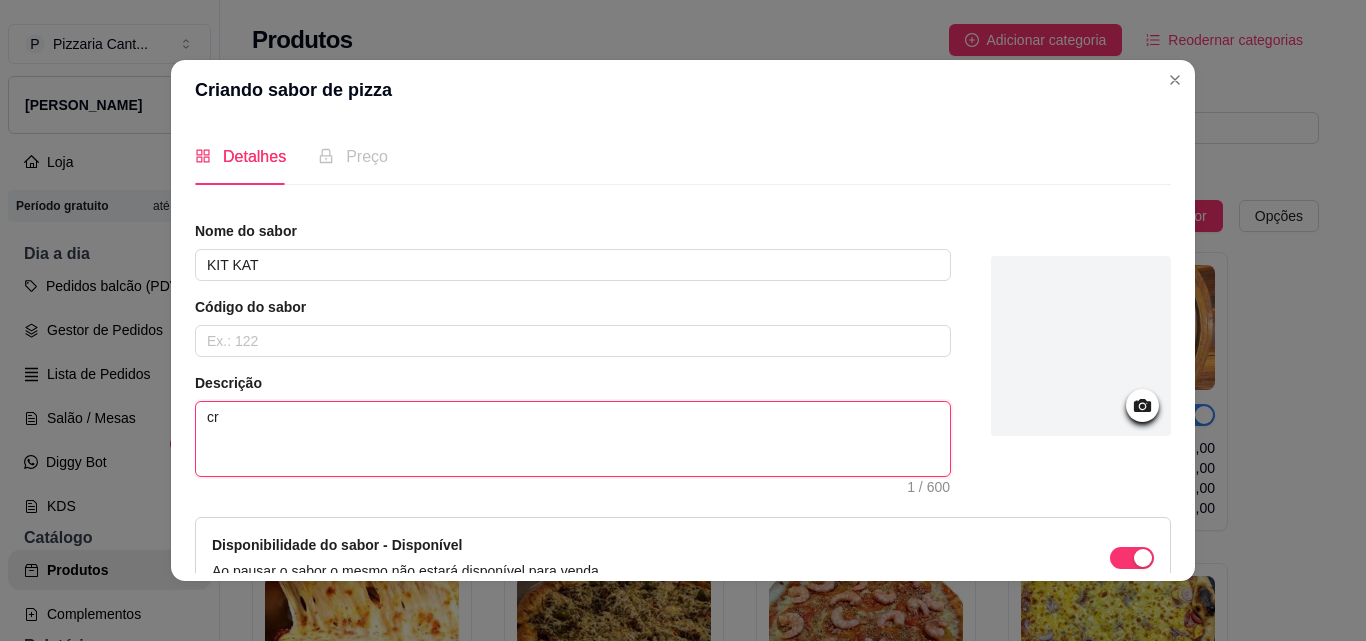 type 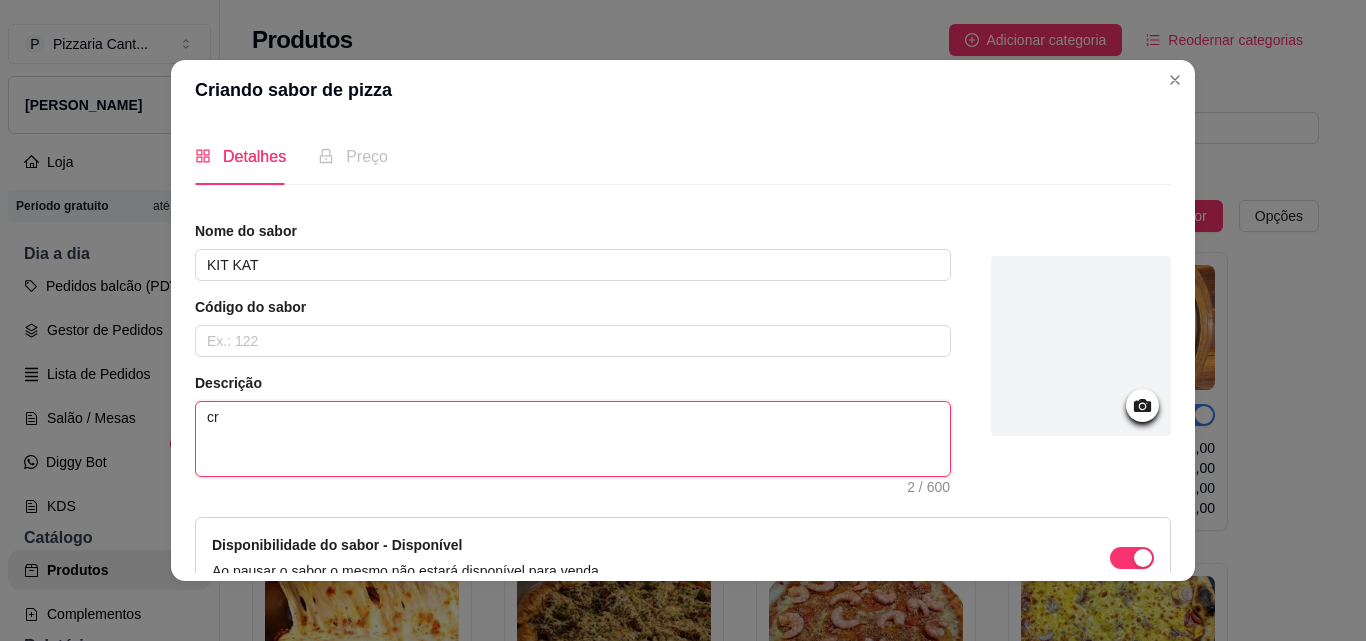 type on "cre" 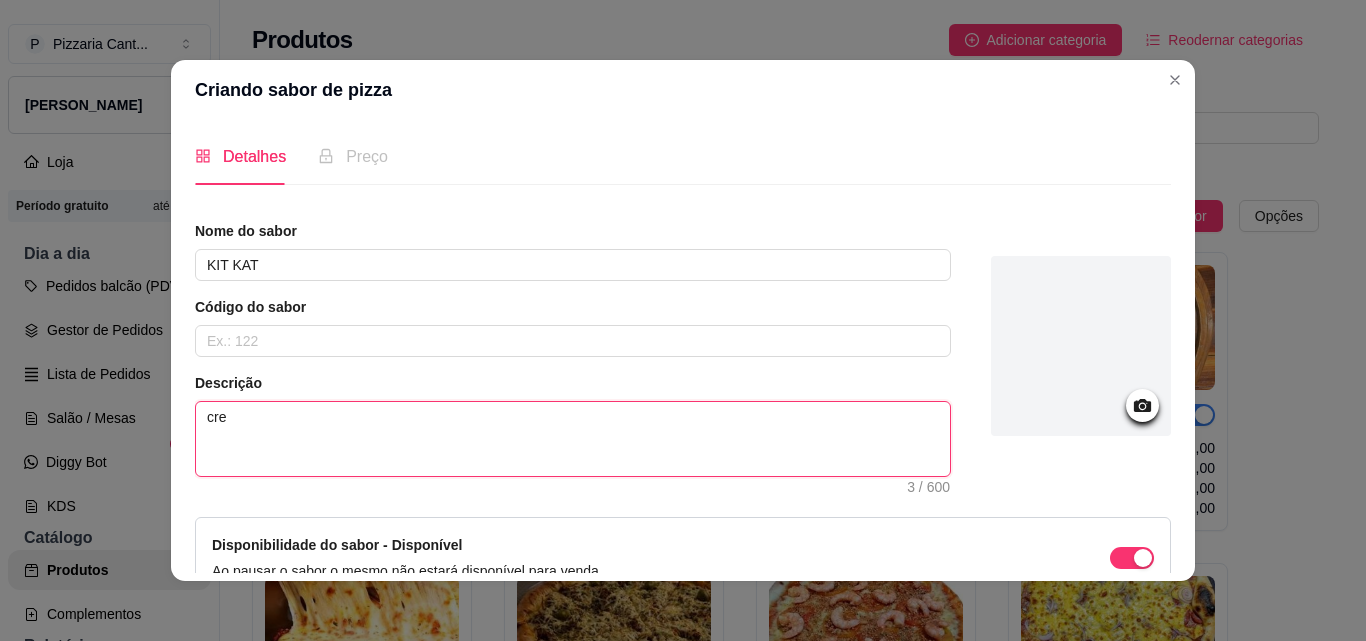 type on "crem" 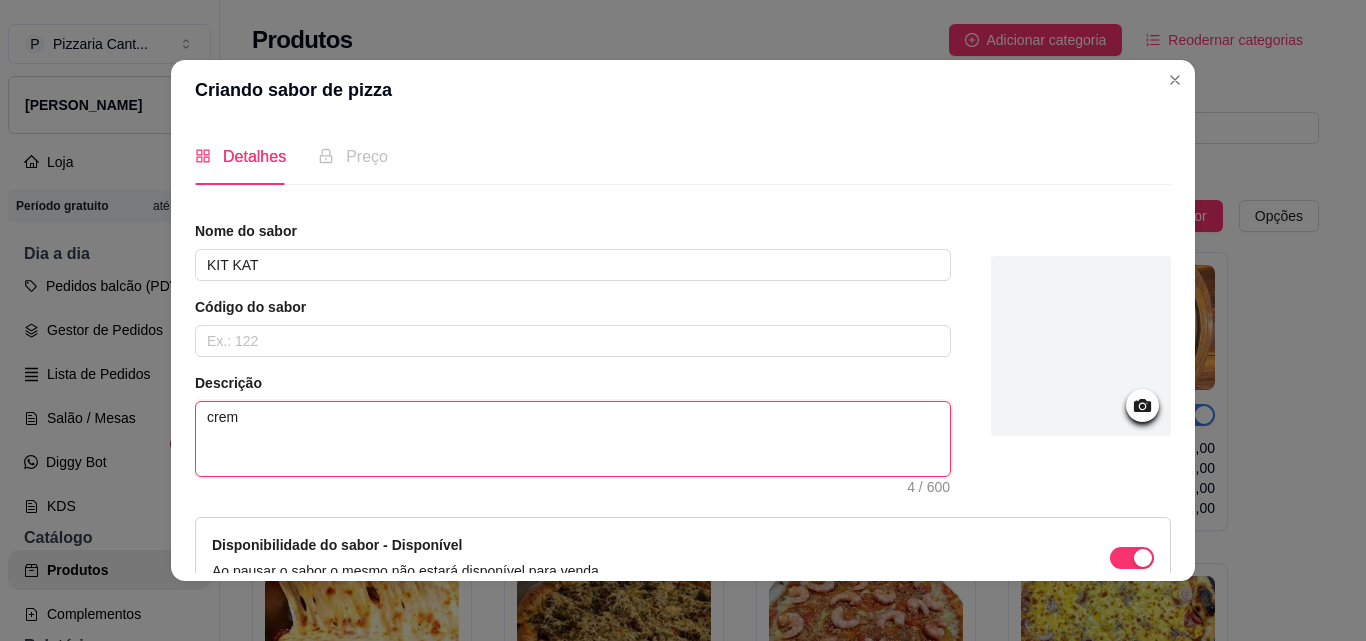 type on "creme" 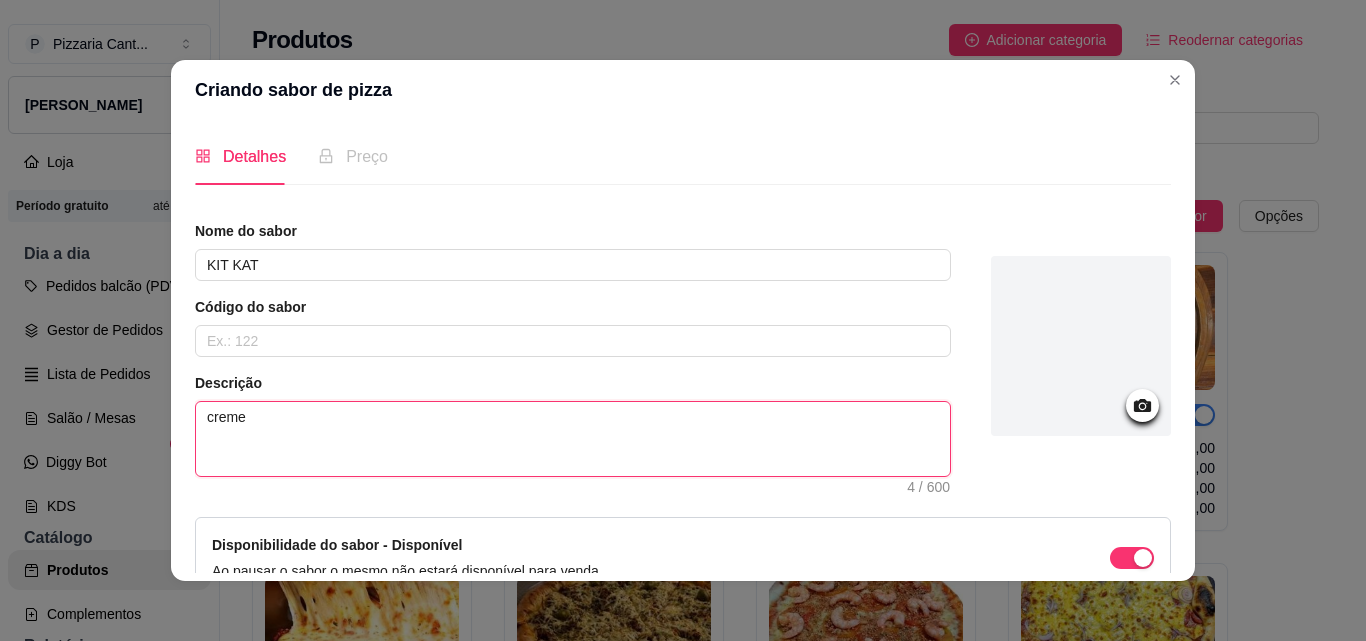 type on "creme" 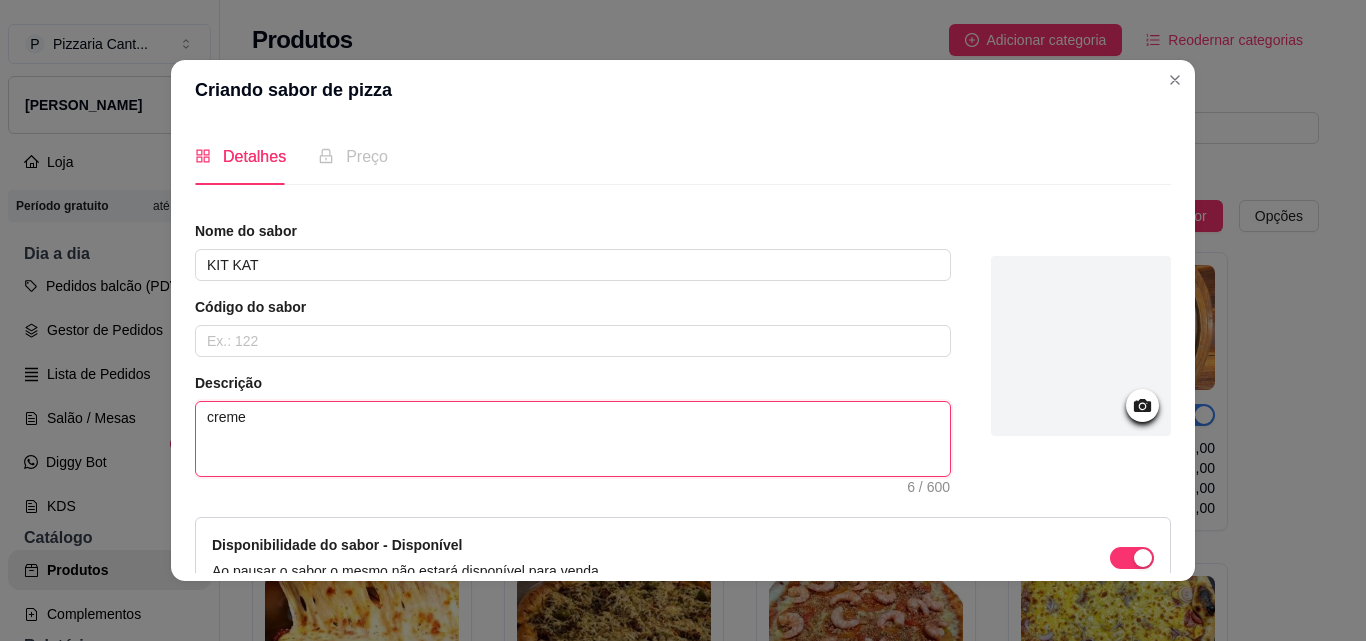 type on "creme d" 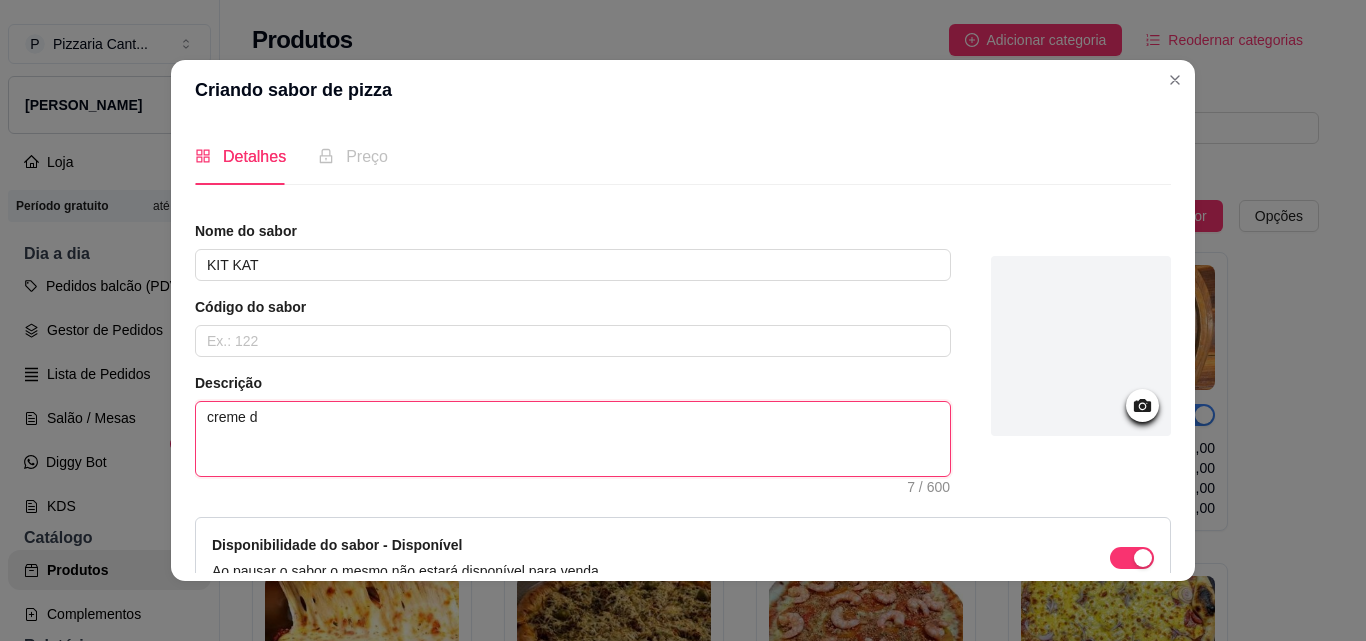 type on "creme de" 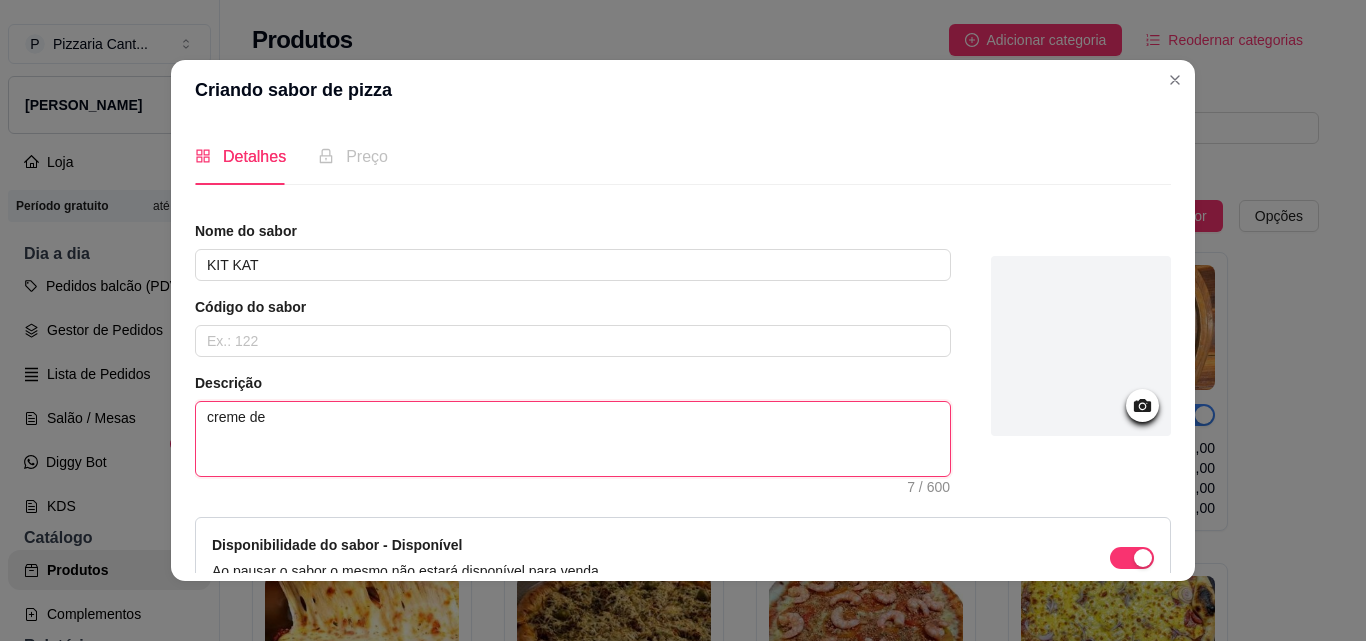 type on "creme de" 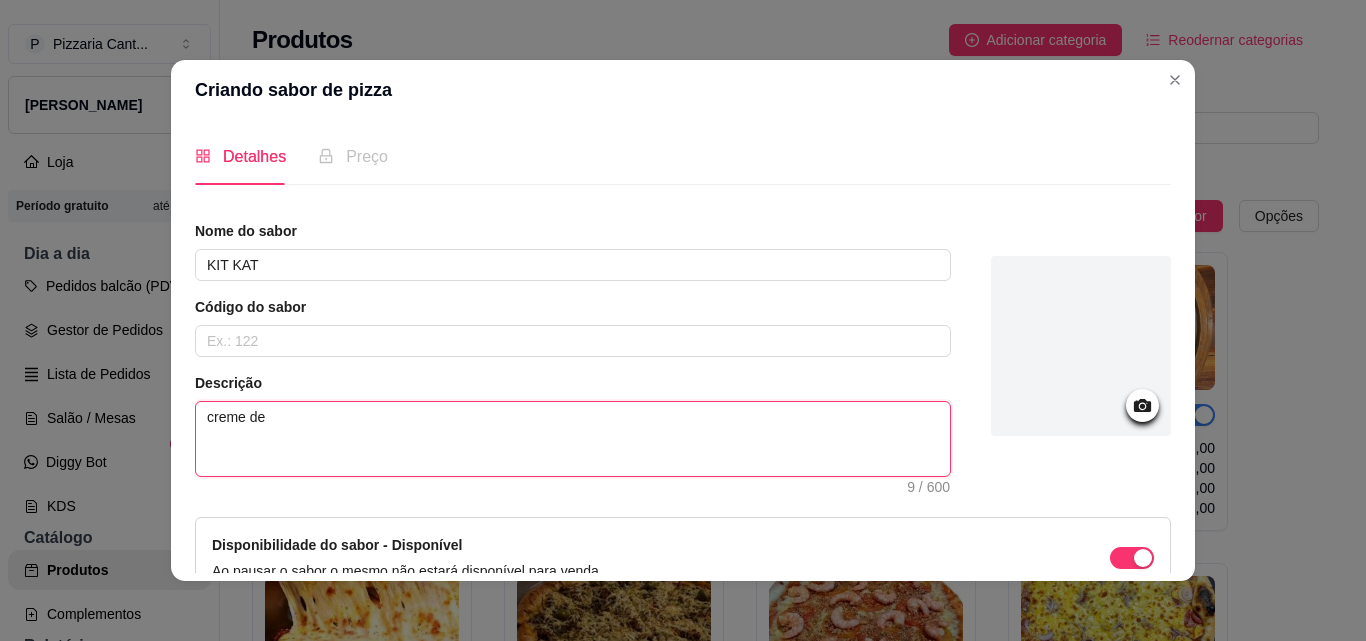type on "creme de l" 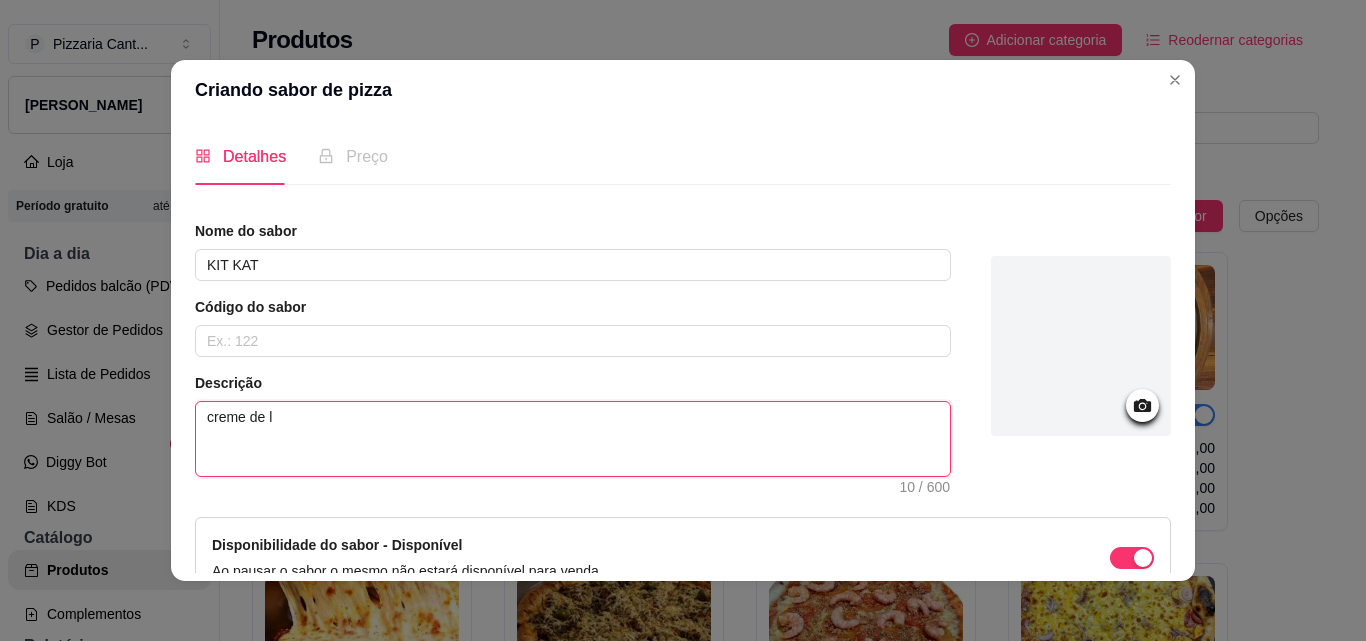 type on "creme de le" 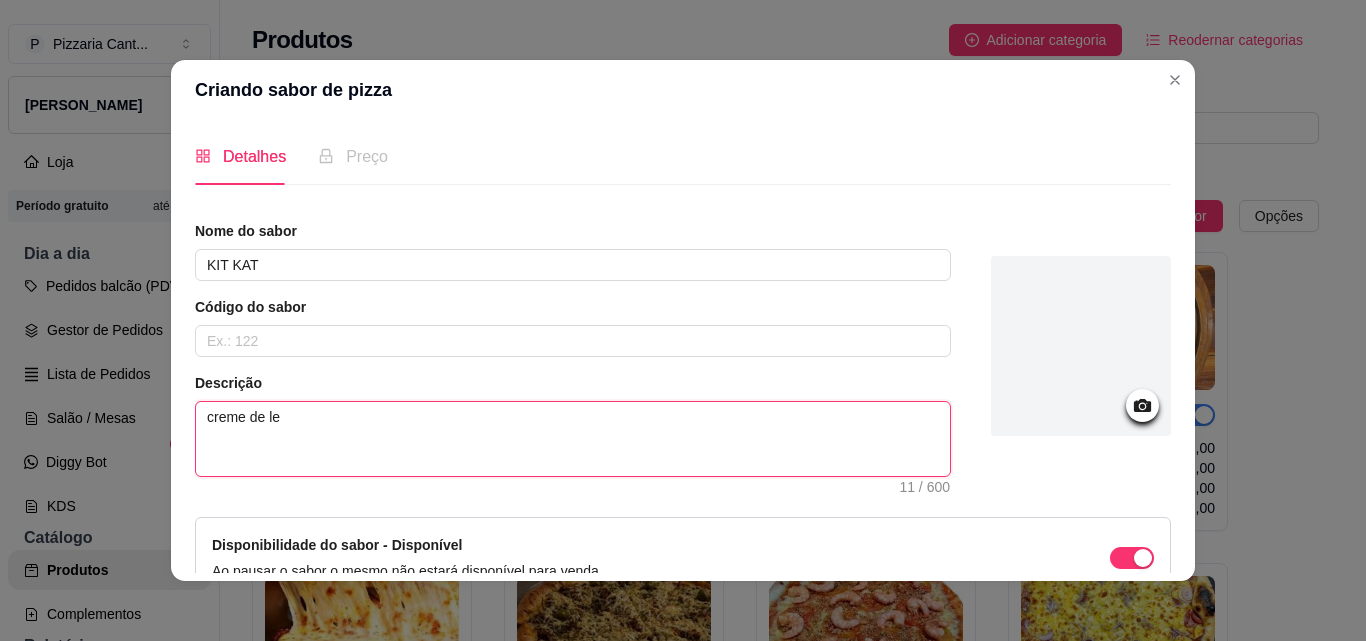 type on "creme de lei" 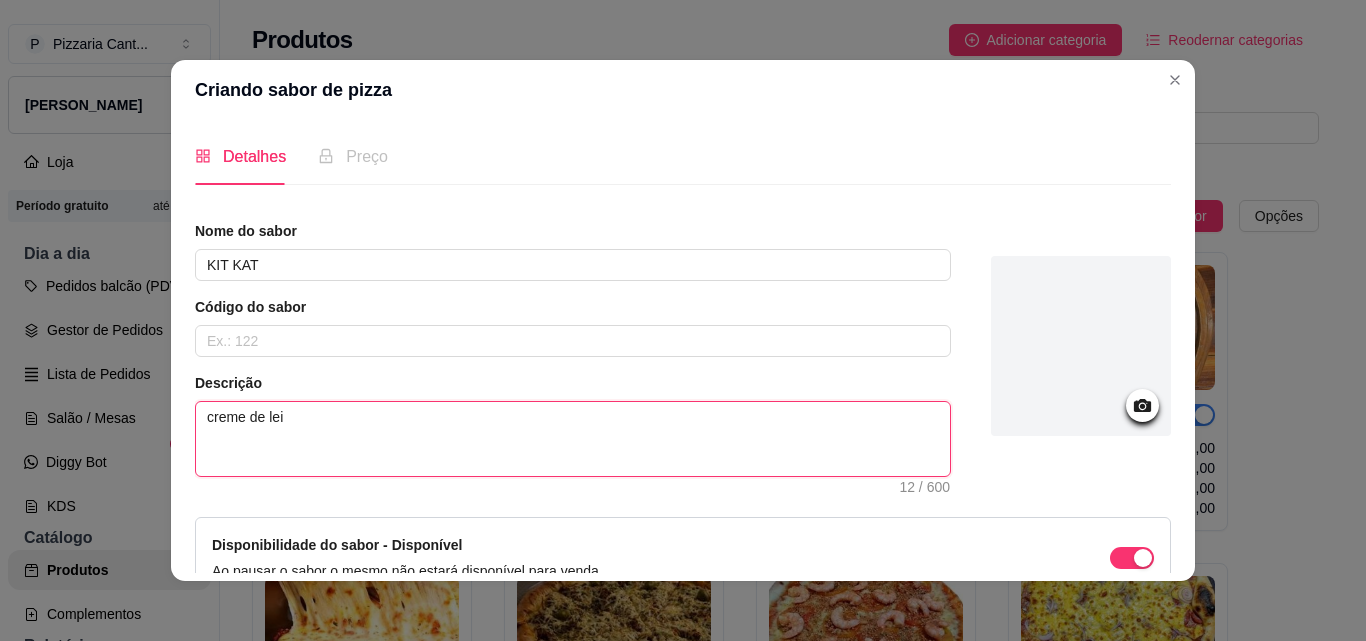 type on "creme de leit" 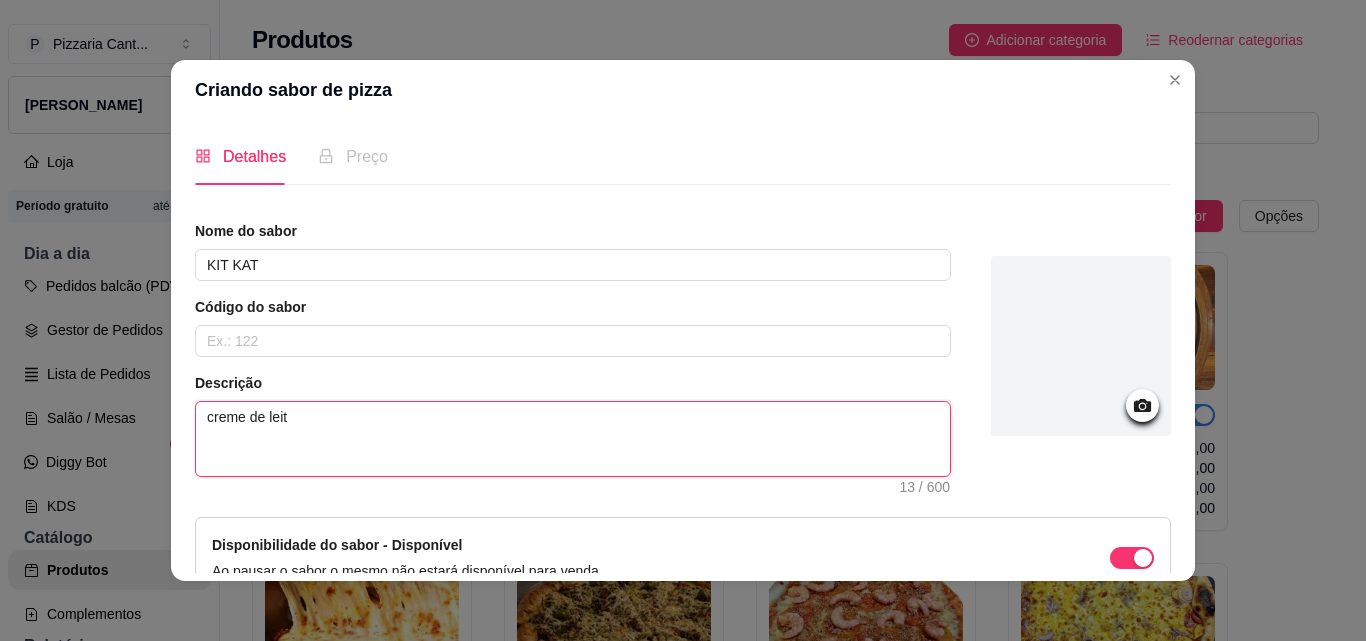 type on "creme de leite" 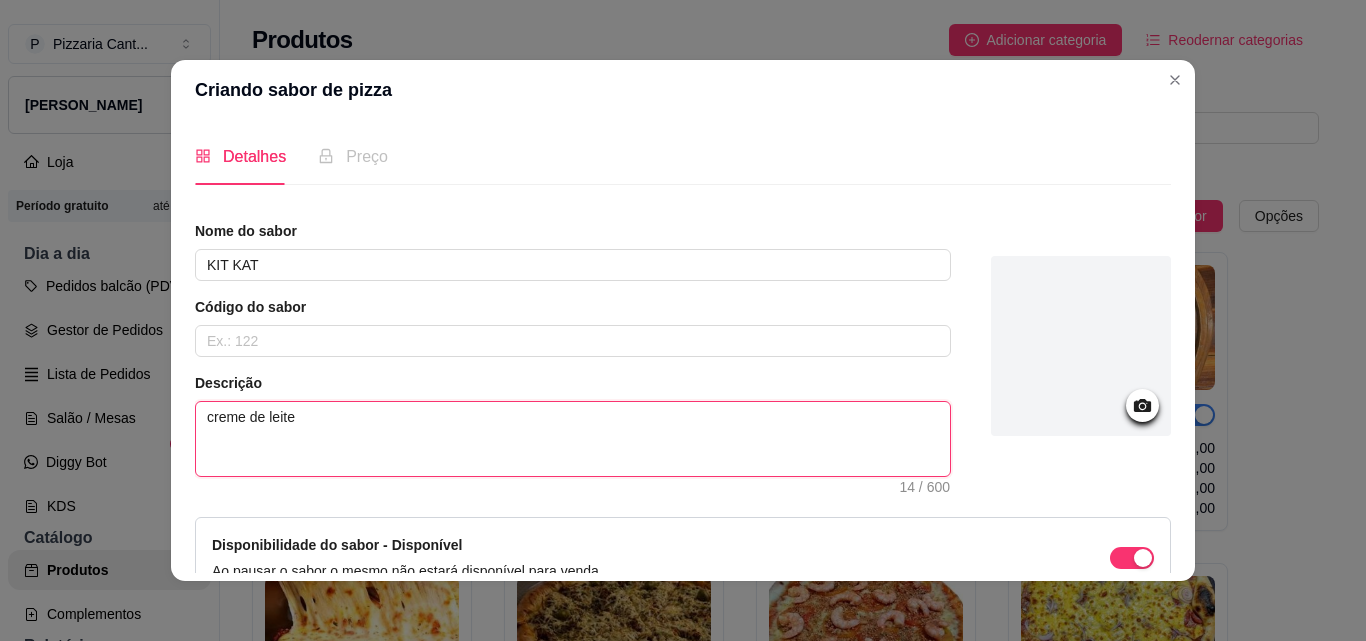 type on "creme de leite," 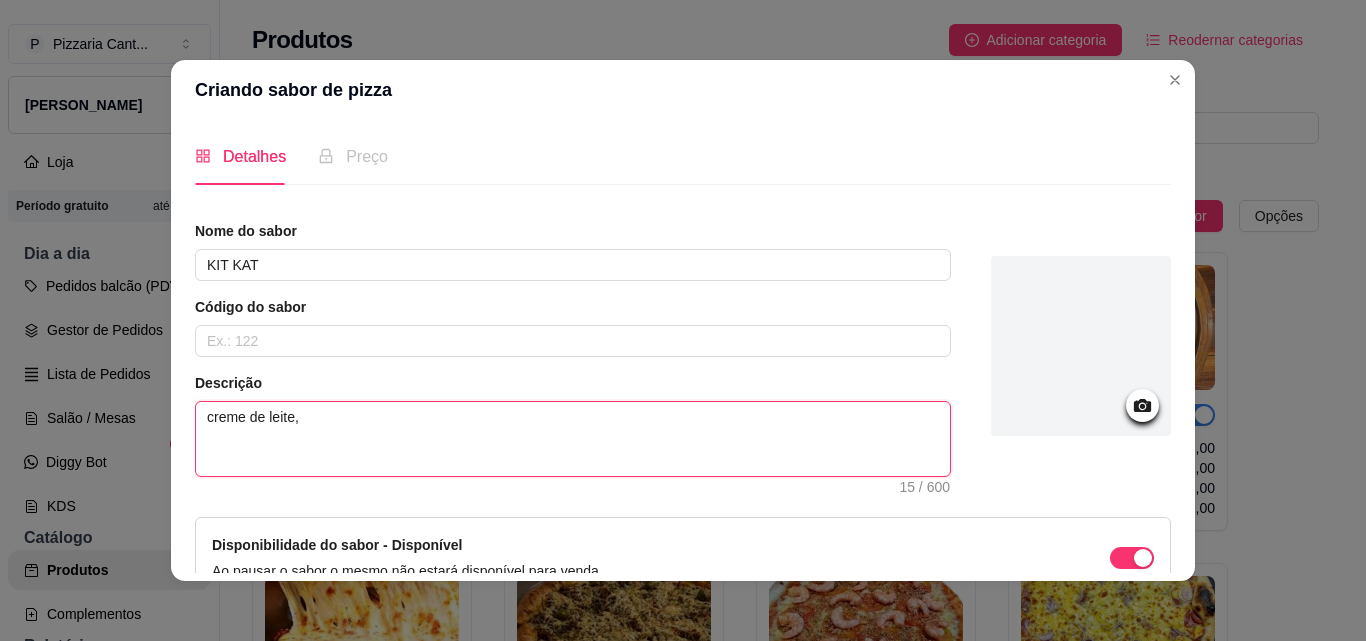 type on "creme de leite," 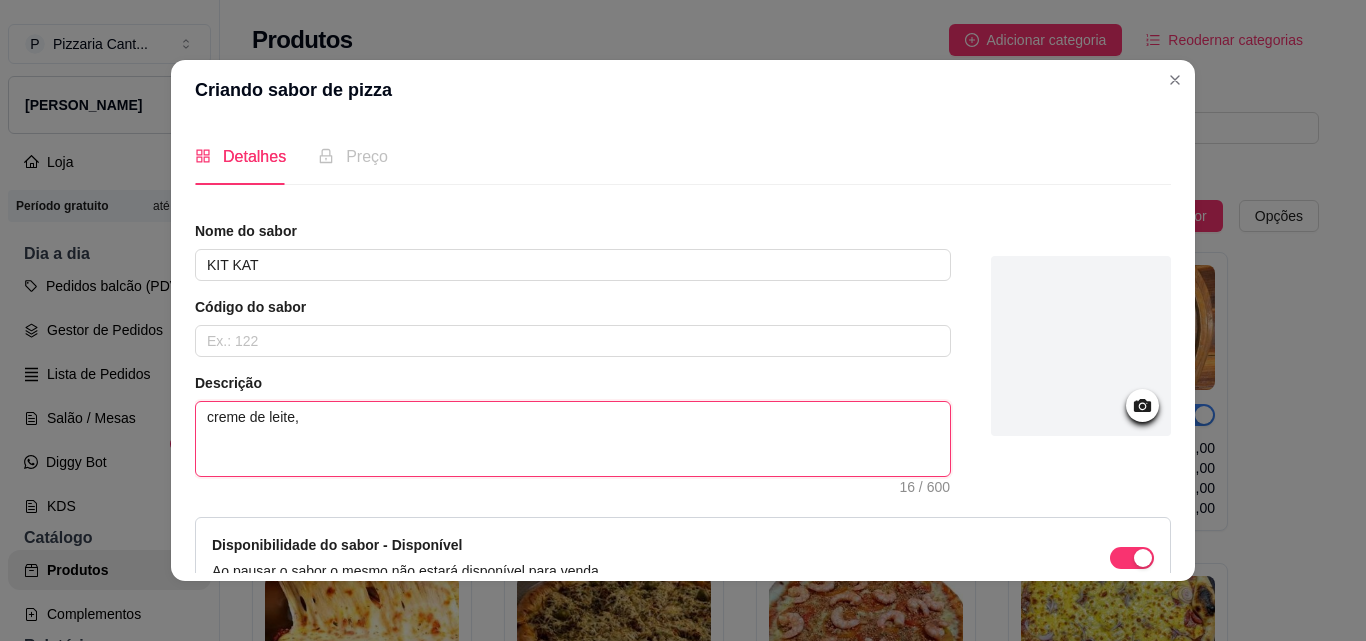 type on "creme de leite, c" 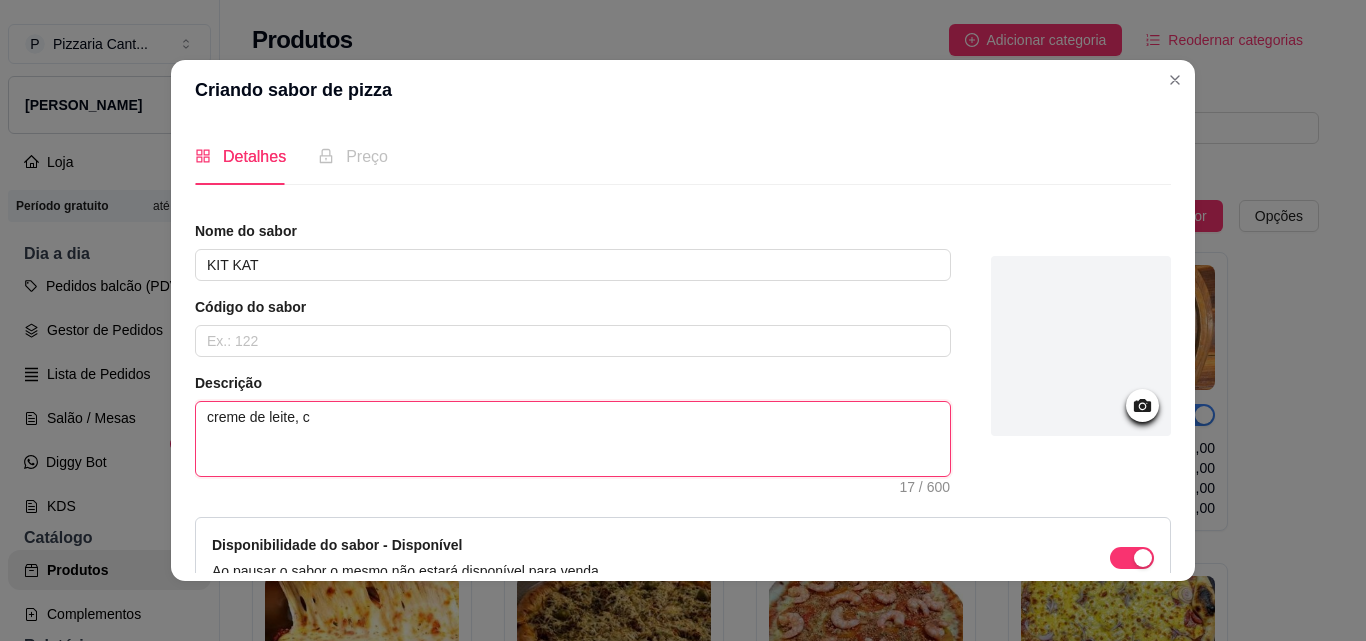 type on "creme de leite, ch" 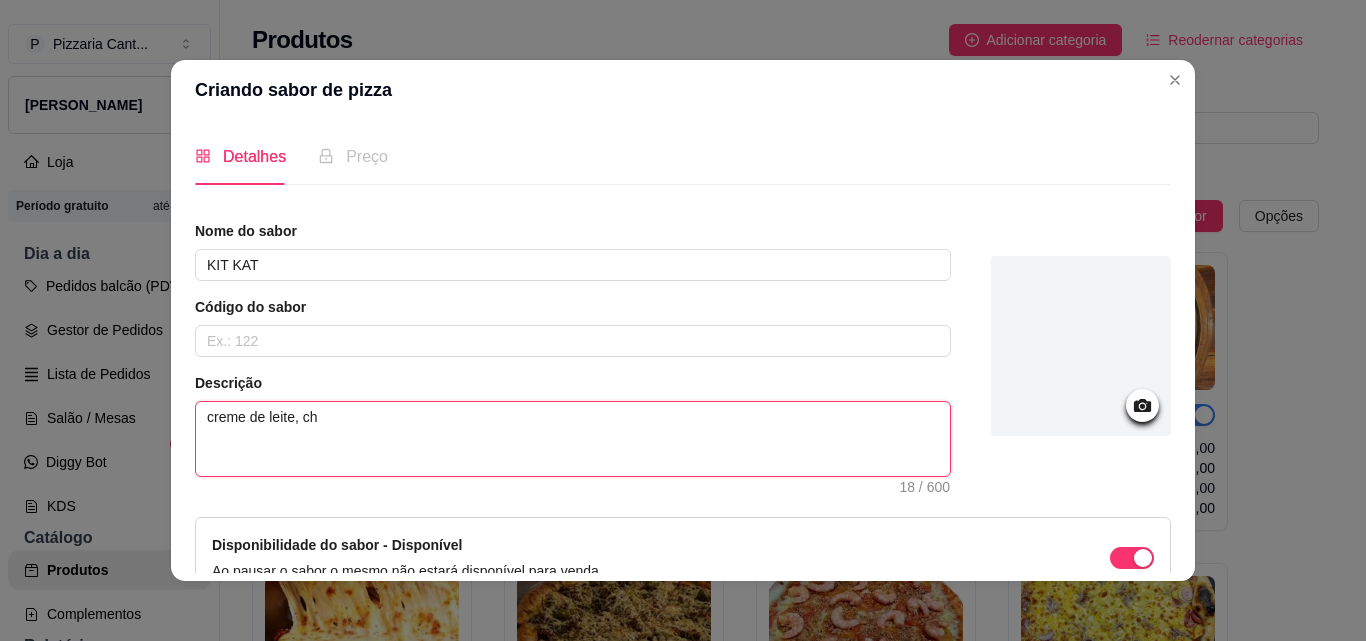 type on "creme de leite, cho" 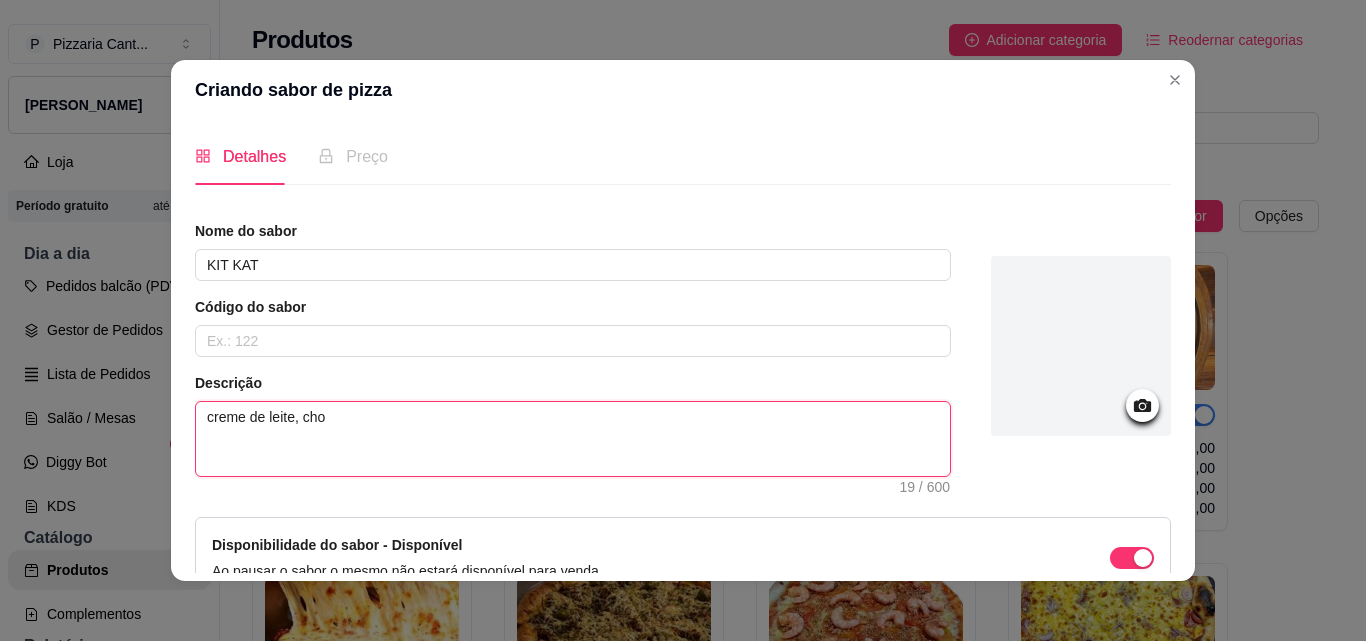 type on "creme de leite, choc" 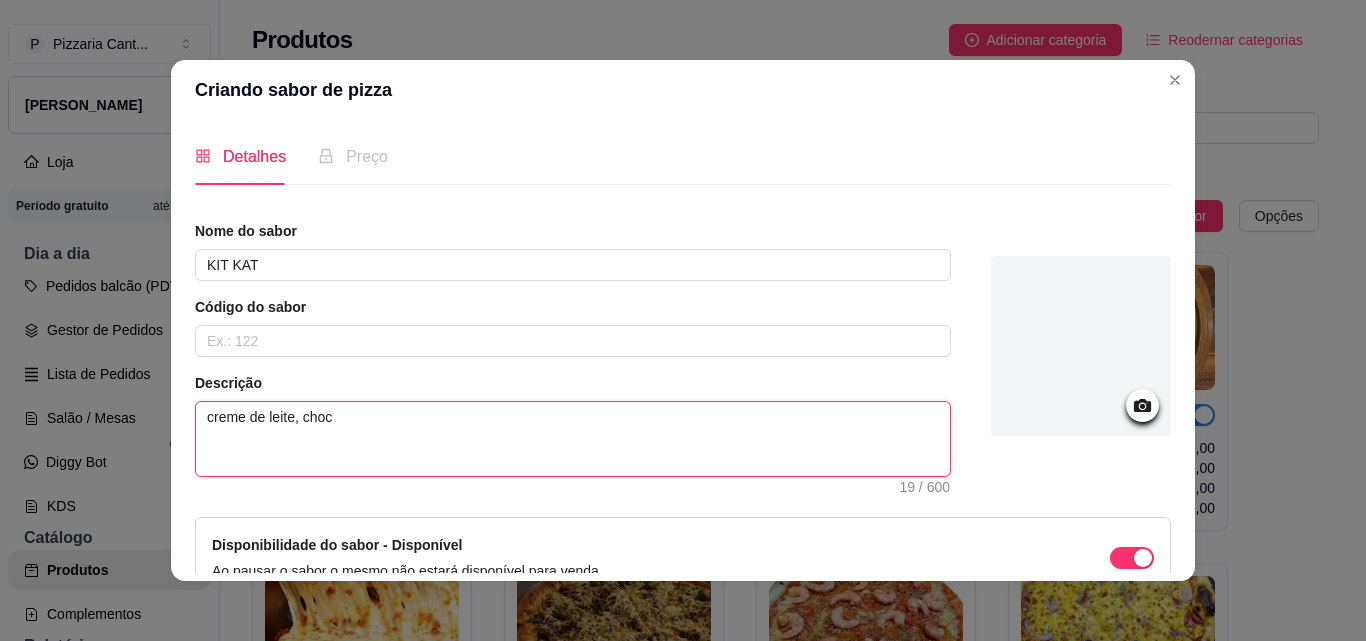 type 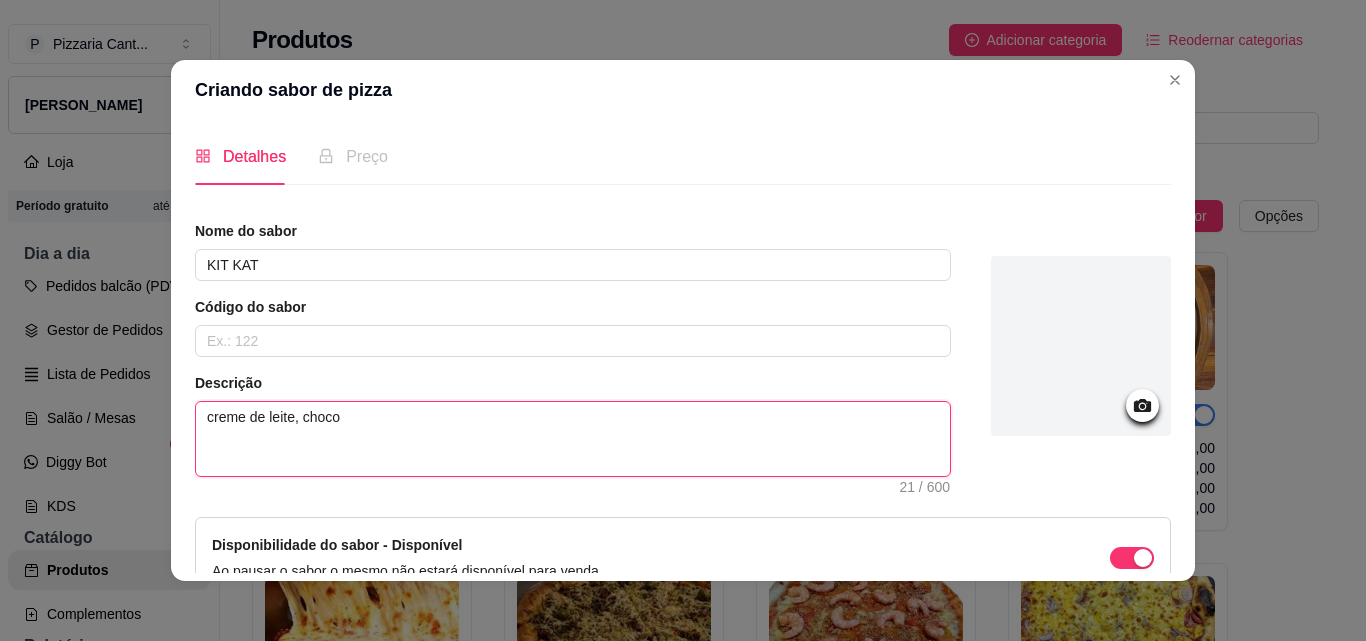 type on "creme de leite, chocol" 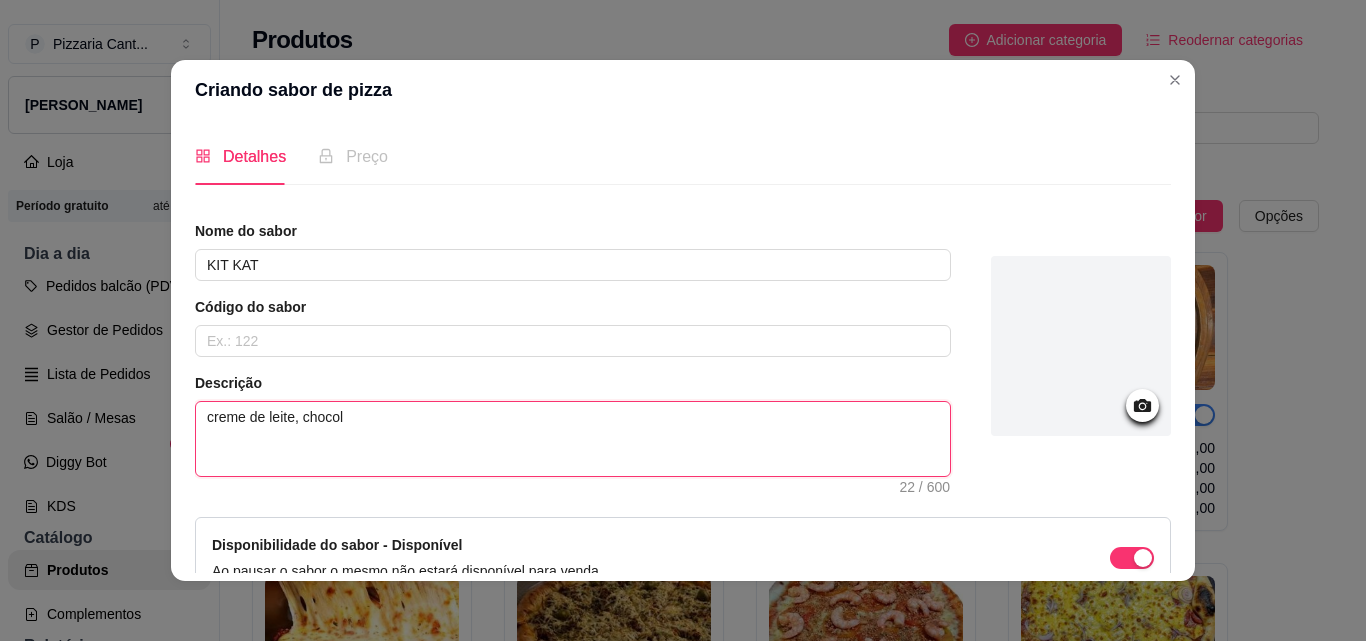type on "creme de leite, chocola" 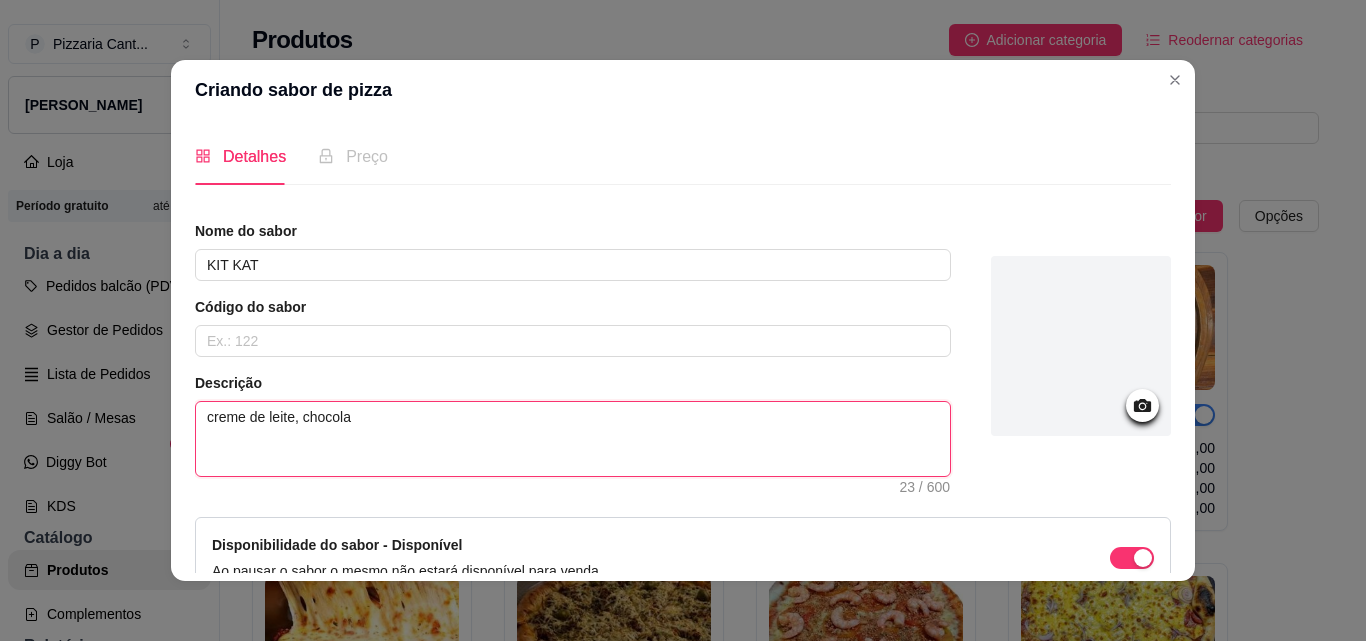 type on "creme de leite, chocolat" 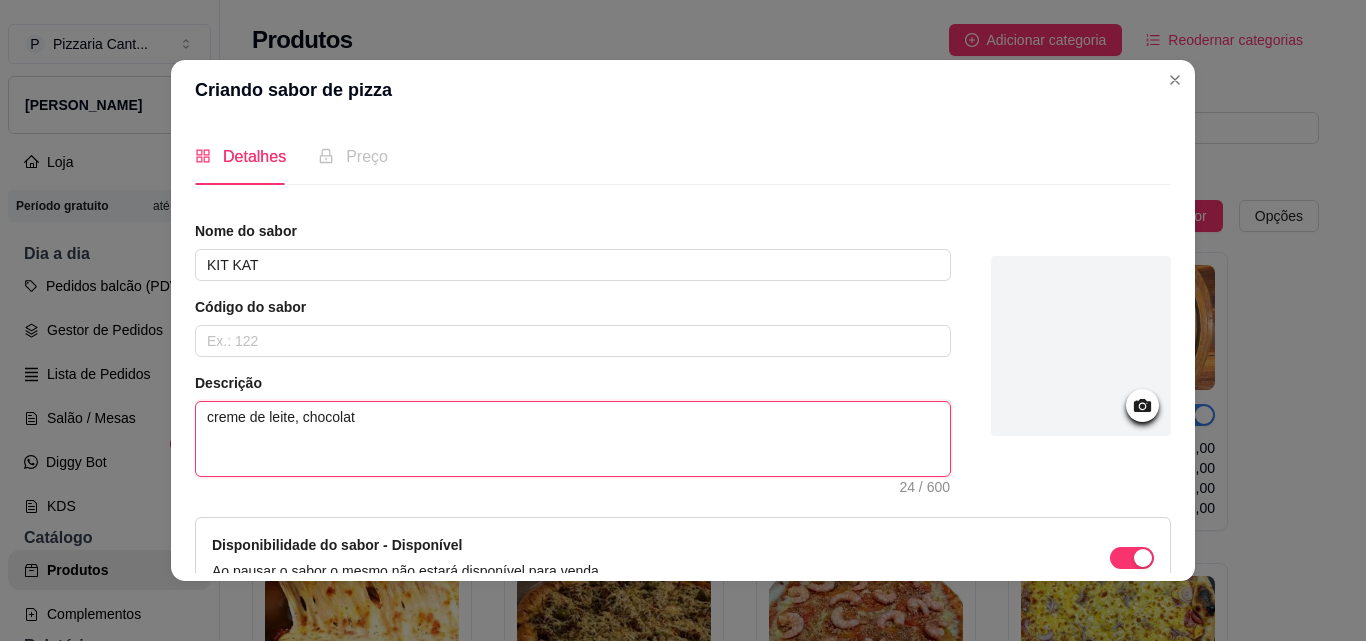 type on "creme de leite, chocolate" 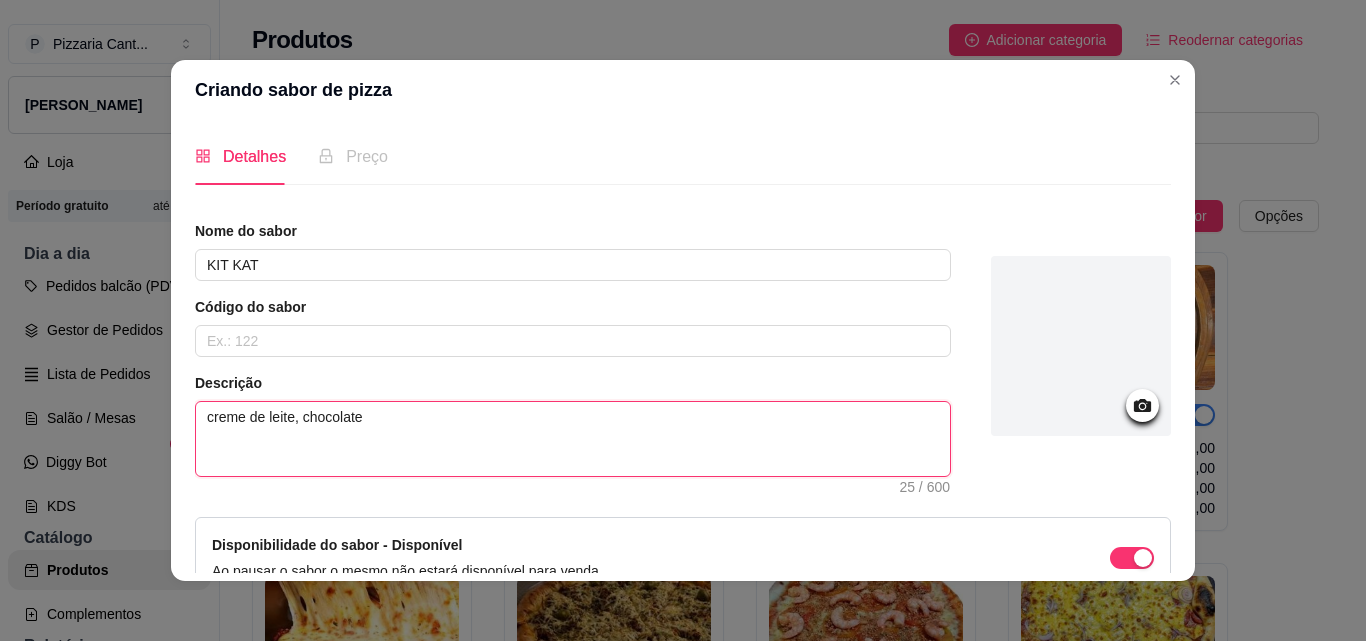 type on "creme de leite, chocolate" 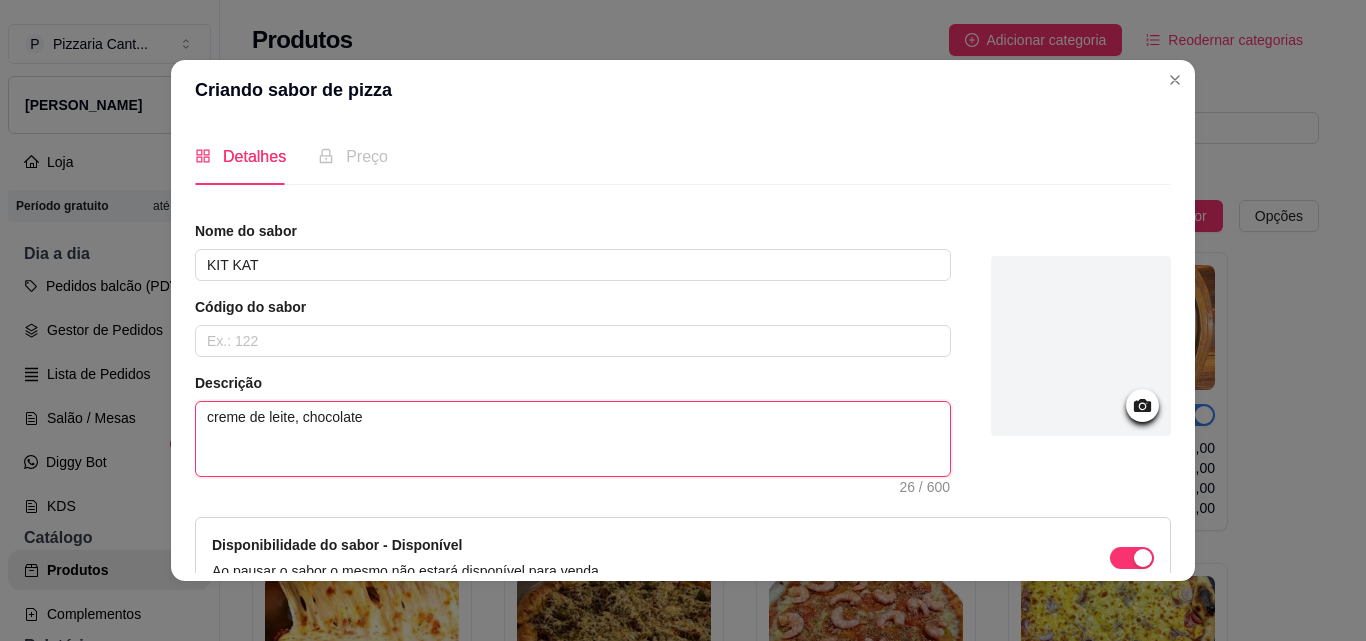 type on "creme de leite, chocolate a" 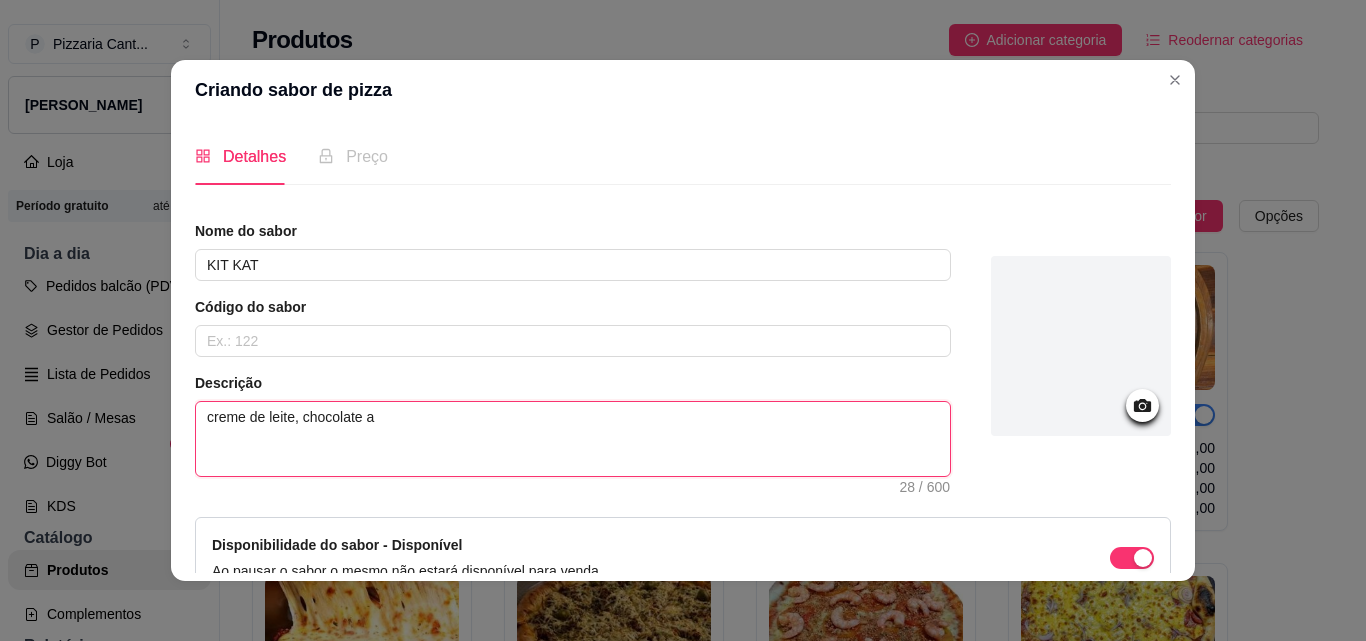 type on "creme de leite, chocolate ao" 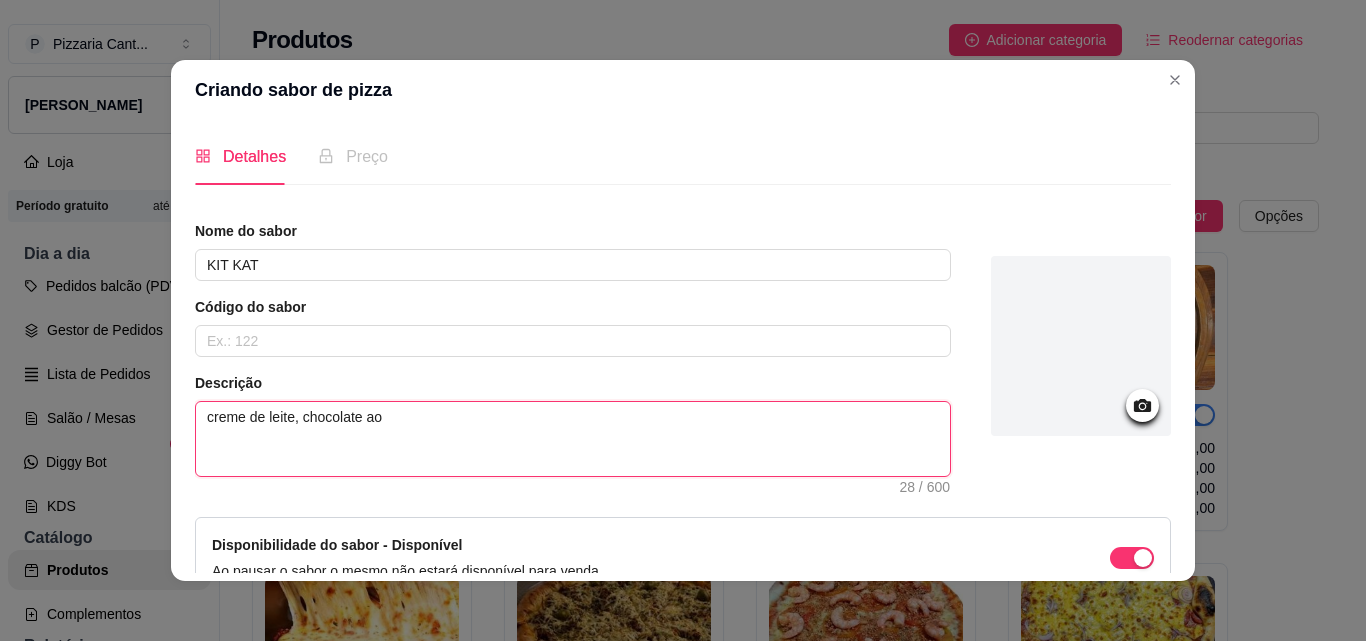 type on "creme de leite, chocolate ao" 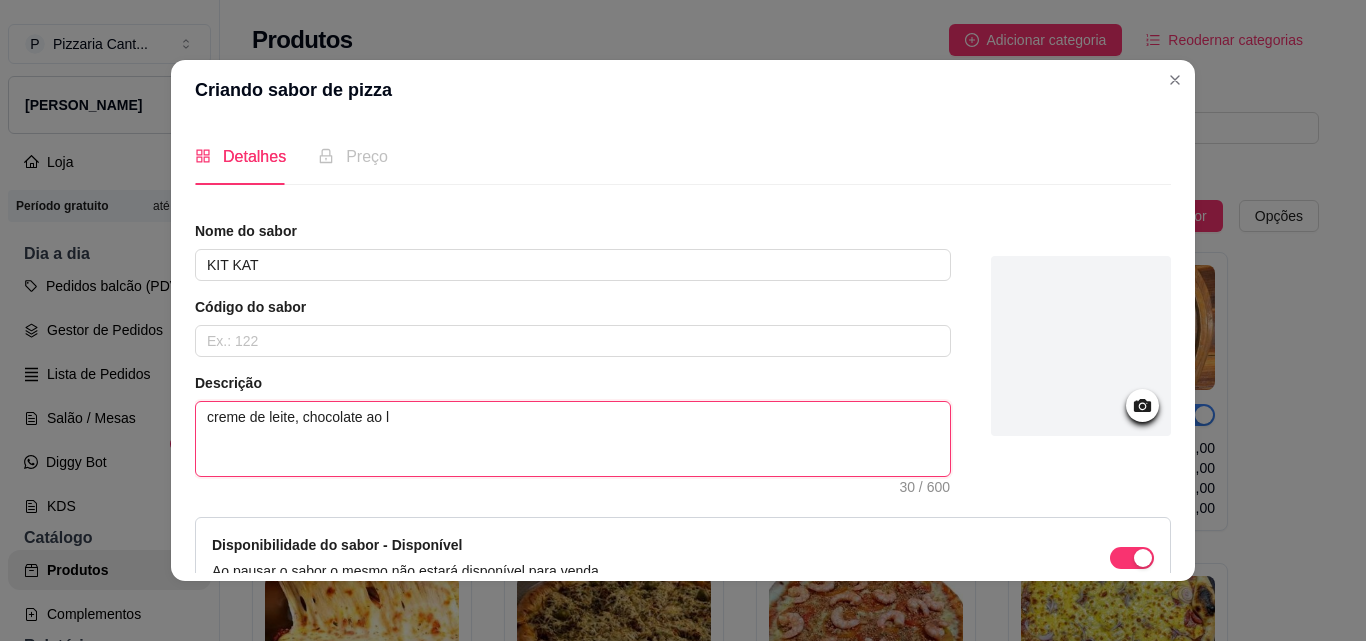 type on "creme de leite, chocolate ao le" 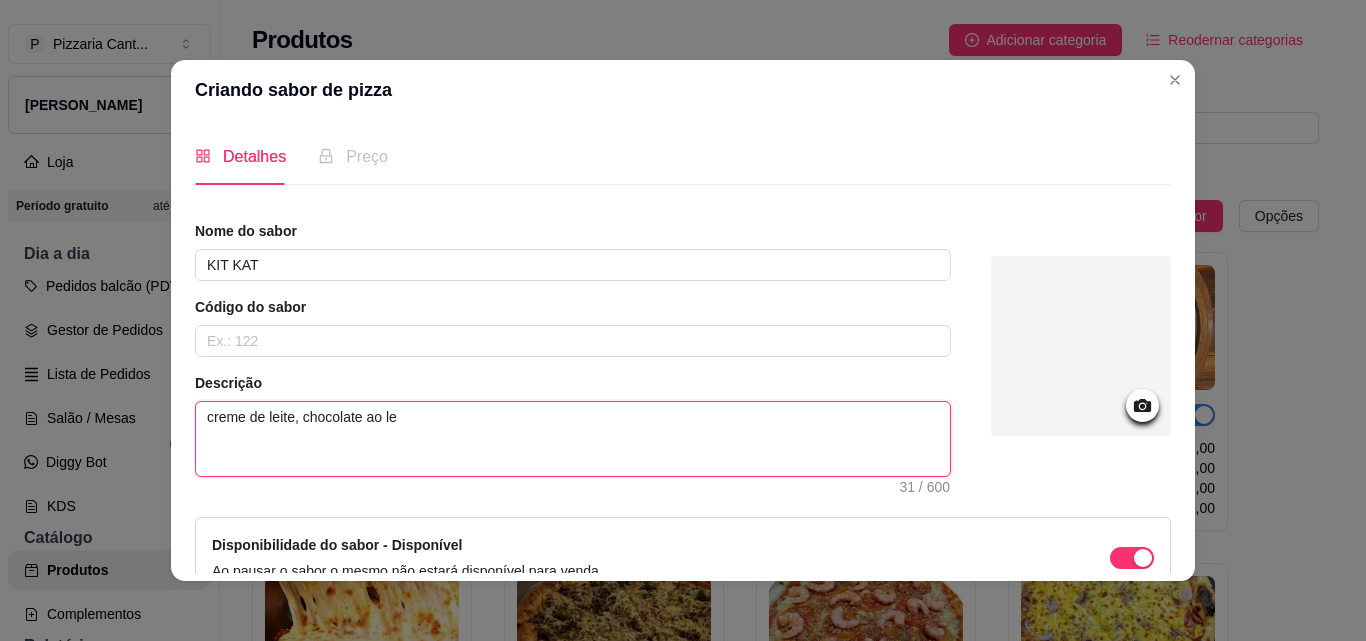 type on "creme de leite, chocolate ao lei" 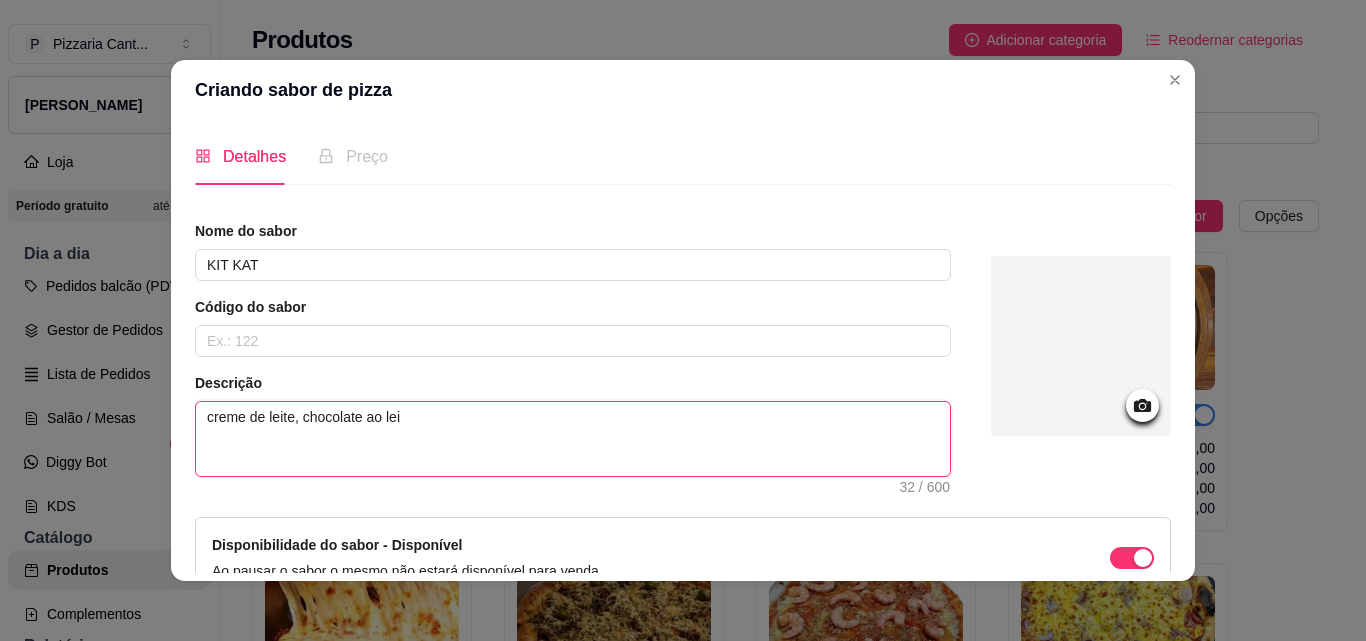 type on "creme de leite, chocolate ao leit" 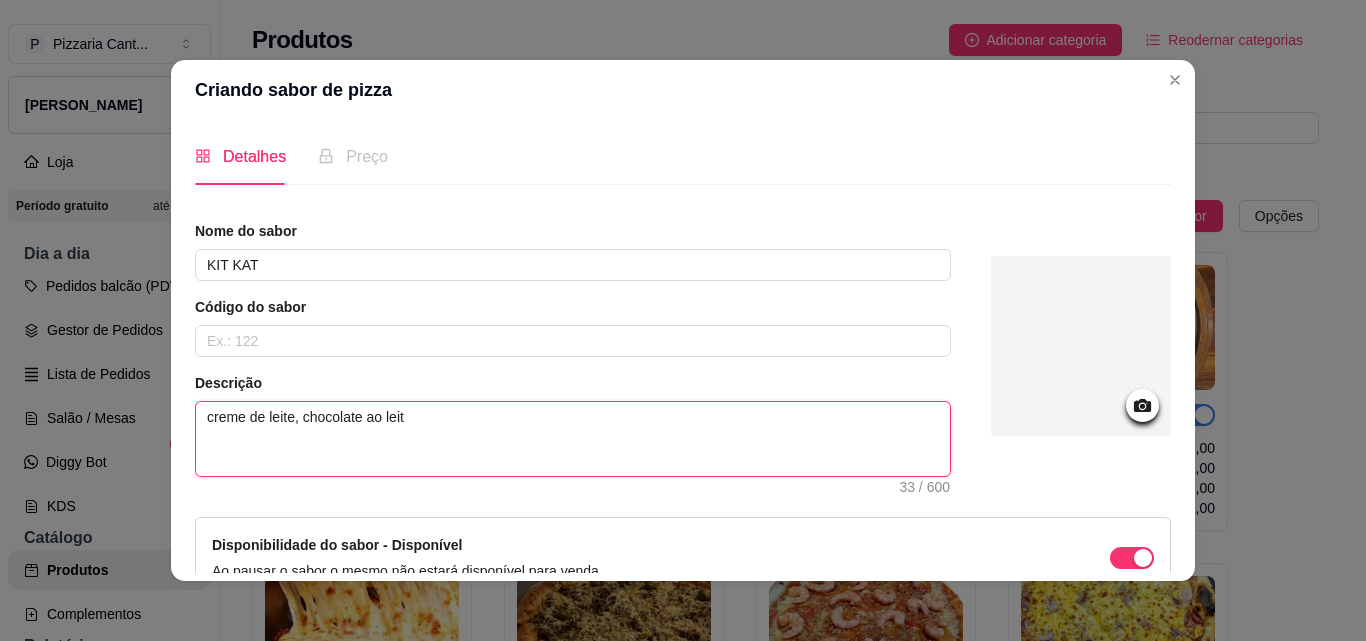 type on "creme de leite, chocolate ao leite" 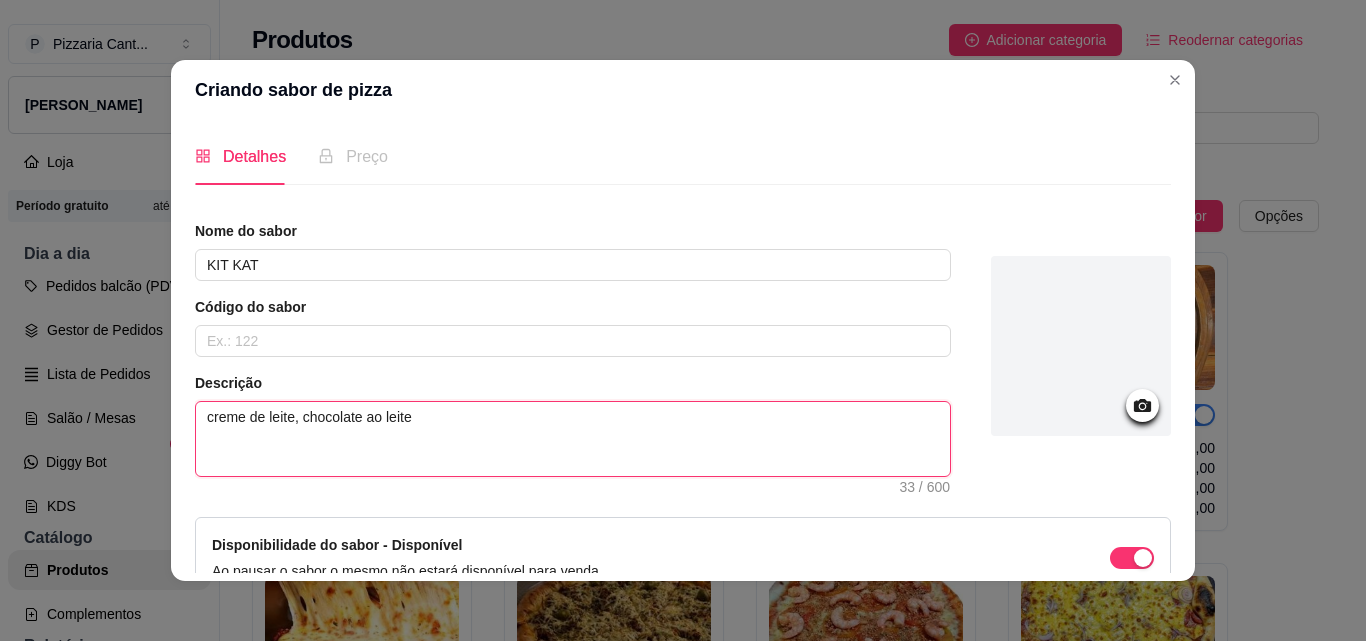 type 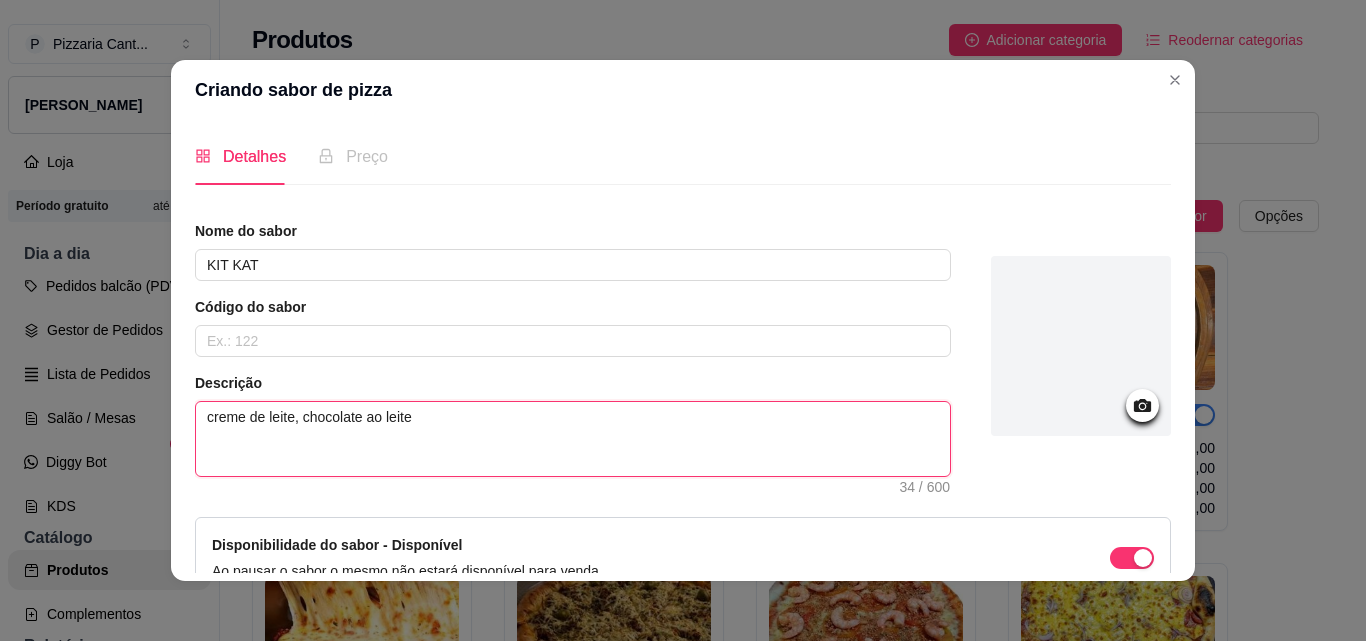 type on "creme de leite, chocolate ao leite" 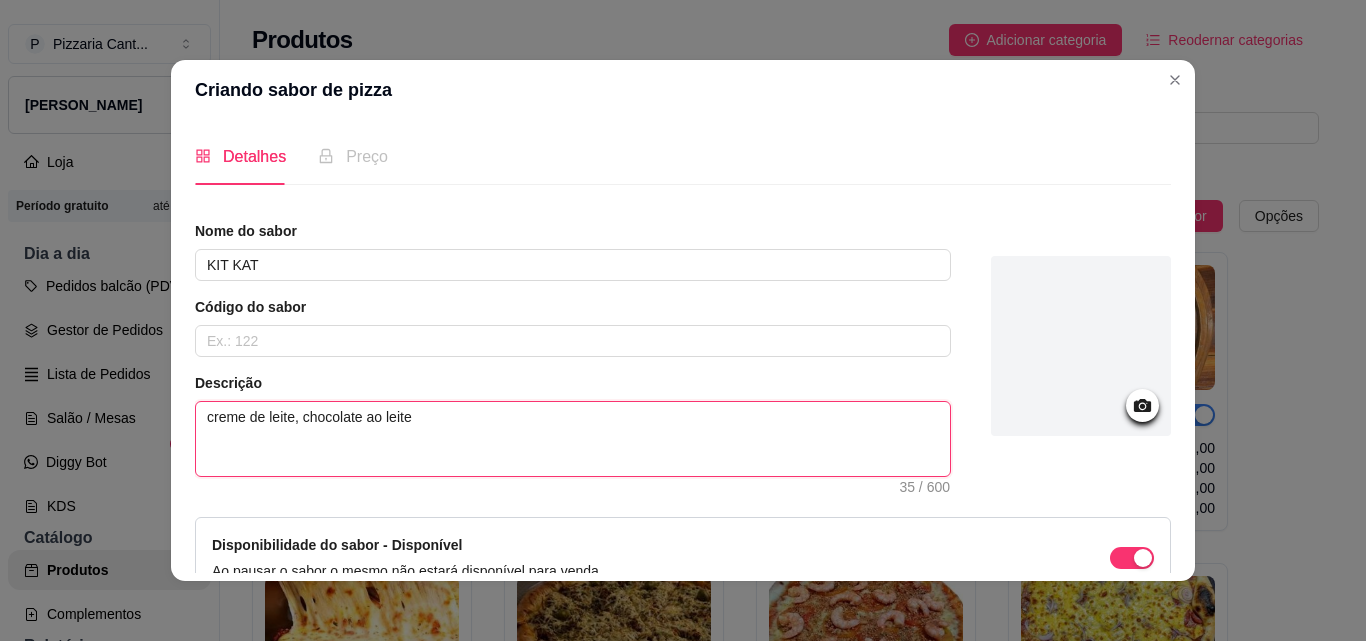 type on "creme de leite, chocolate ao leite ," 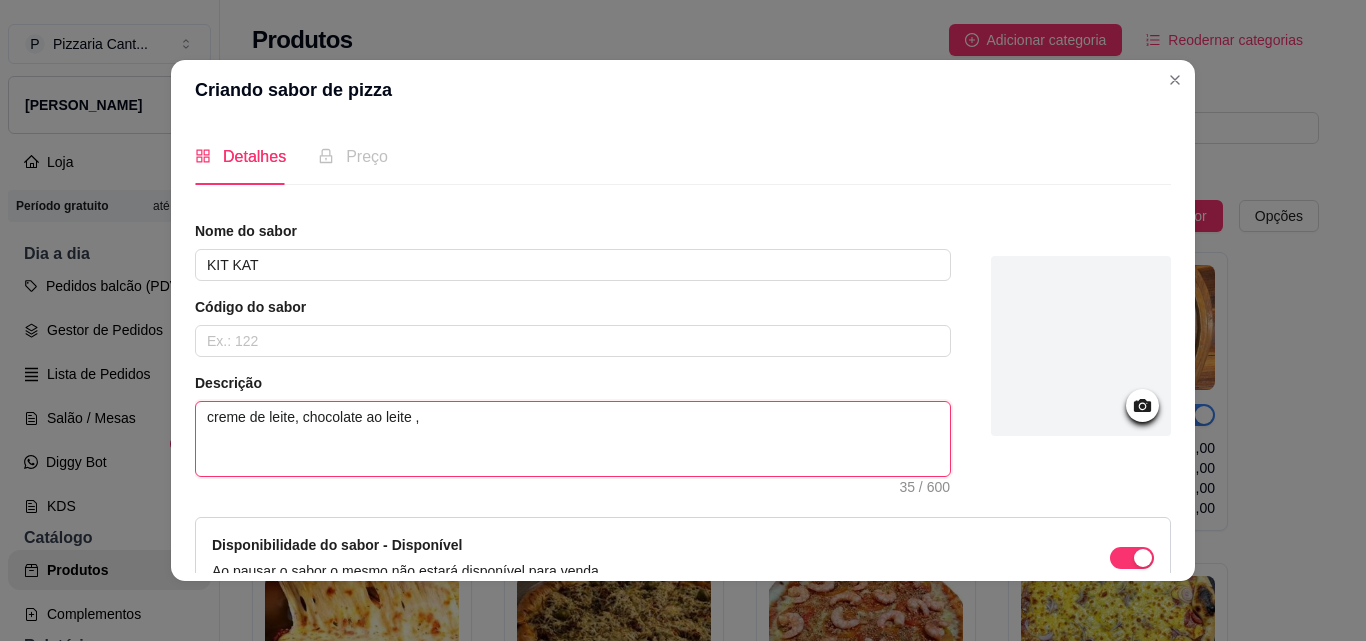 type 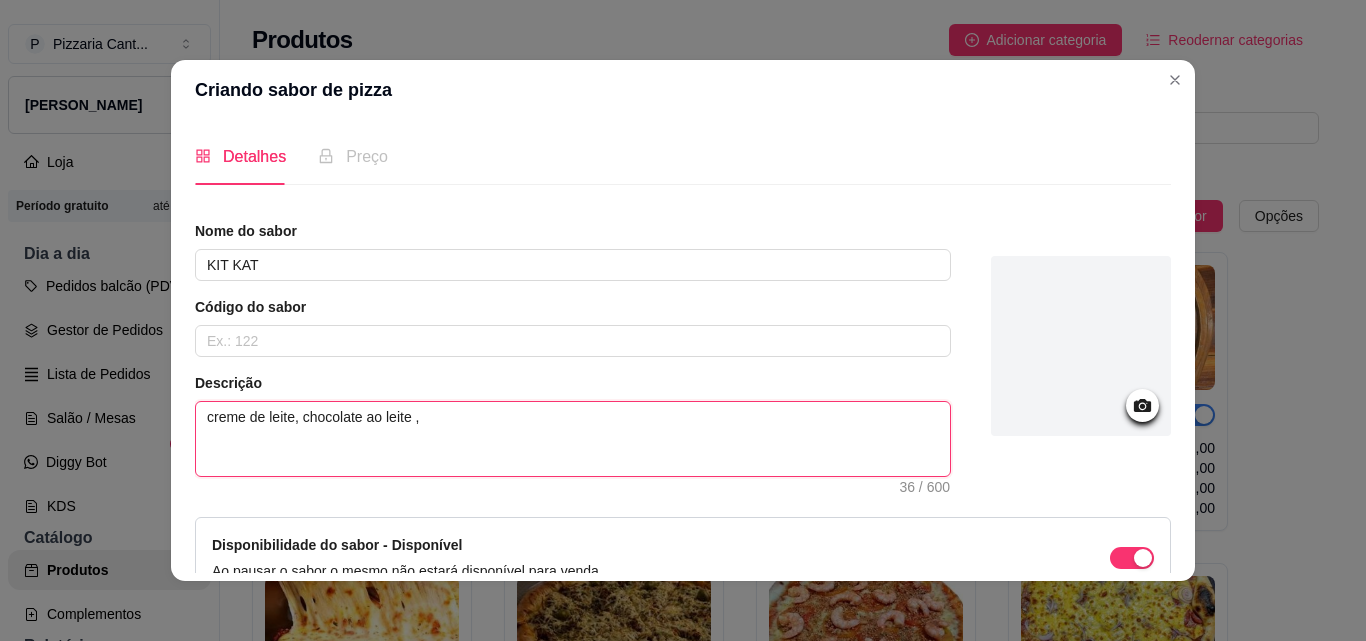 type on "creme de leite, chocolate ao leite ,k" 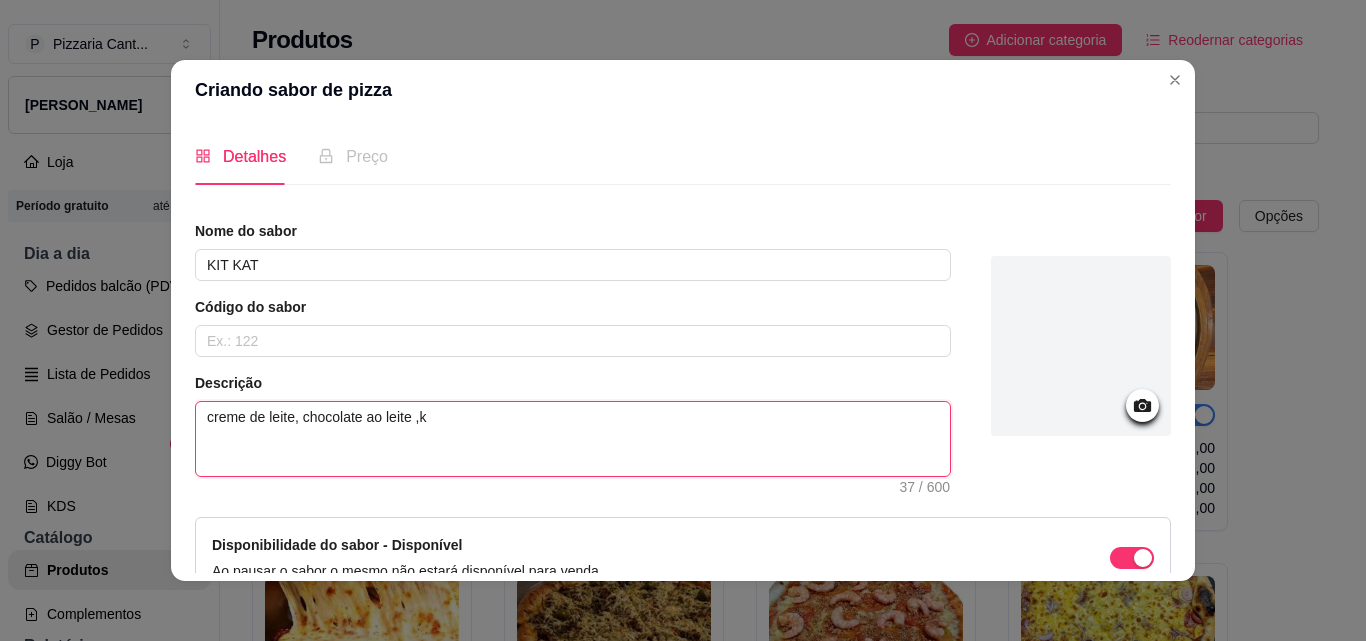 type on "creme de leite, chocolate ao leite ,ki" 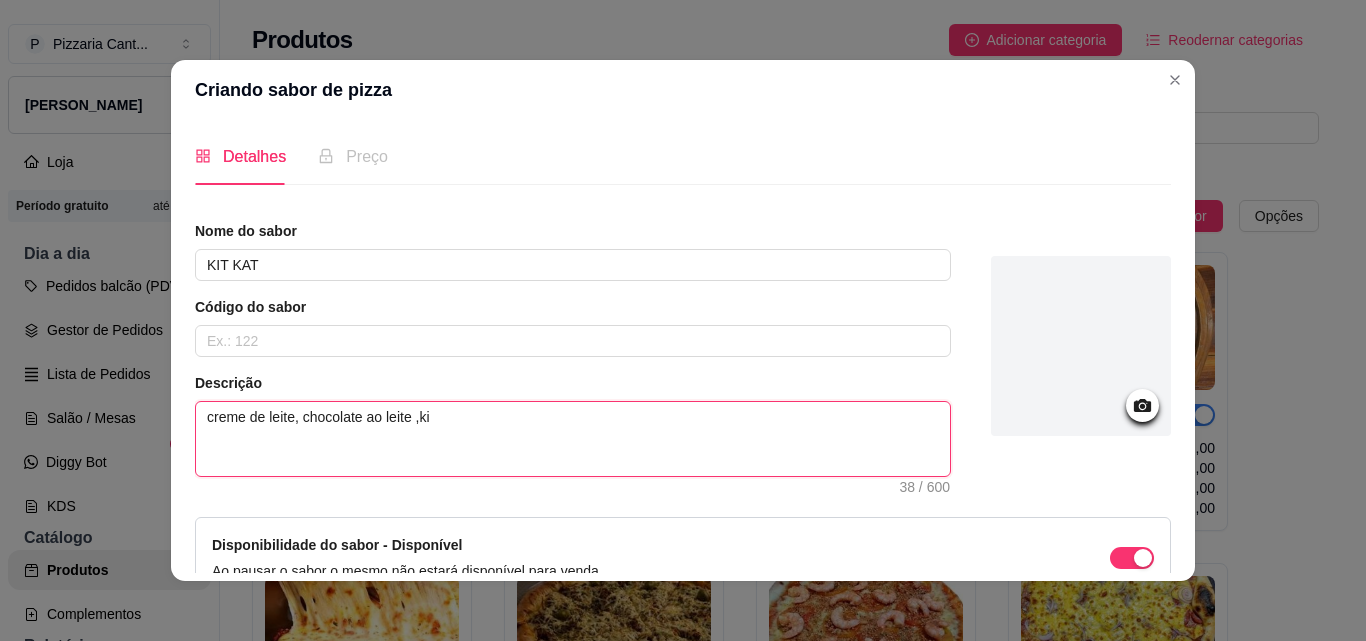 type on "creme de leite, chocolate ao leite ,kit" 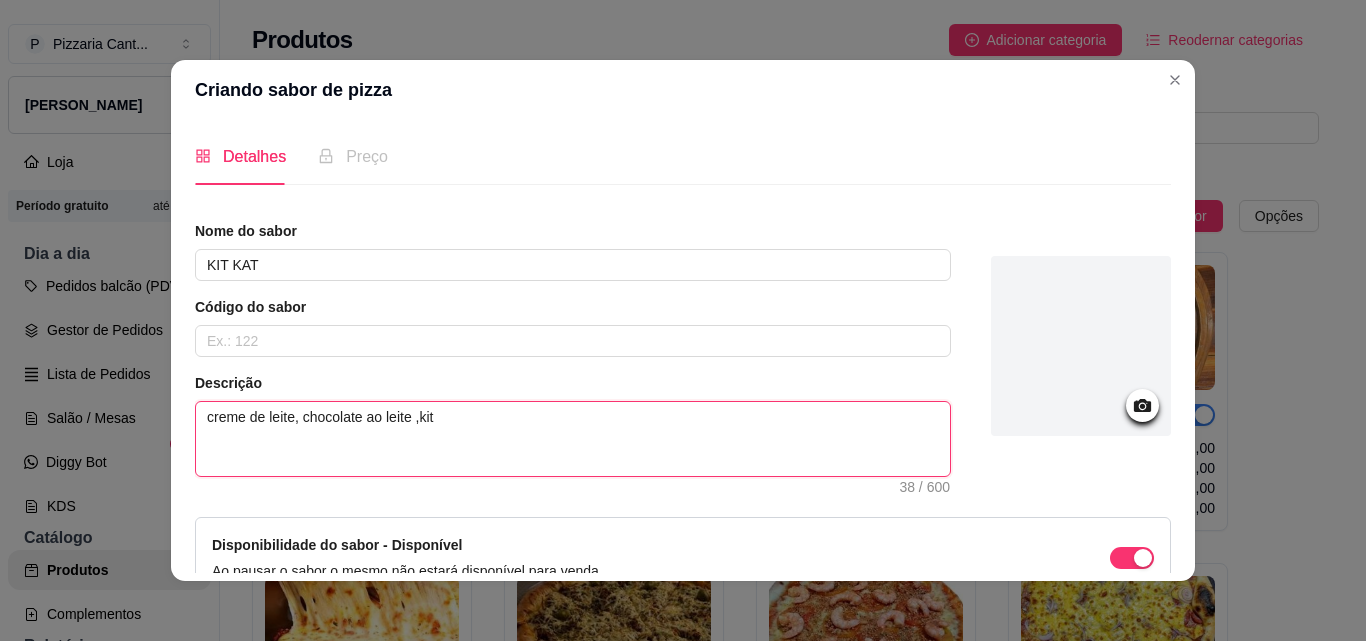 type 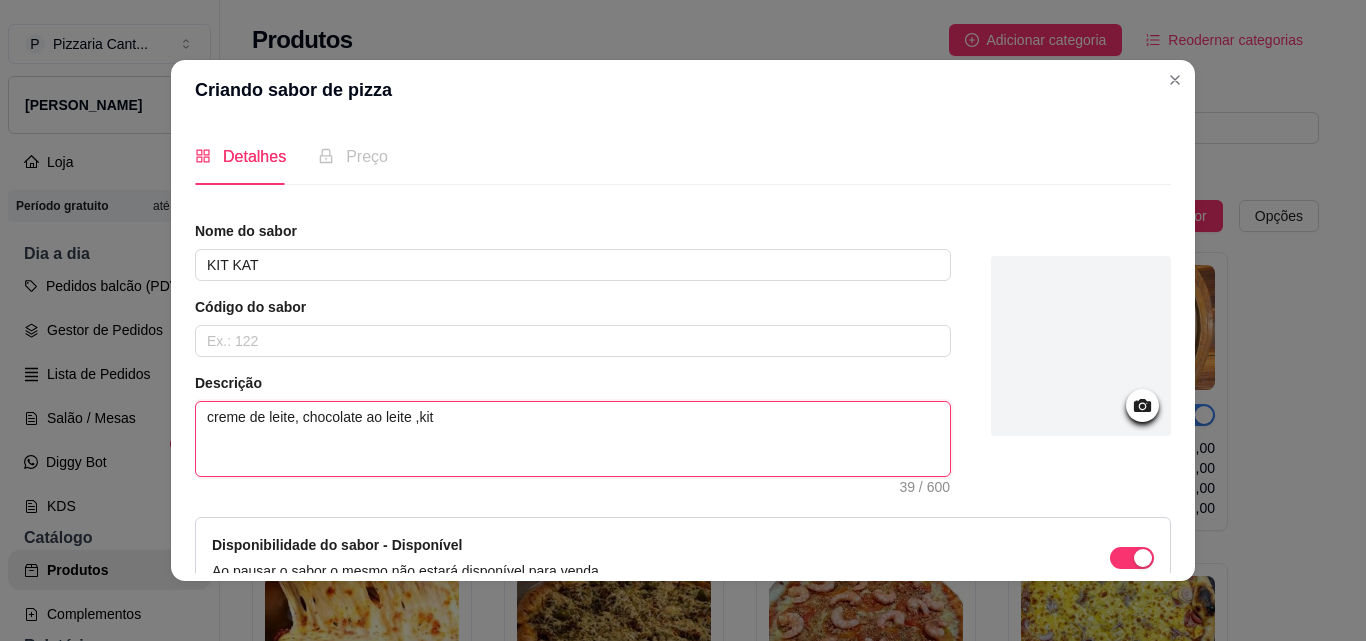 type on "creme de leite, chocolate ao leite ,kit" 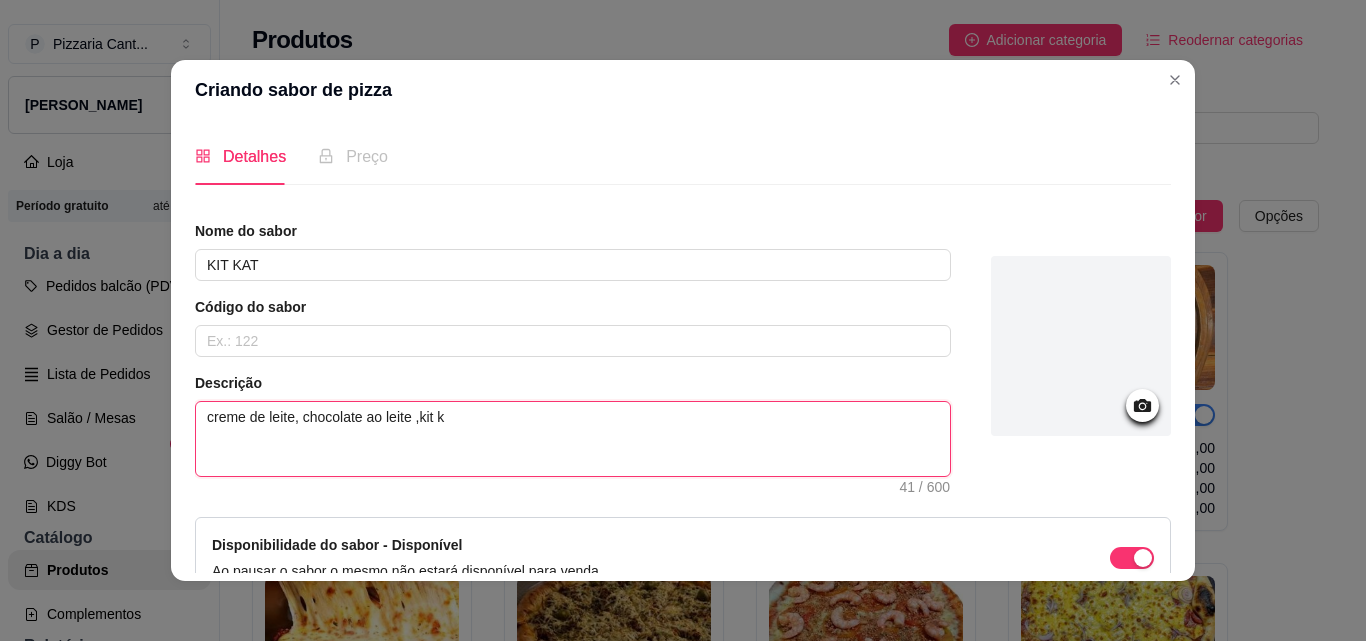 type on "creme de leite, chocolate ao leite ,kit ka" 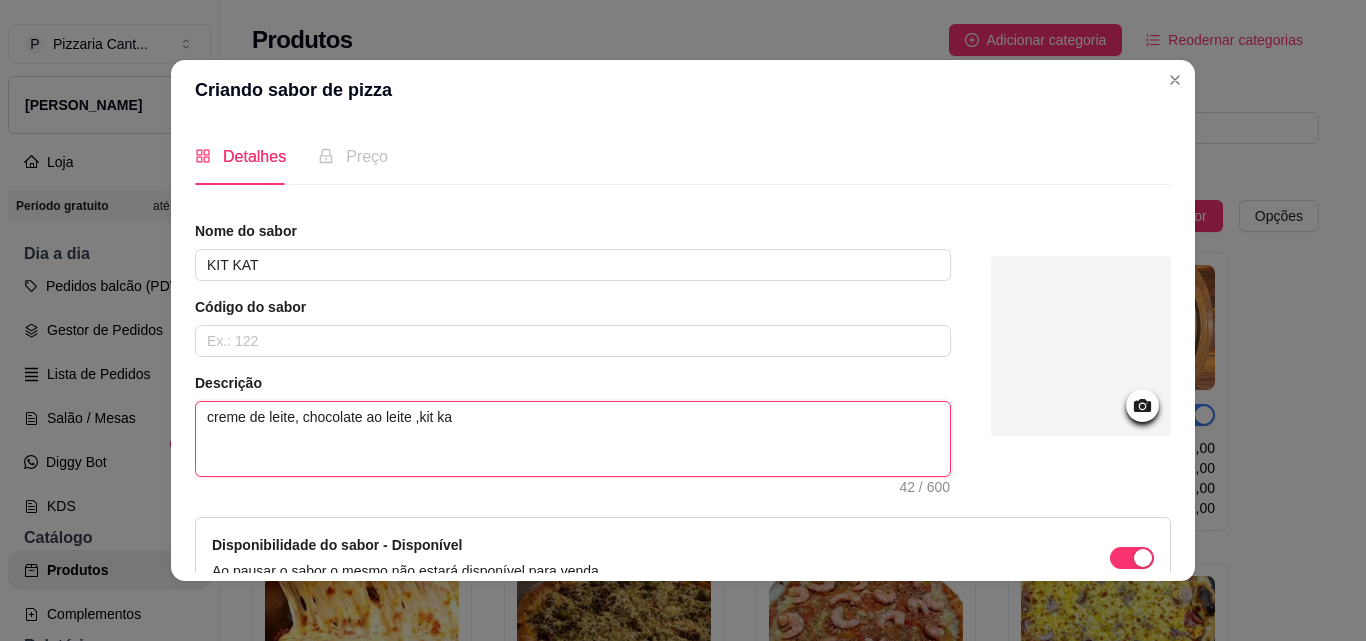 type on "creme de leite, chocolate ao leite ,kit kat" 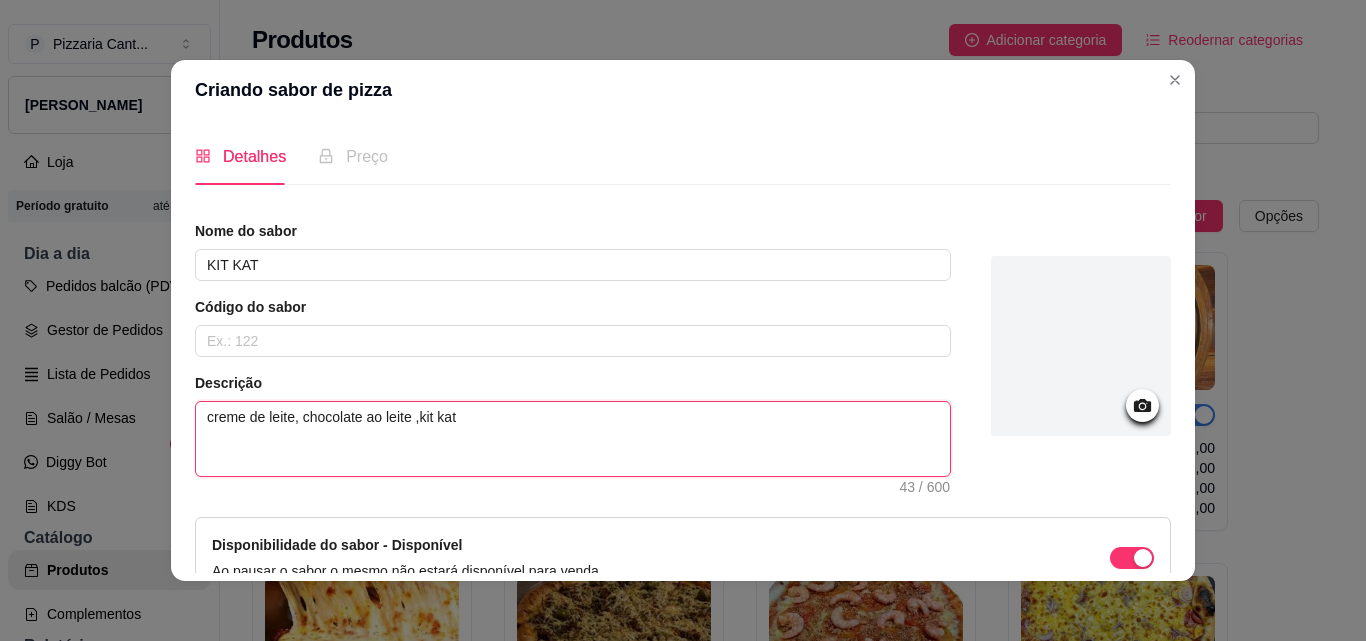 type on "creme de leite, chocolate ao leite ,kit kat" 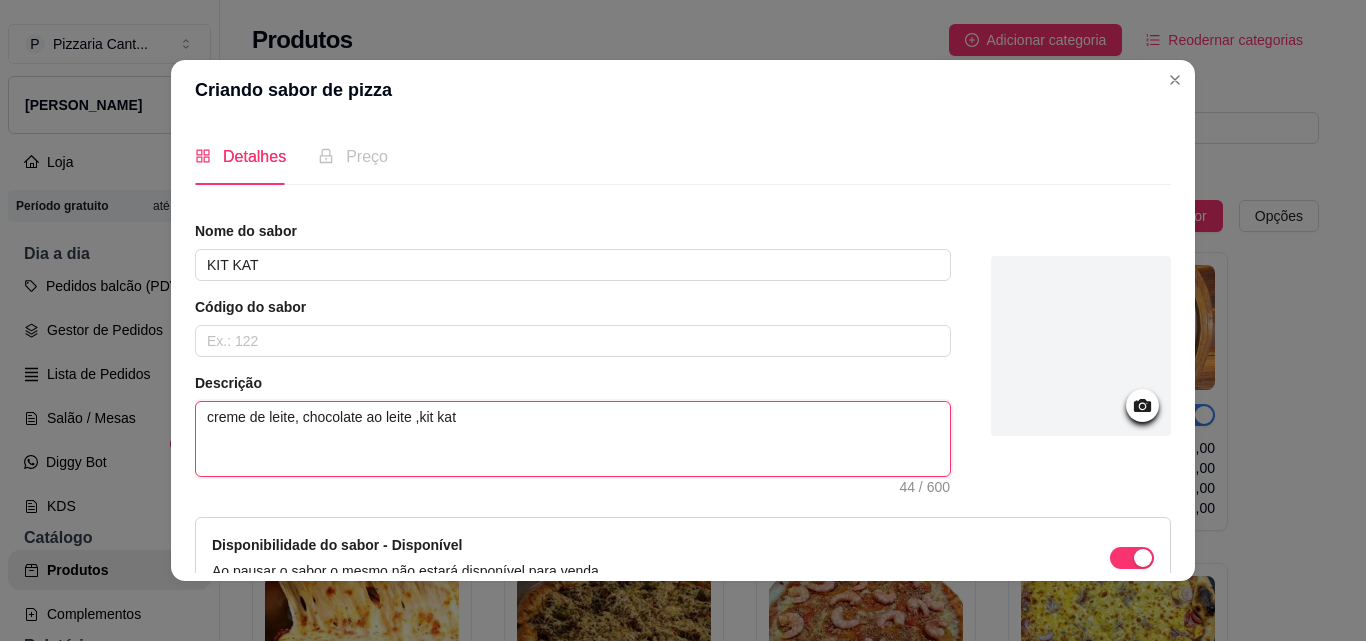 type on "creme de leite, chocolate ao leite ,kit kat" 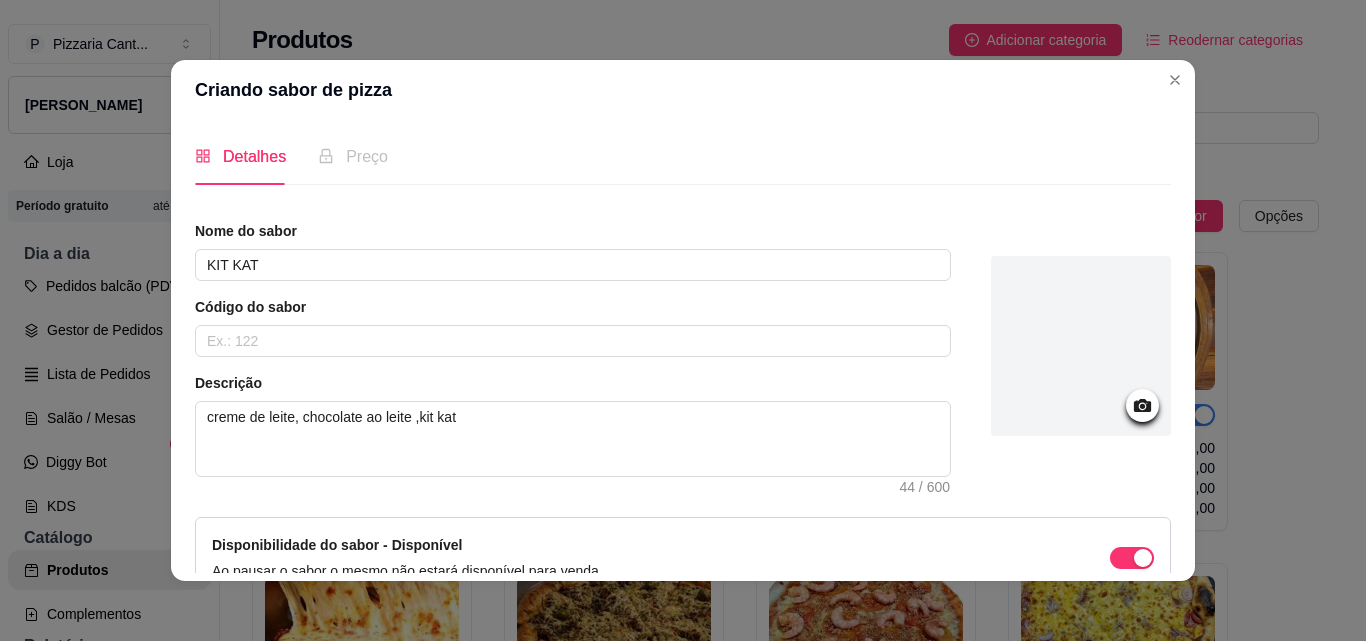 click 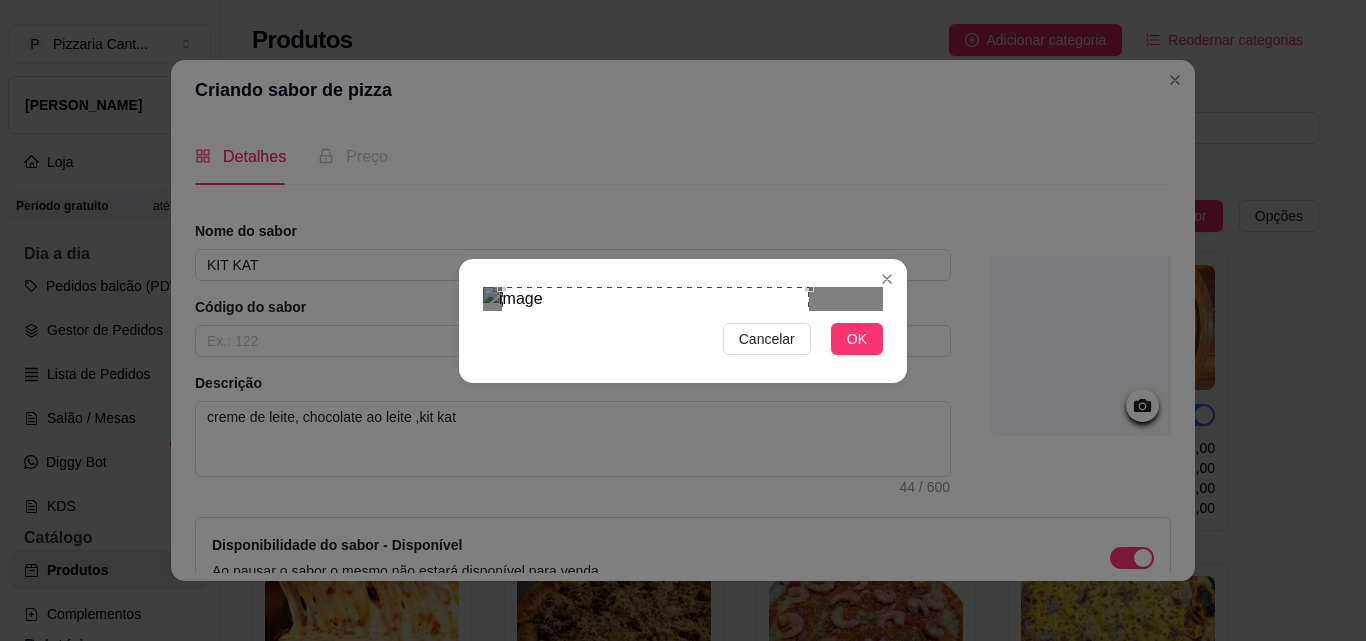 click at bounding box center [655, 440] 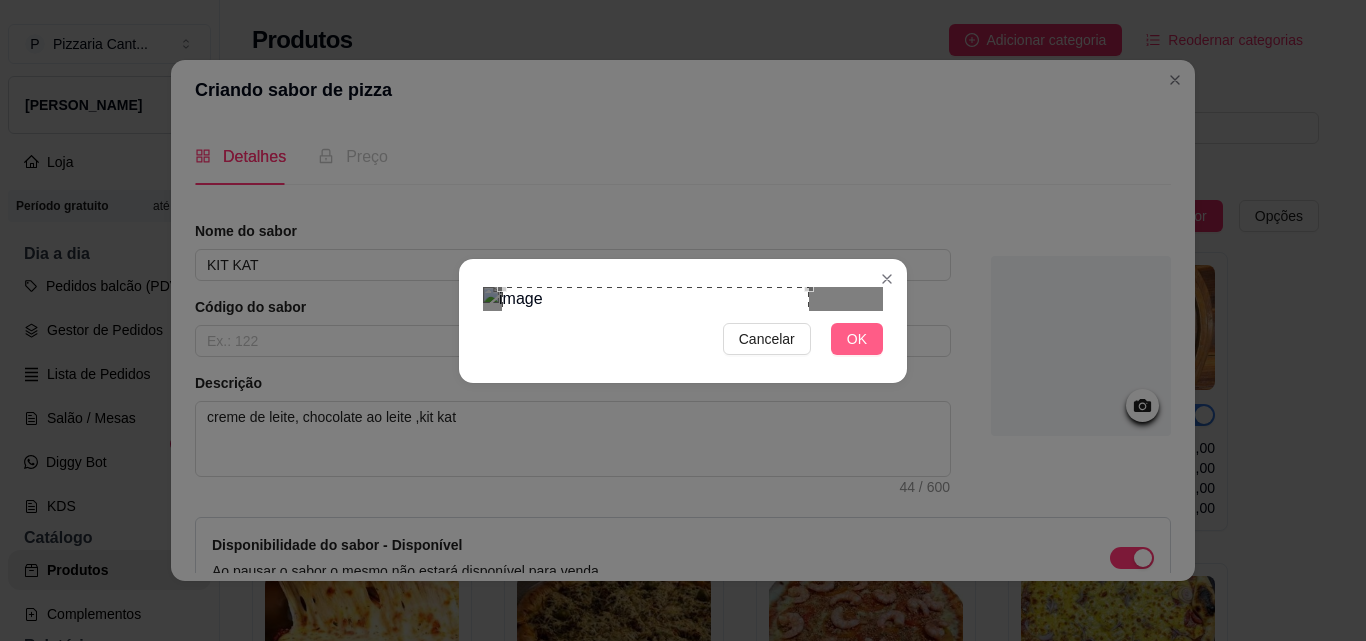 click on "OK" at bounding box center [857, 339] 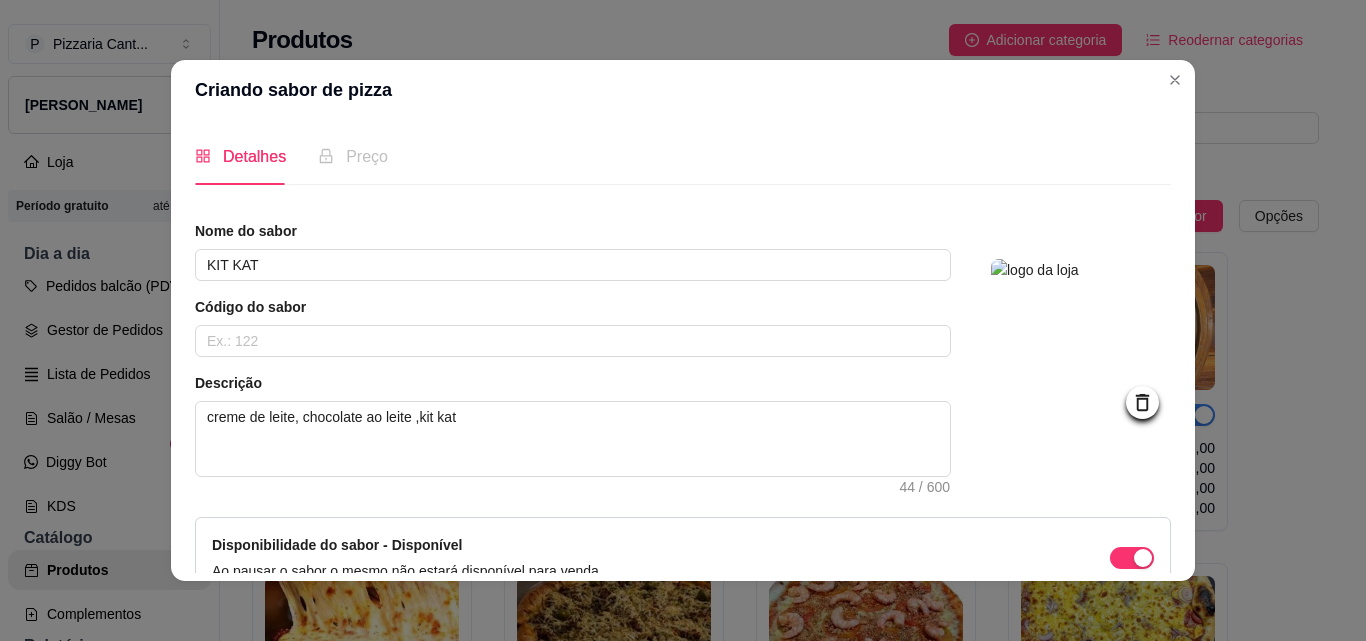 scroll, scrollTop: 115, scrollLeft: 0, axis: vertical 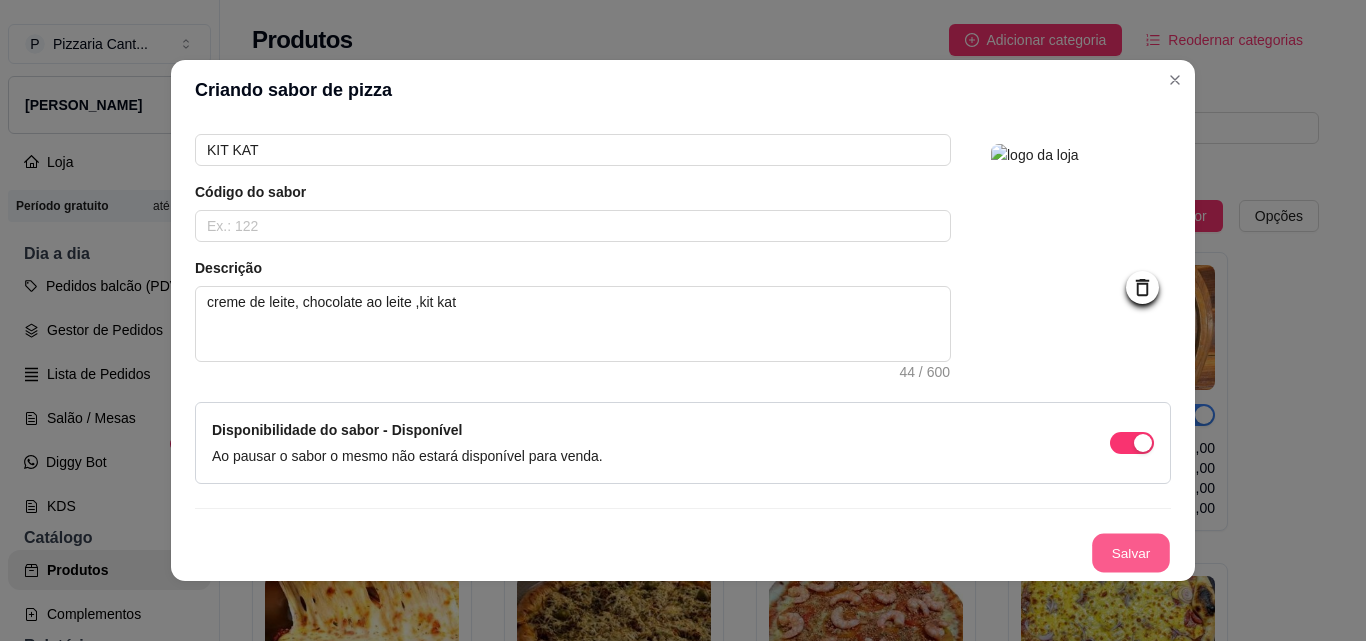 click on "Salvar" at bounding box center [1131, 553] 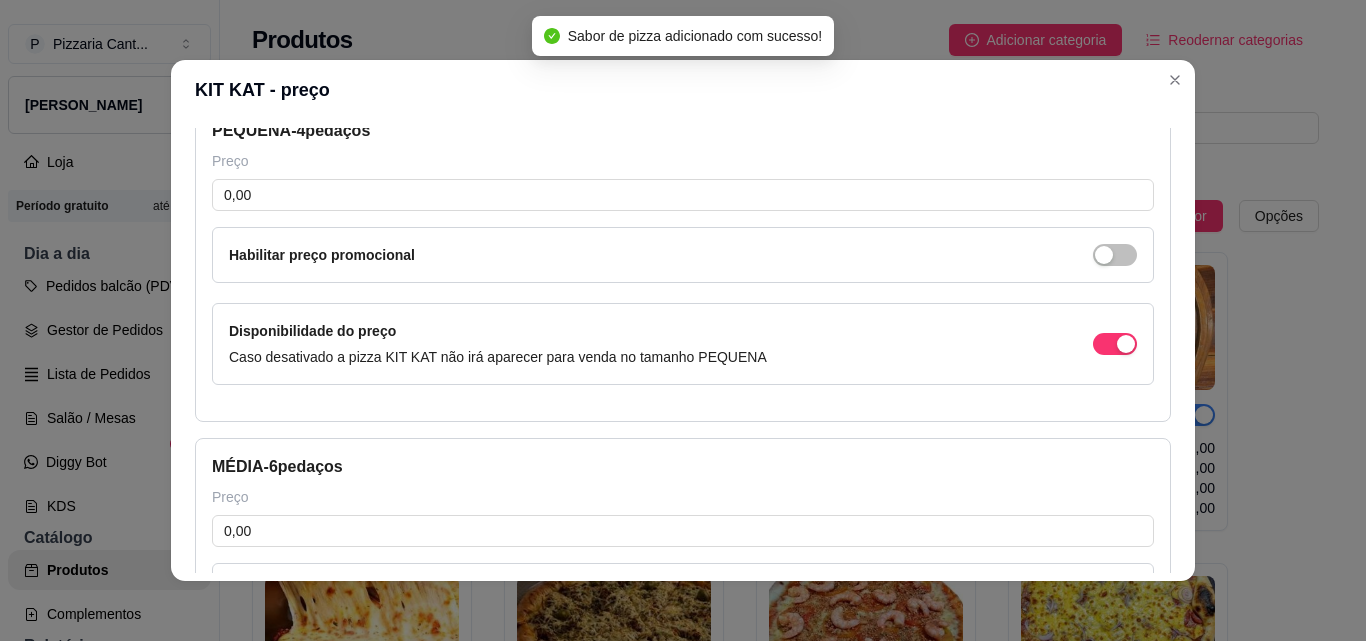 scroll, scrollTop: 111, scrollLeft: 0, axis: vertical 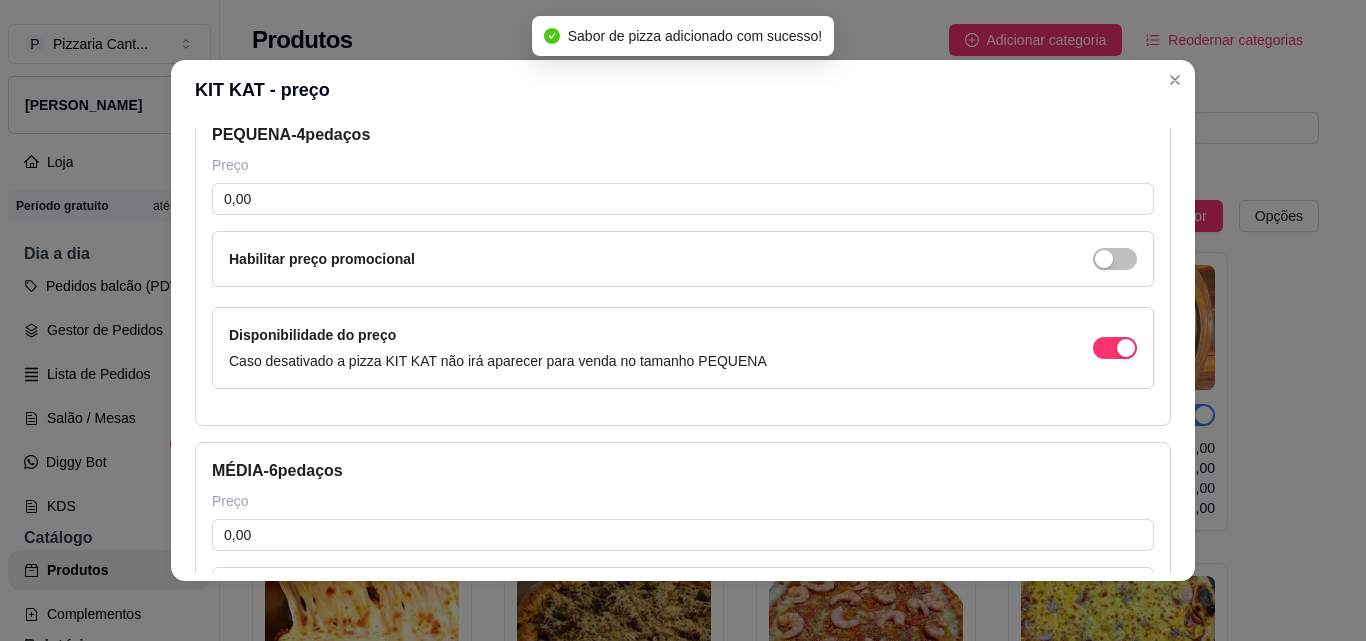 type 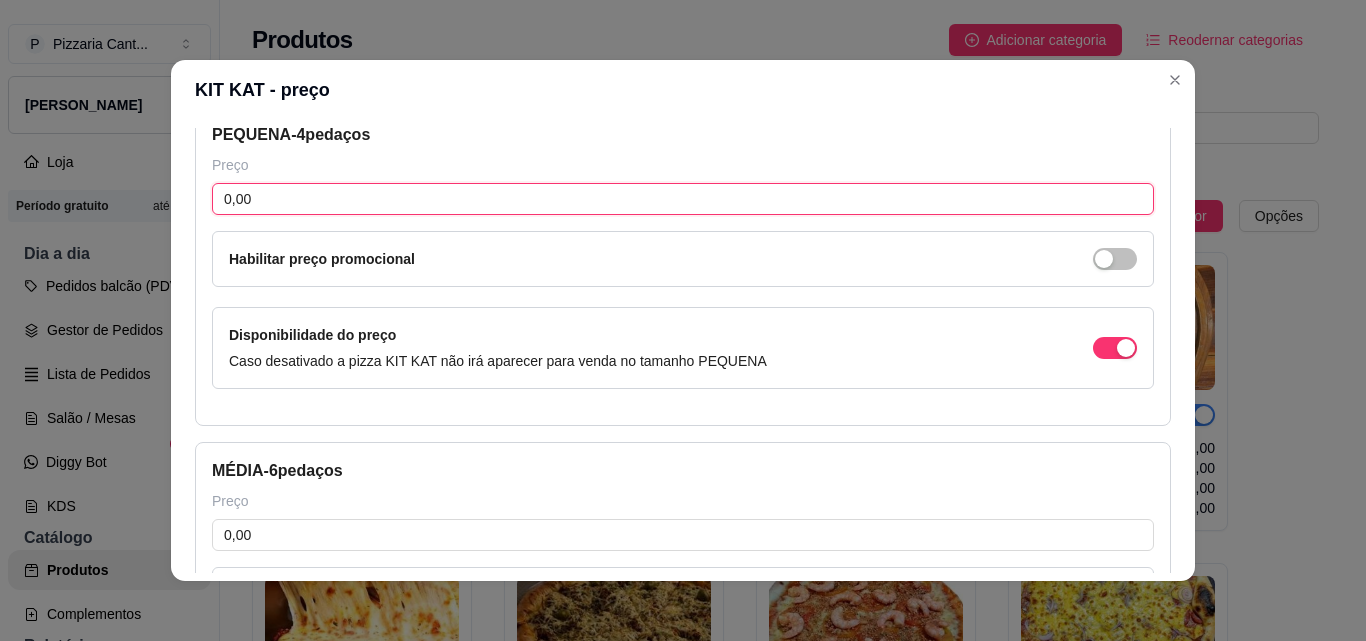 drag, startPoint x: 291, startPoint y: 199, endPoint x: 215, endPoint y: 203, distance: 76.105194 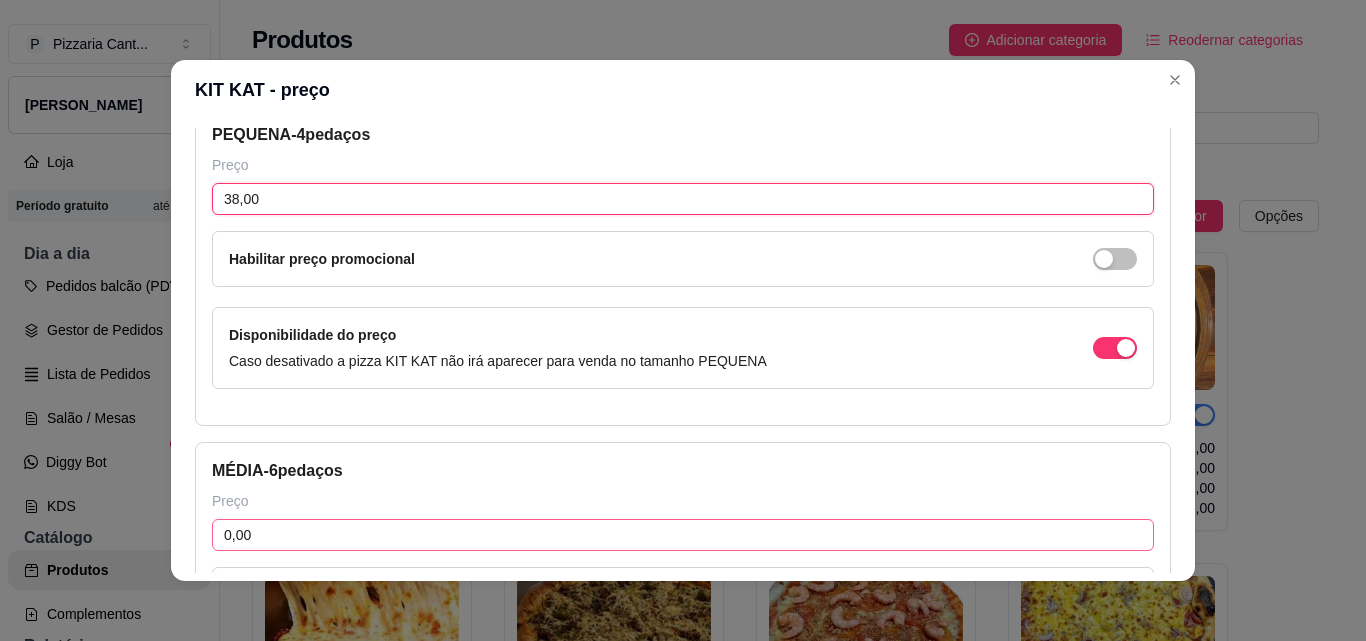 type on "38,00" 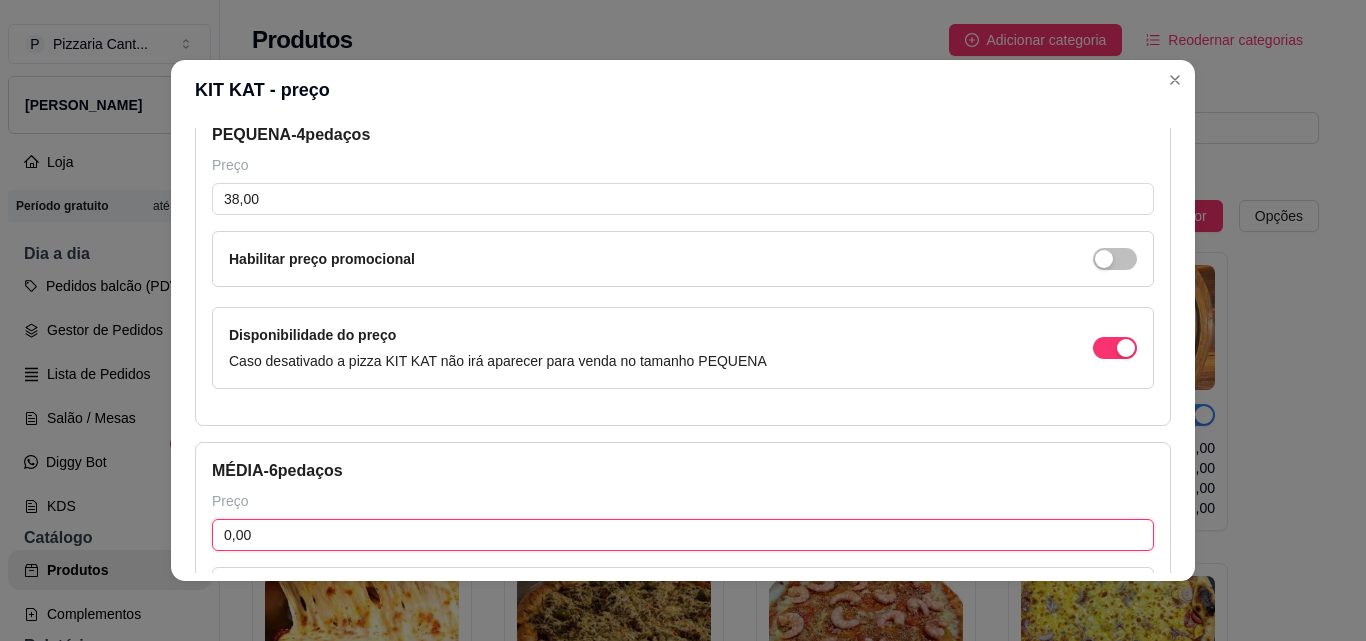 click on "0,00" at bounding box center (683, 535) 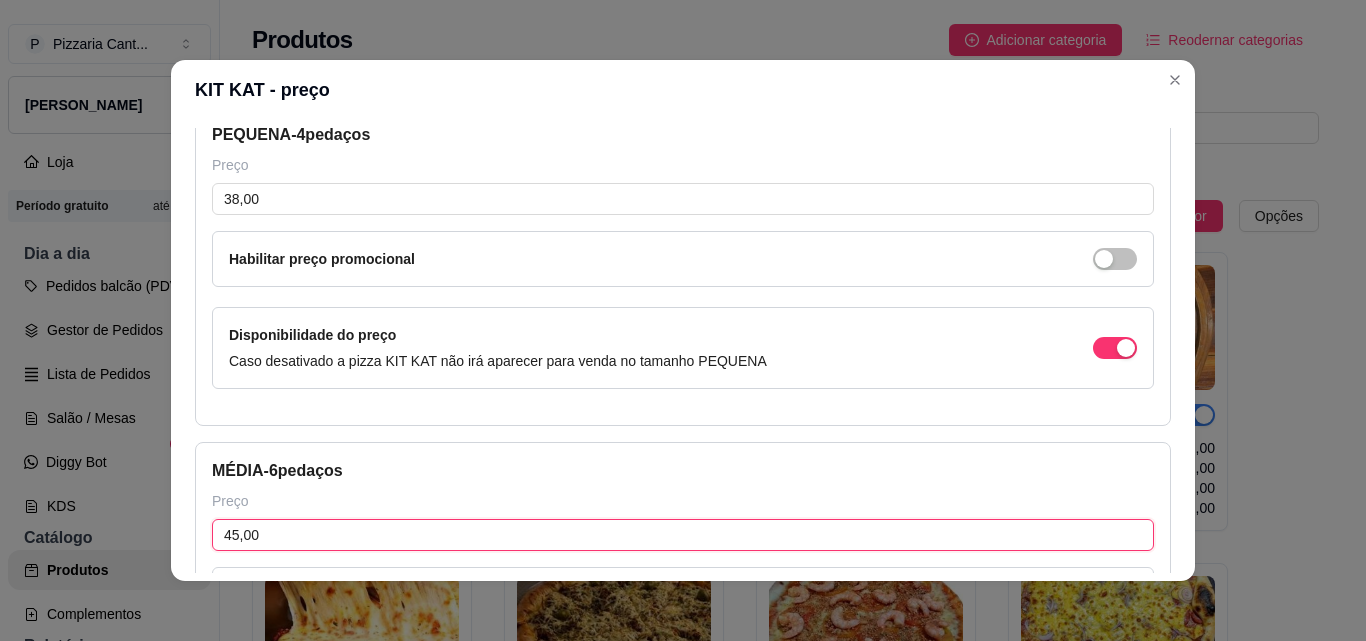 type on "45,00" 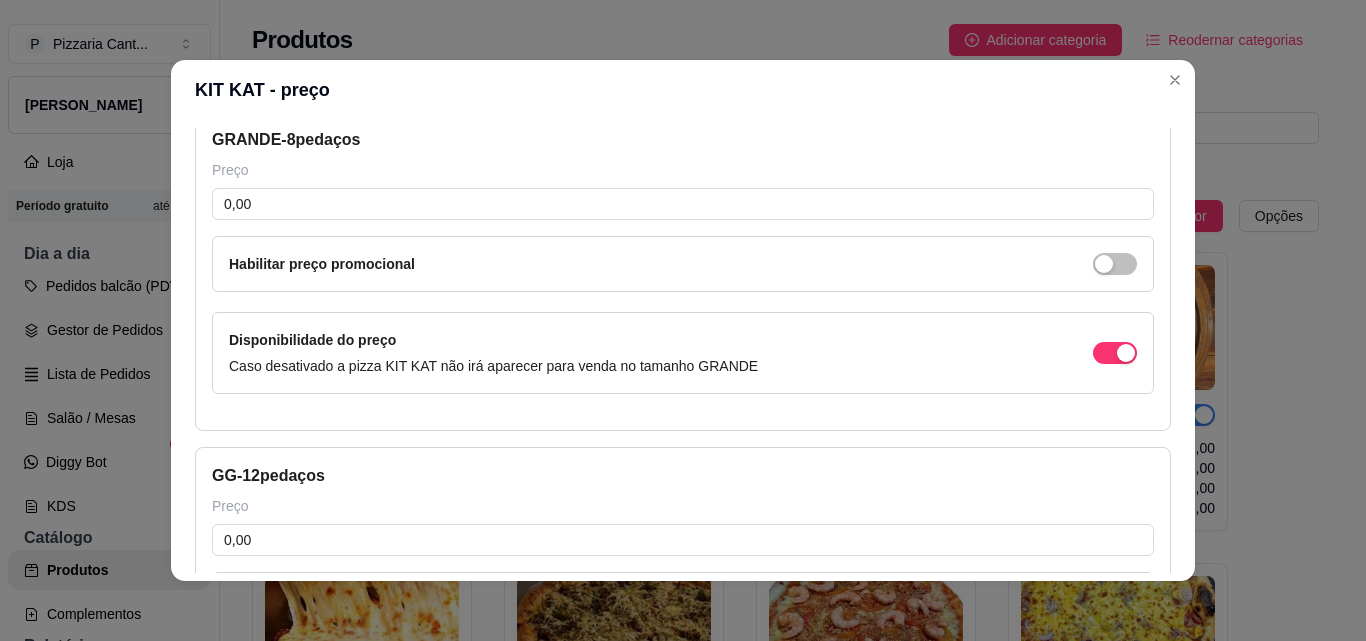 scroll, scrollTop: 791, scrollLeft: 0, axis: vertical 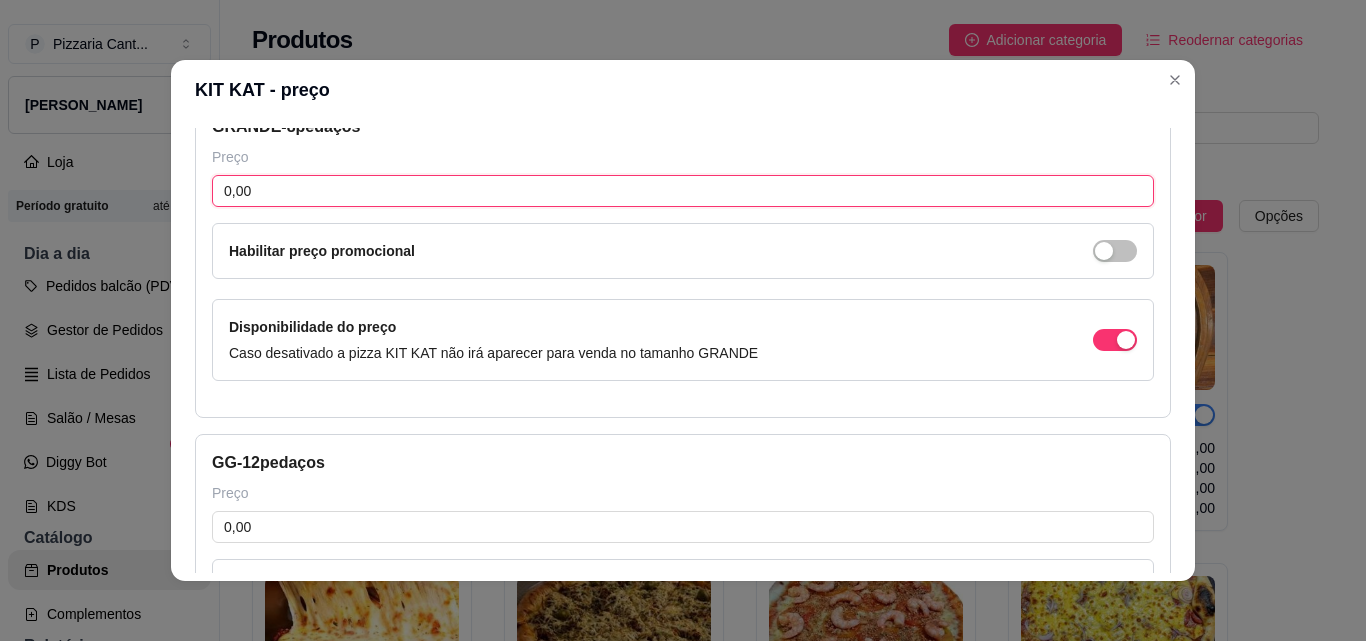 click on "0,00" at bounding box center [683, 191] 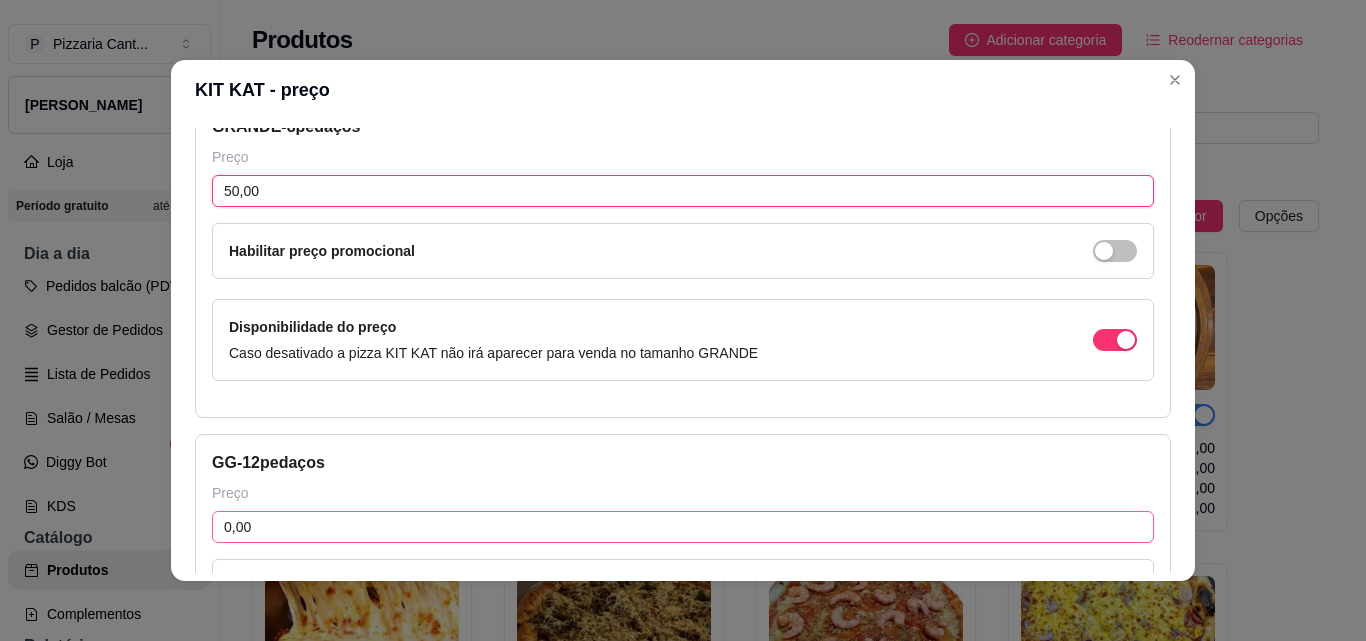 type on "50,00" 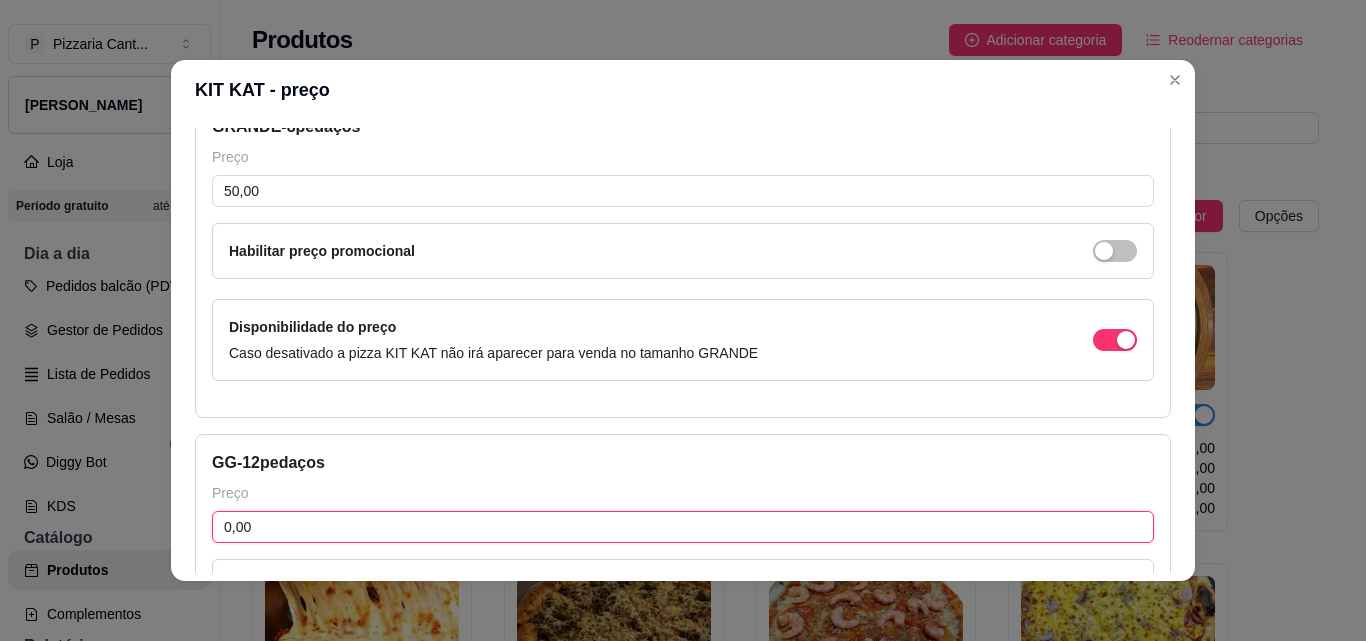 click on "0,00" at bounding box center [683, 527] 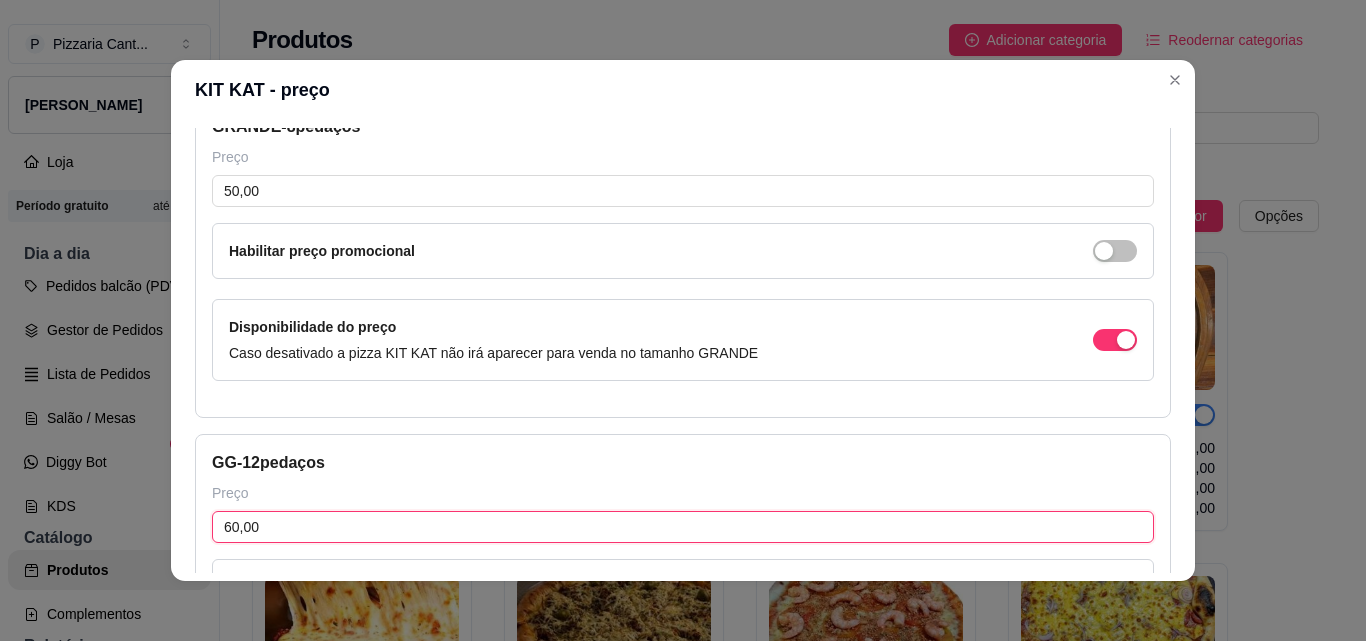 type on "60,00" 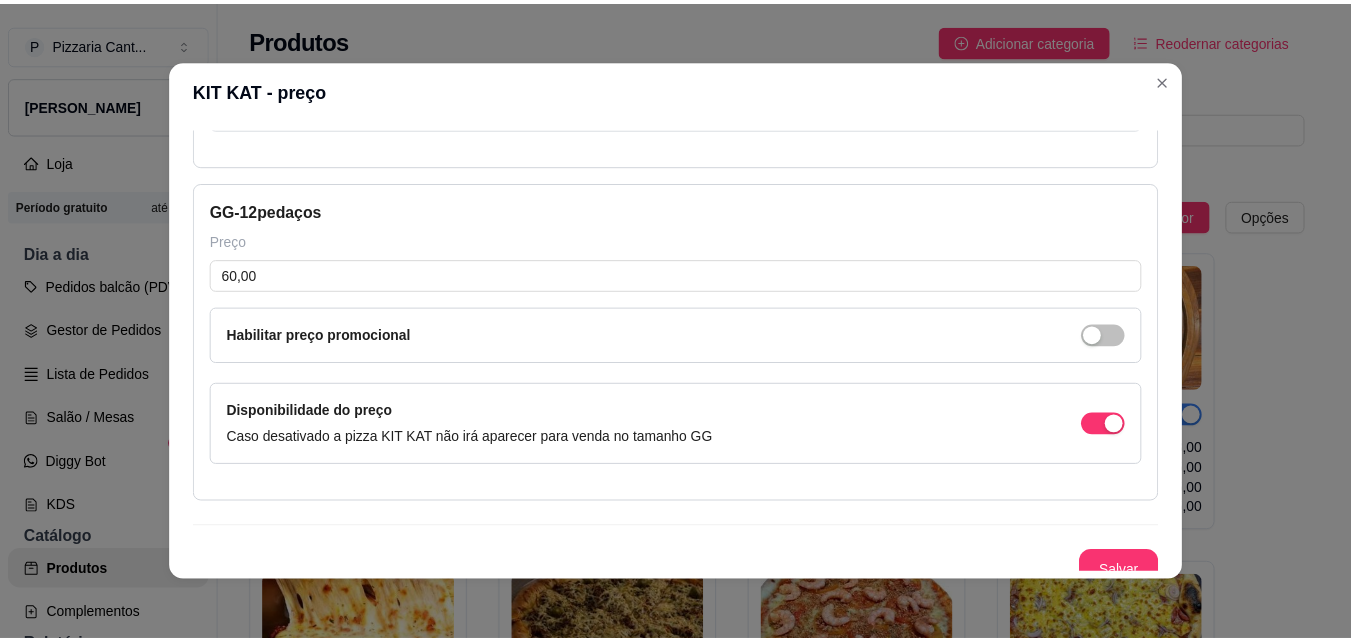 scroll, scrollTop: 1061, scrollLeft: 0, axis: vertical 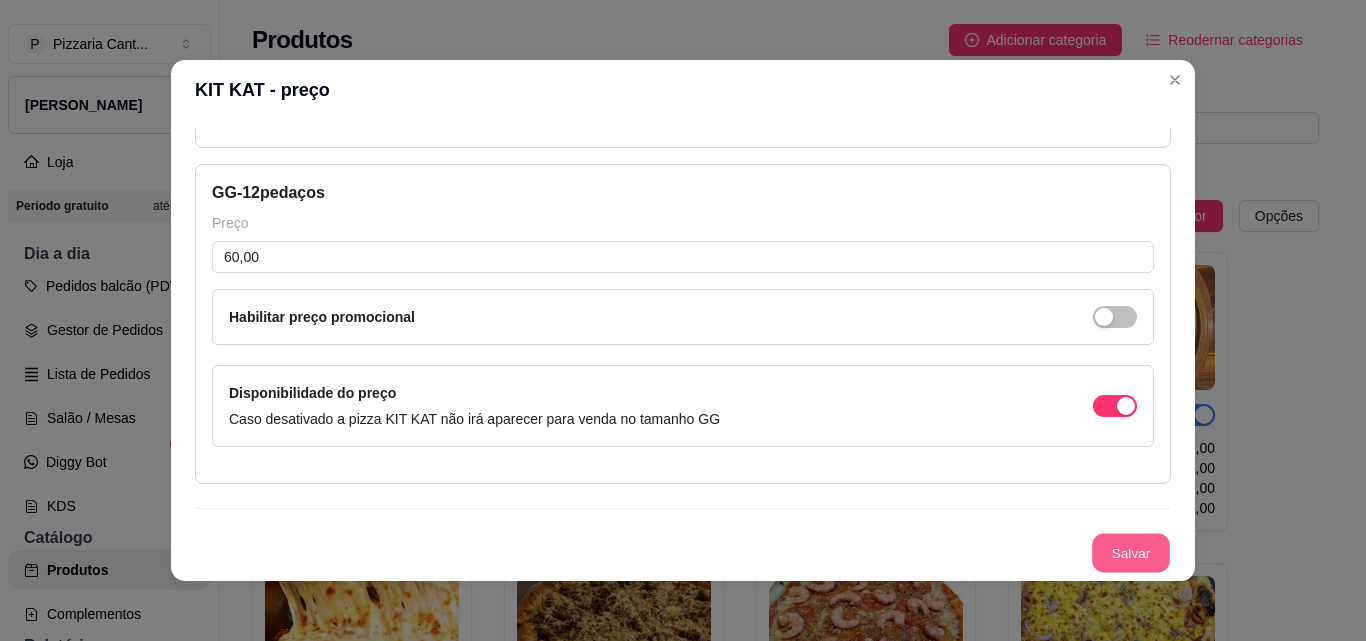 click on "Salvar" at bounding box center [1131, 553] 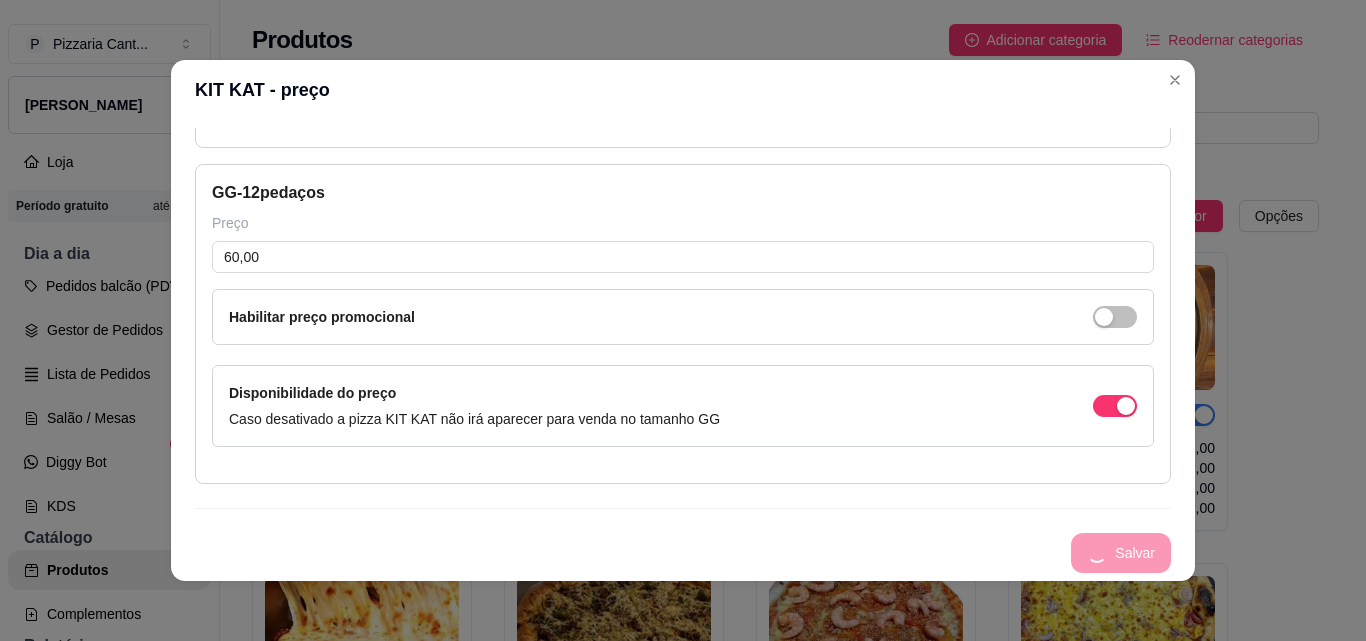 click on "Salvar" at bounding box center (683, 553) 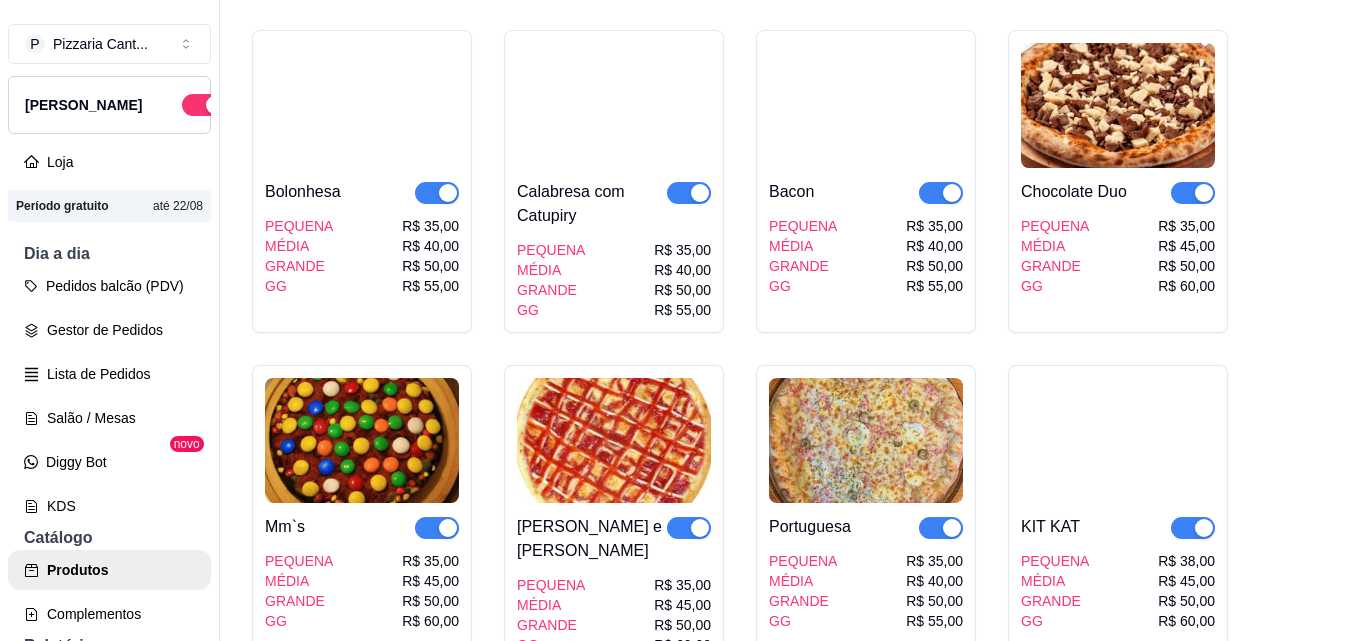 scroll, scrollTop: 2145, scrollLeft: 0, axis: vertical 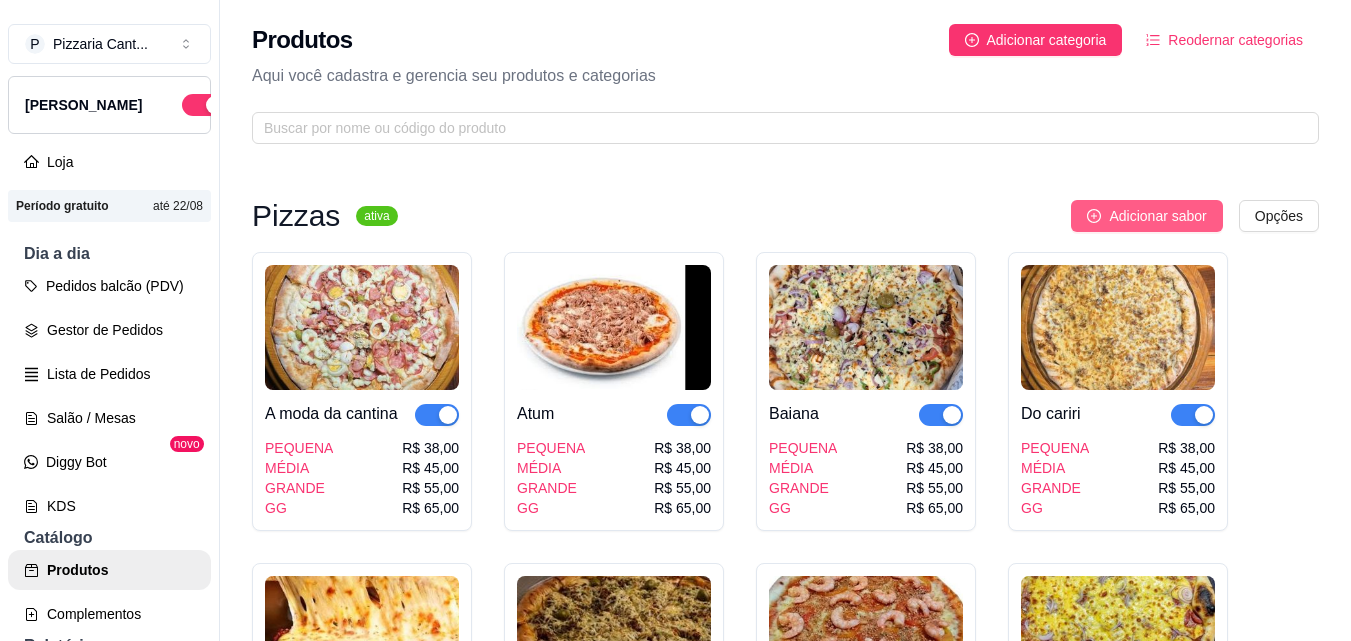 click on "Adicionar sabor" at bounding box center [1157, 216] 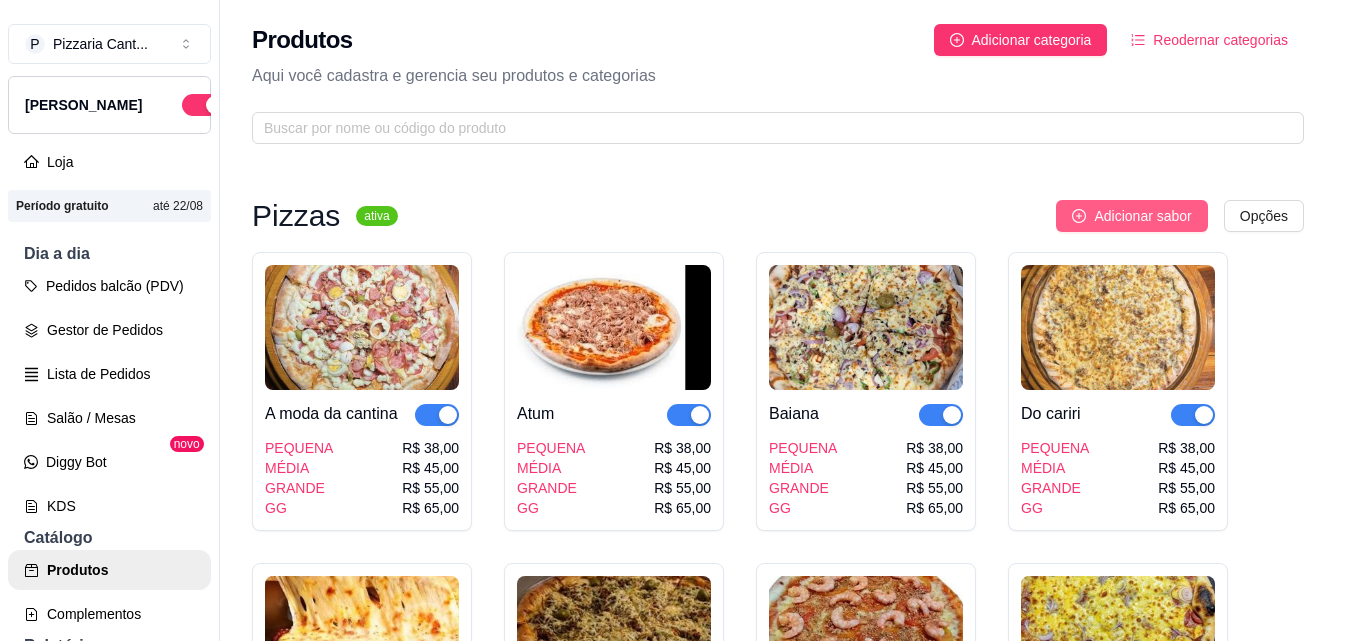 type 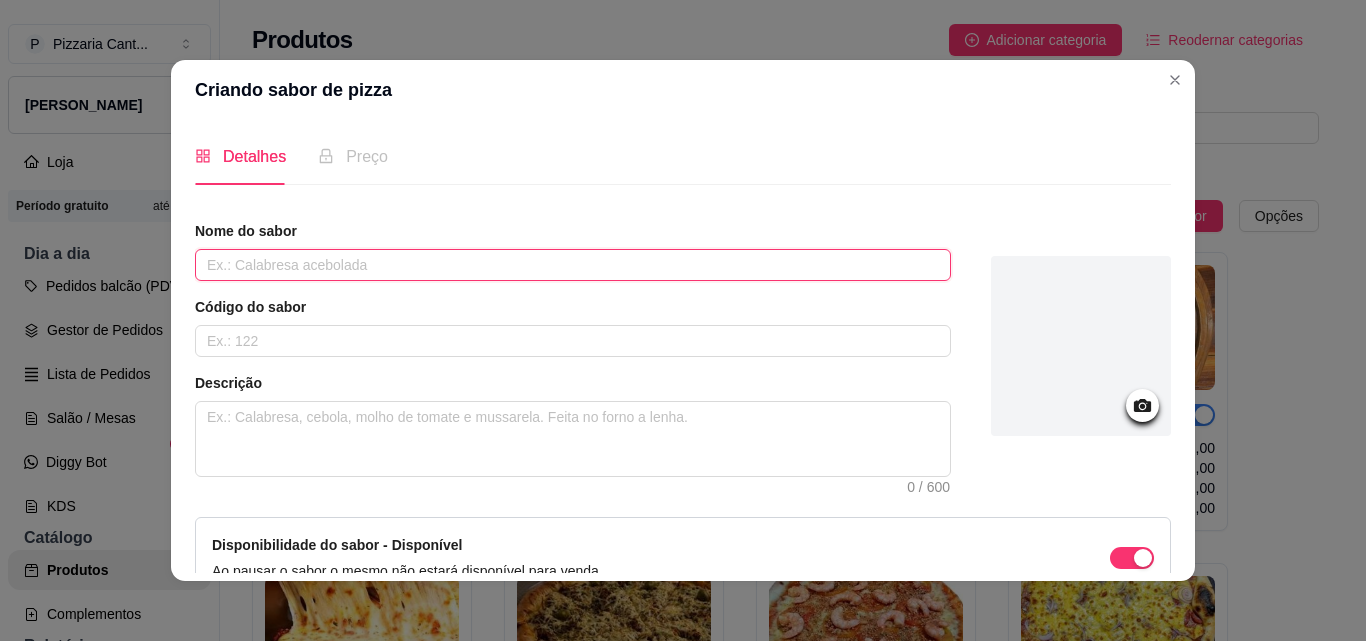 click at bounding box center [573, 265] 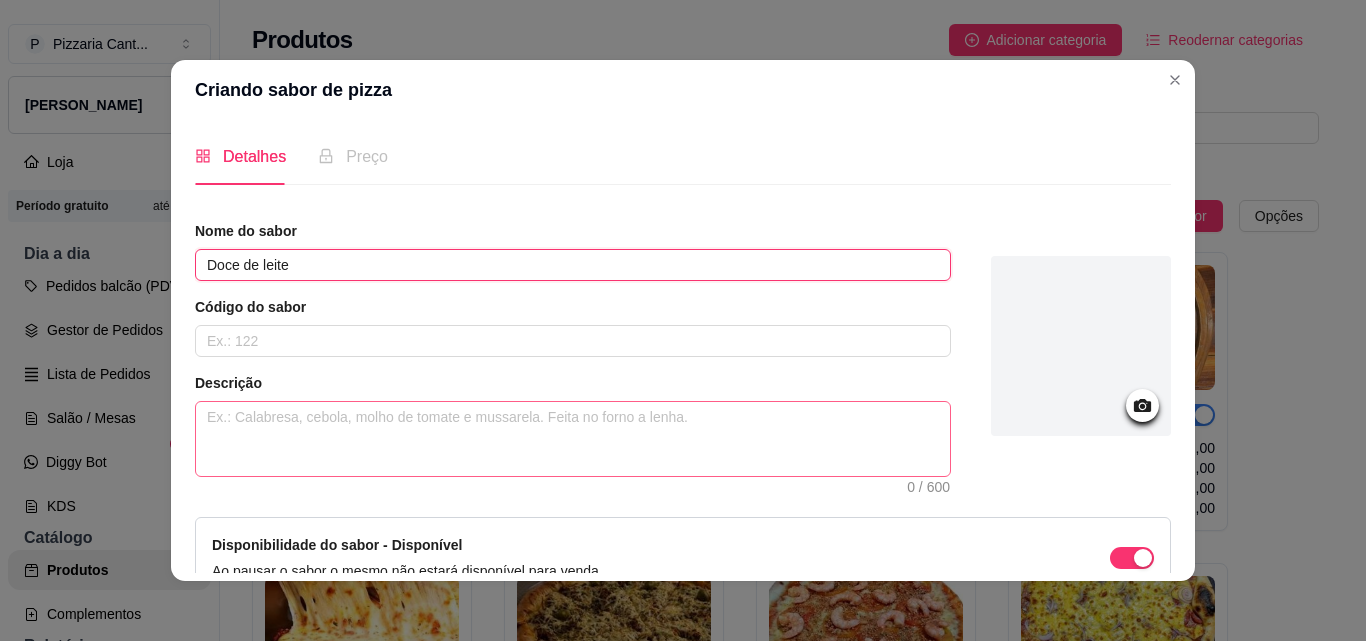 type on "Doce de leite" 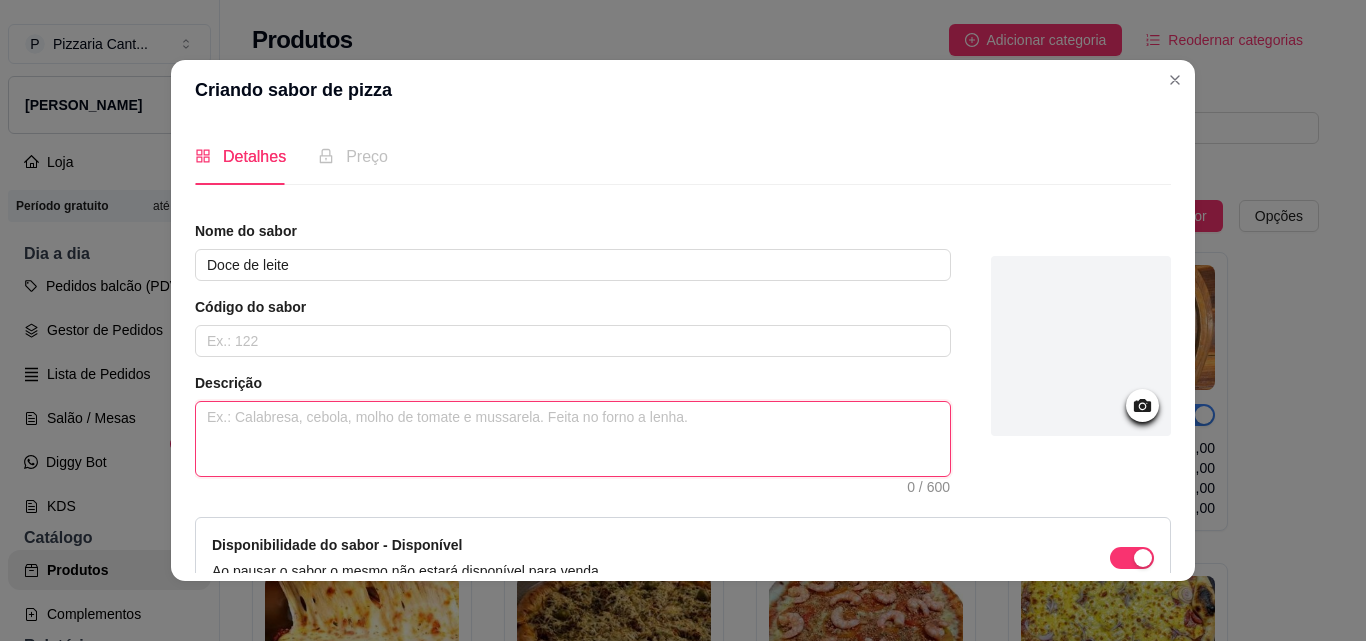 click at bounding box center [573, 439] 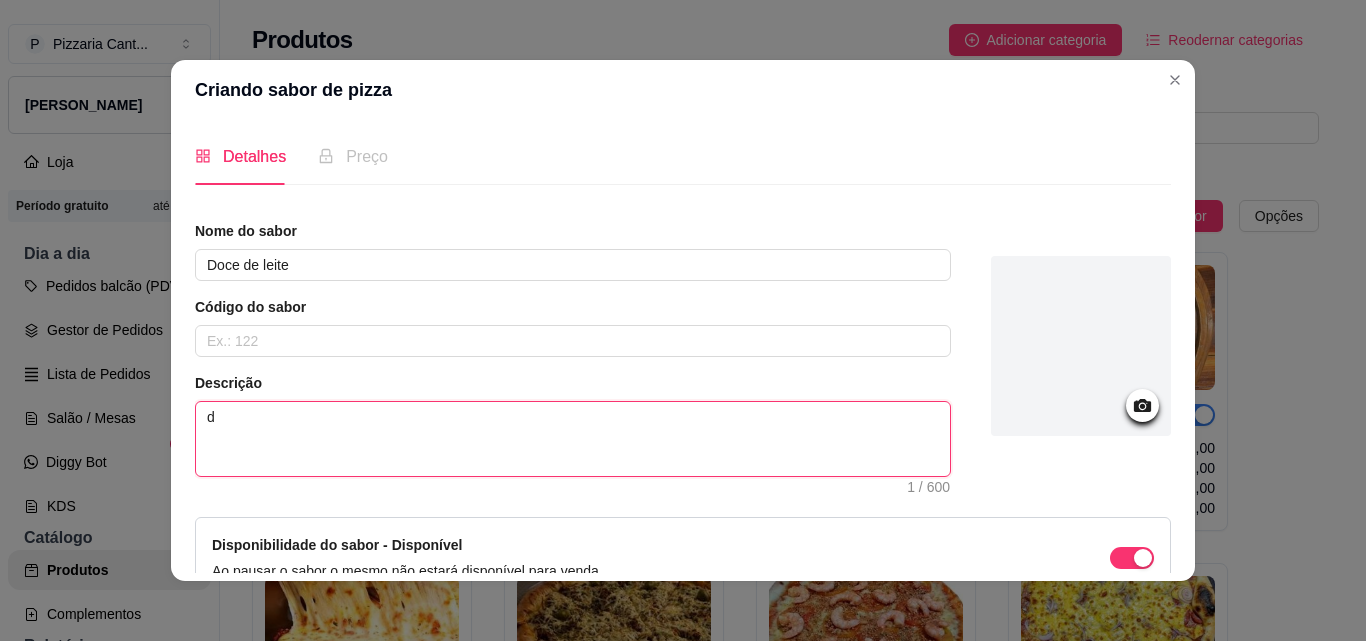 type 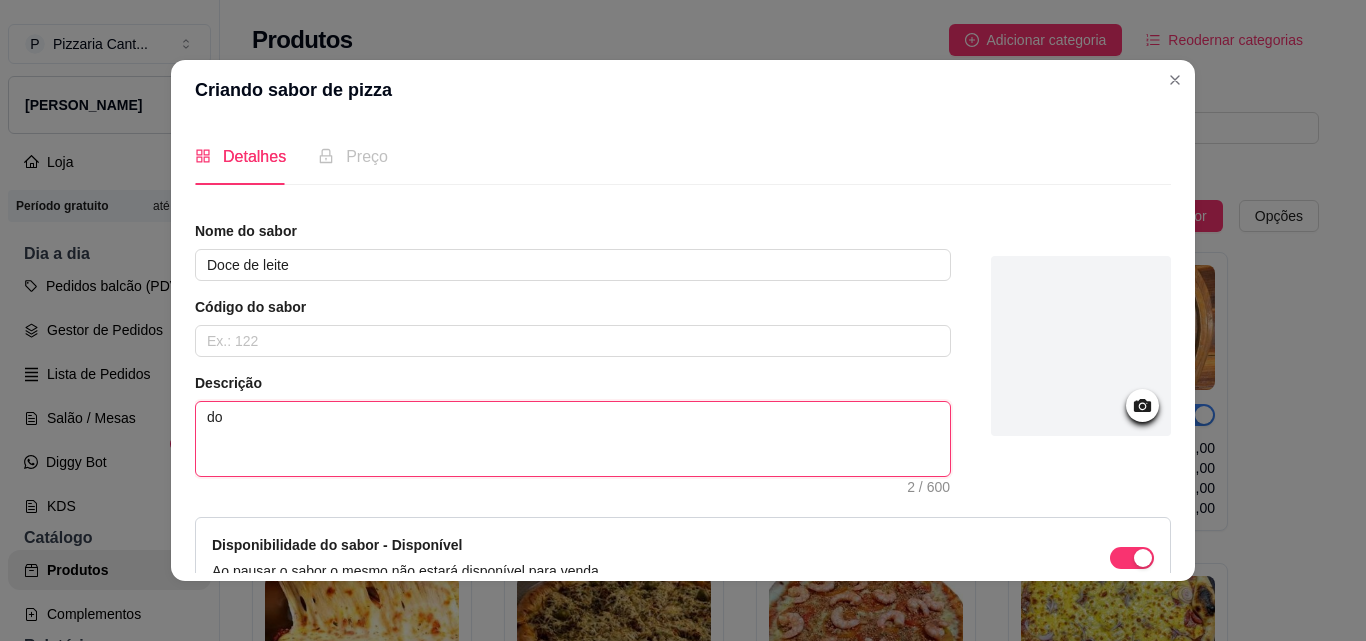type 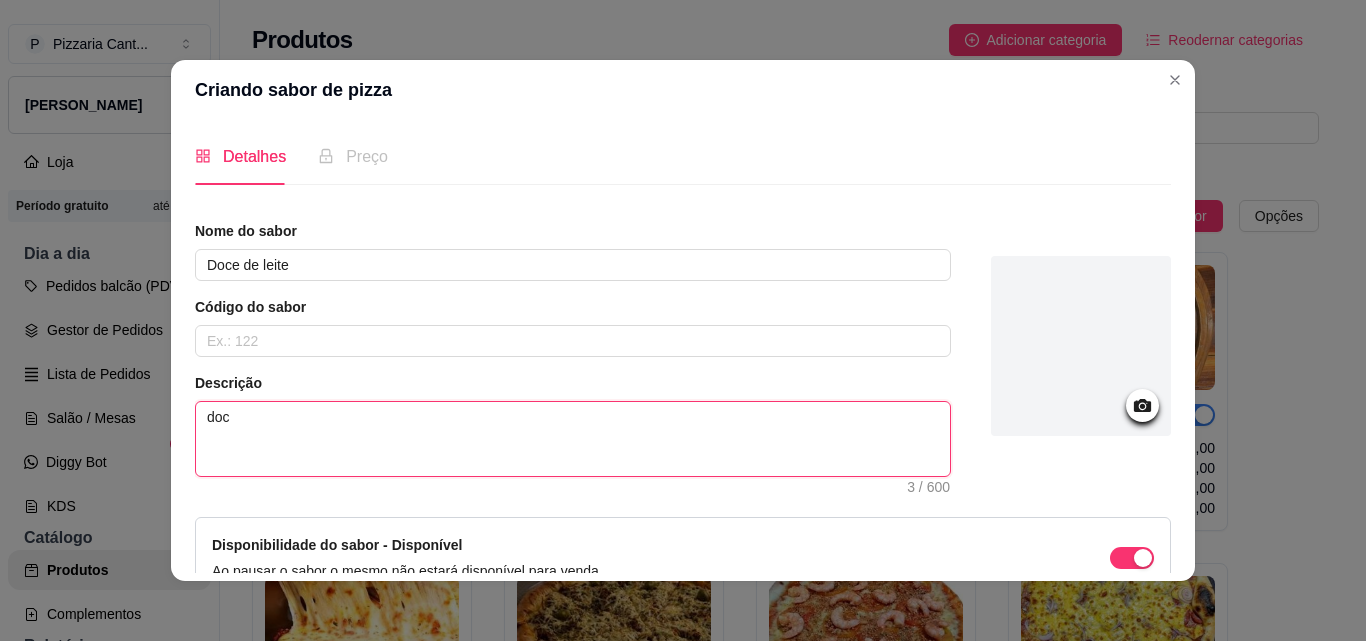 type 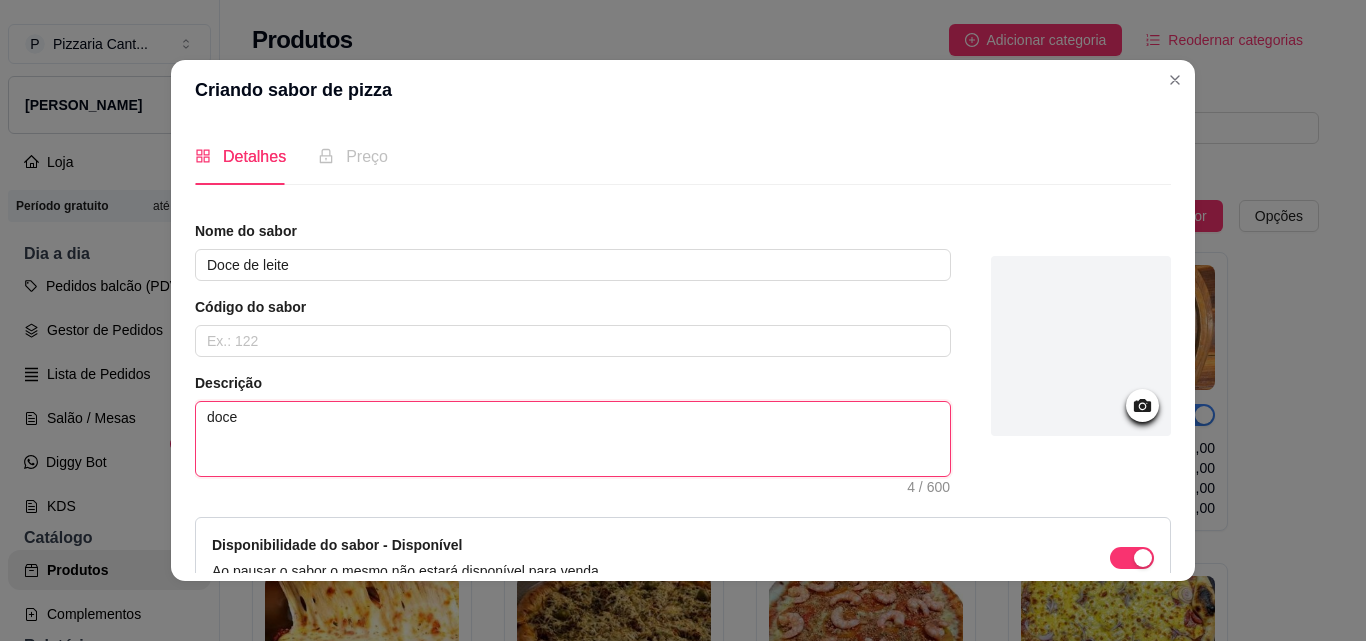type 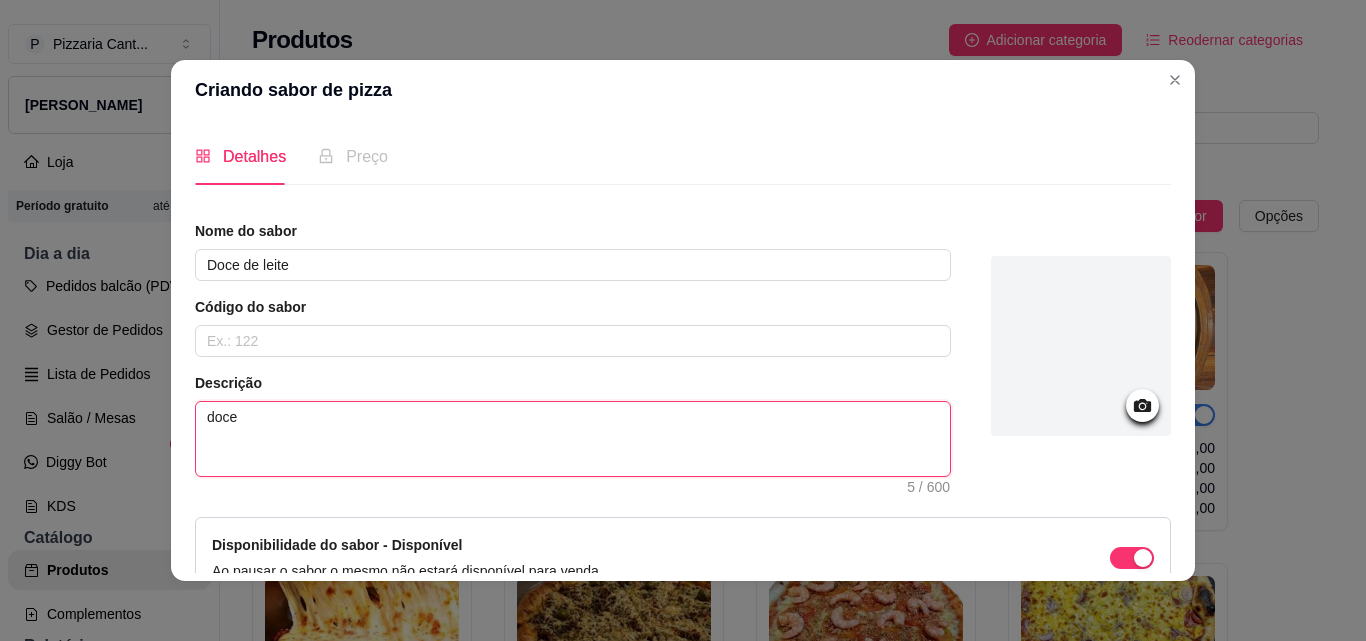type 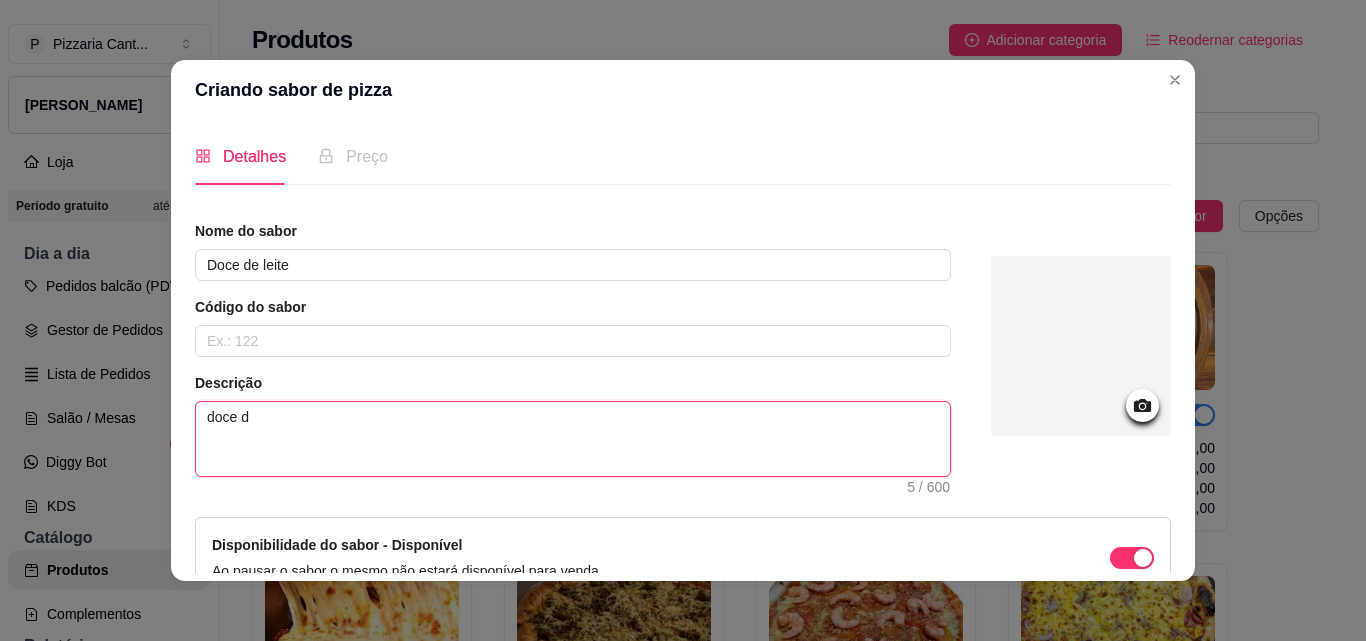type 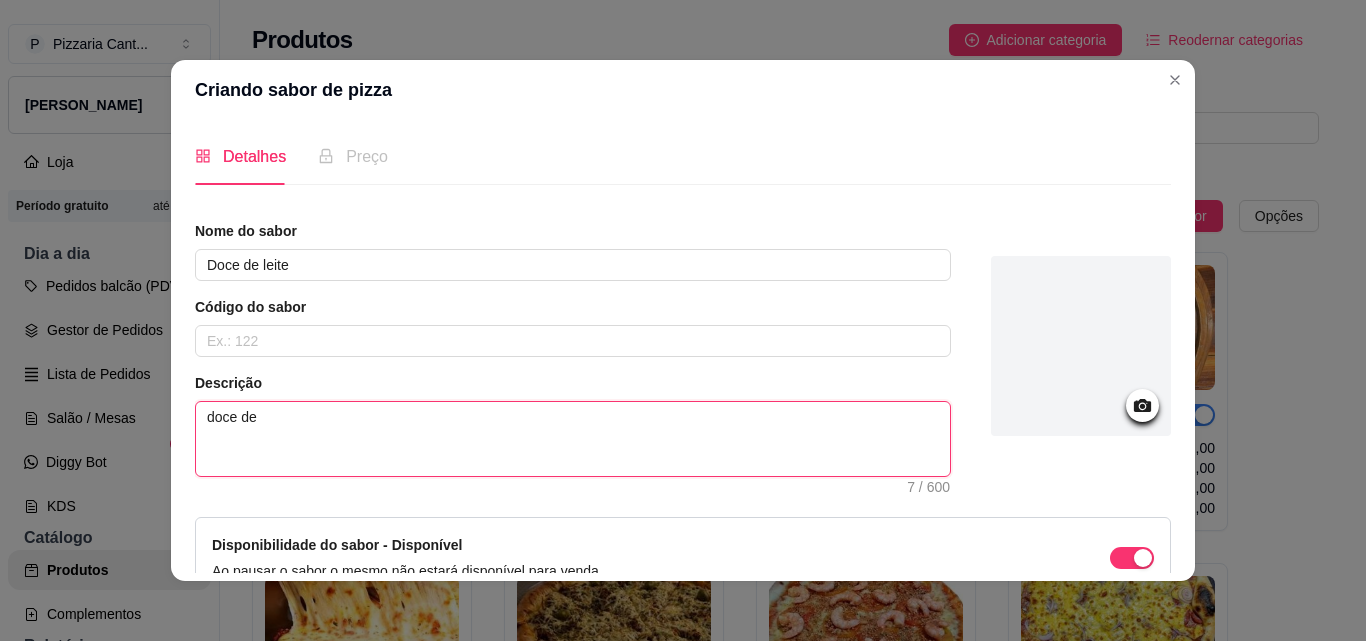 type 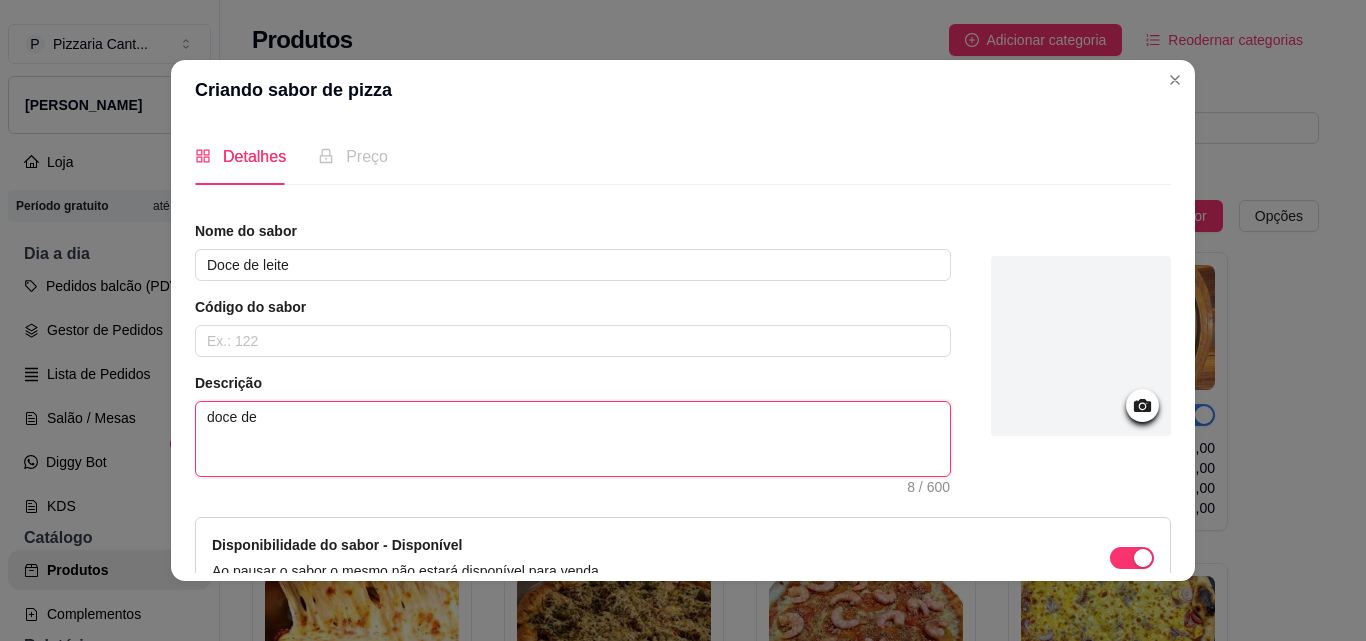 type 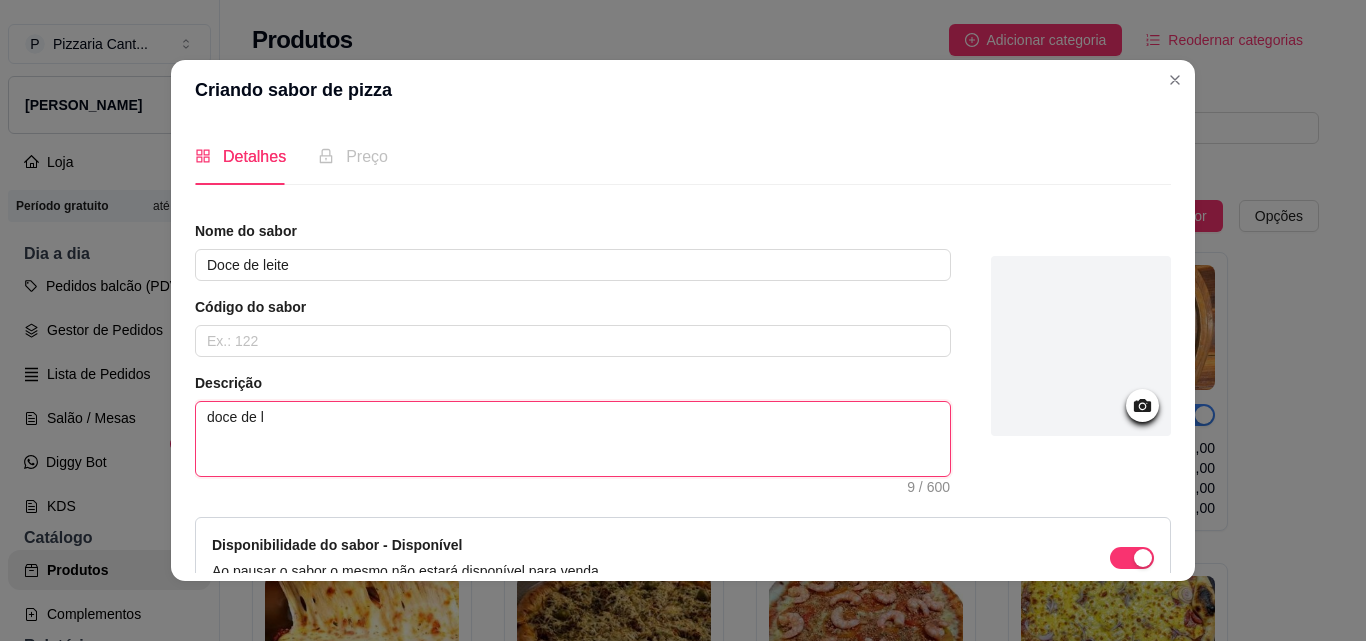 type 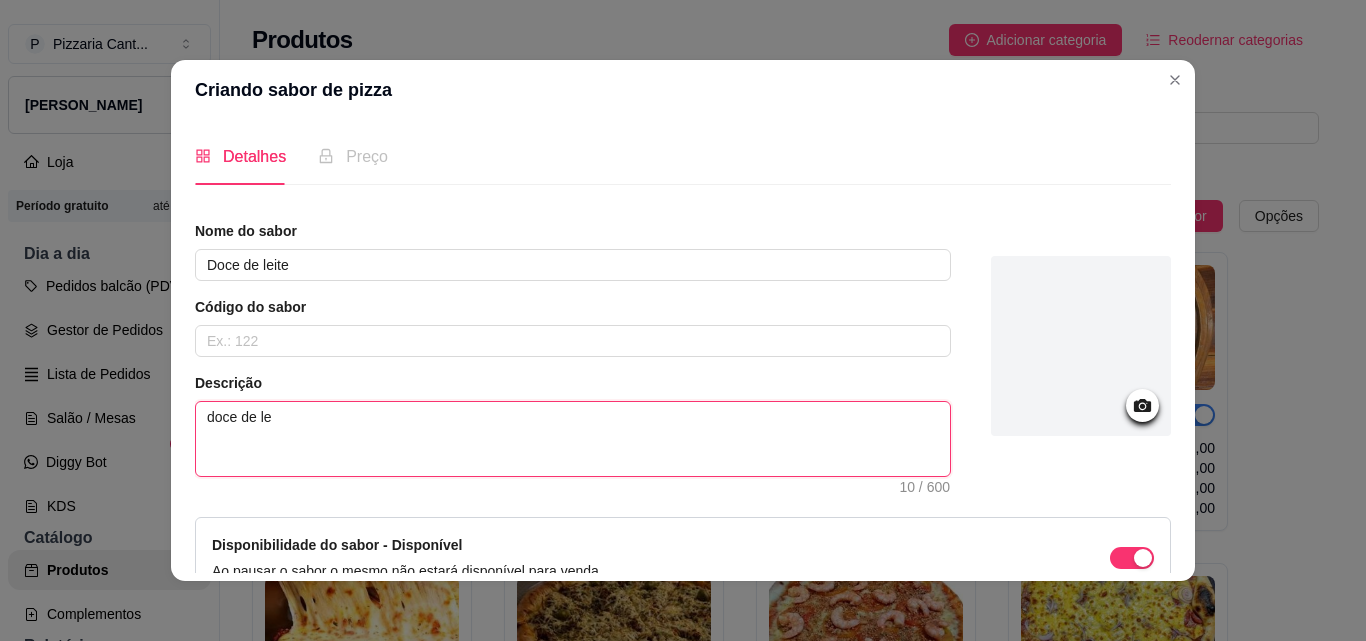 type 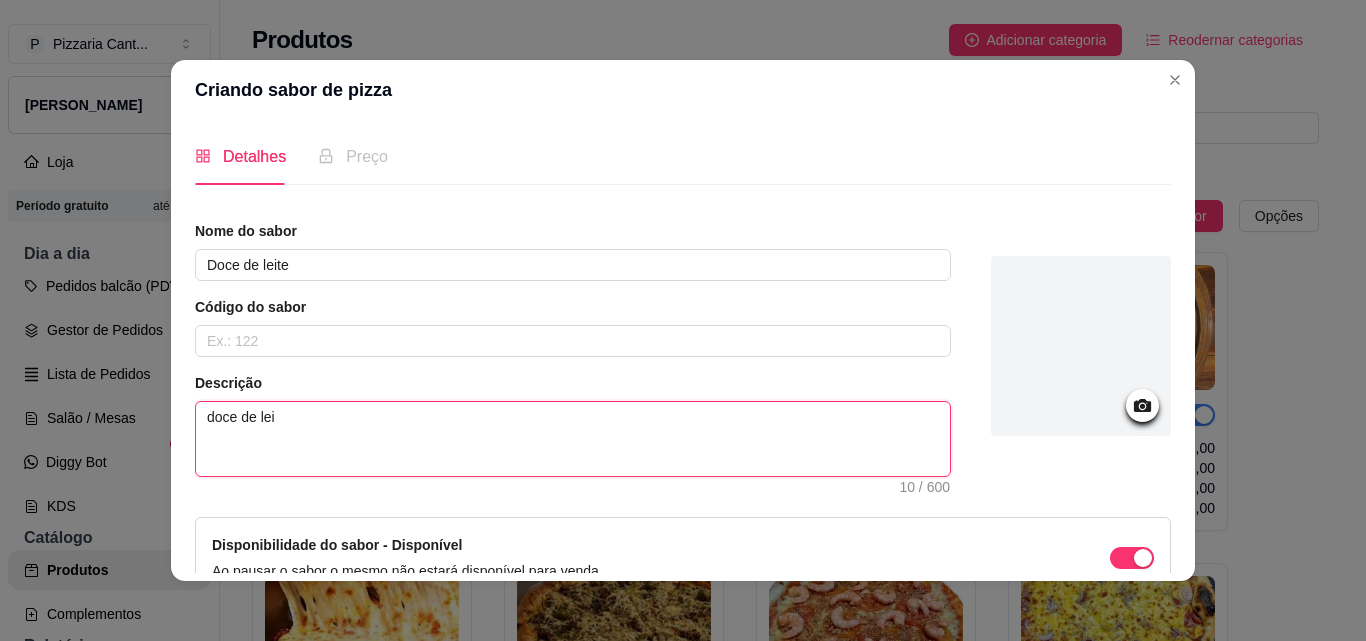 type 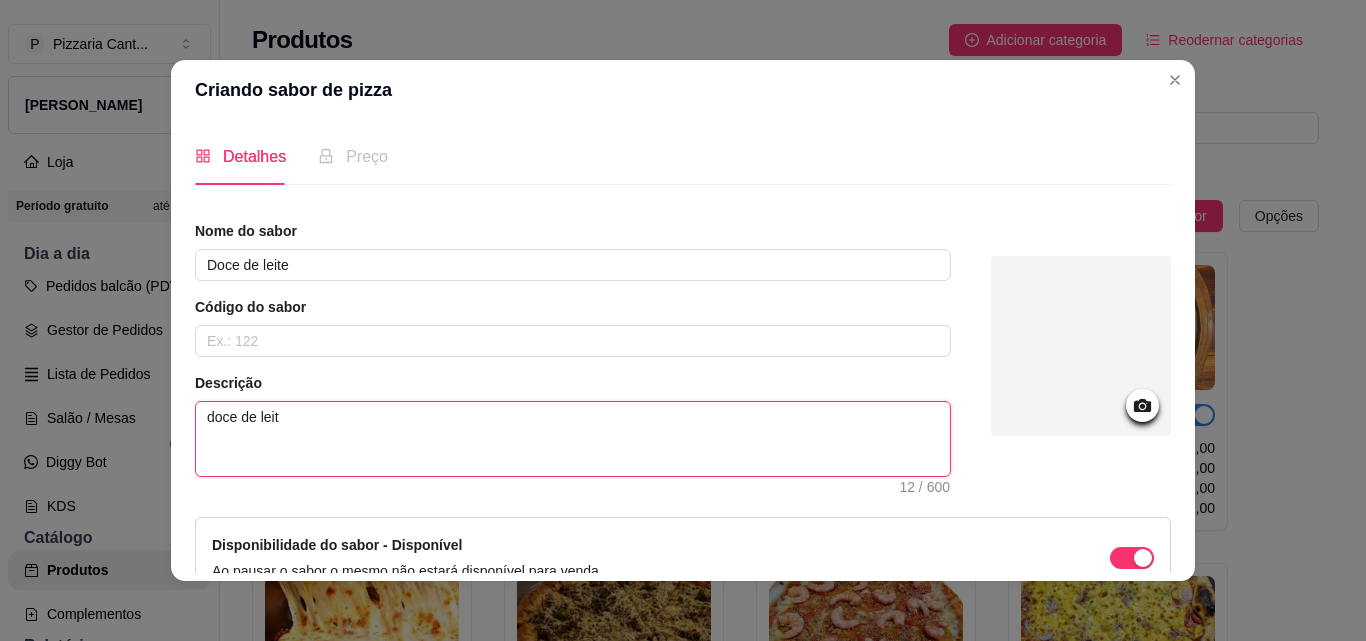 type 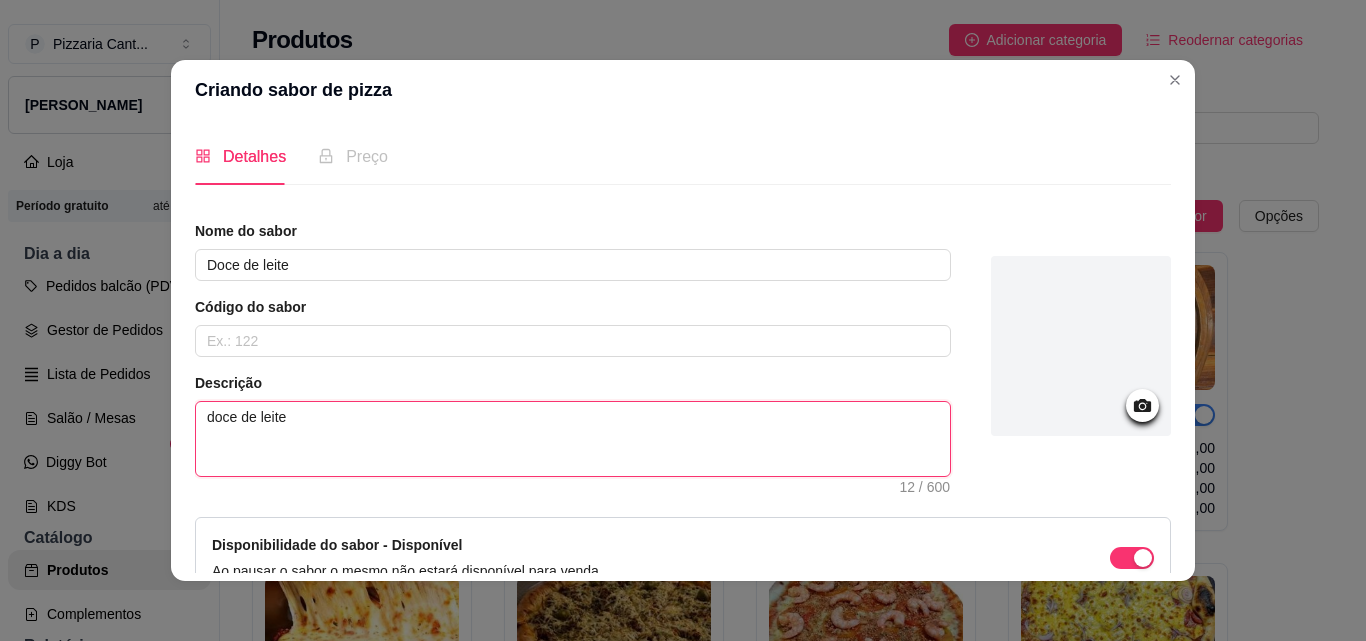 type 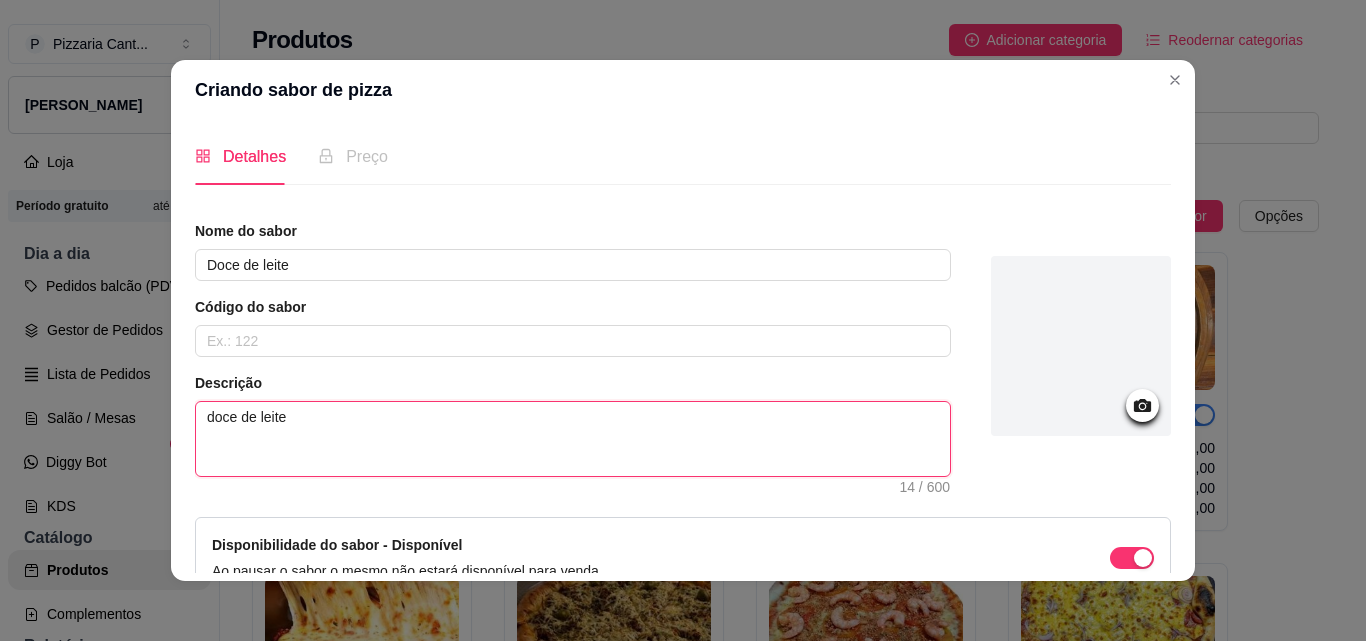 type on "doce de leite" 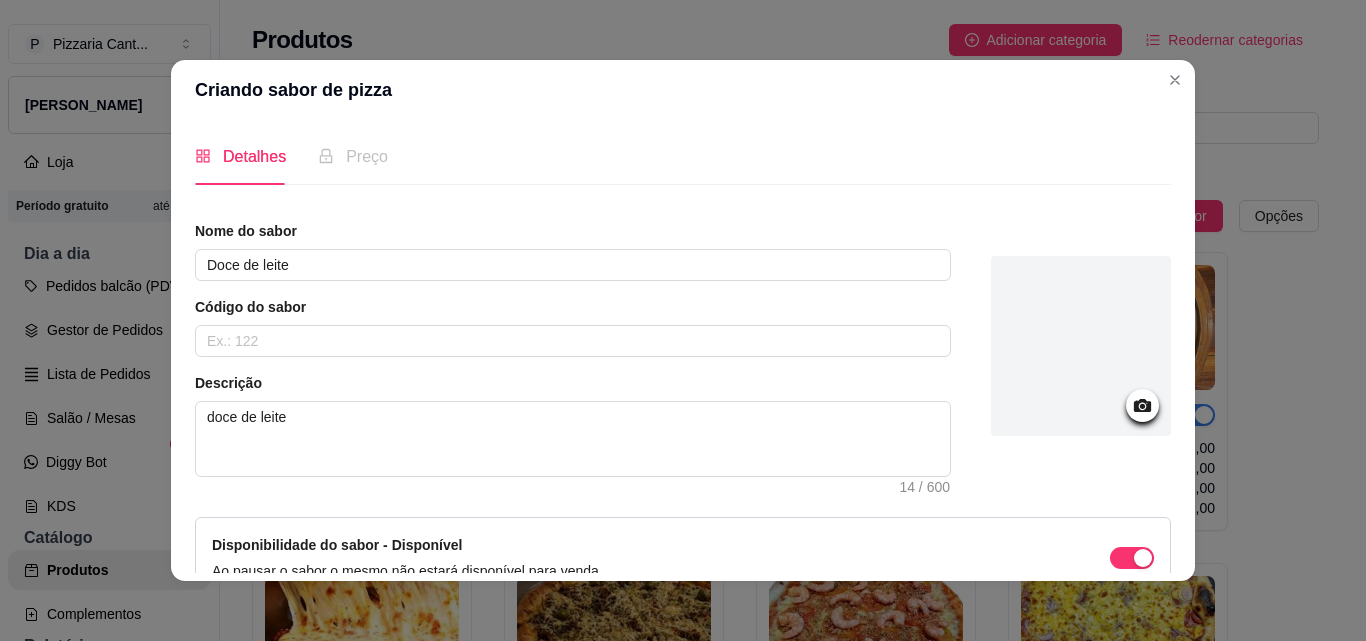 click at bounding box center (1081, 346) 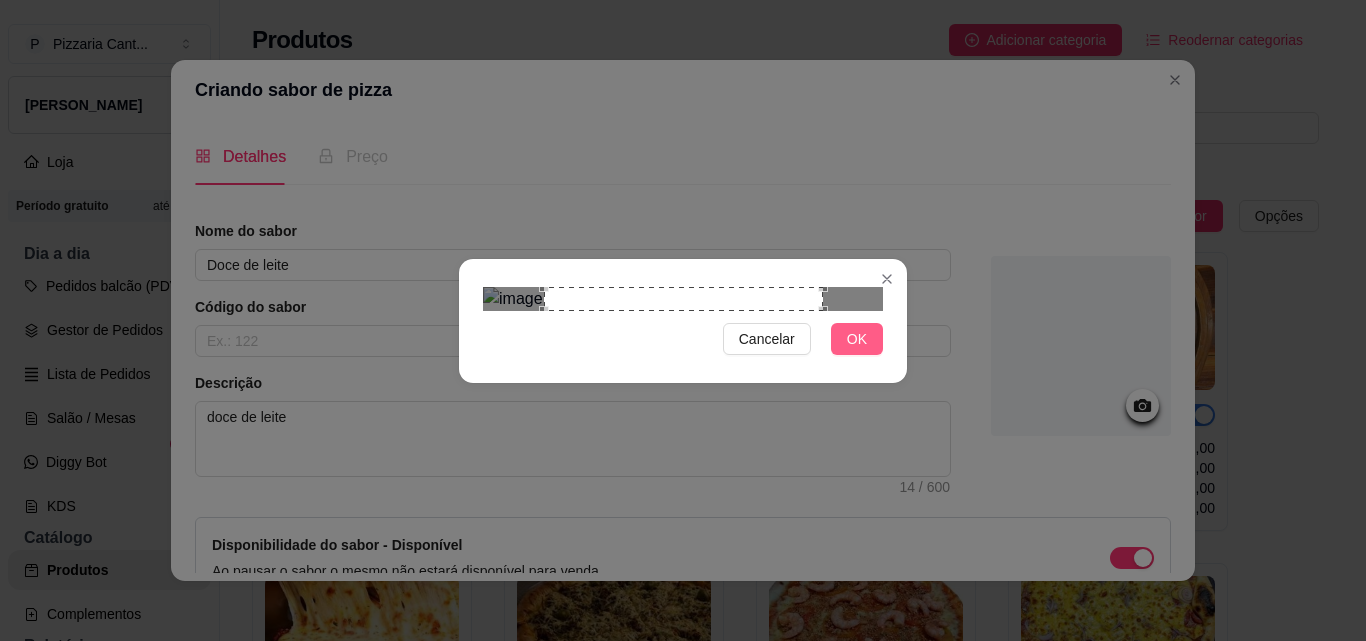 click on "OK" at bounding box center (857, 339) 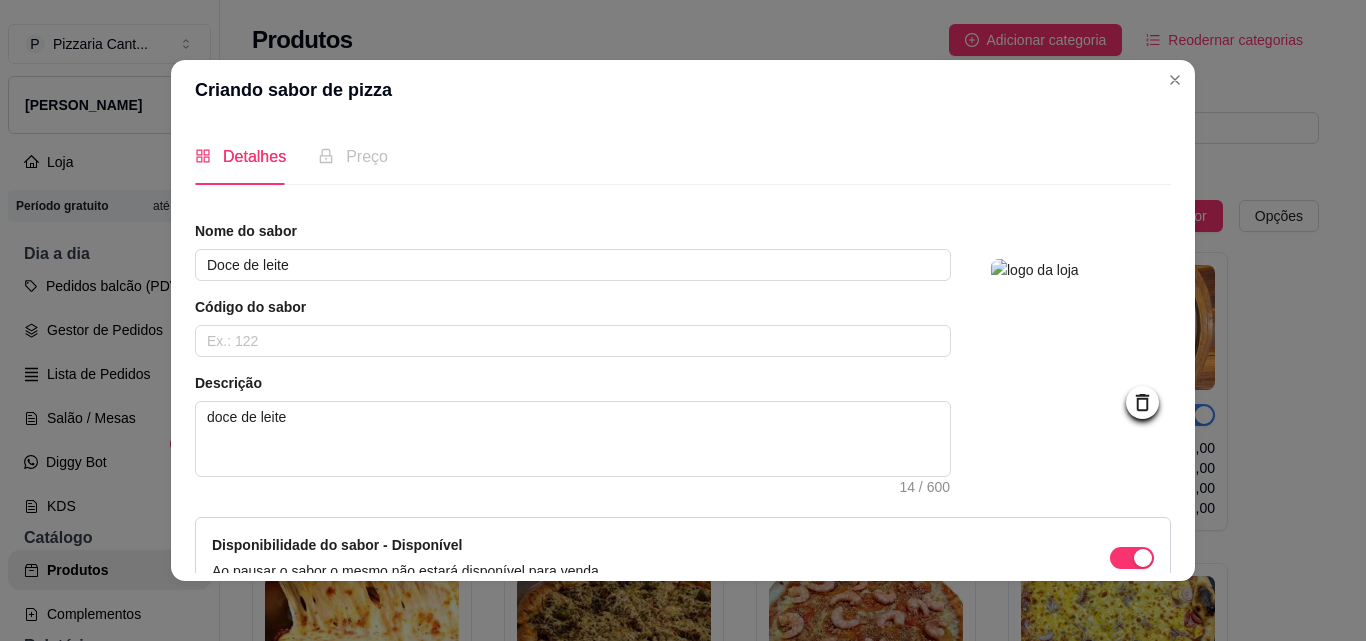 scroll, scrollTop: 115, scrollLeft: 0, axis: vertical 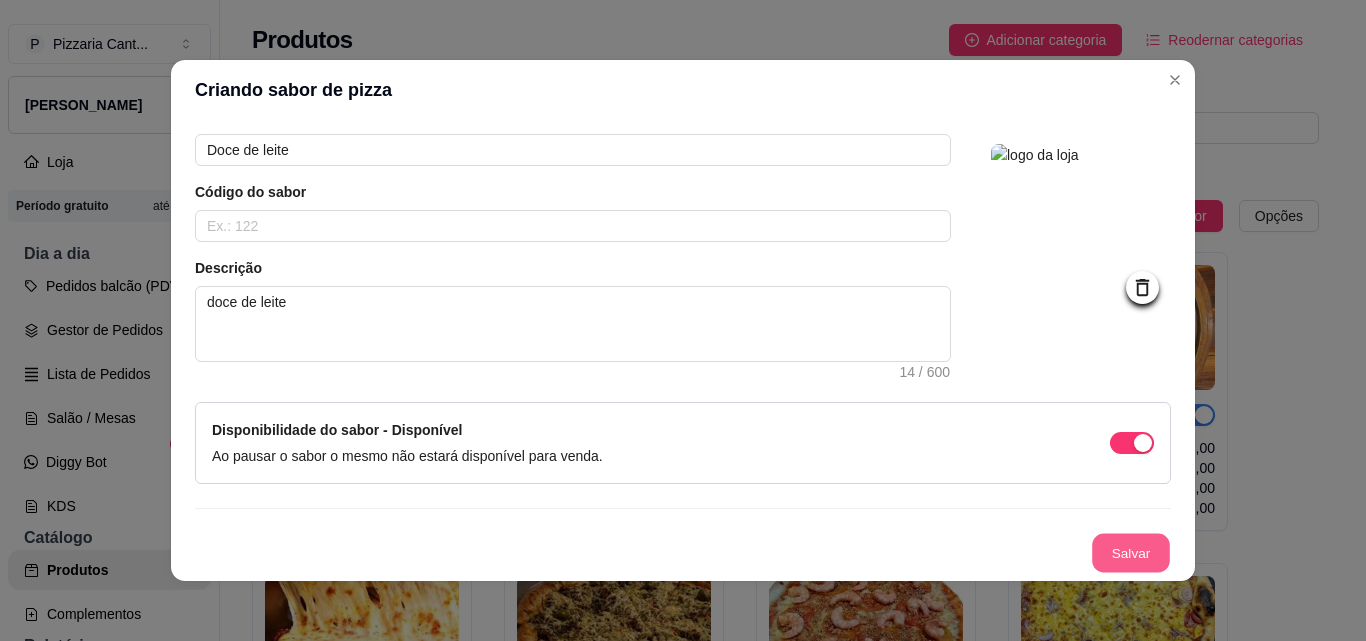 click on "Salvar" at bounding box center [1131, 553] 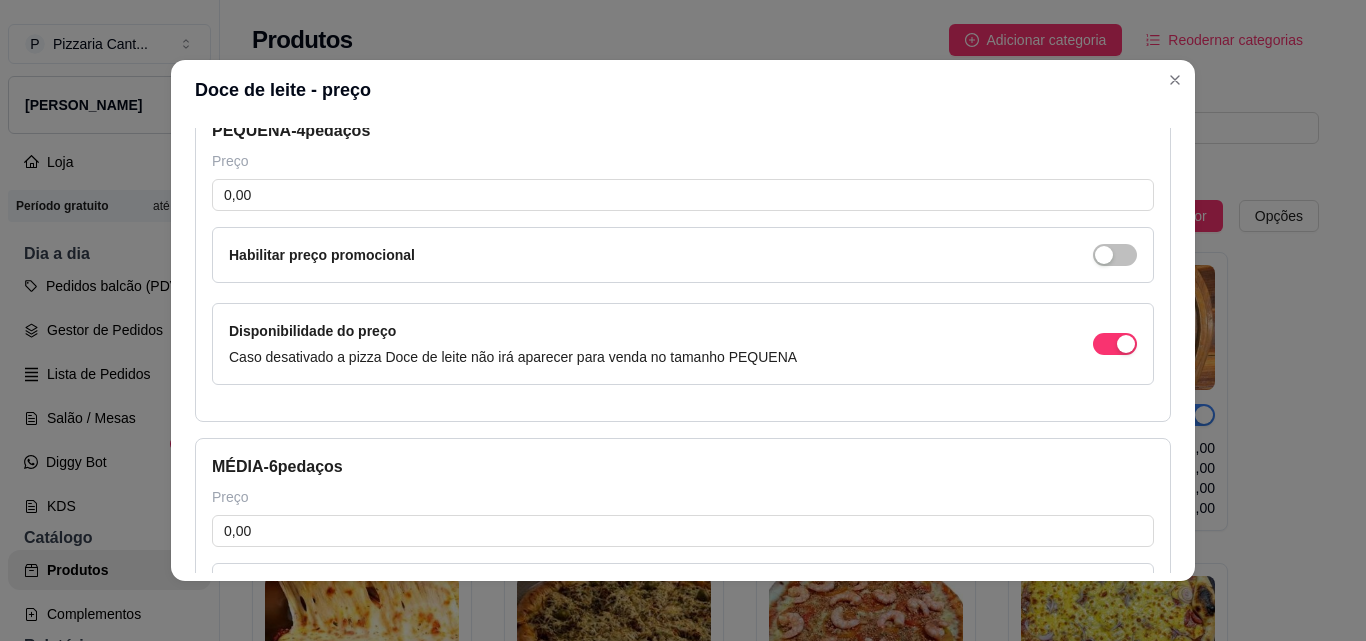 type 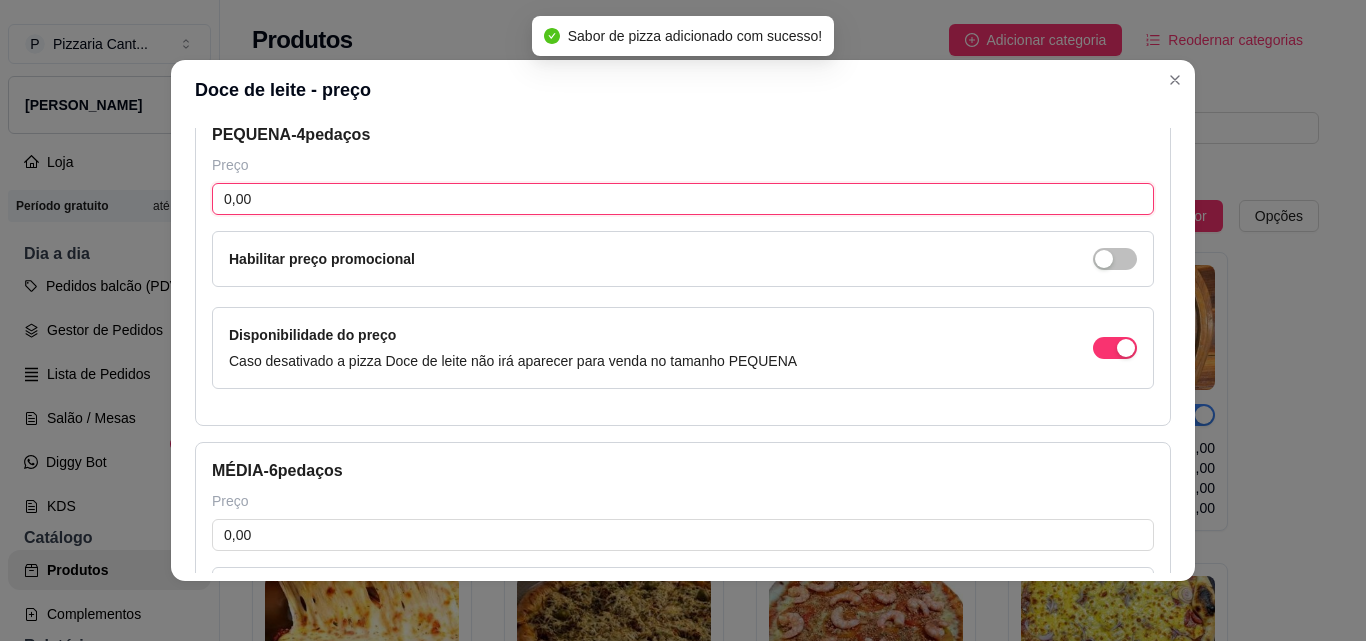 drag, startPoint x: 278, startPoint y: 199, endPoint x: 204, endPoint y: 199, distance: 74 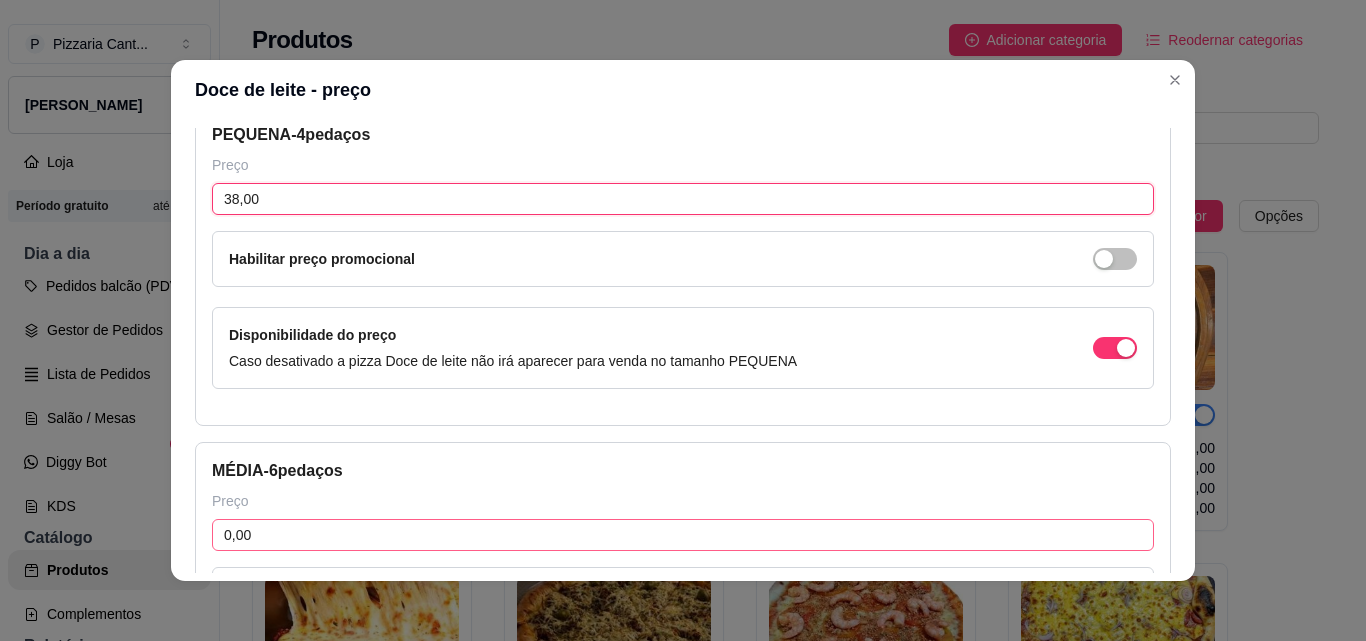 type on "38,00" 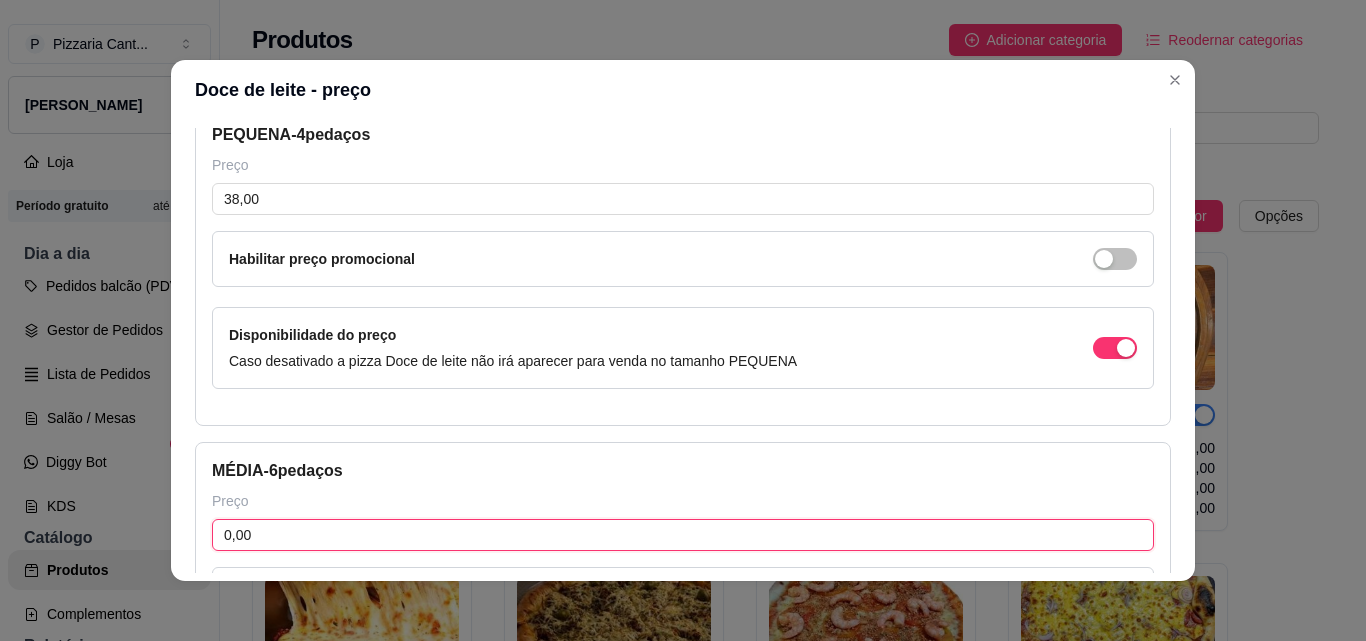 drag, startPoint x: 301, startPoint y: 537, endPoint x: 206, endPoint y: 534, distance: 95.047356 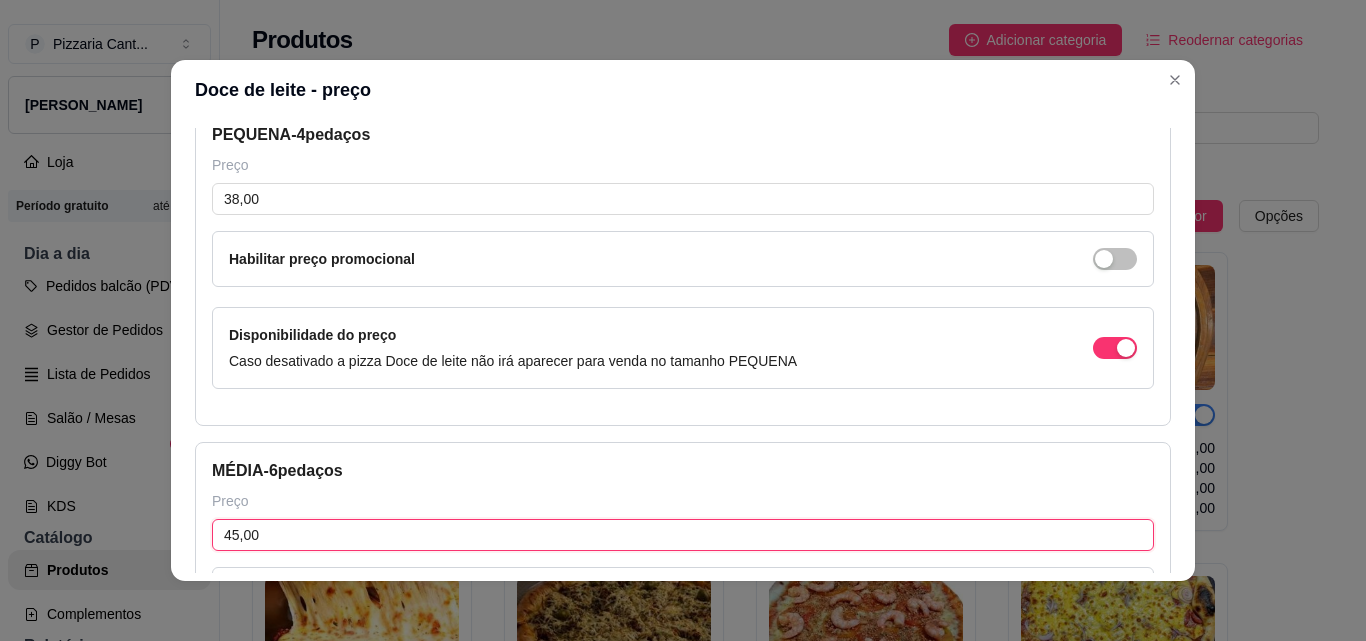 type on "45,00" 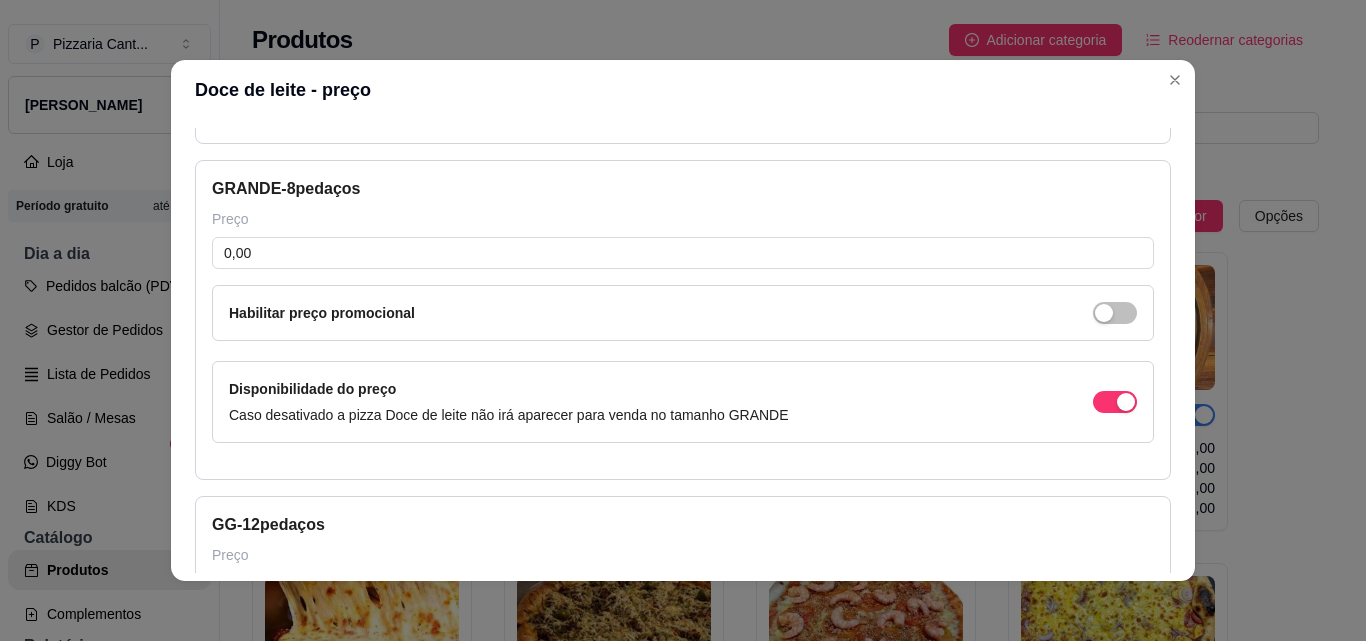 scroll, scrollTop: 758, scrollLeft: 0, axis: vertical 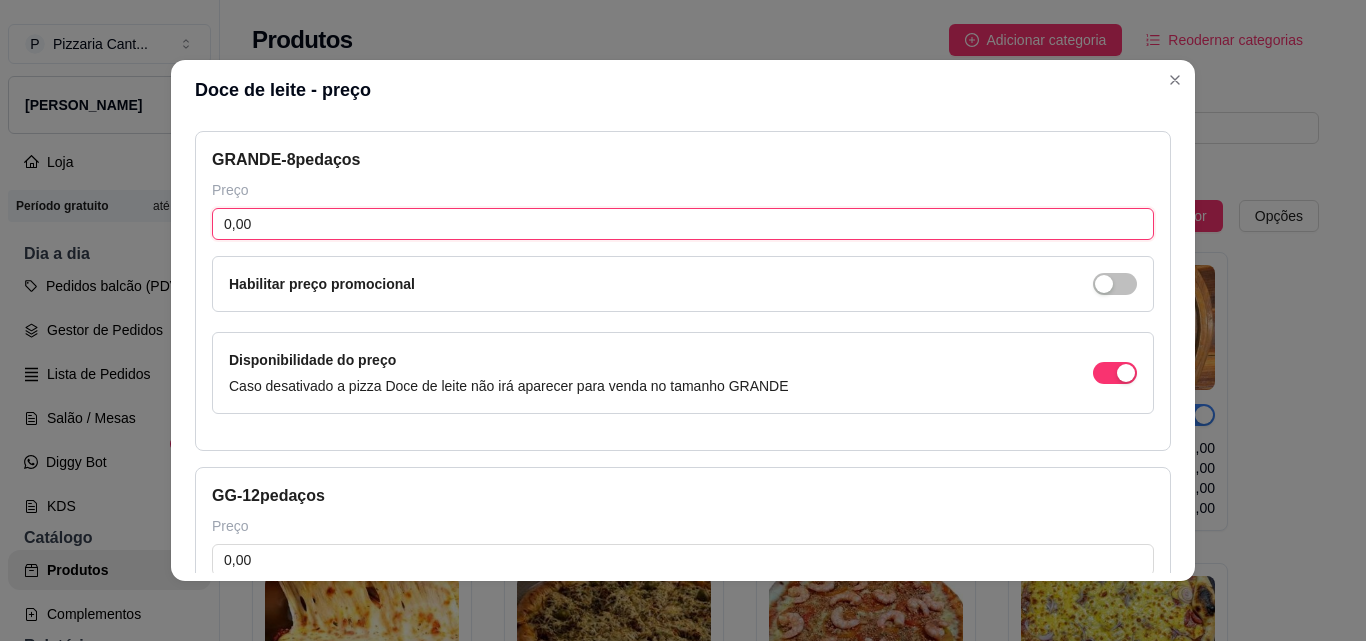 drag, startPoint x: 286, startPoint y: 216, endPoint x: 206, endPoint y: 232, distance: 81.58431 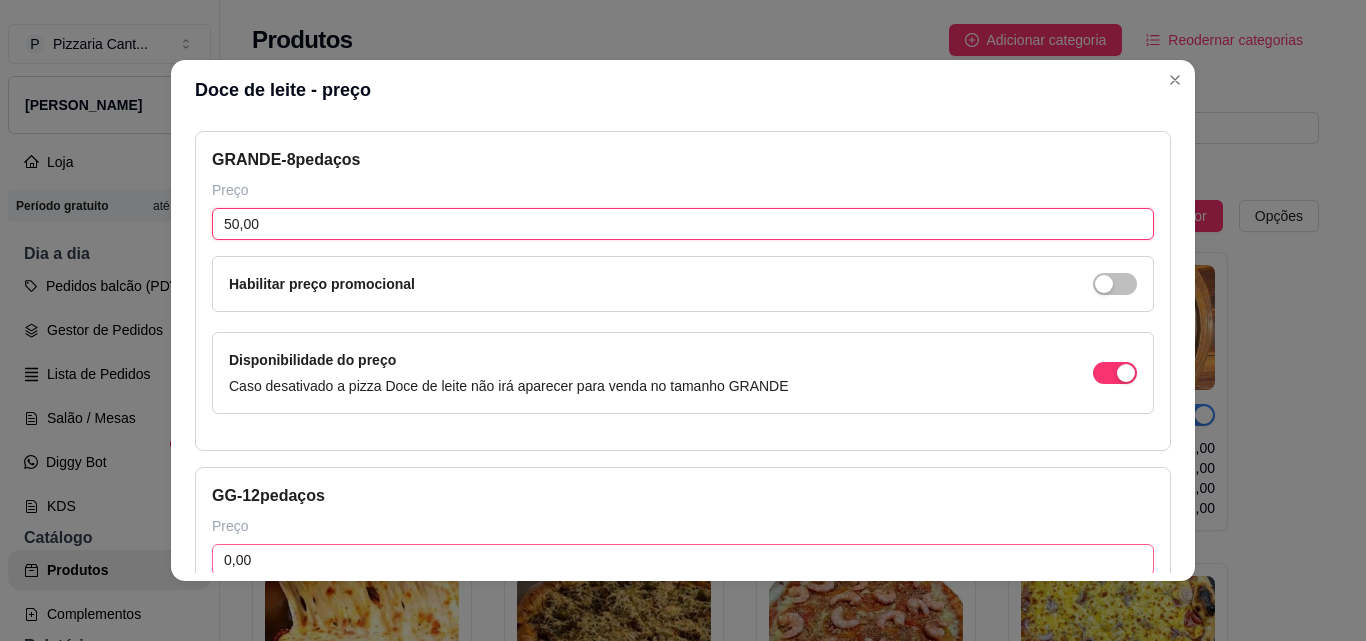 type on "50,00" 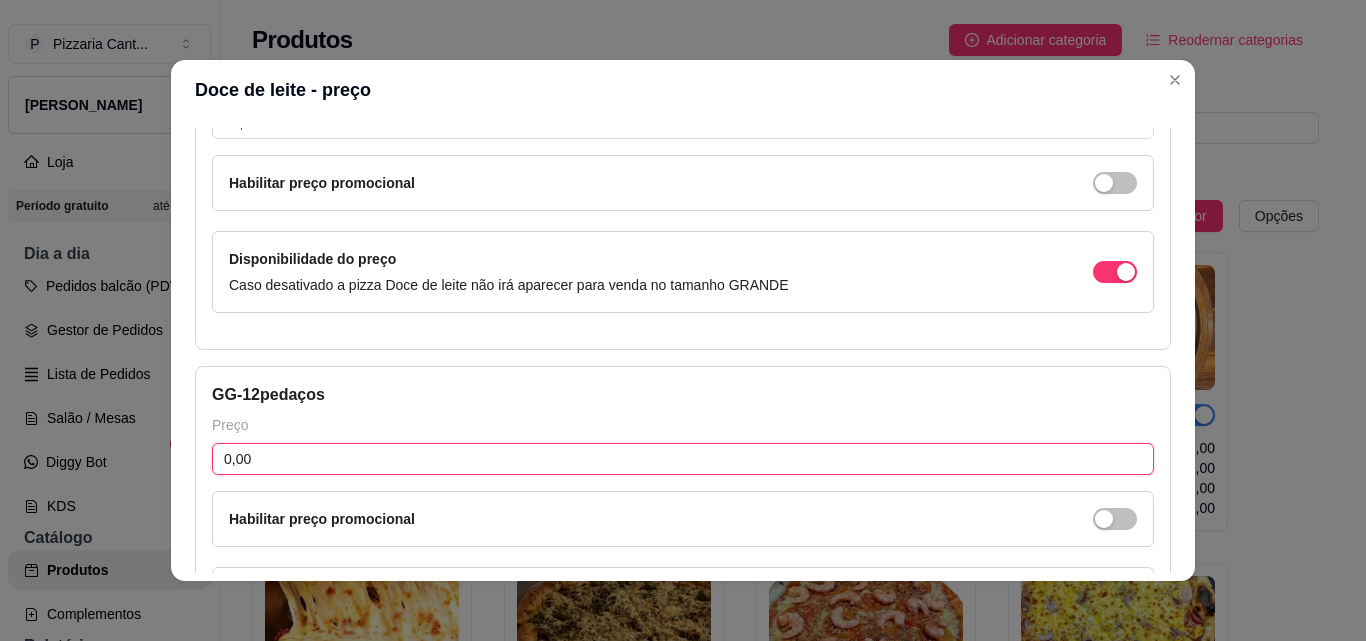 scroll, scrollTop: 890, scrollLeft: 0, axis: vertical 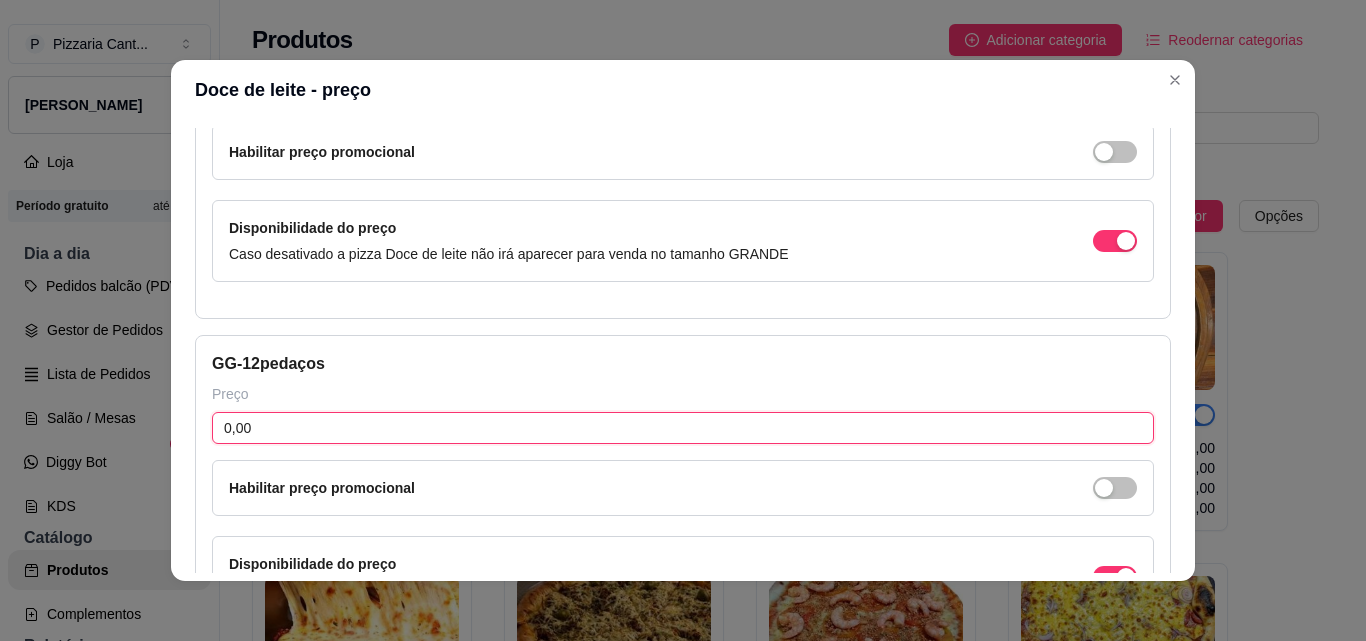 drag, startPoint x: 306, startPoint y: 570, endPoint x: 199, endPoint y: 455, distance: 157.0796 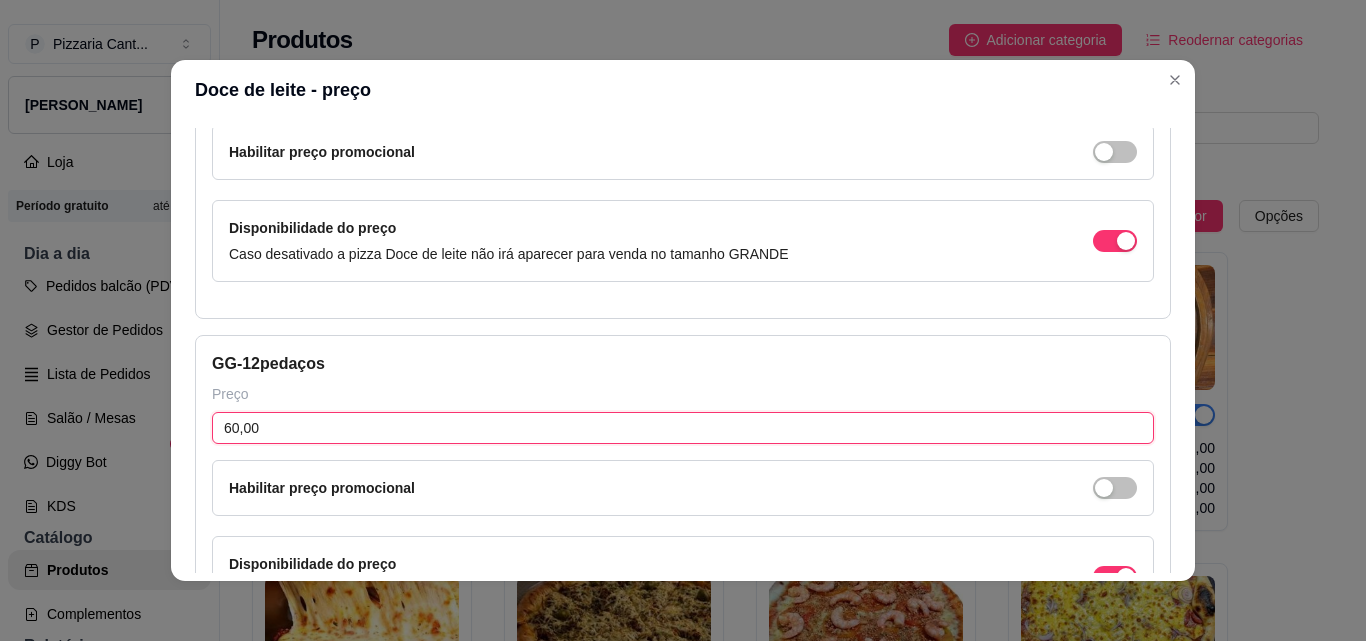 type on "60,00" 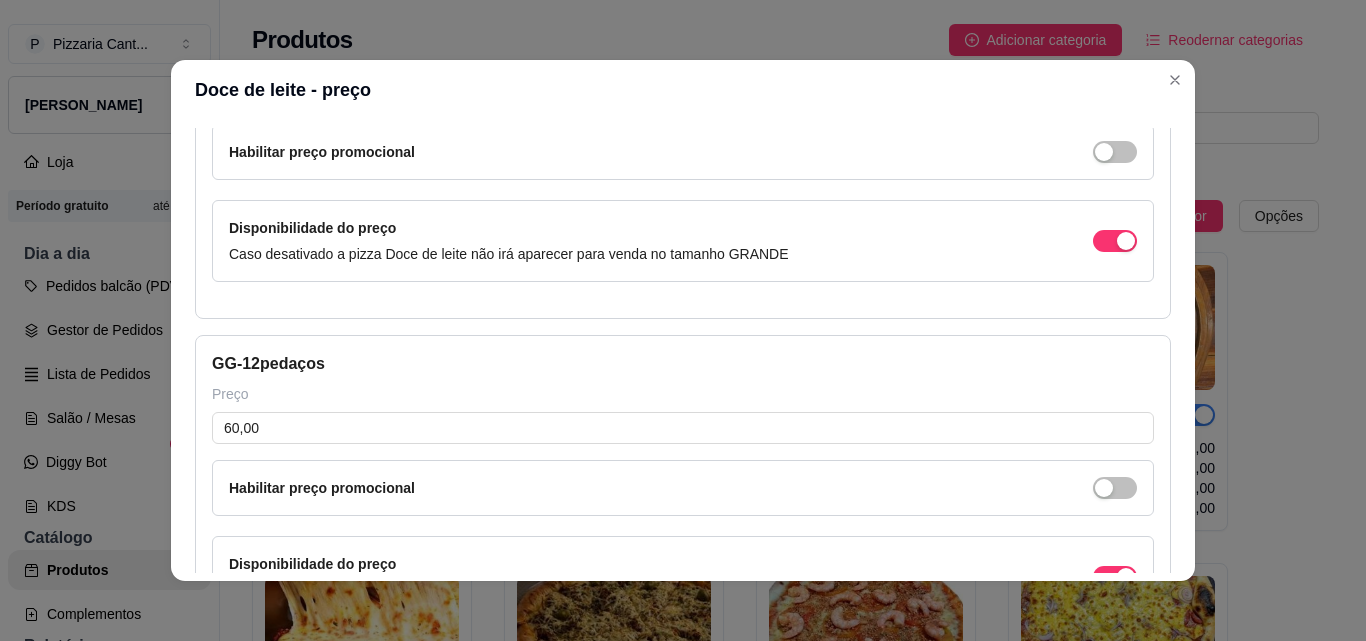 scroll, scrollTop: 1061, scrollLeft: 0, axis: vertical 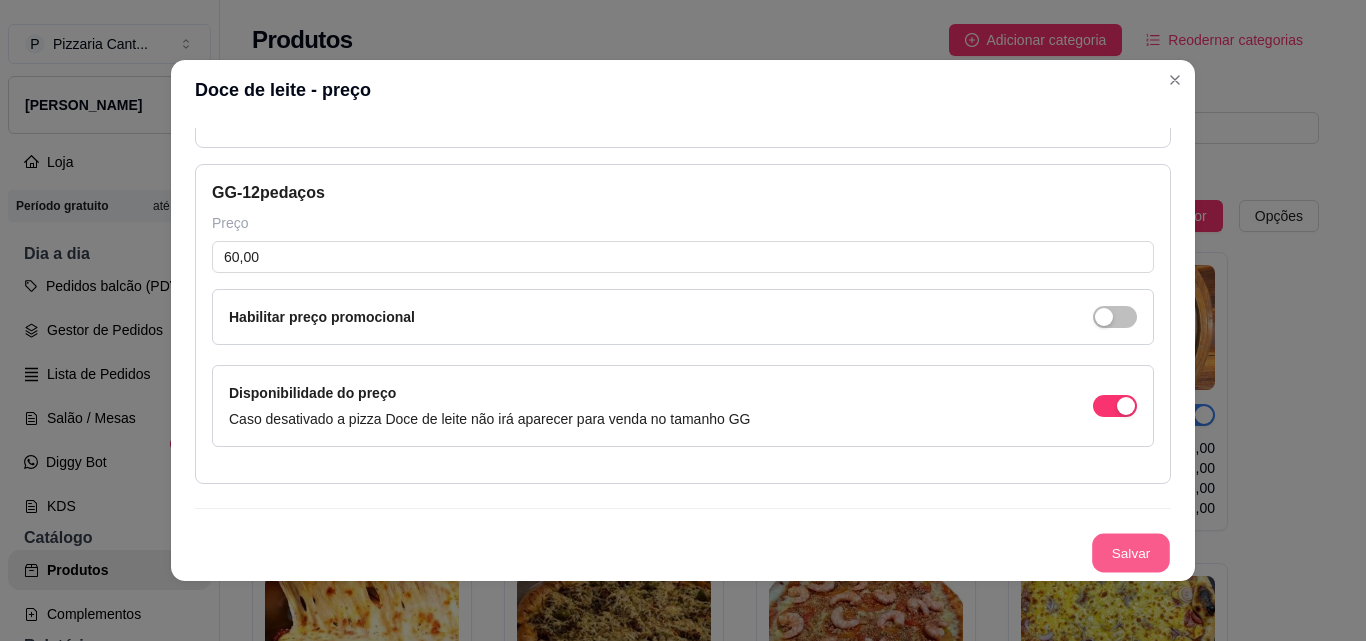 click on "Salvar" at bounding box center (1131, 553) 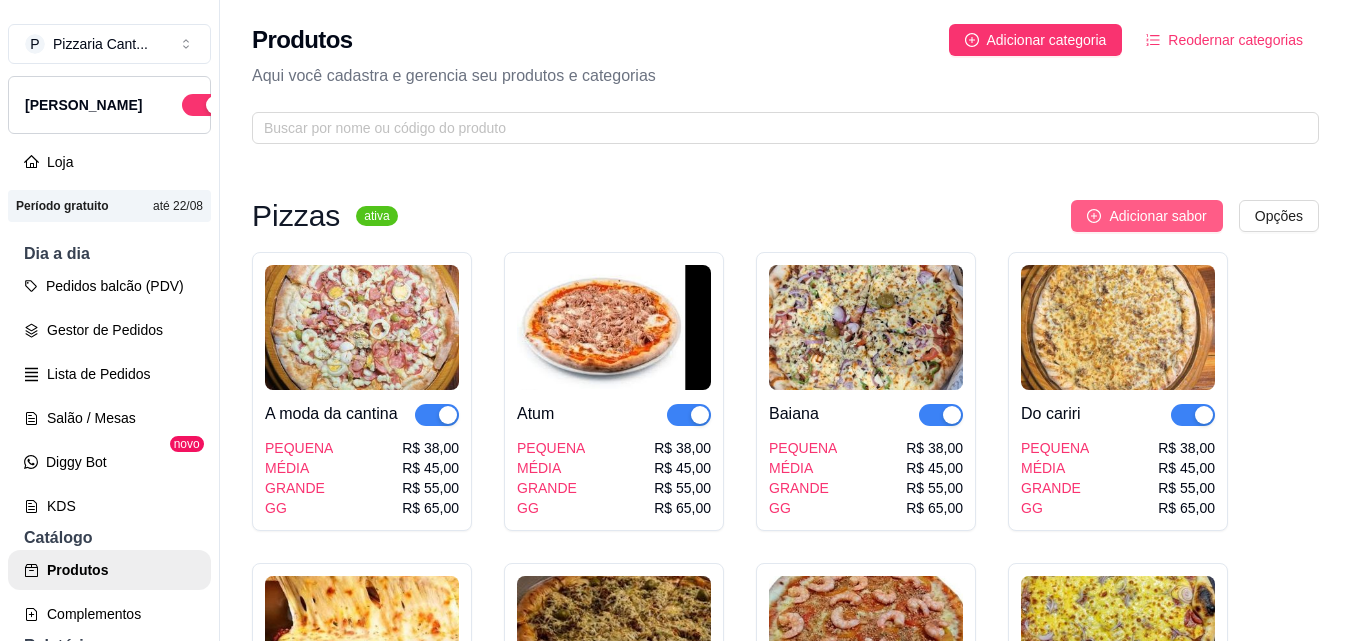 click on "Adicionar sabor" at bounding box center [1157, 216] 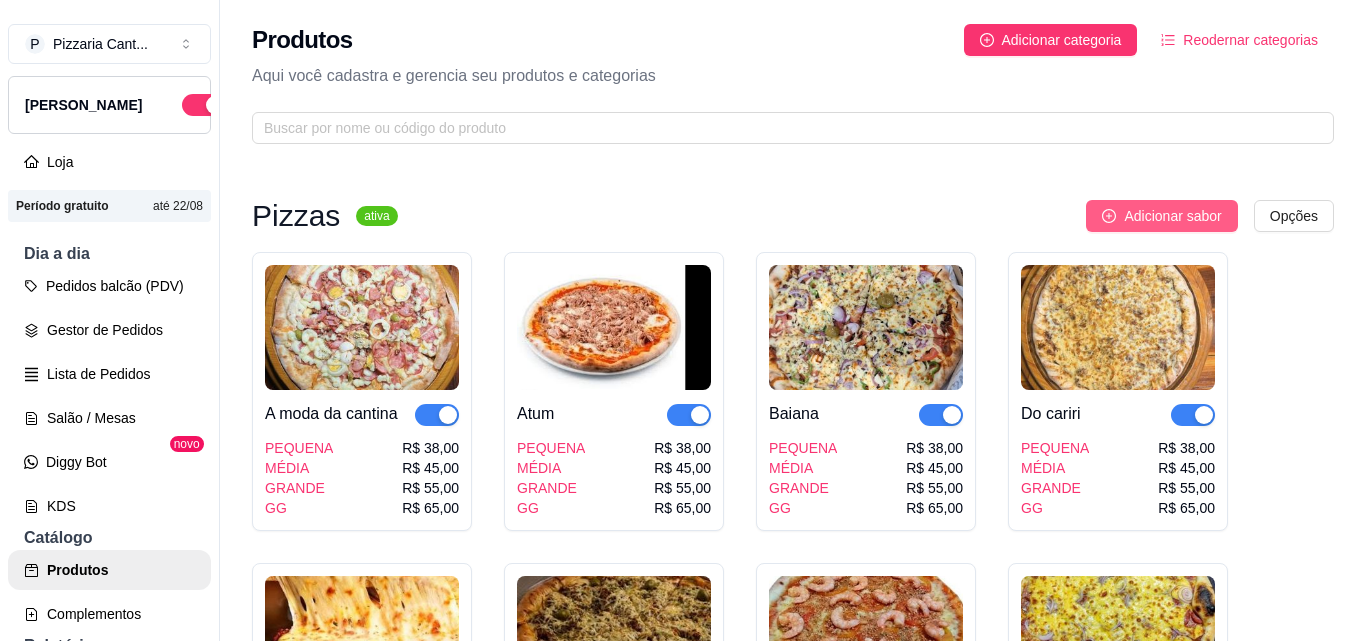 type 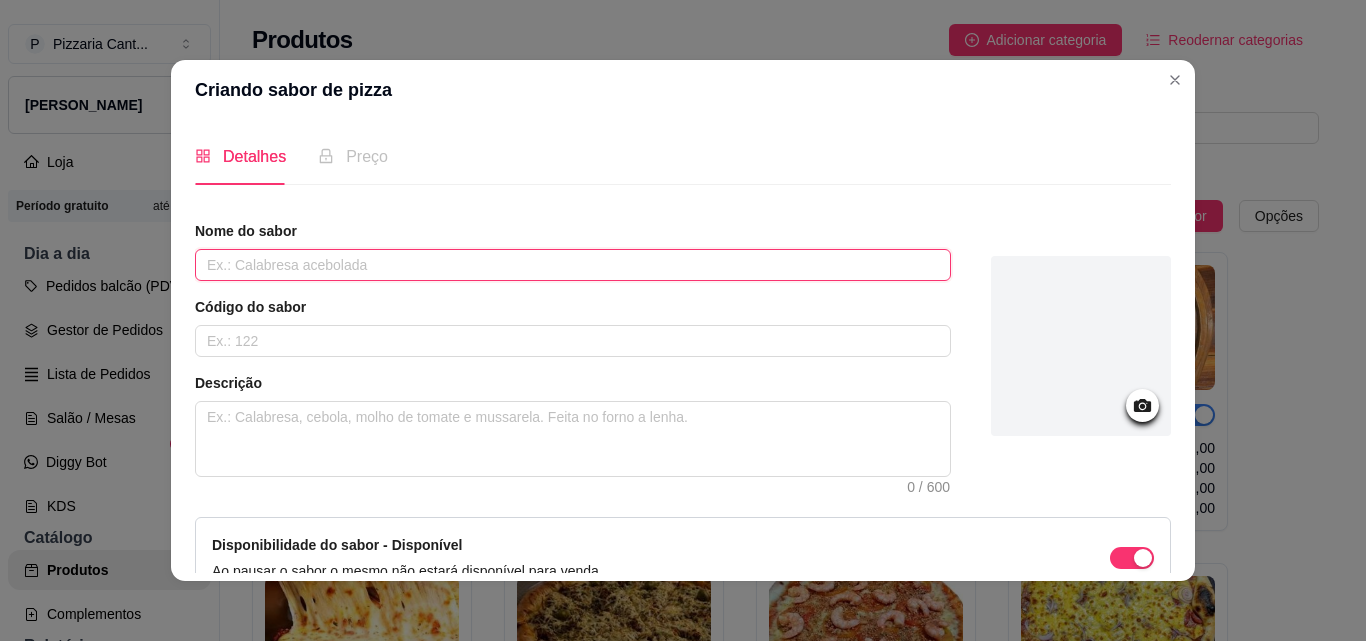 click at bounding box center [573, 265] 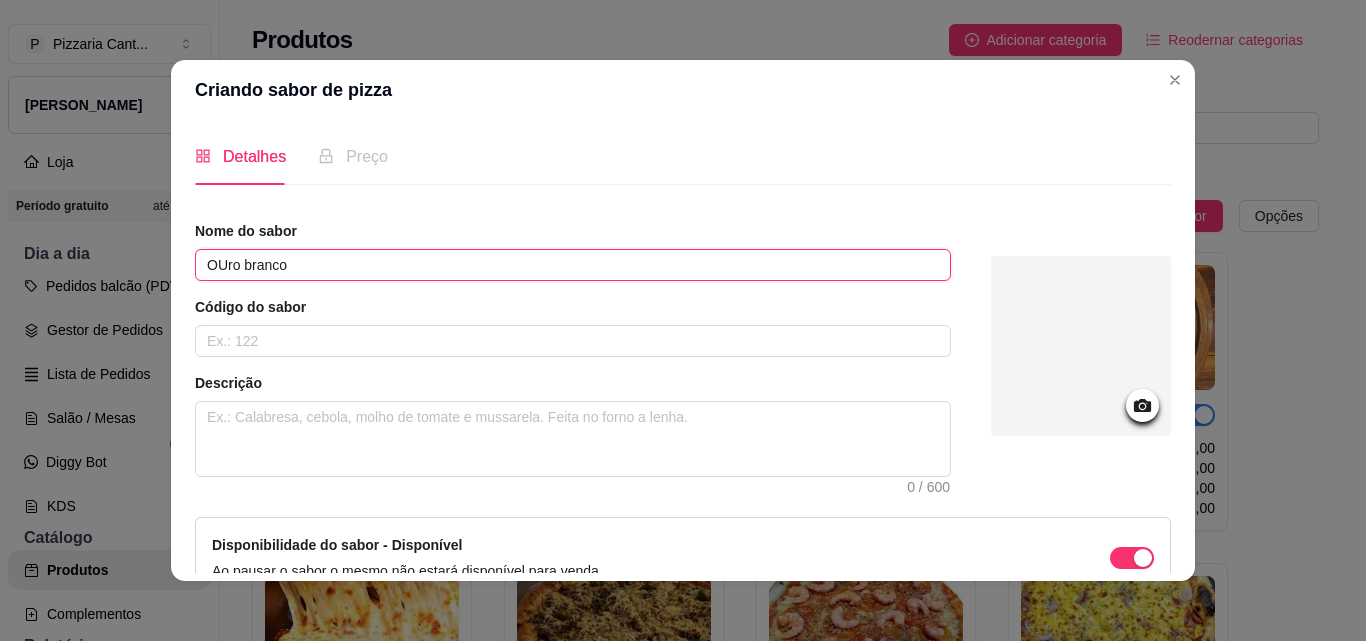 click on "OUro branco" at bounding box center (573, 265) 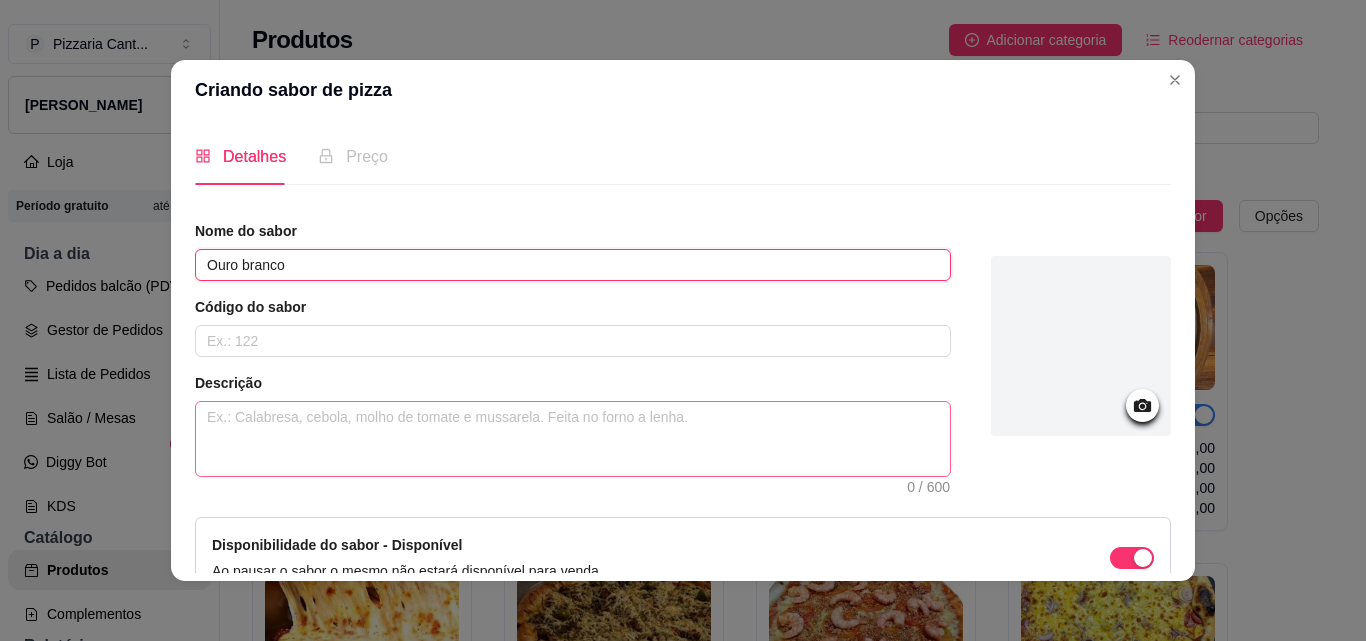 type on "Ouro branco" 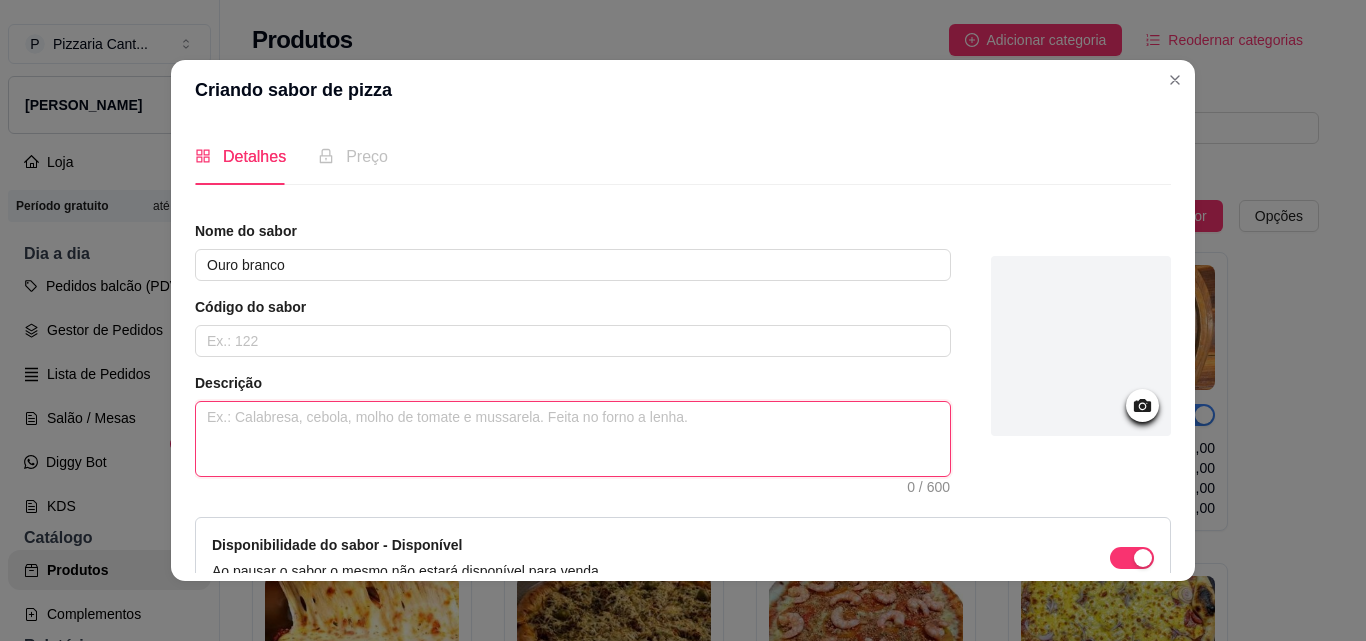 click at bounding box center [573, 439] 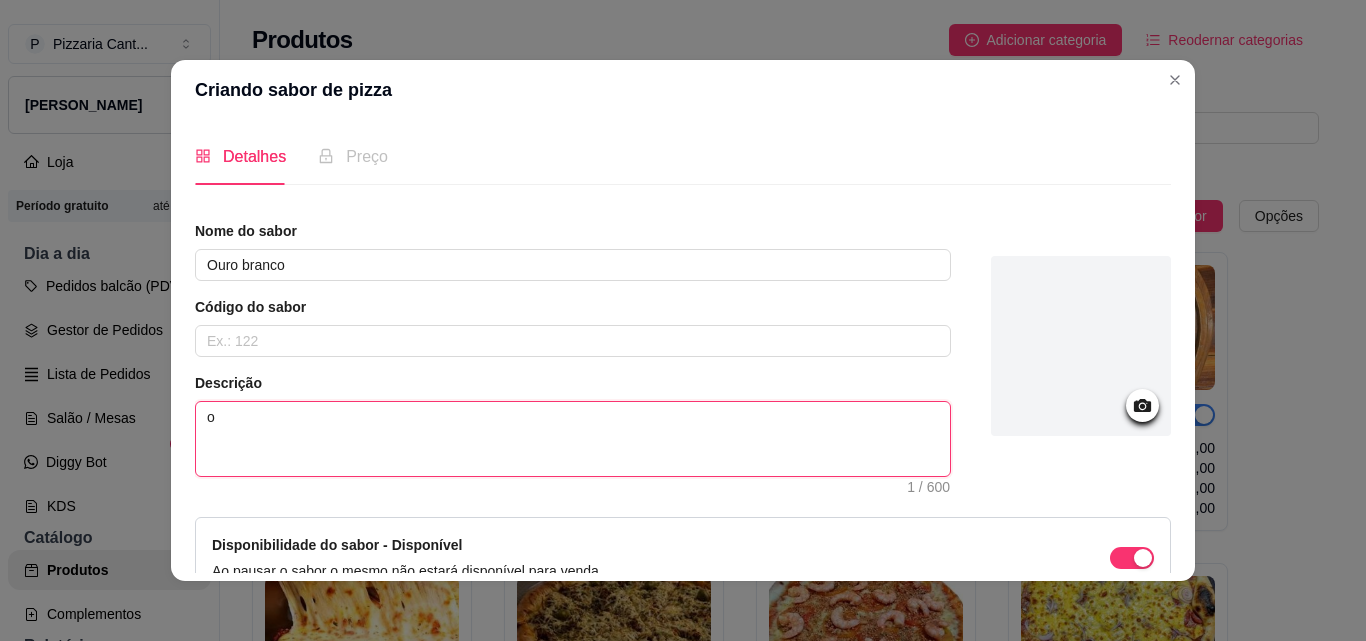 type 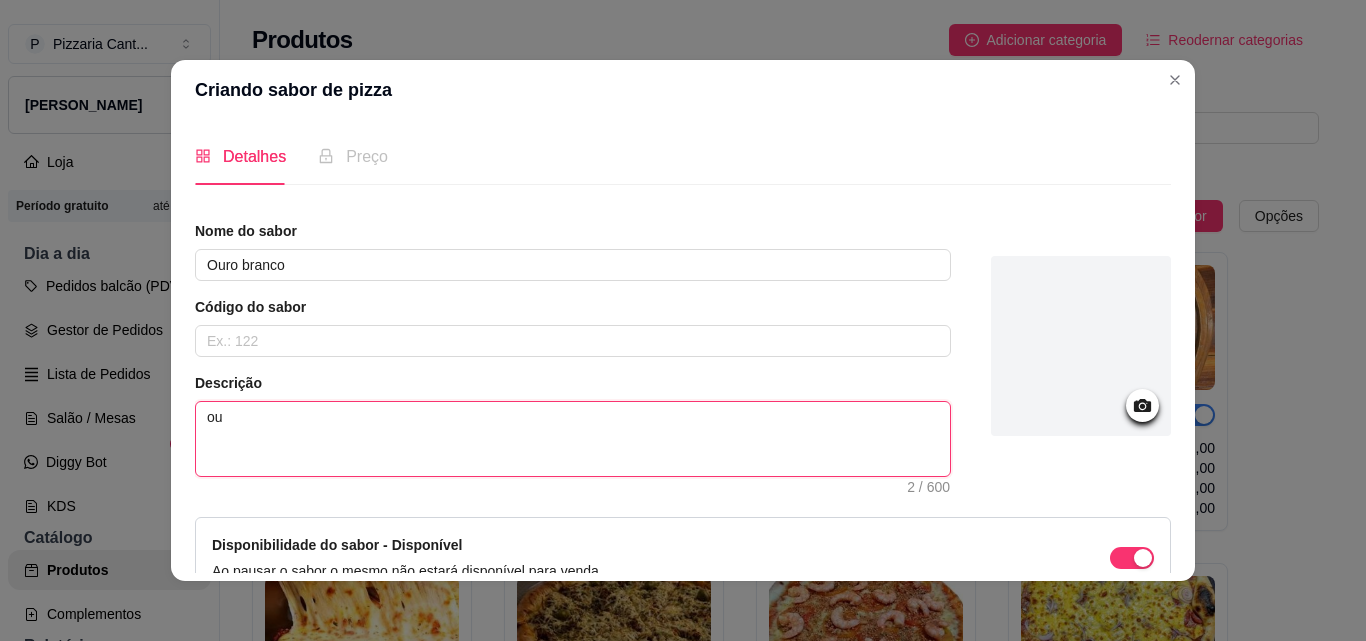 type 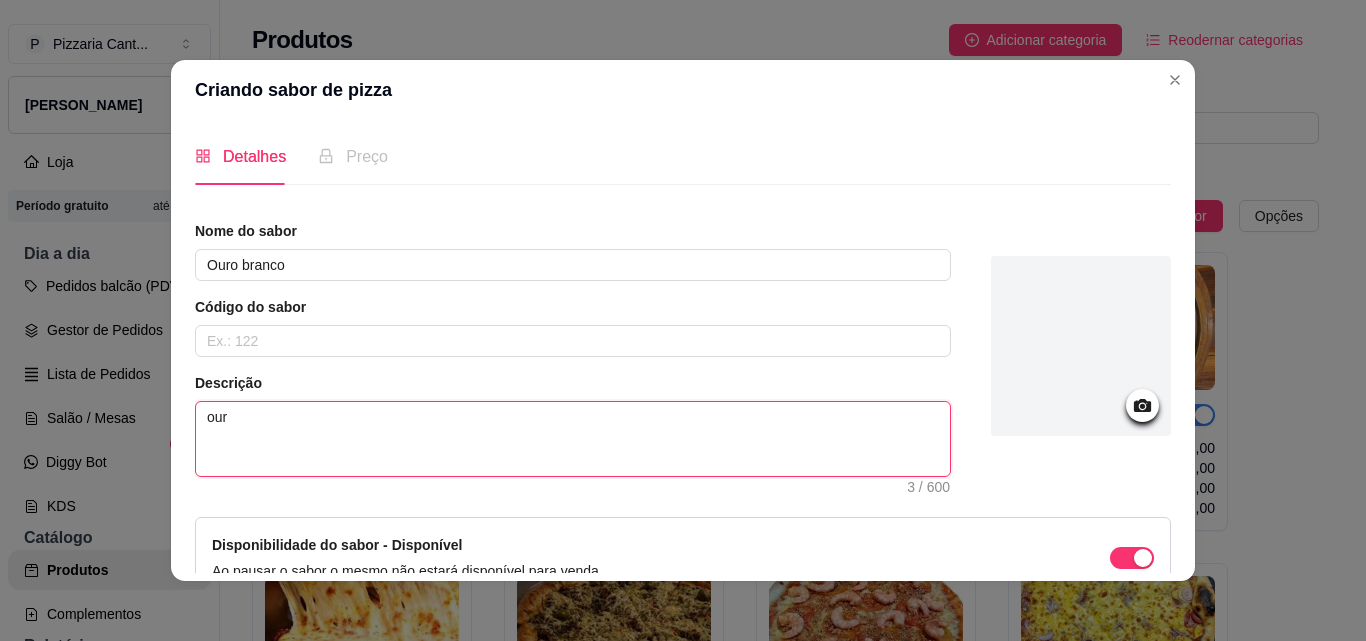 type 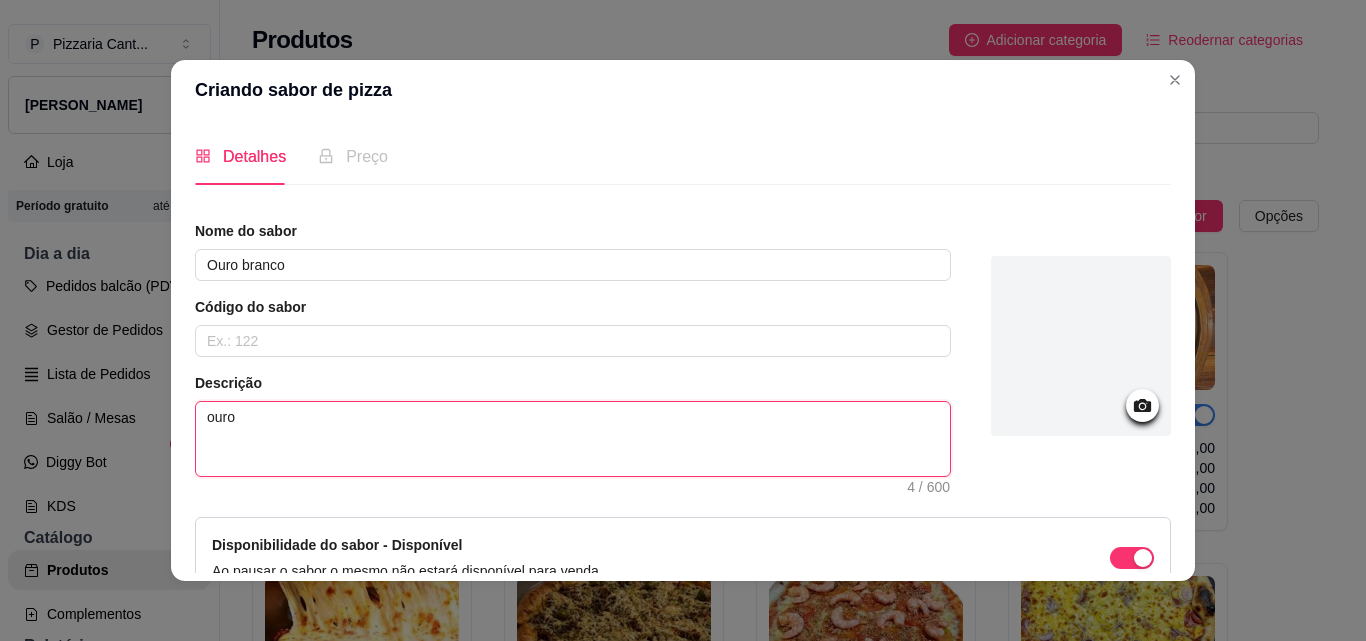 type 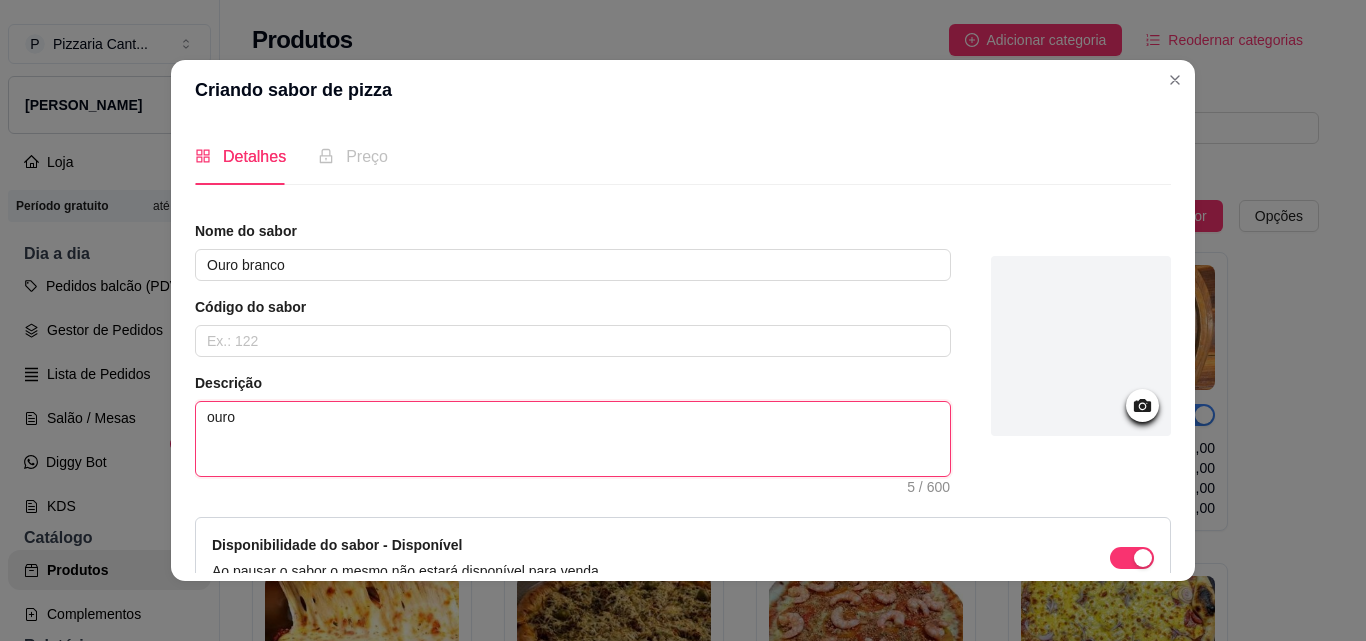 type 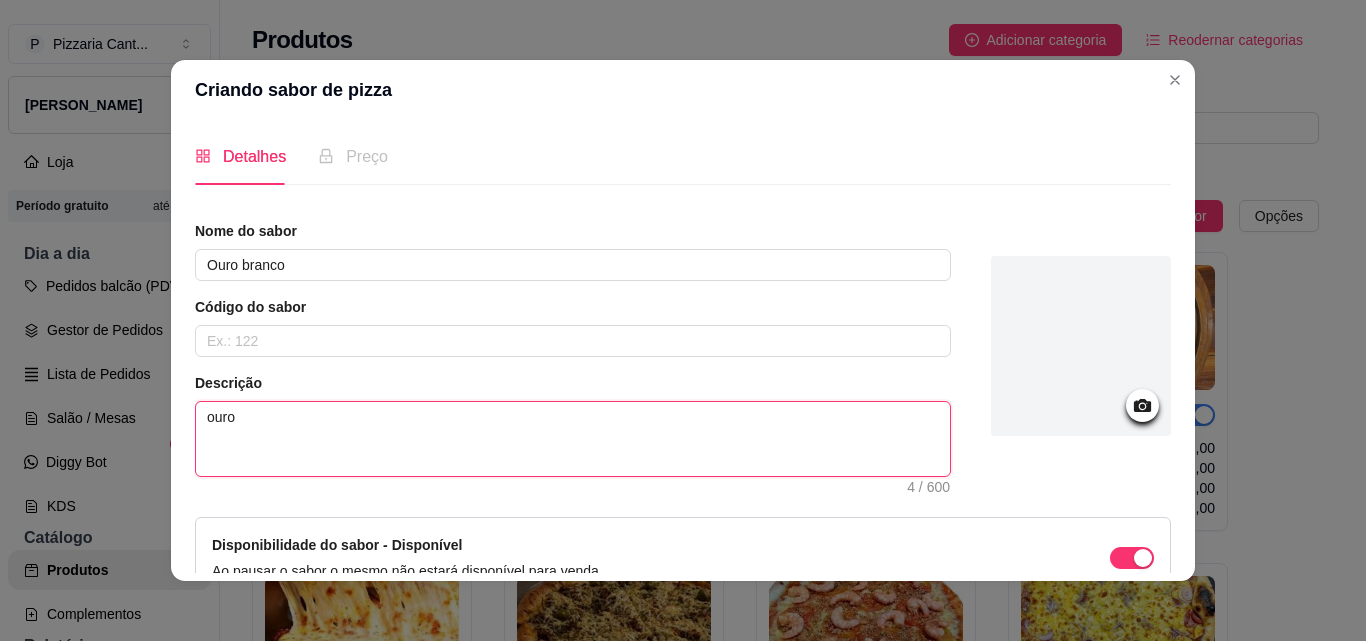 type 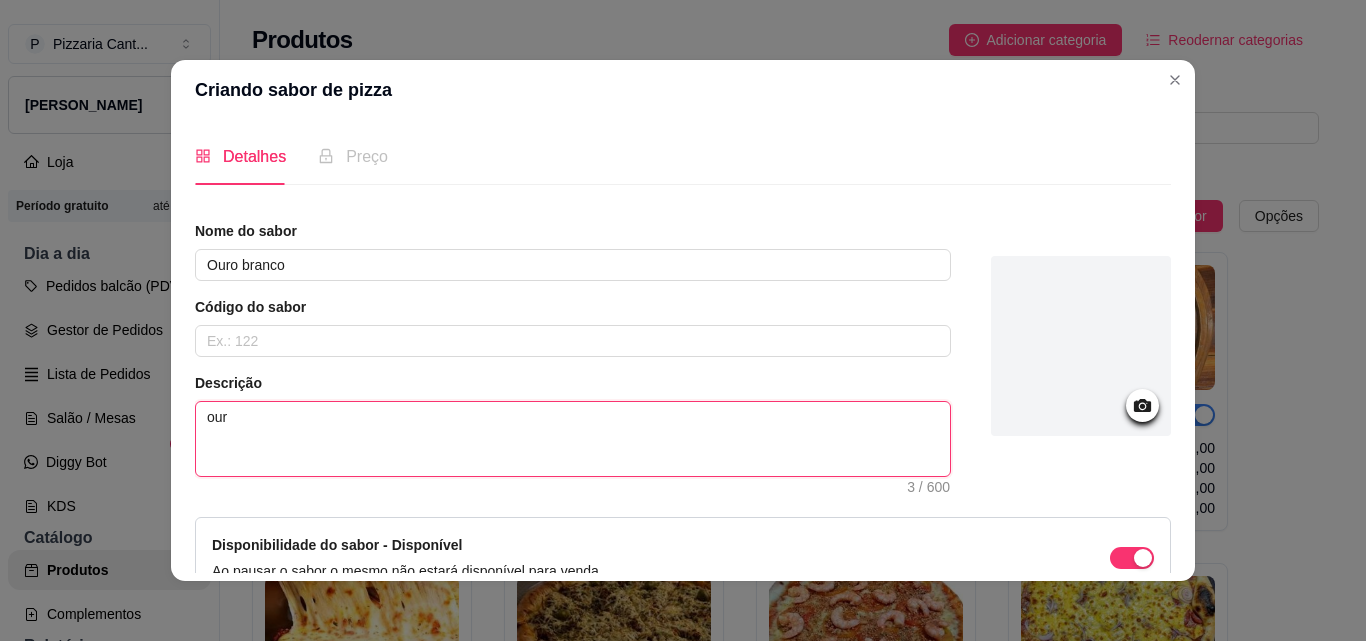 type 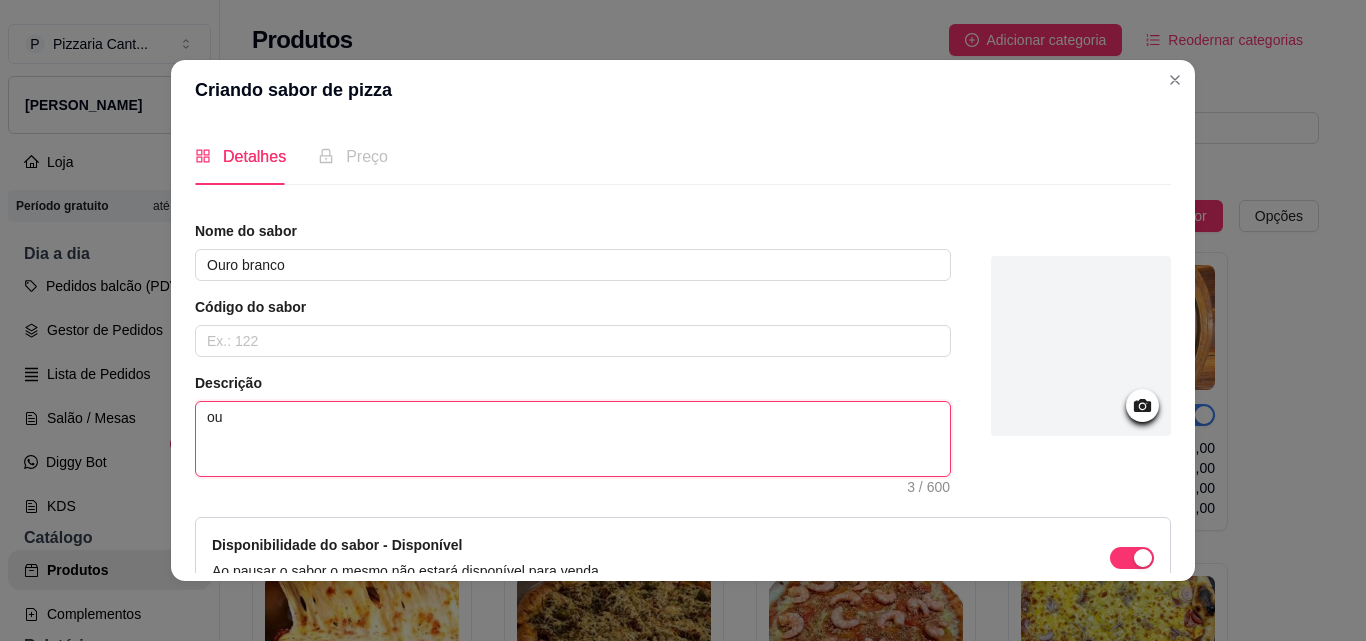 type 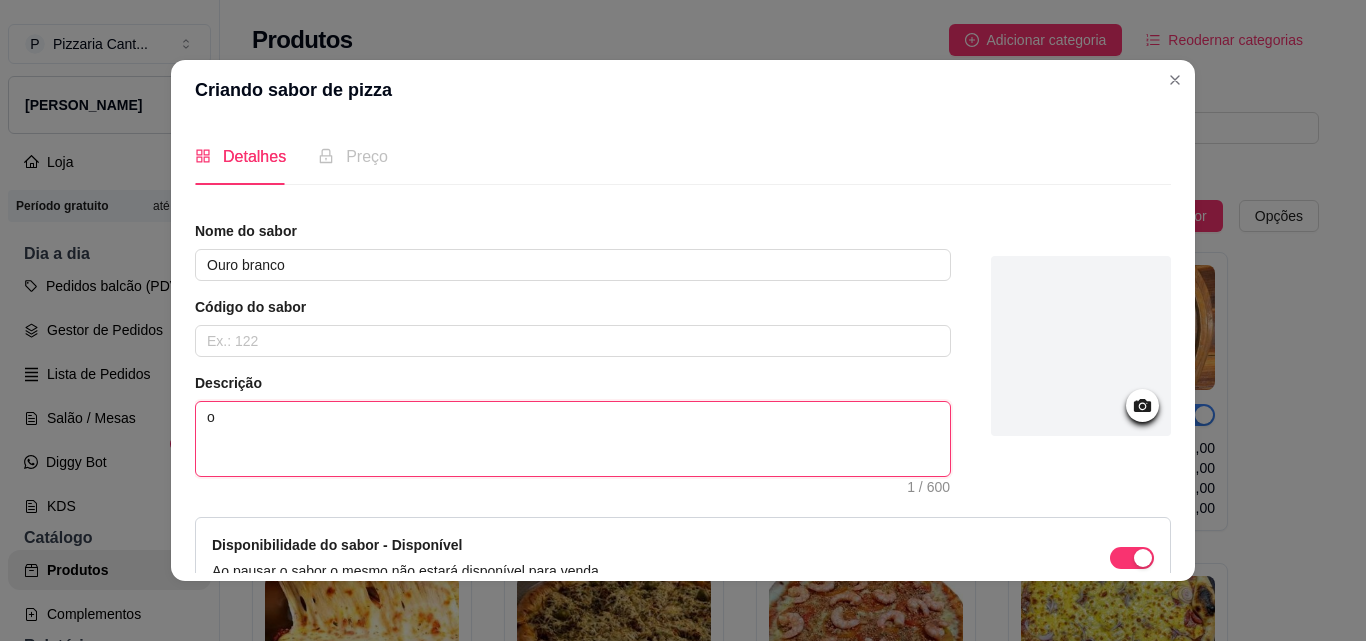 type 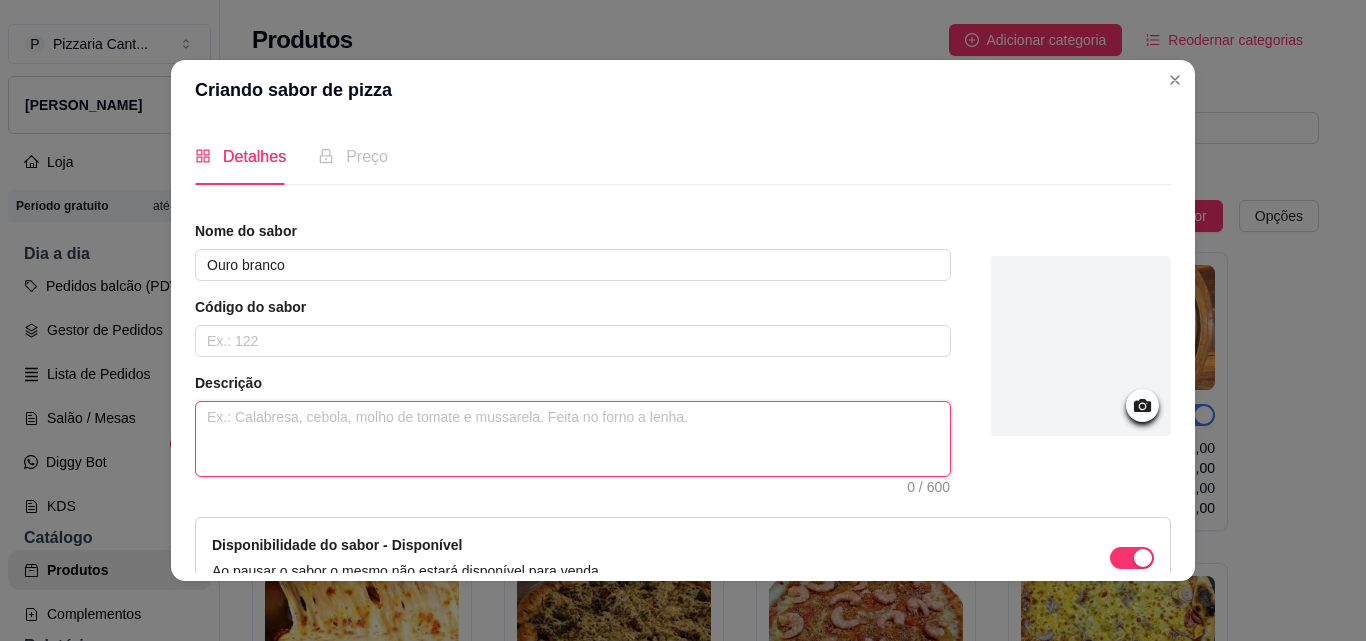 type 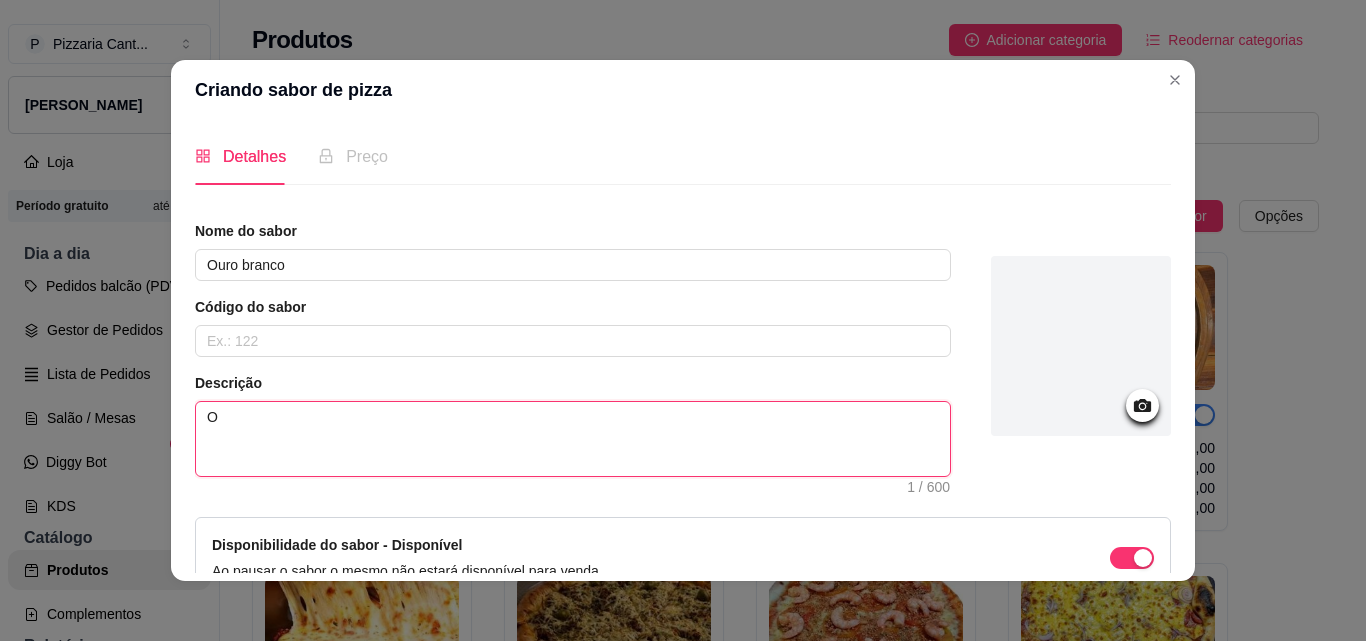 type 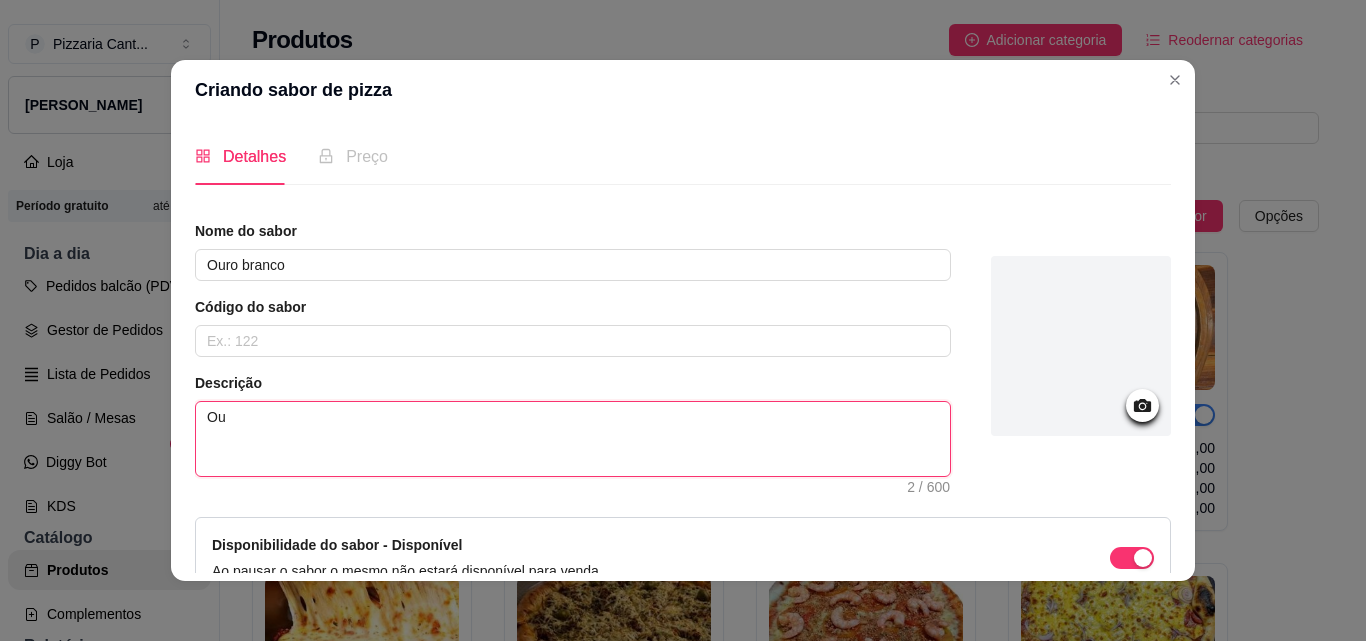 type 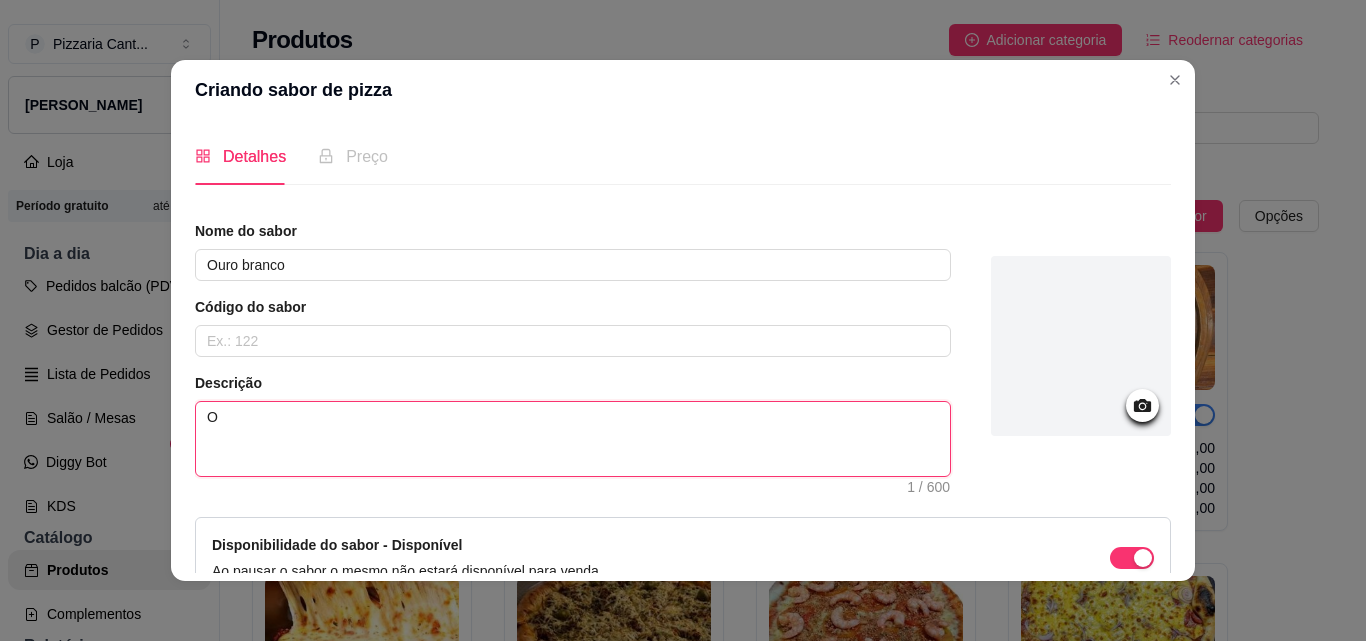 type 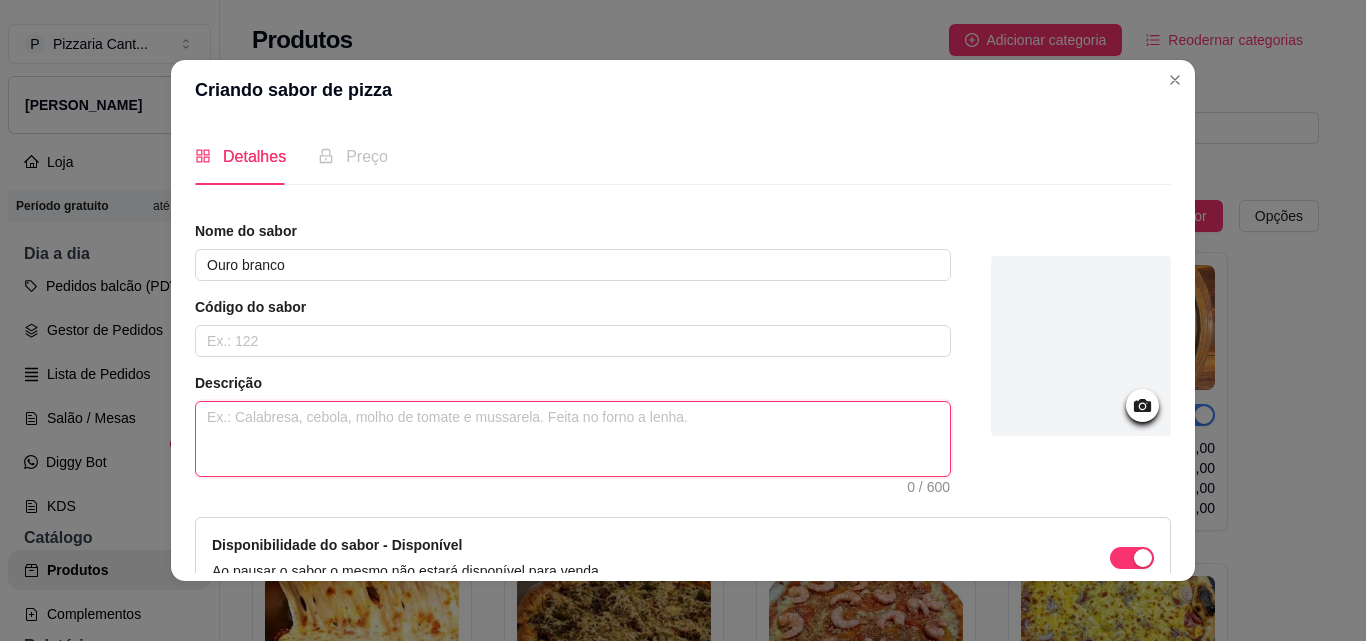type 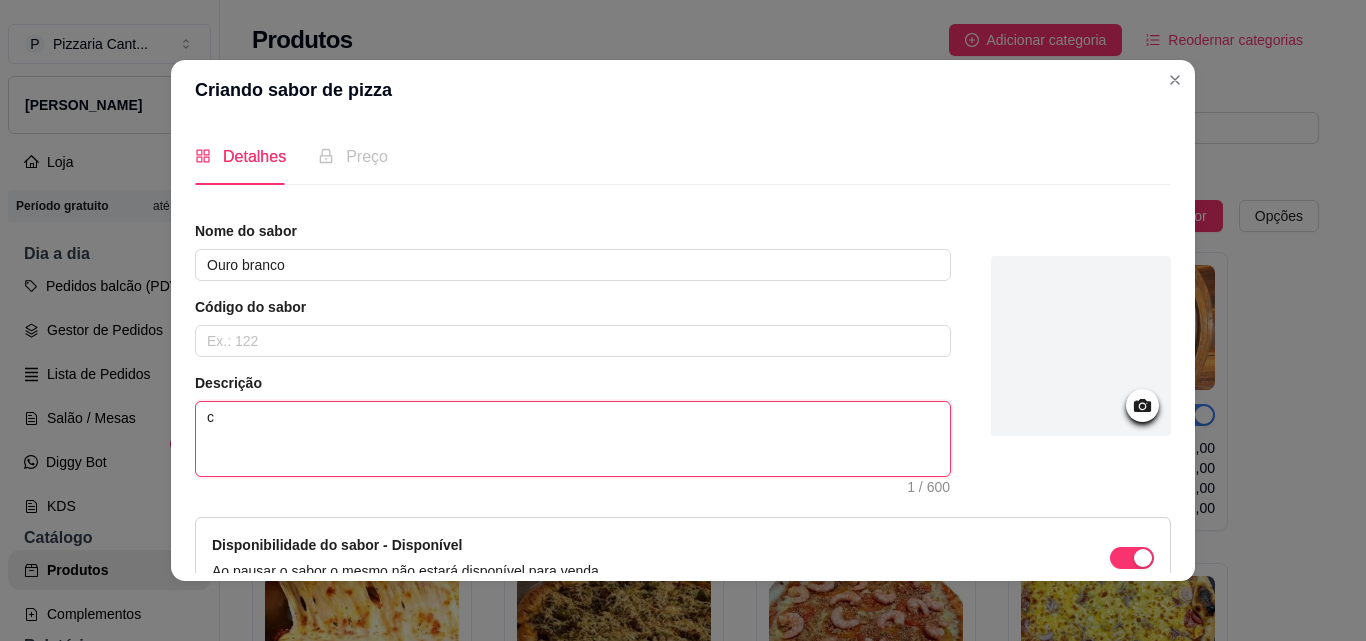 type 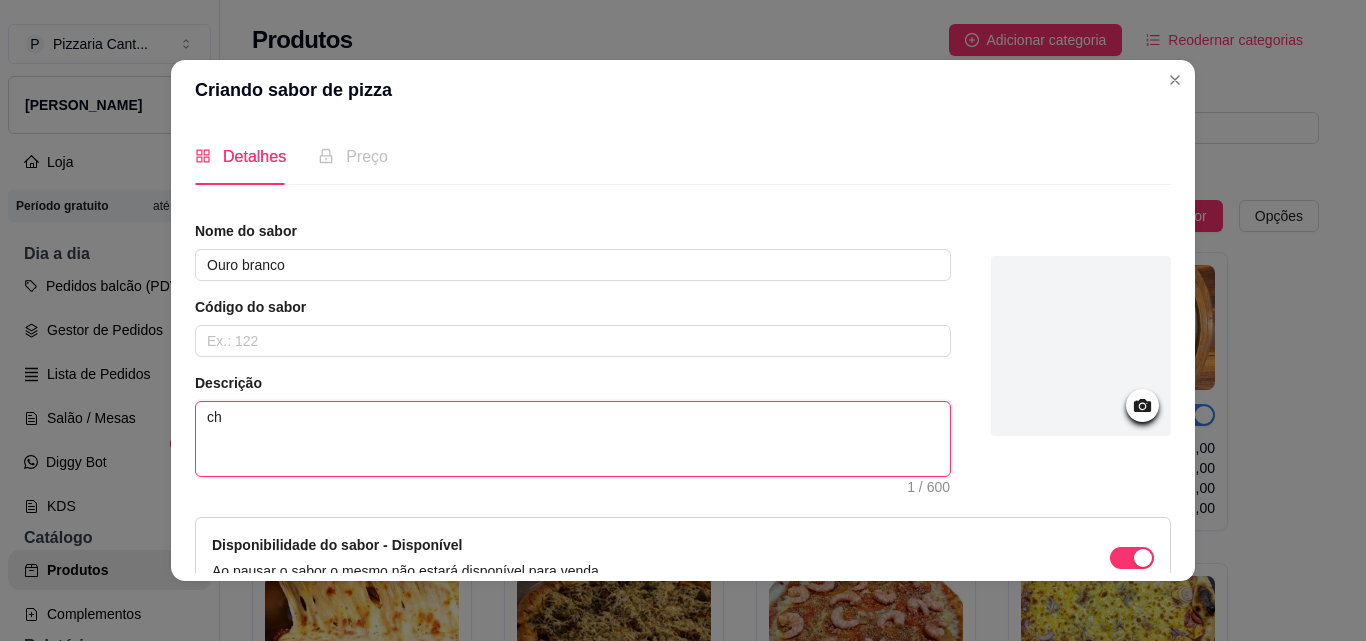 type 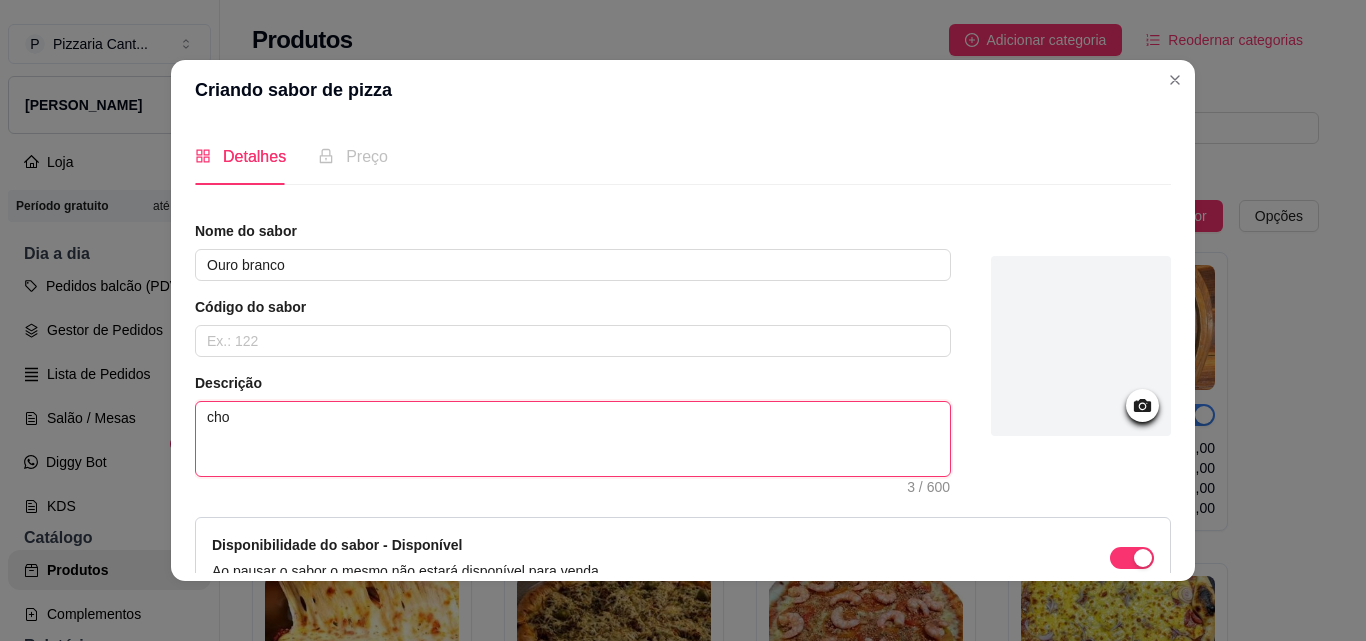 type 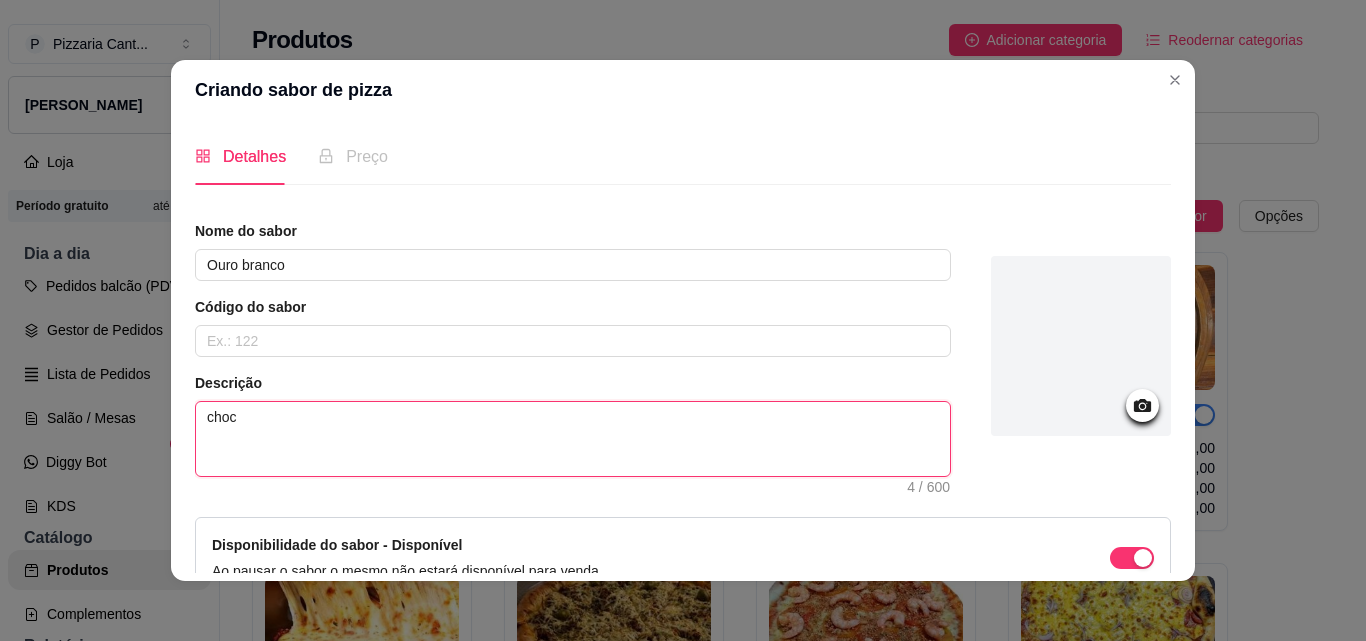type 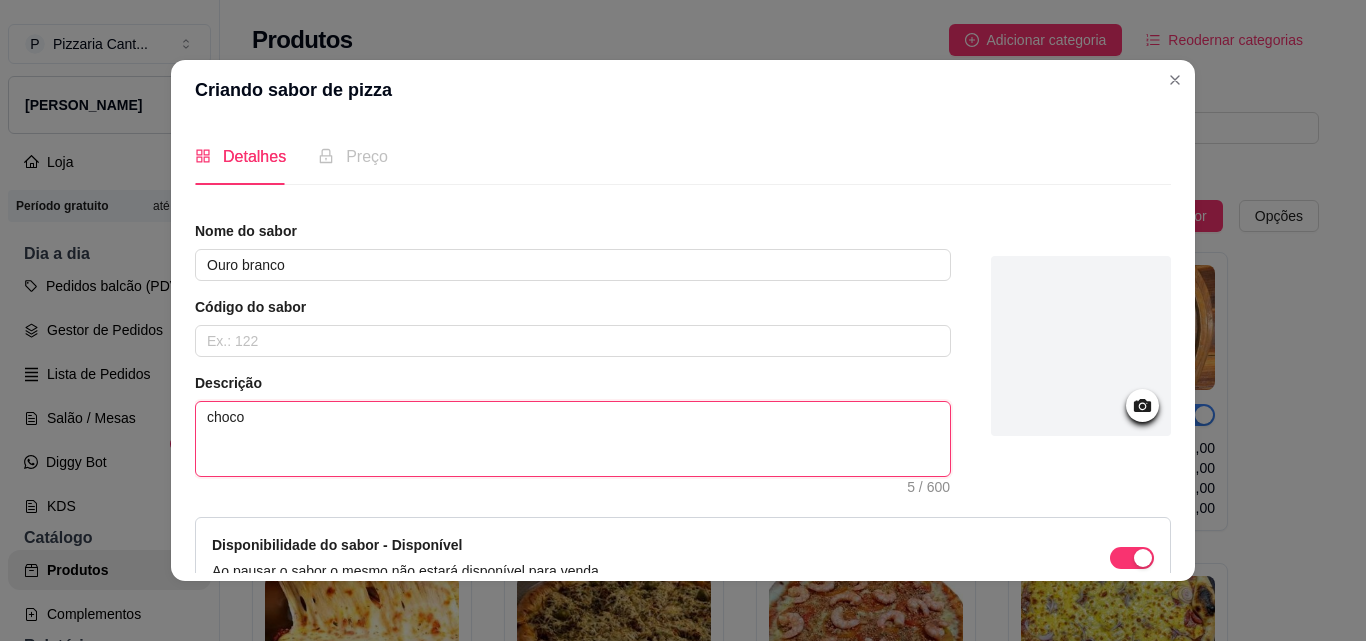 type 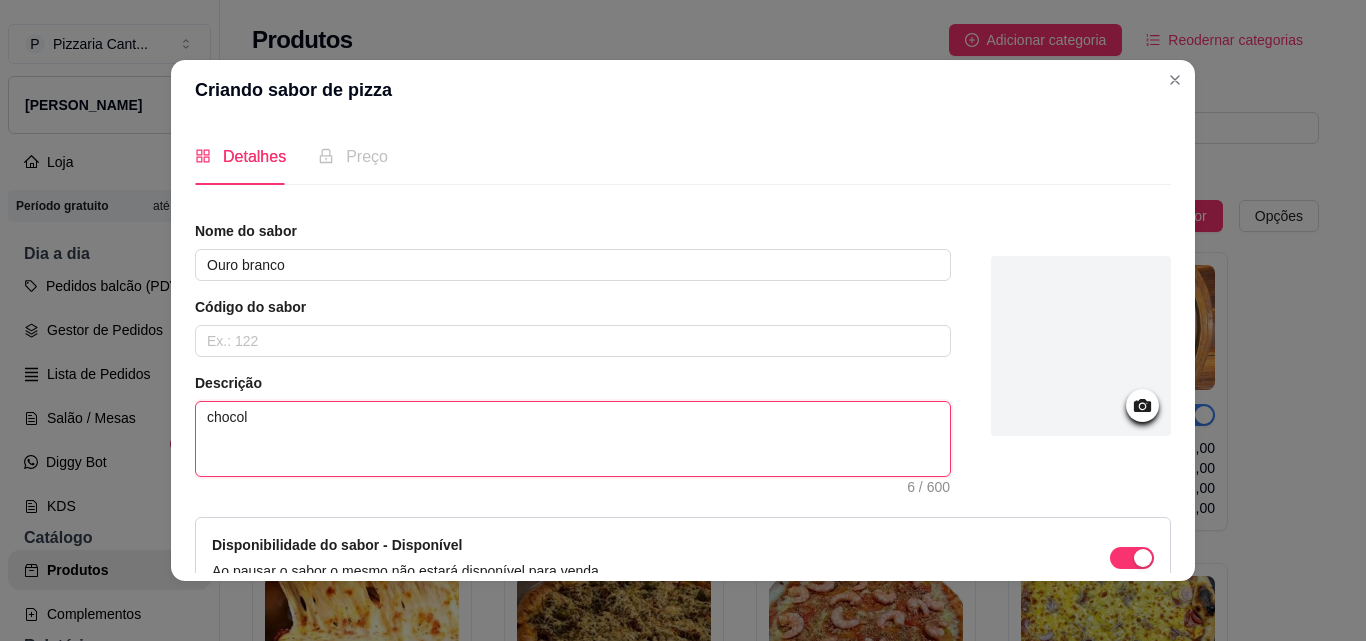 type 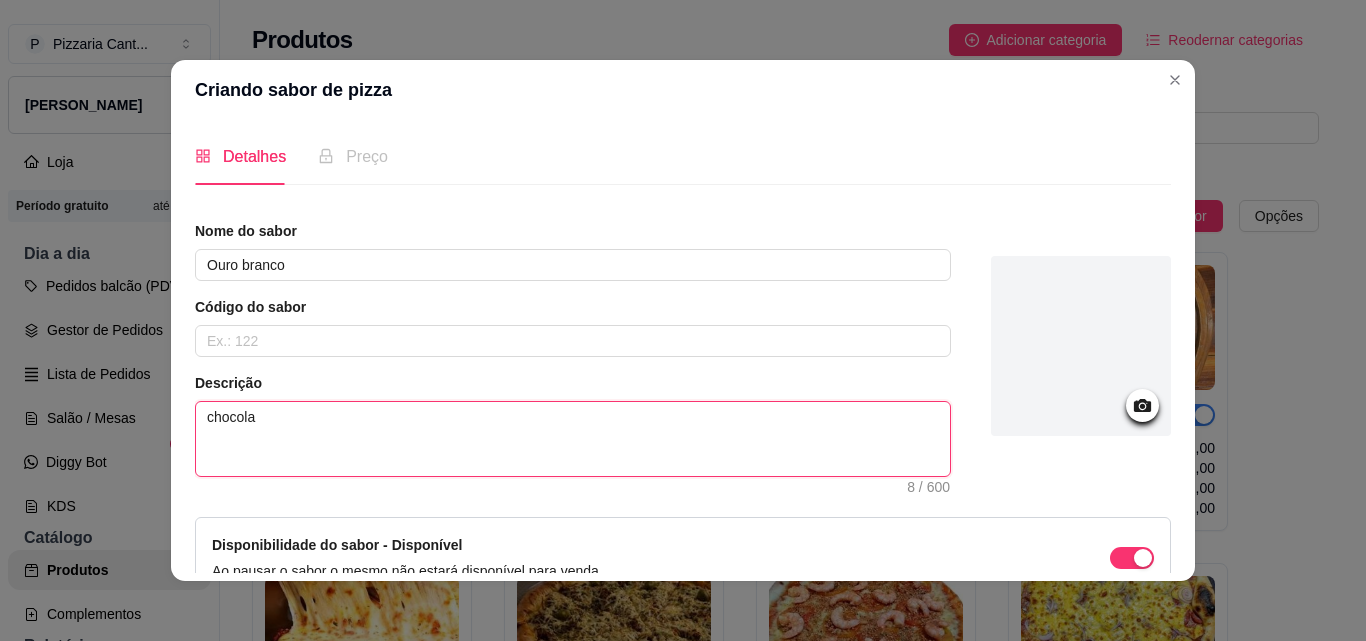 type 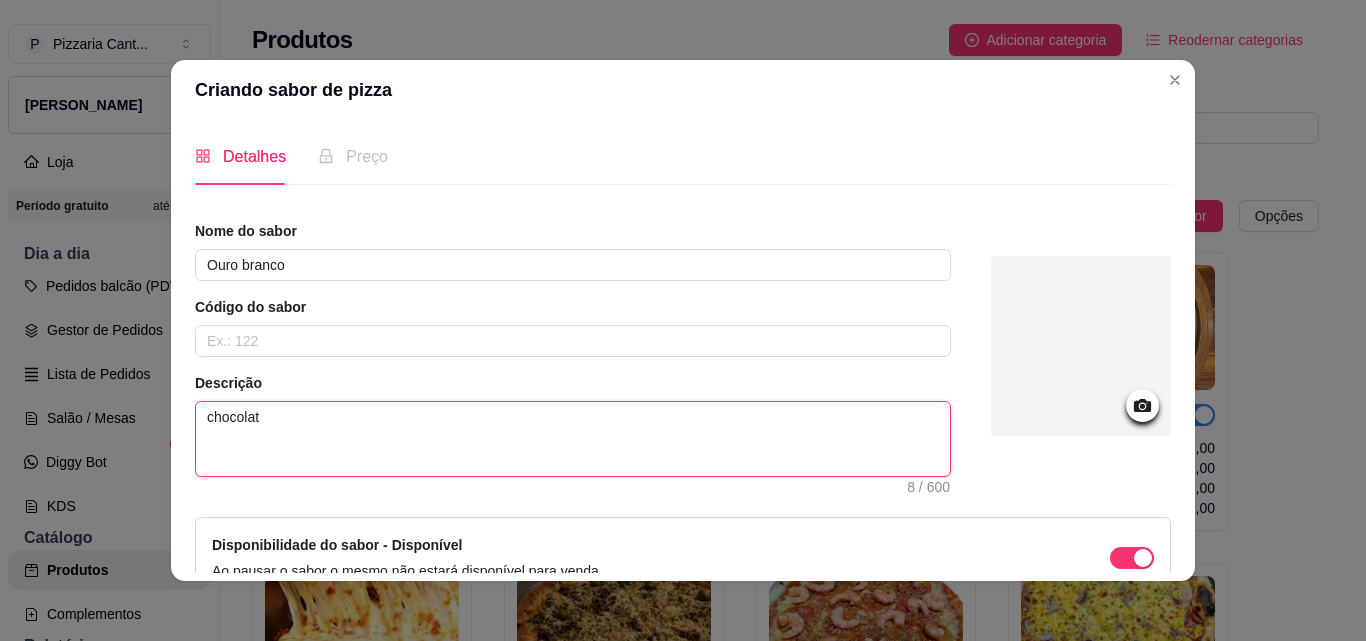 type 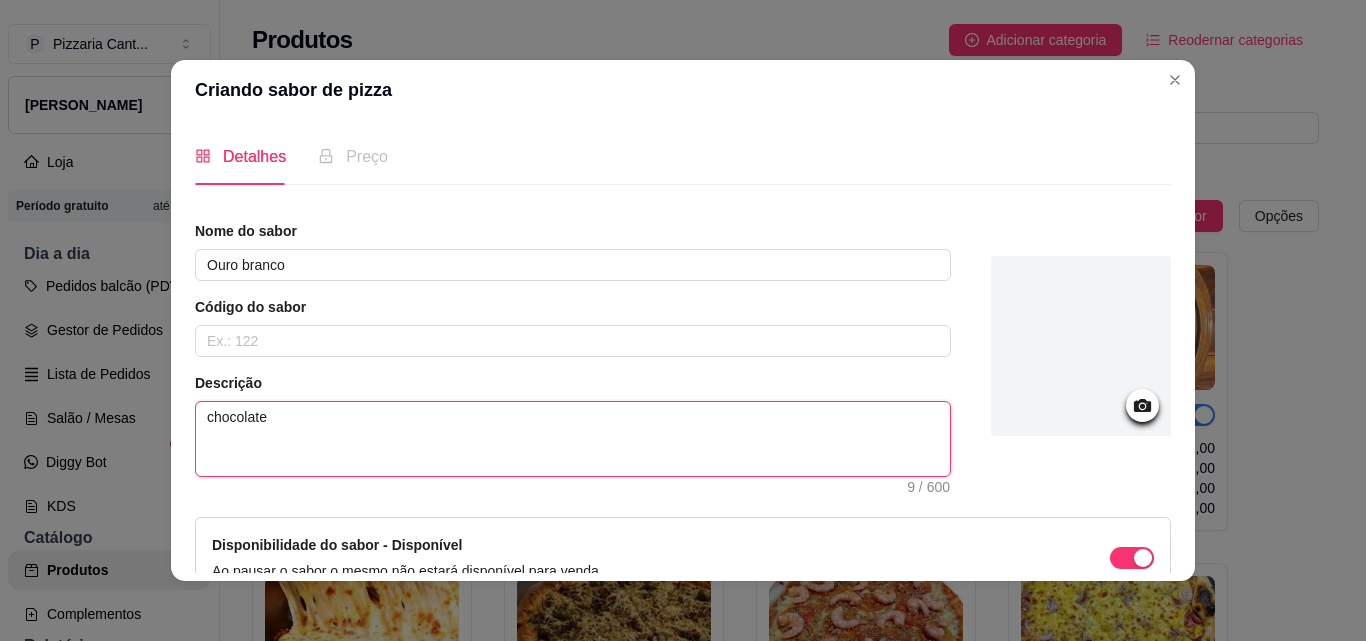 type 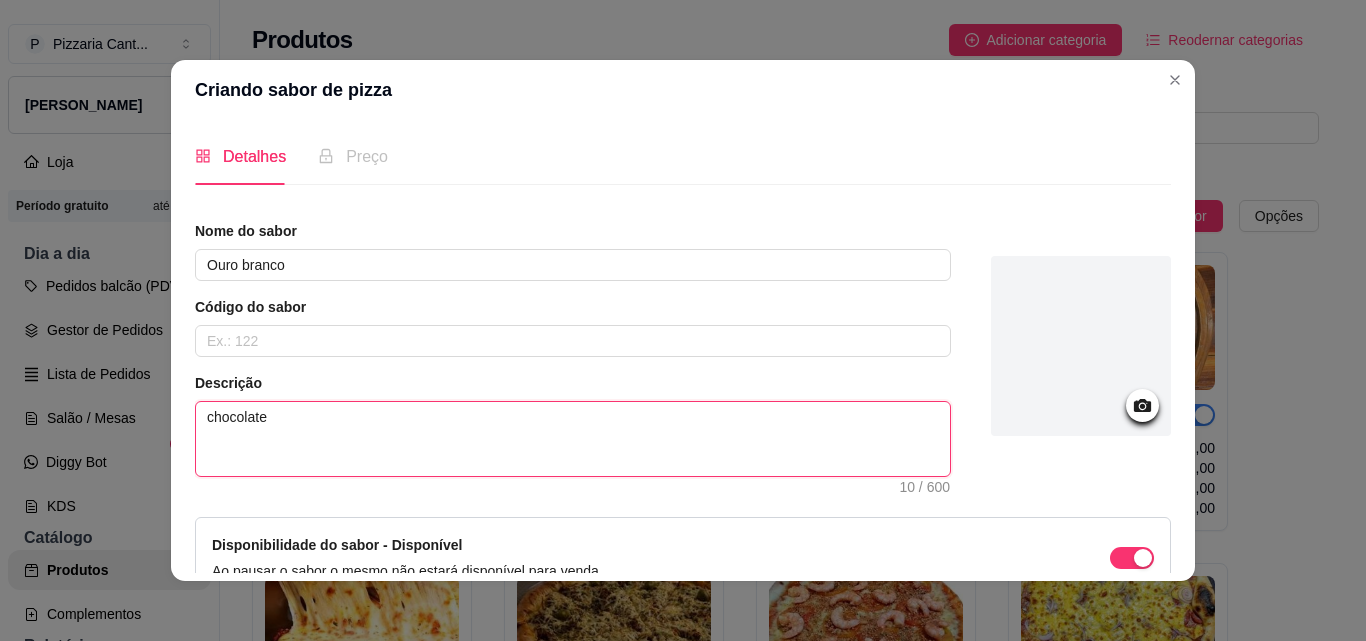 type 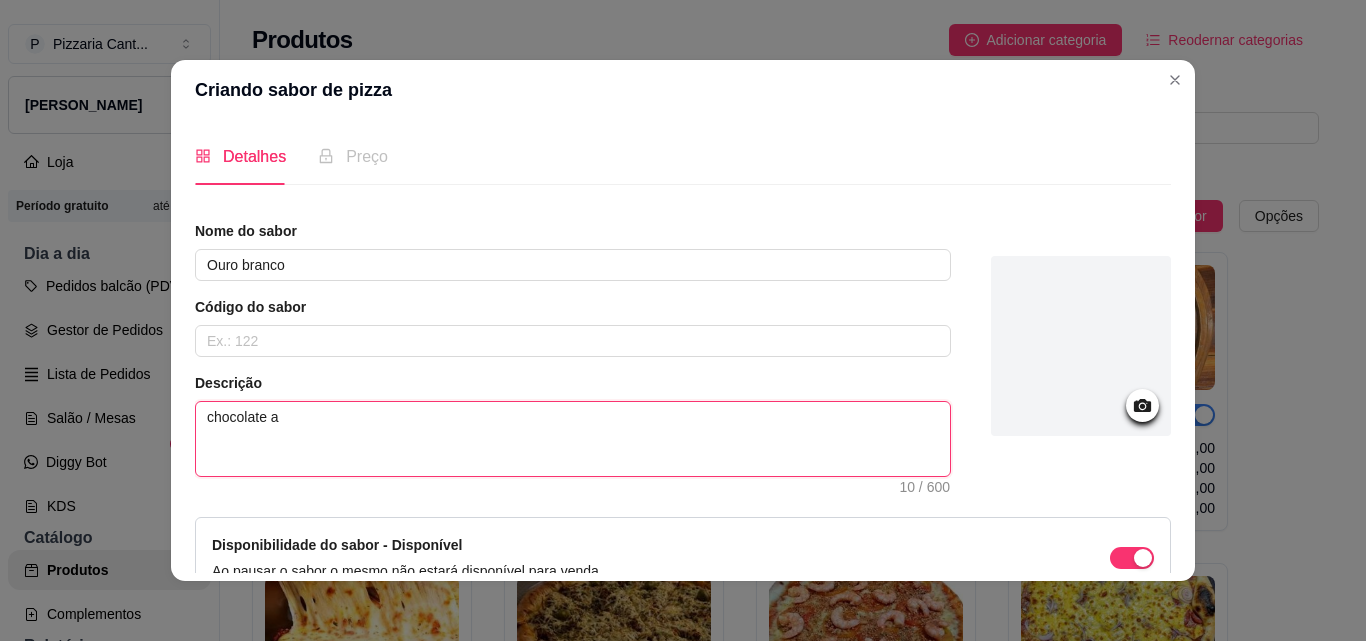 type 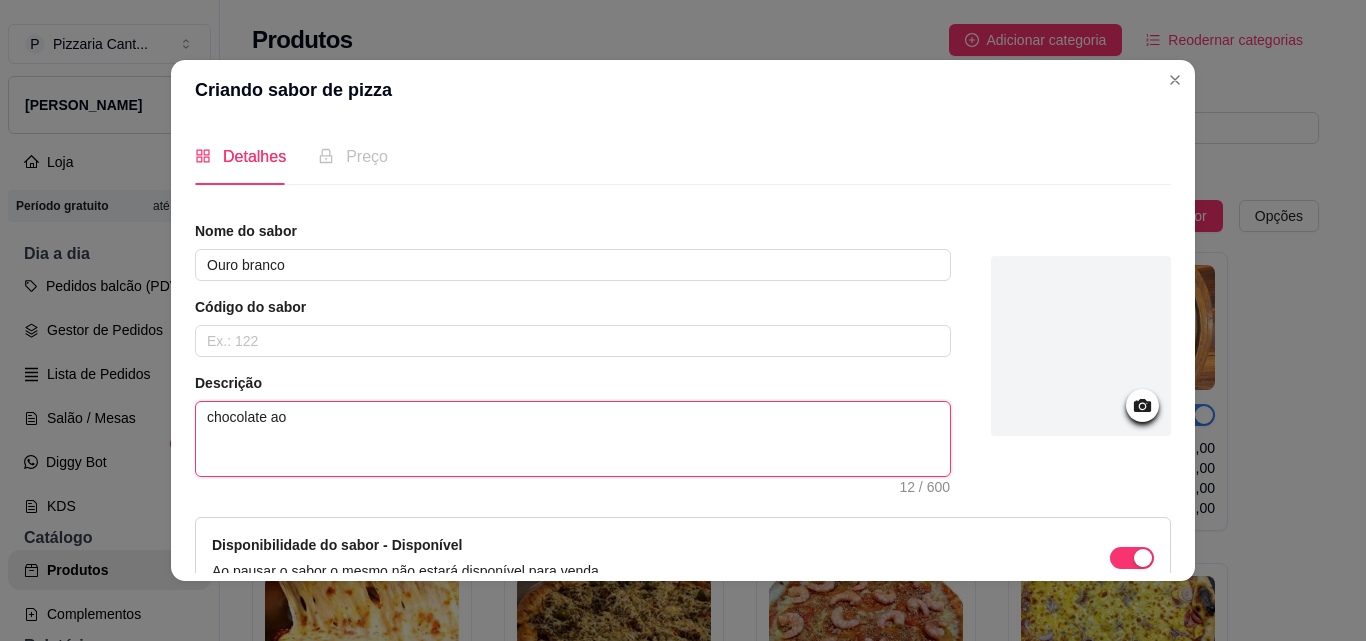 type 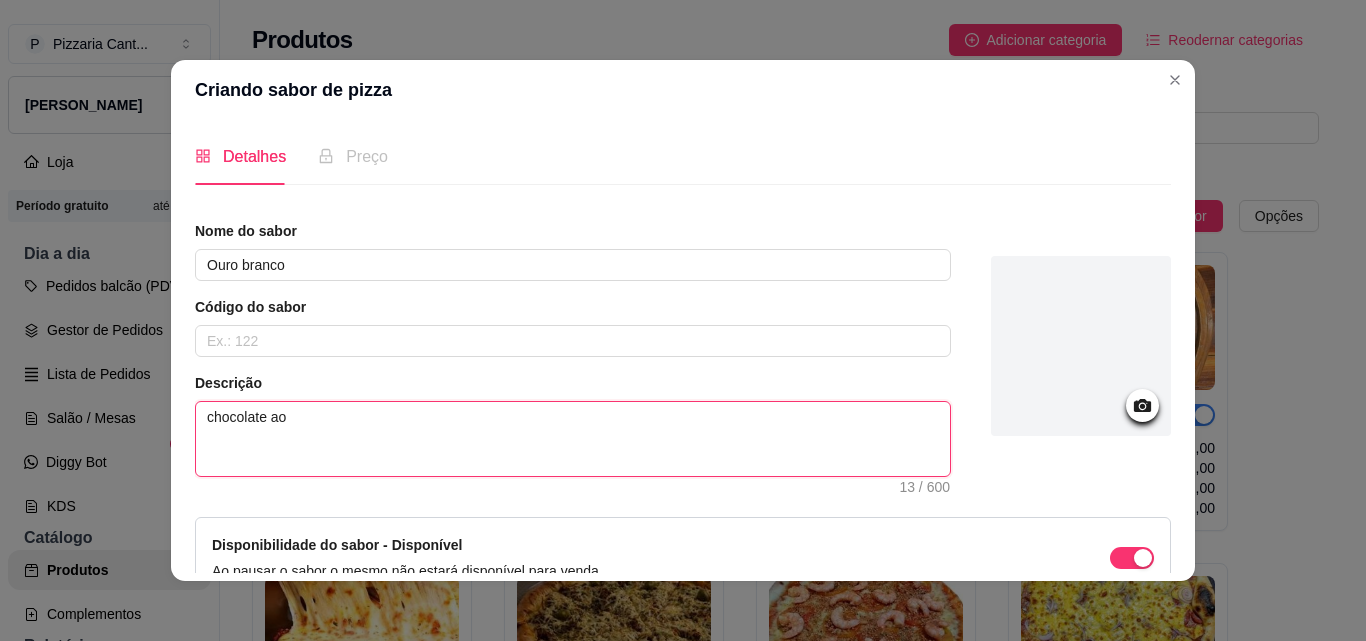type 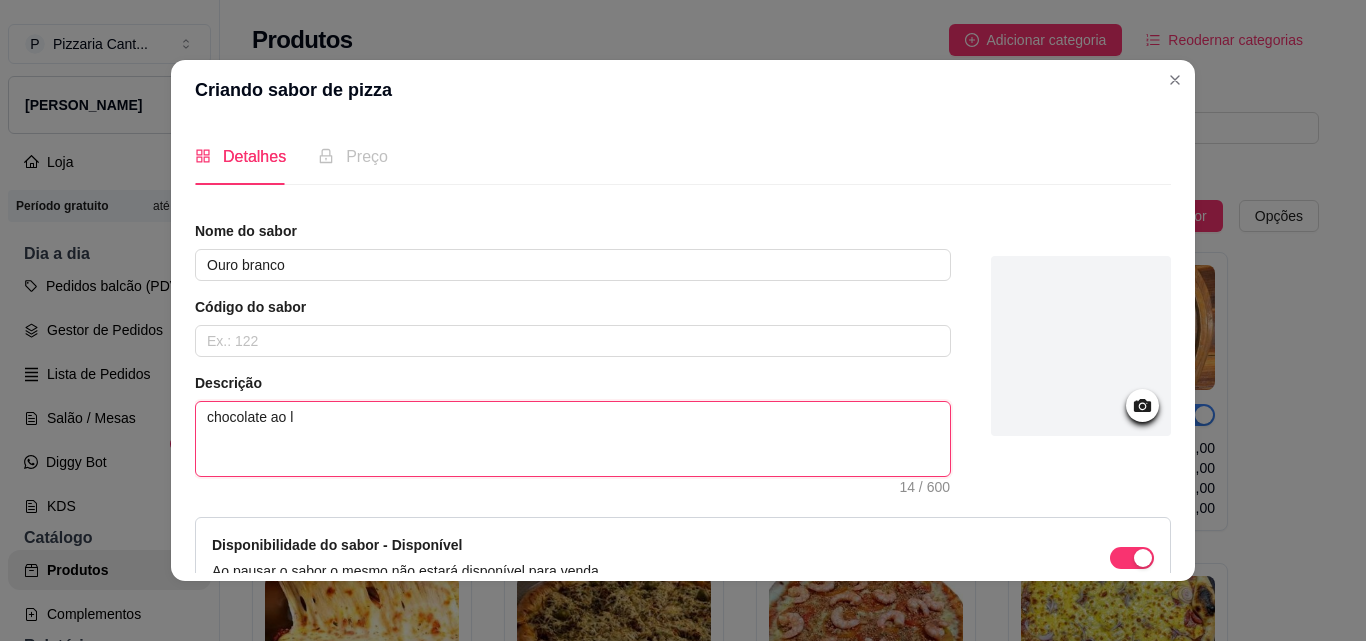 type 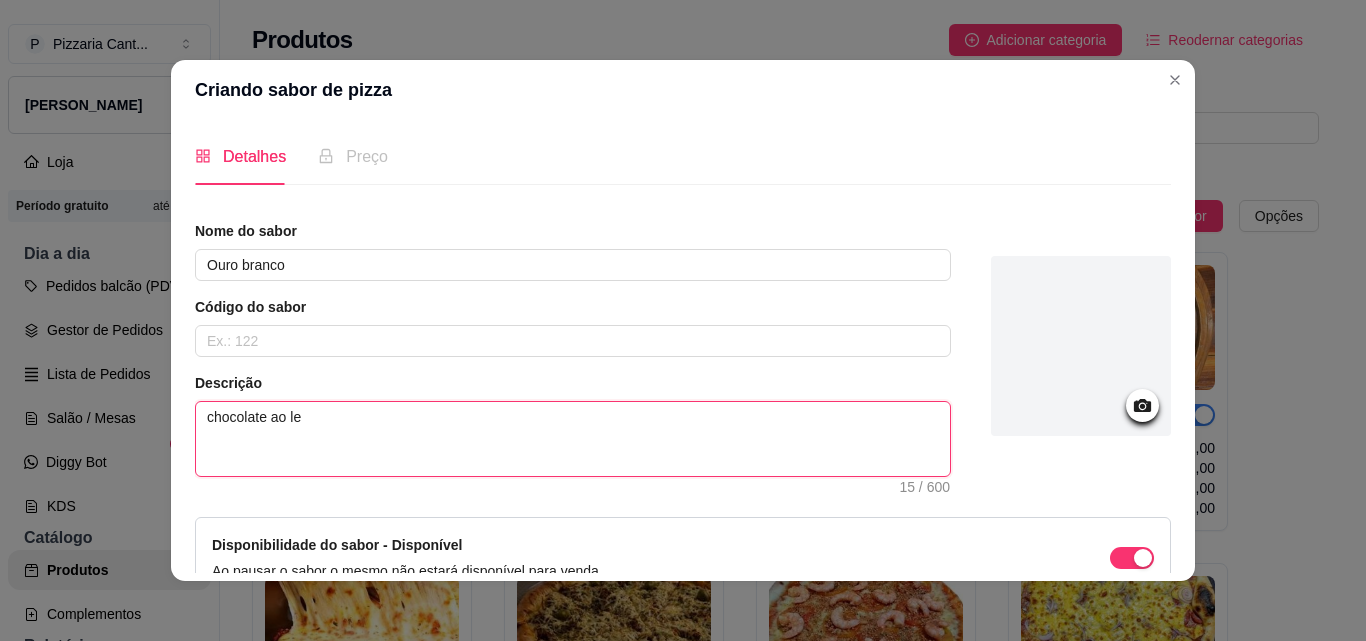 type 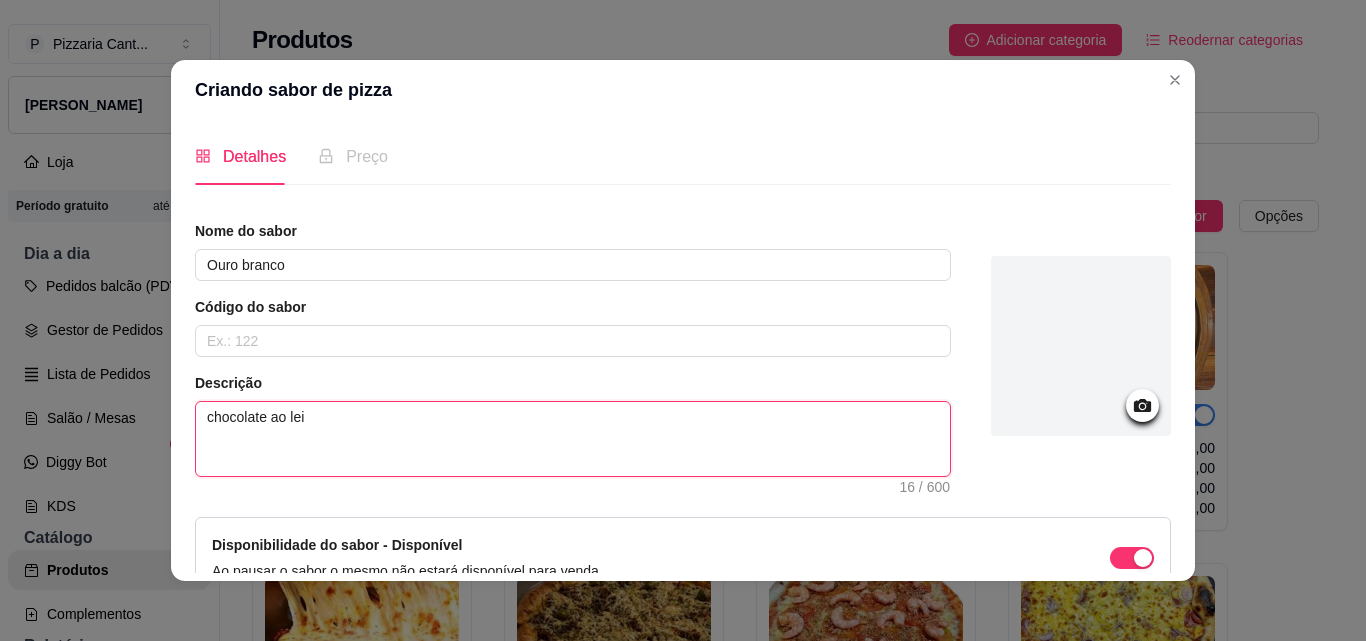 type 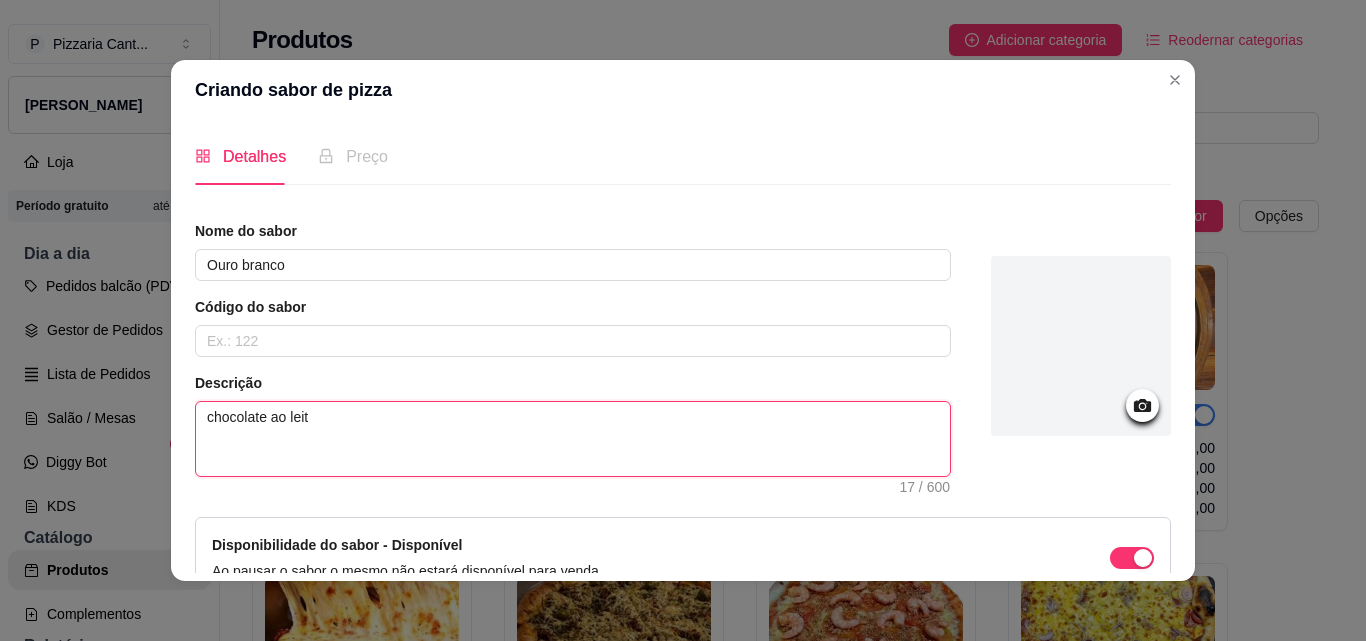 type 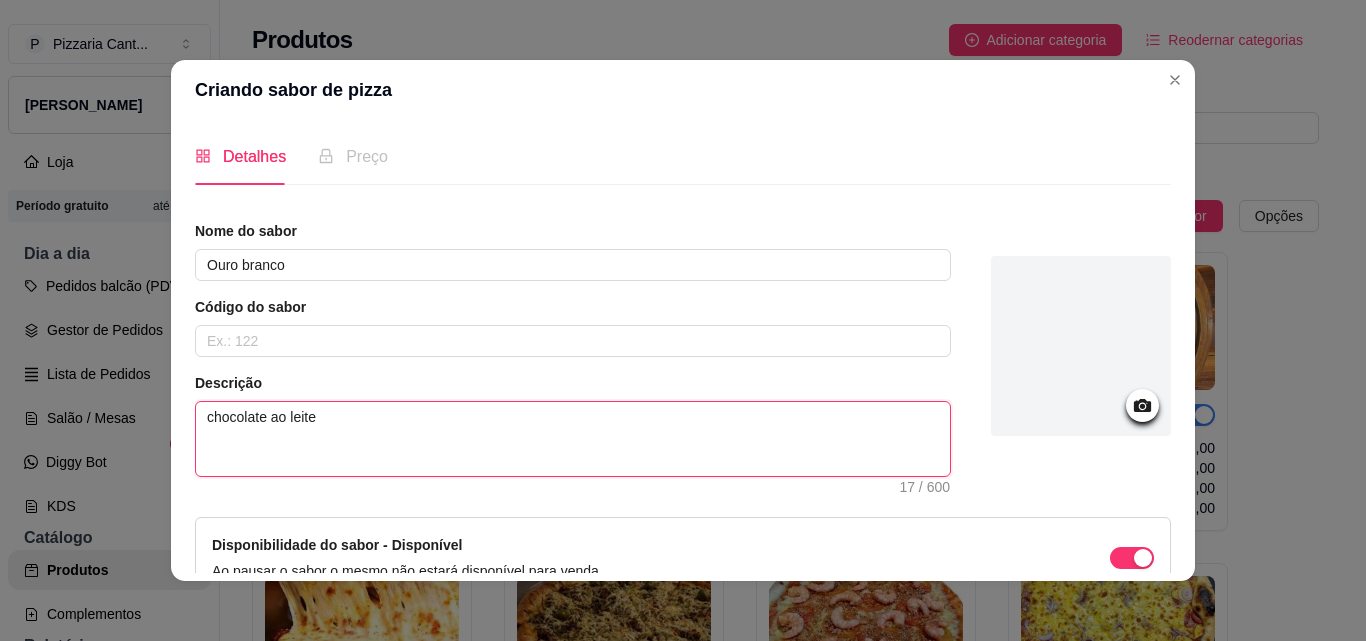 type 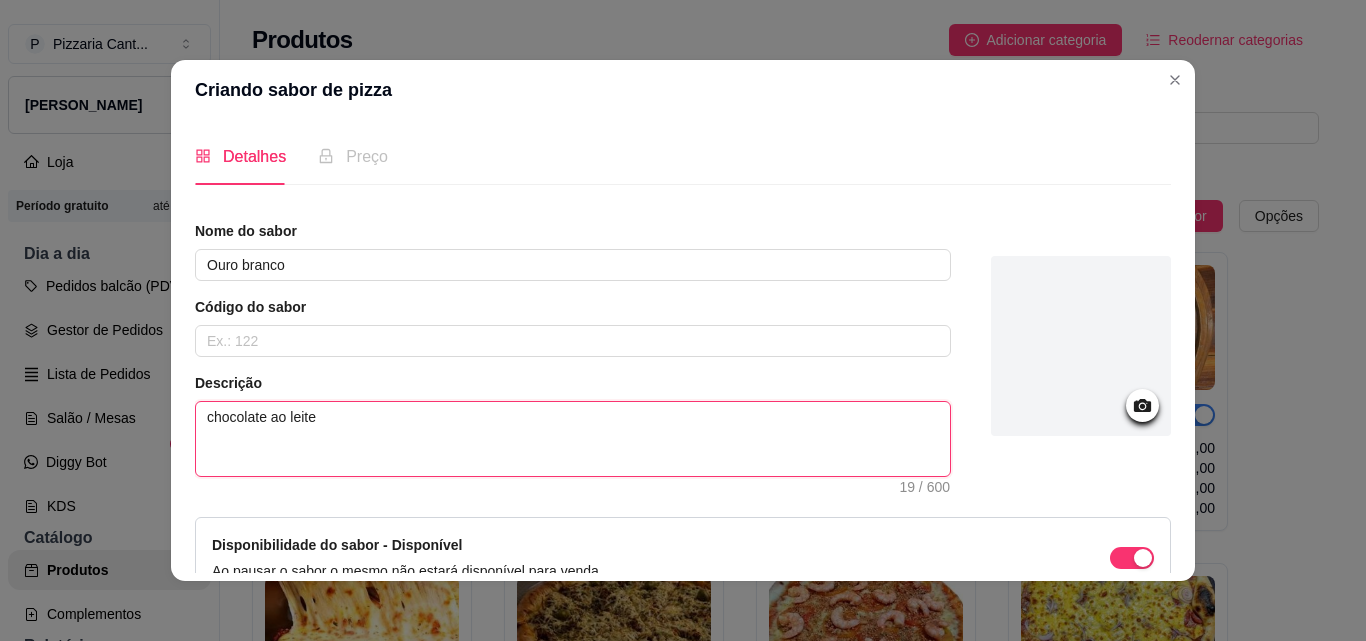 type 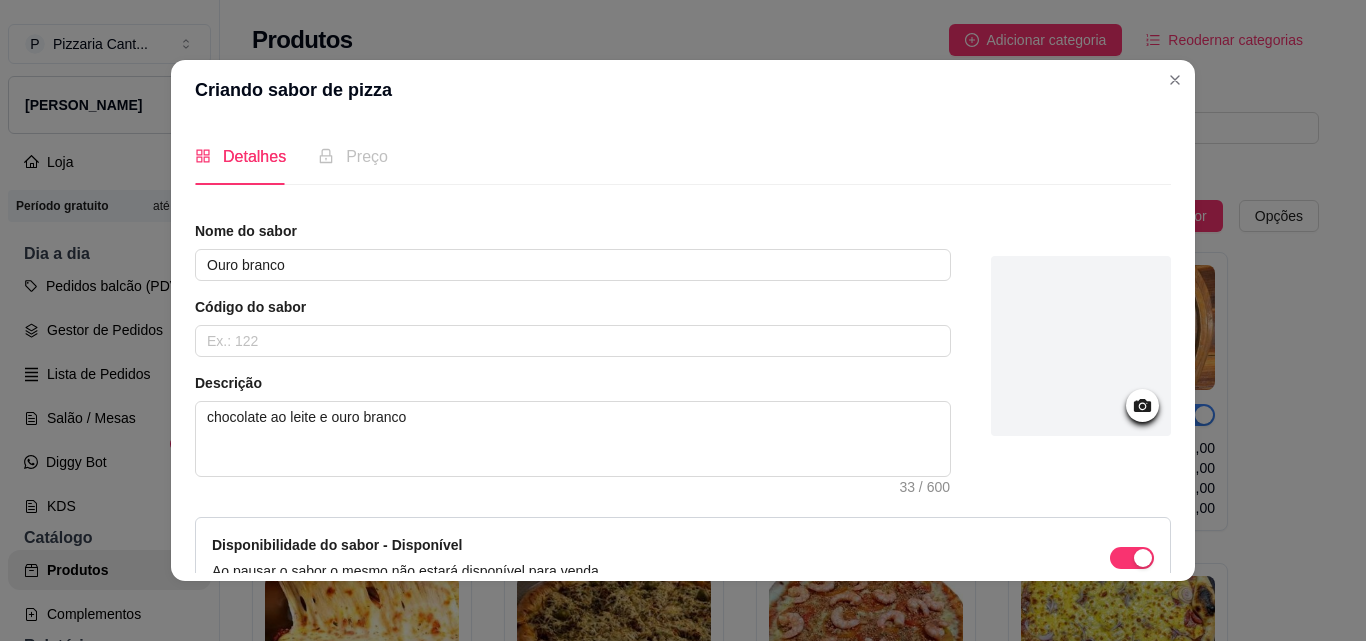 click at bounding box center [1081, 346] 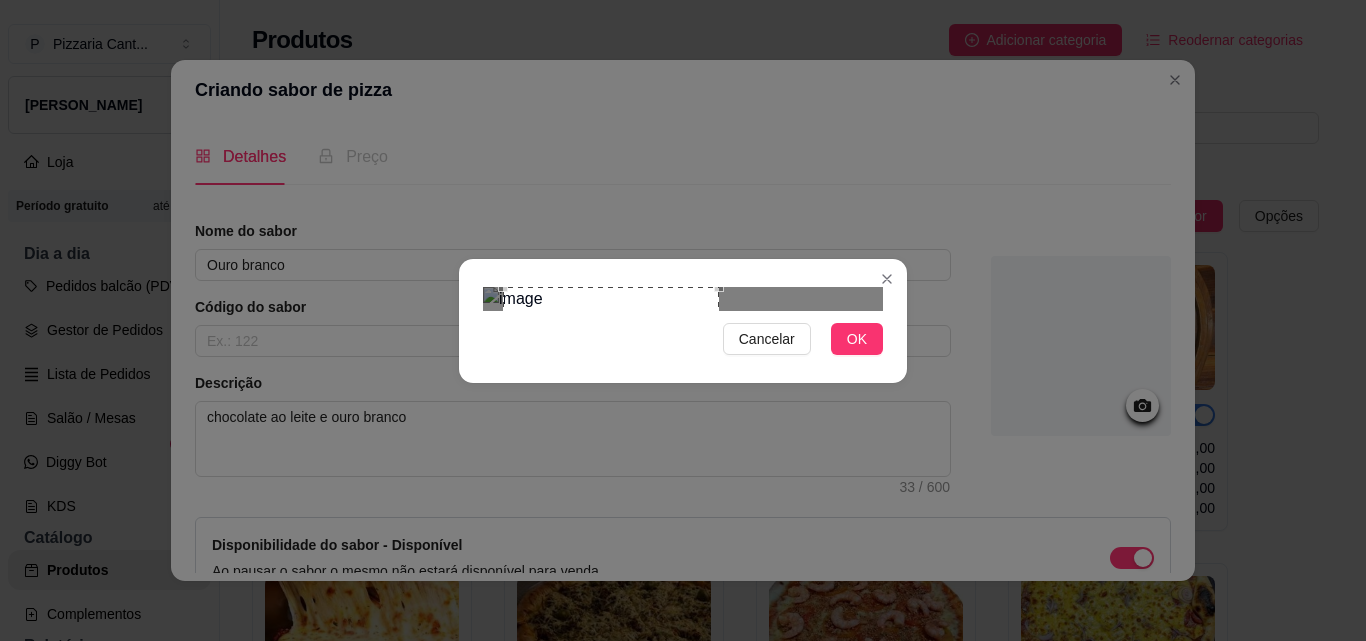 click at bounding box center [683, 299] 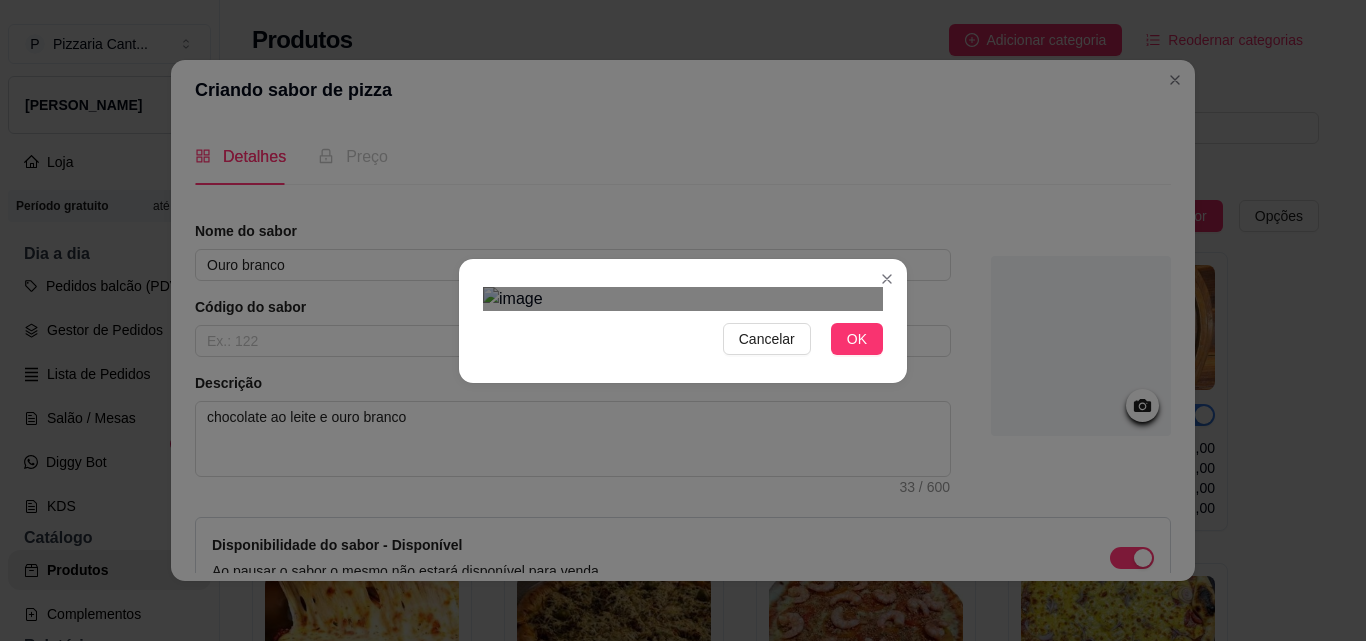 click at bounding box center (591, 430) 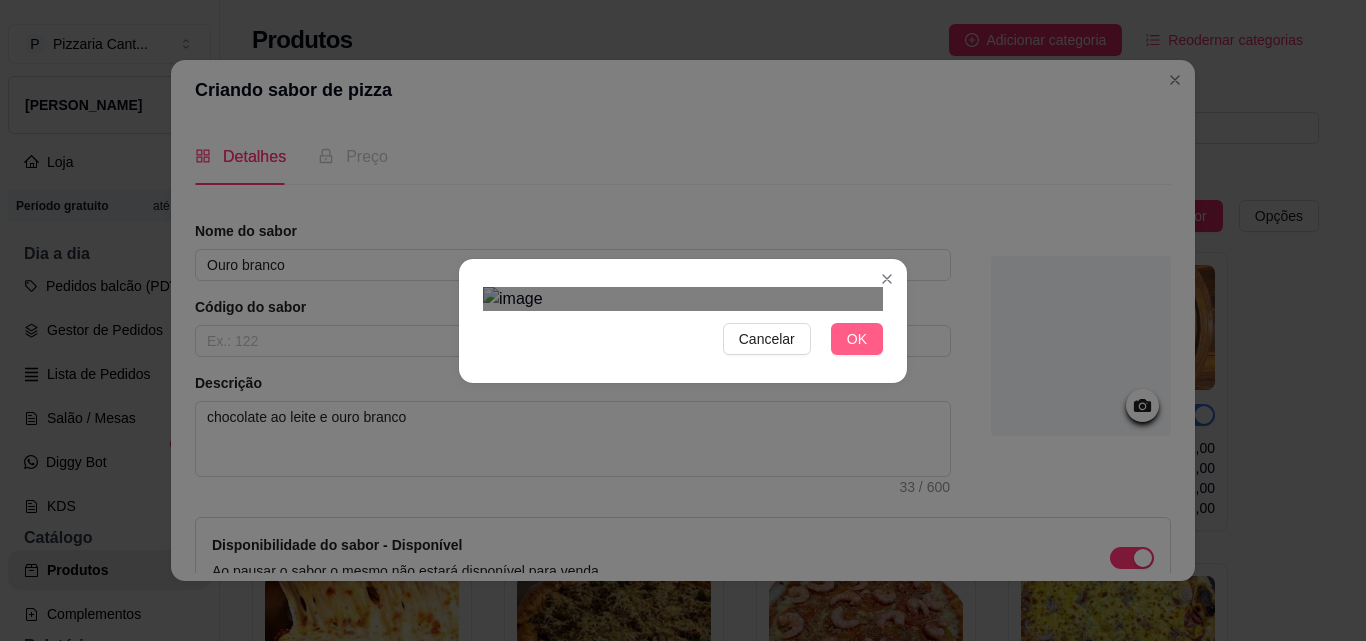 click on "OK" at bounding box center [857, 339] 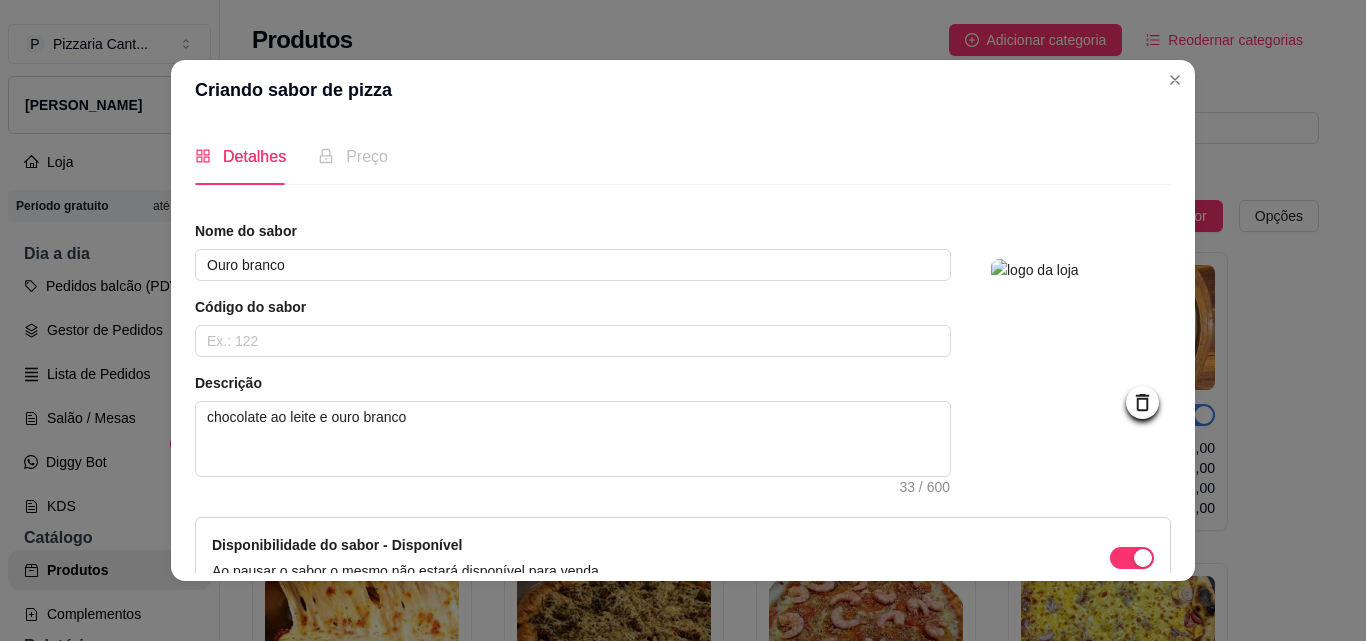 scroll, scrollTop: 115, scrollLeft: 0, axis: vertical 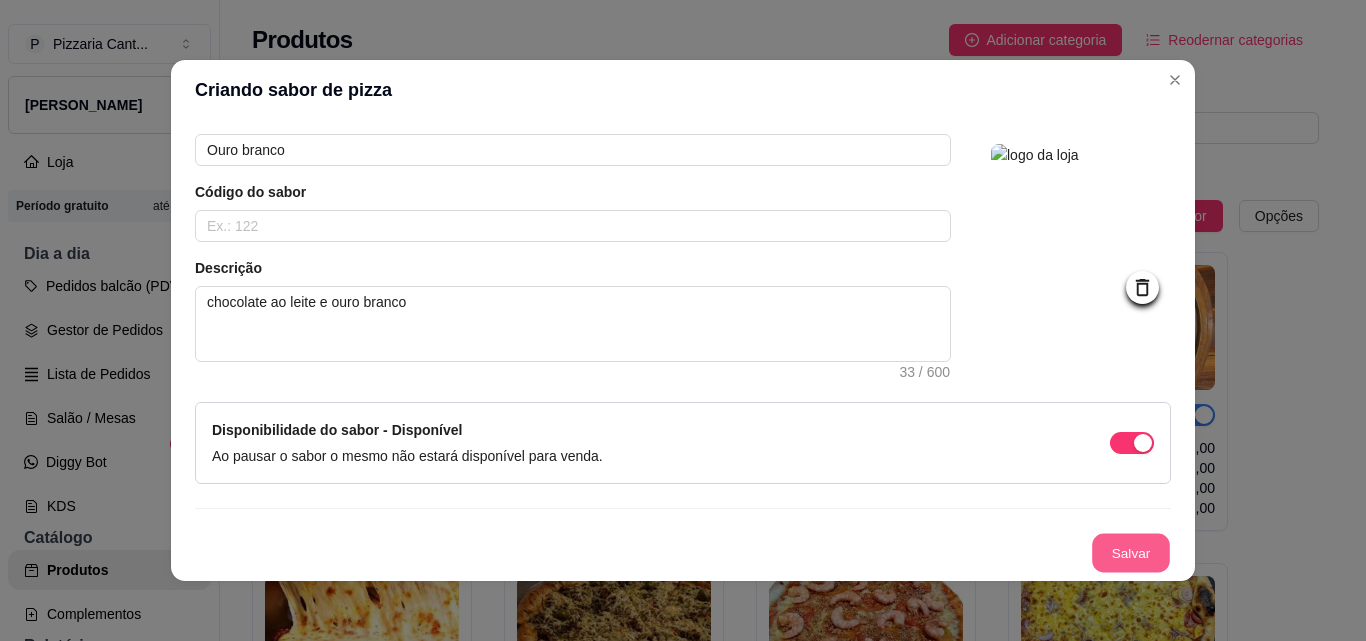 click on "Salvar" at bounding box center (1131, 553) 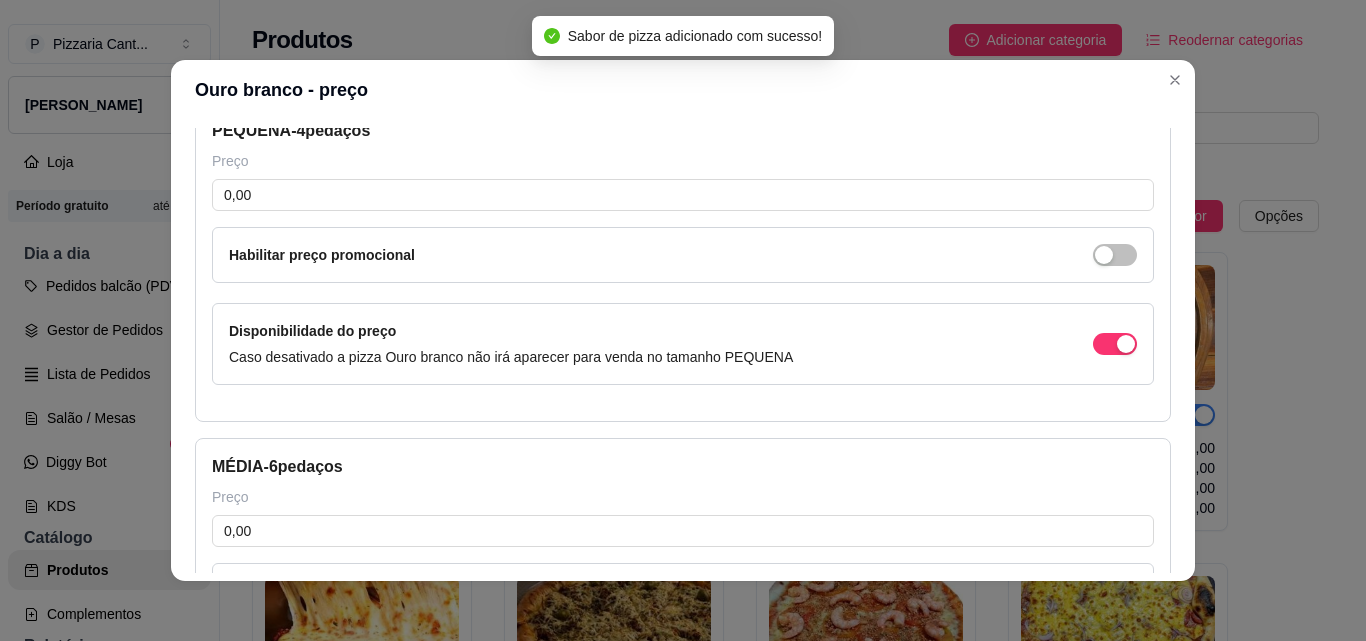 scroll, scrollTop: 111, scrollLeft: 0, axis: vertical 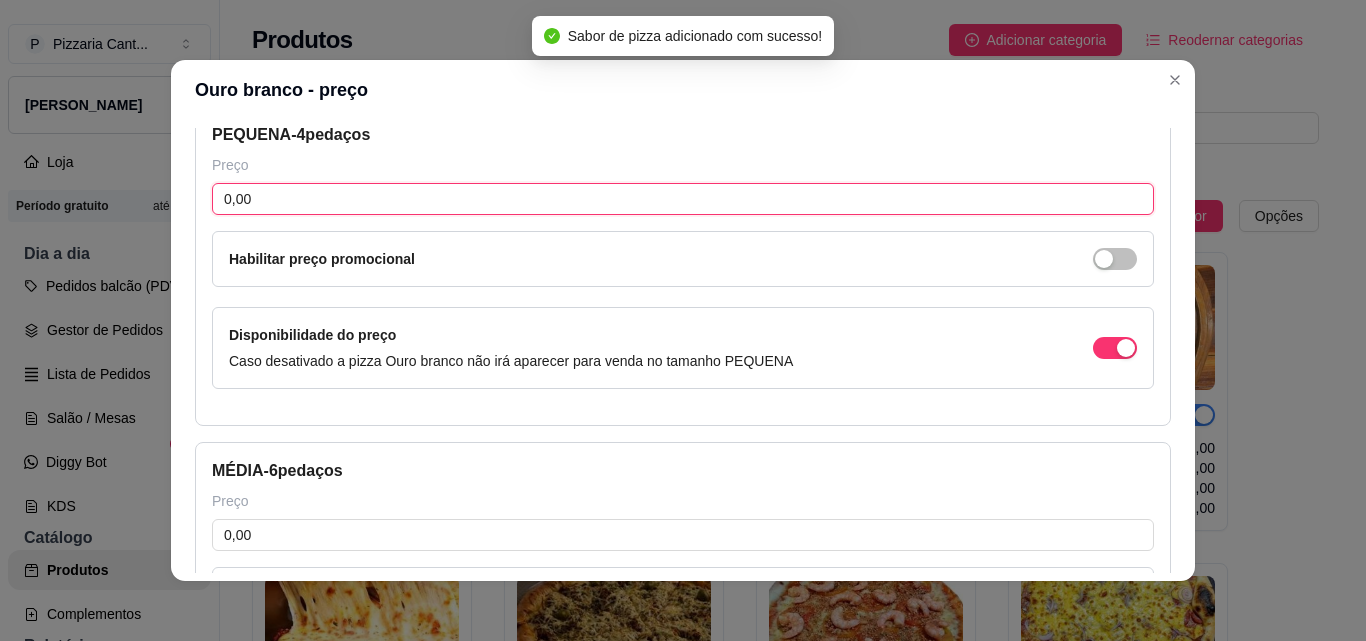 click on "0,00" at bounding box center [683, 199] 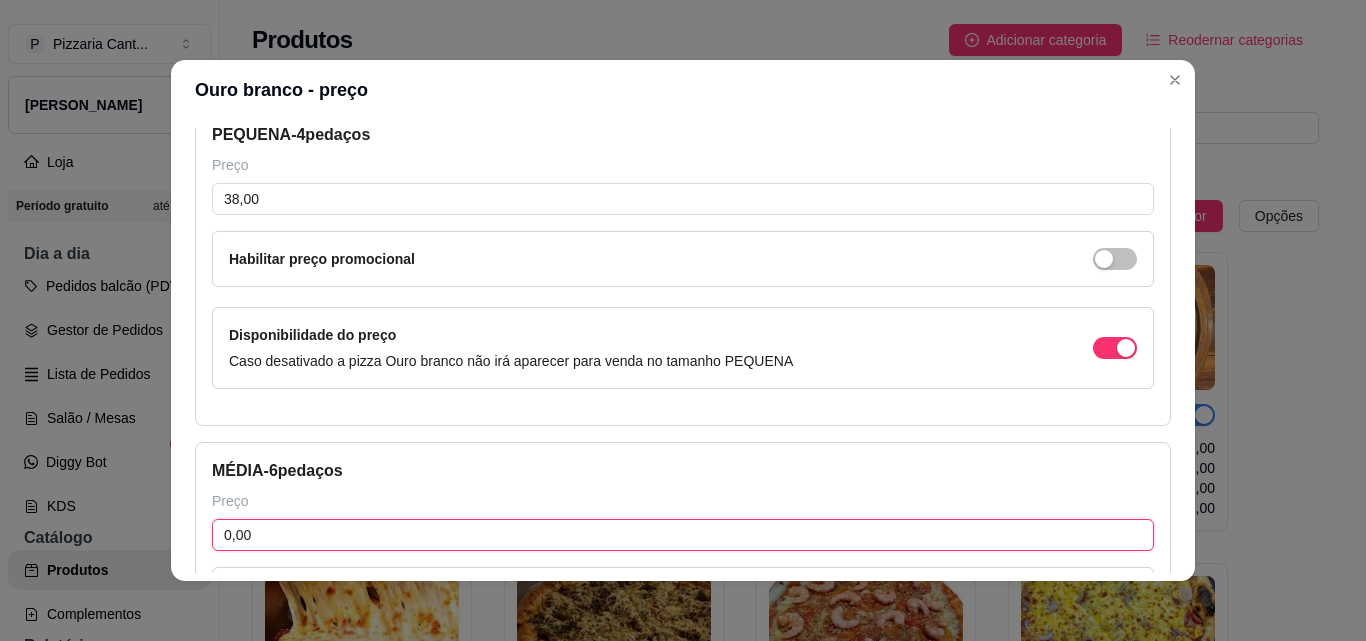 click on "0,00" at bounding box center [683, 535] 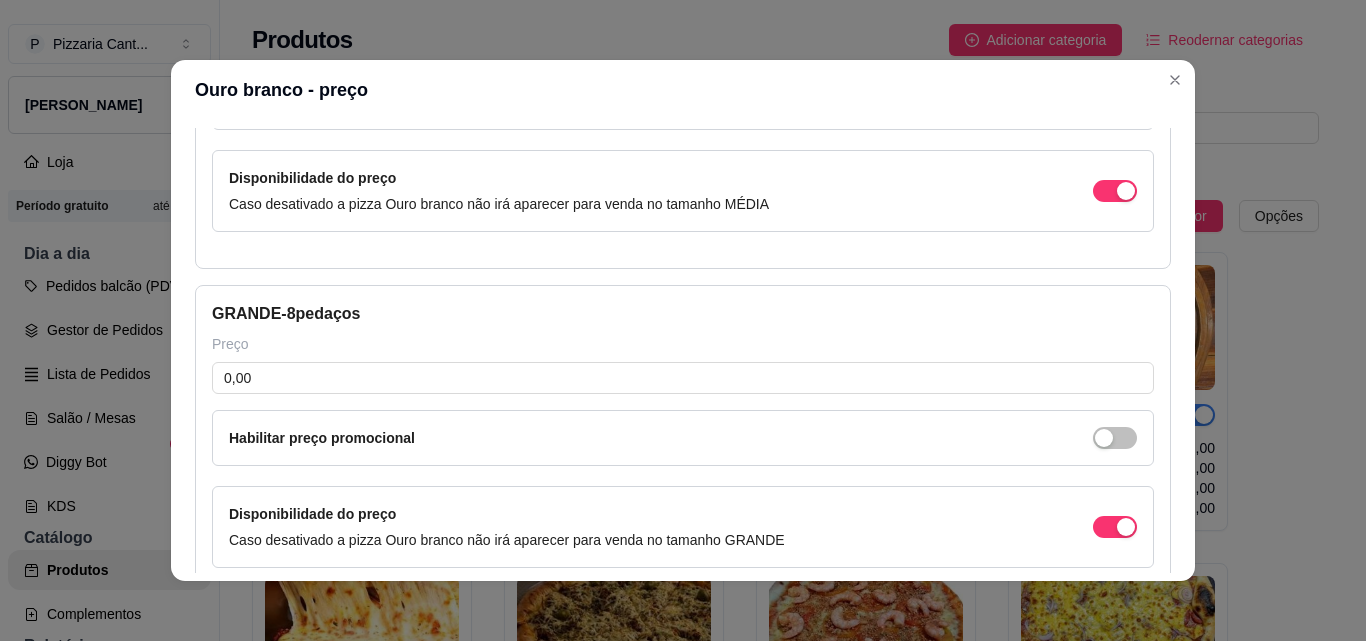 scroll, scrollTop: 660, scrollLeft: 0, axis: vertical 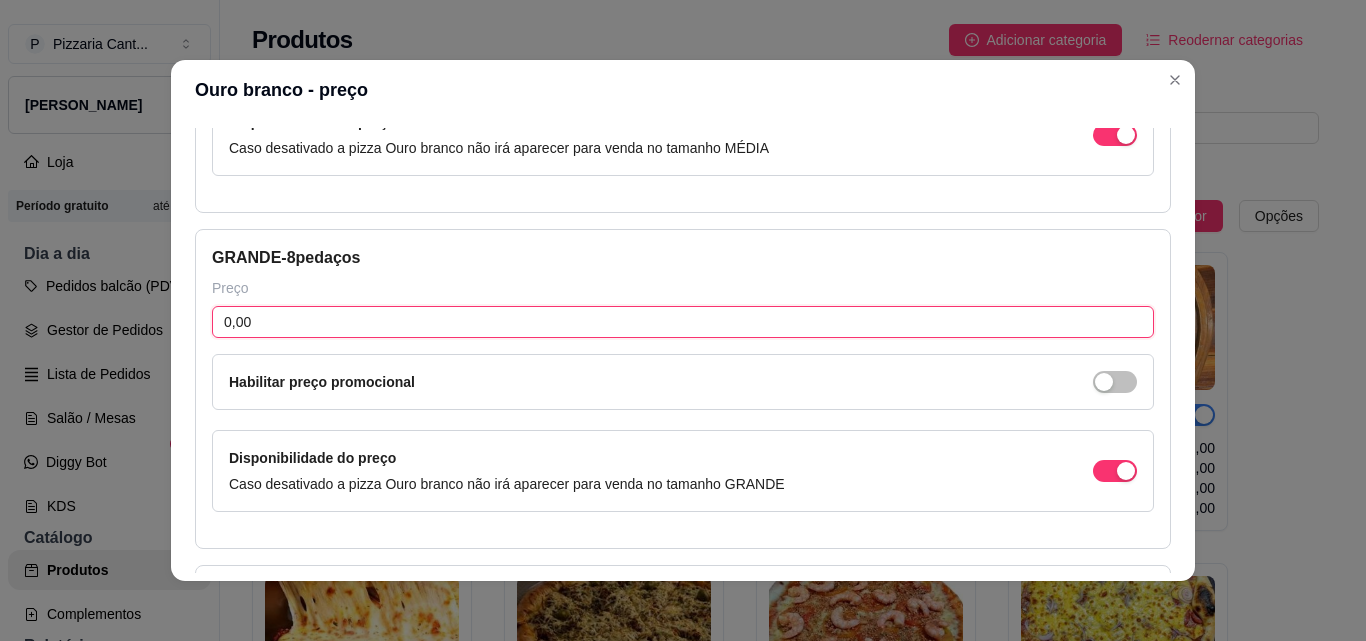 drag, startPoint x: 278, startPoint y: 331, endPoint x: 188, endPoint y: 337, distance: 90.199776 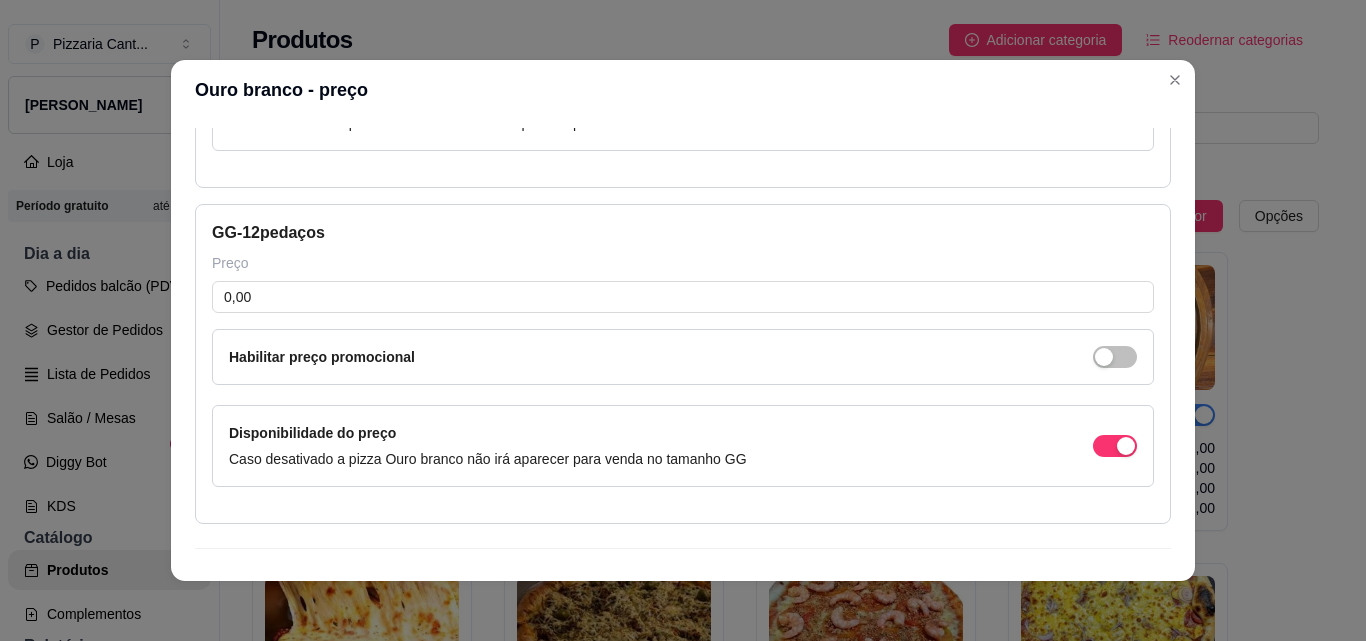 scroll, scrollTop: 1061, scrollLeft: 0, axis: vertical 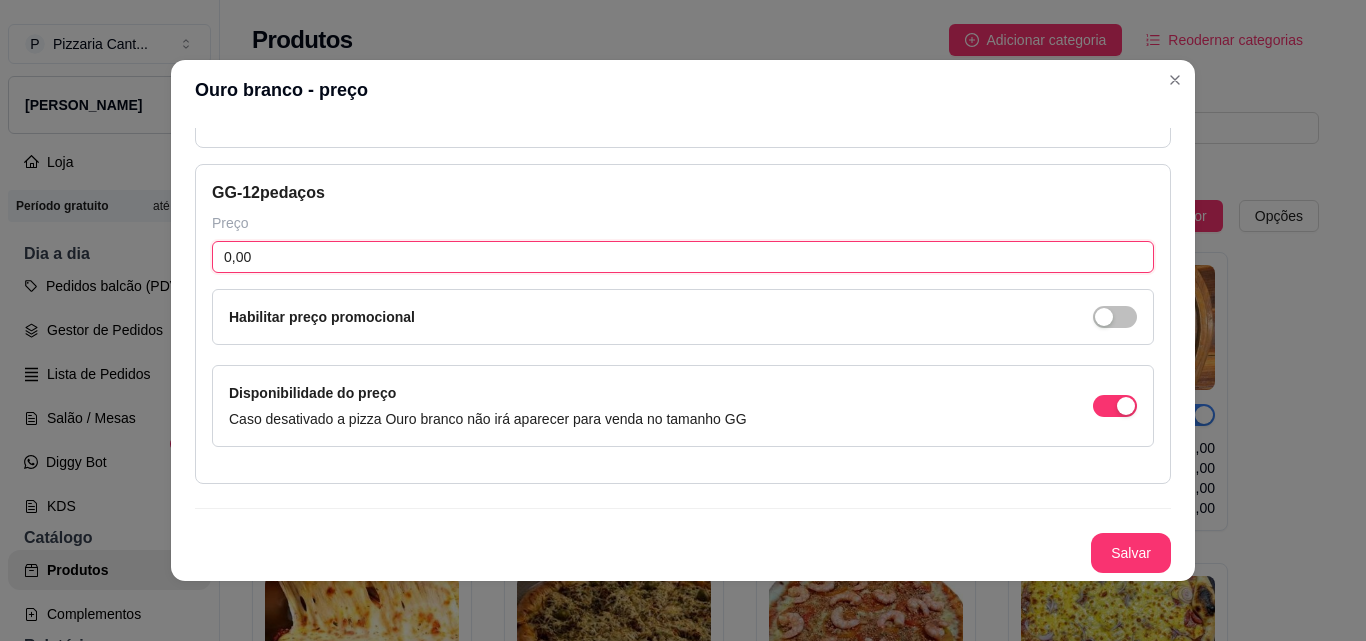 drag, startPoint x: 299, startPoint y: 251, endPoint x: 197, endPoint y: 266, distance: 103.09704 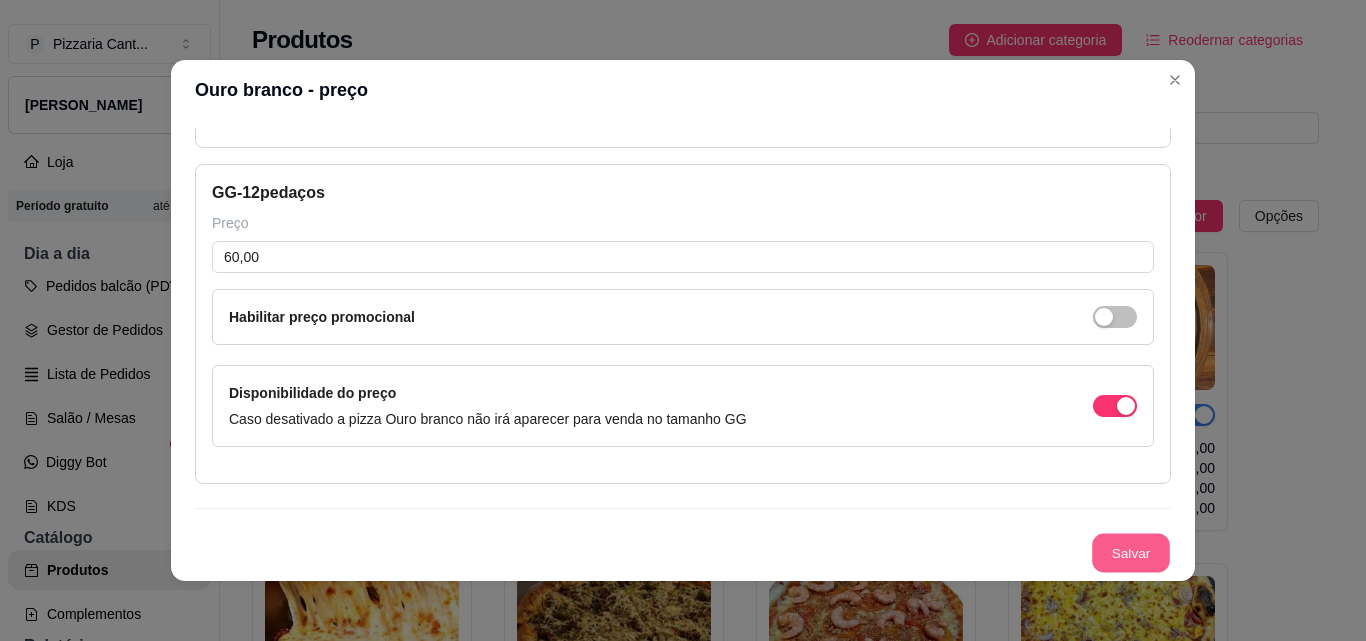 click on "Salvar" at bounding box center [1131, 553] 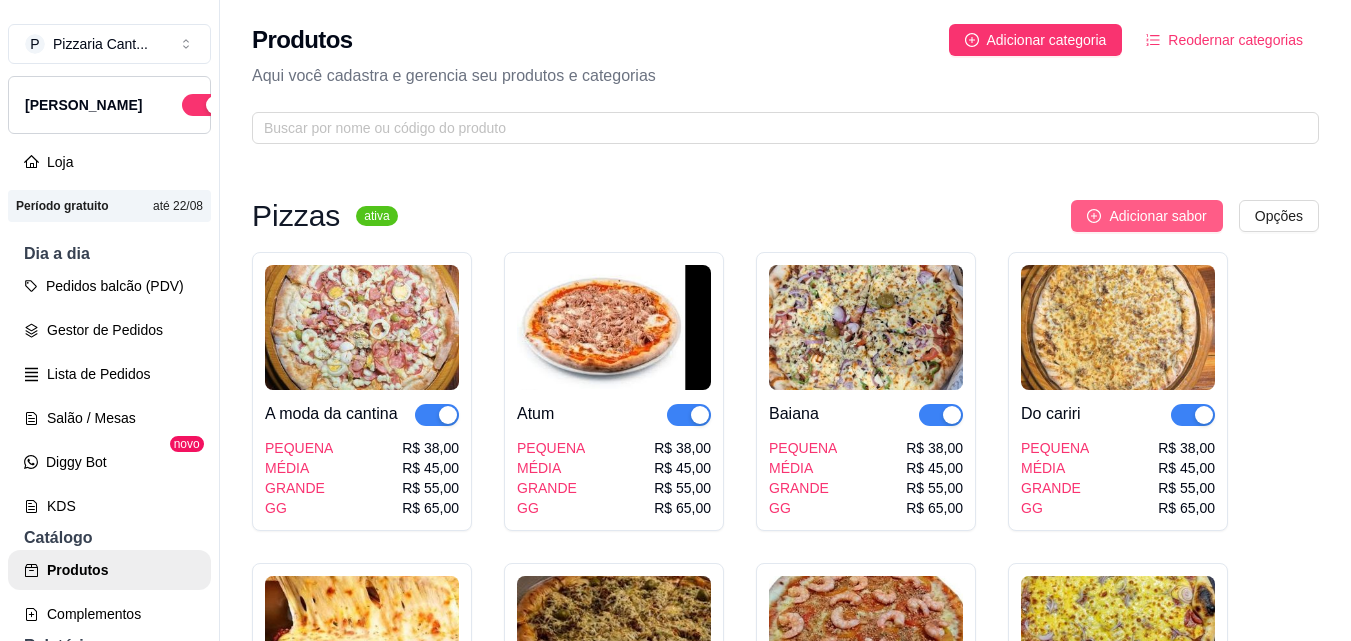 click on "Adicionar sabor" at bounding box center [1157, 216] 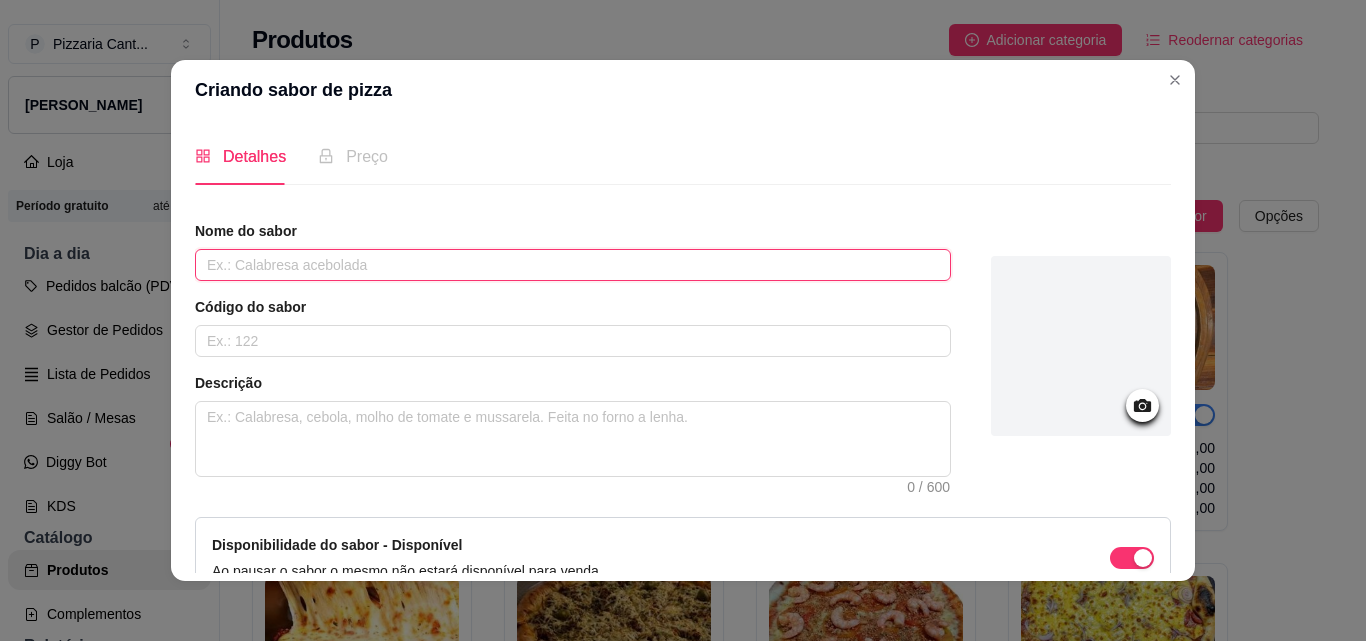 click at bounding box center [573, 265] 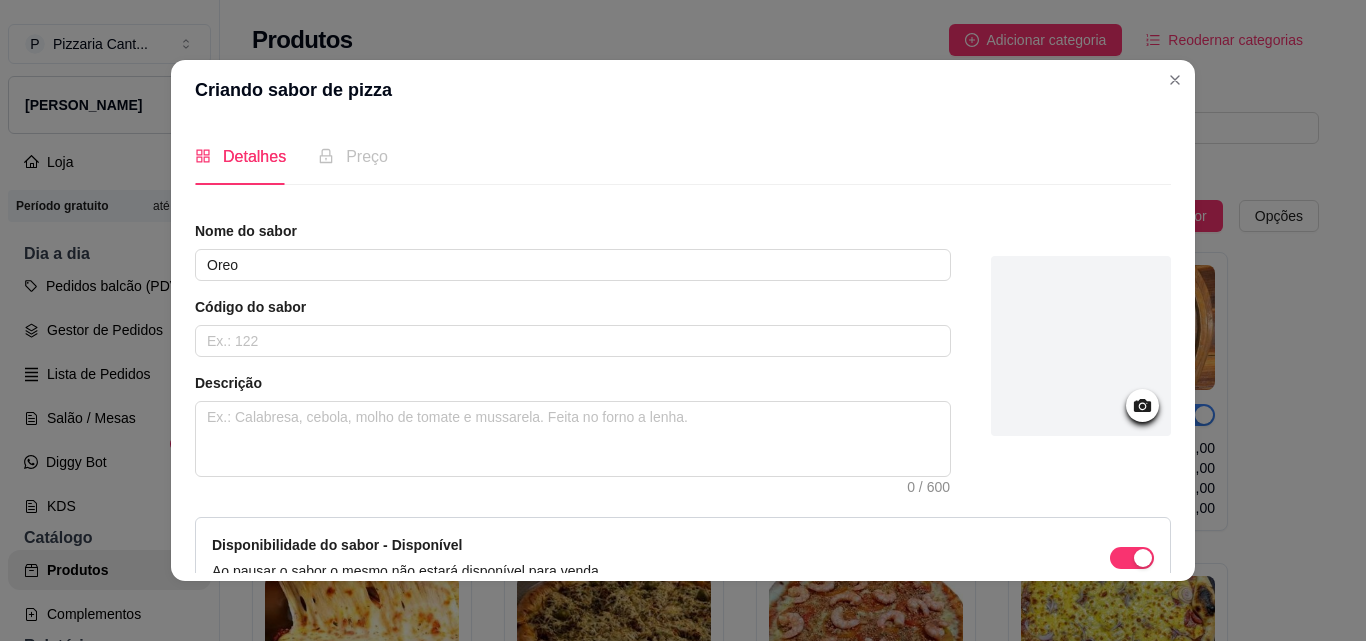 drag, startPoint x: 203, startPoint y: 268, endPoint x: 592, endPoint y: 147, distance: 407.38434 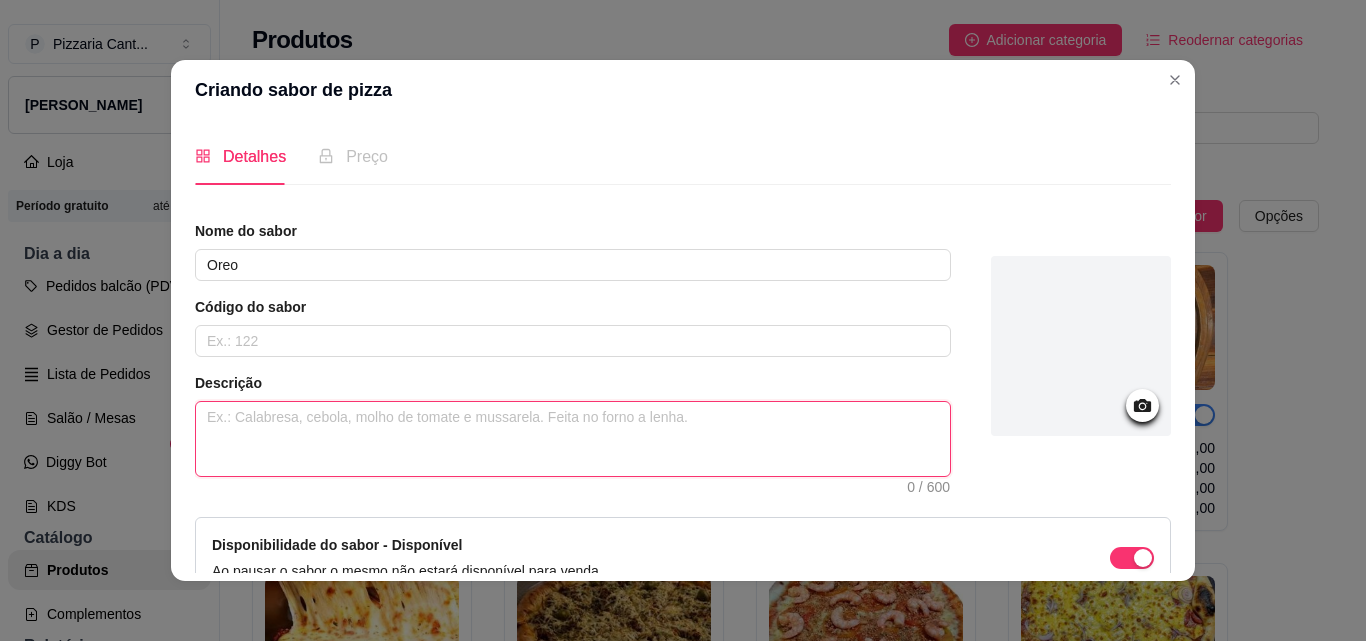 click at bounding box center [573, 439] 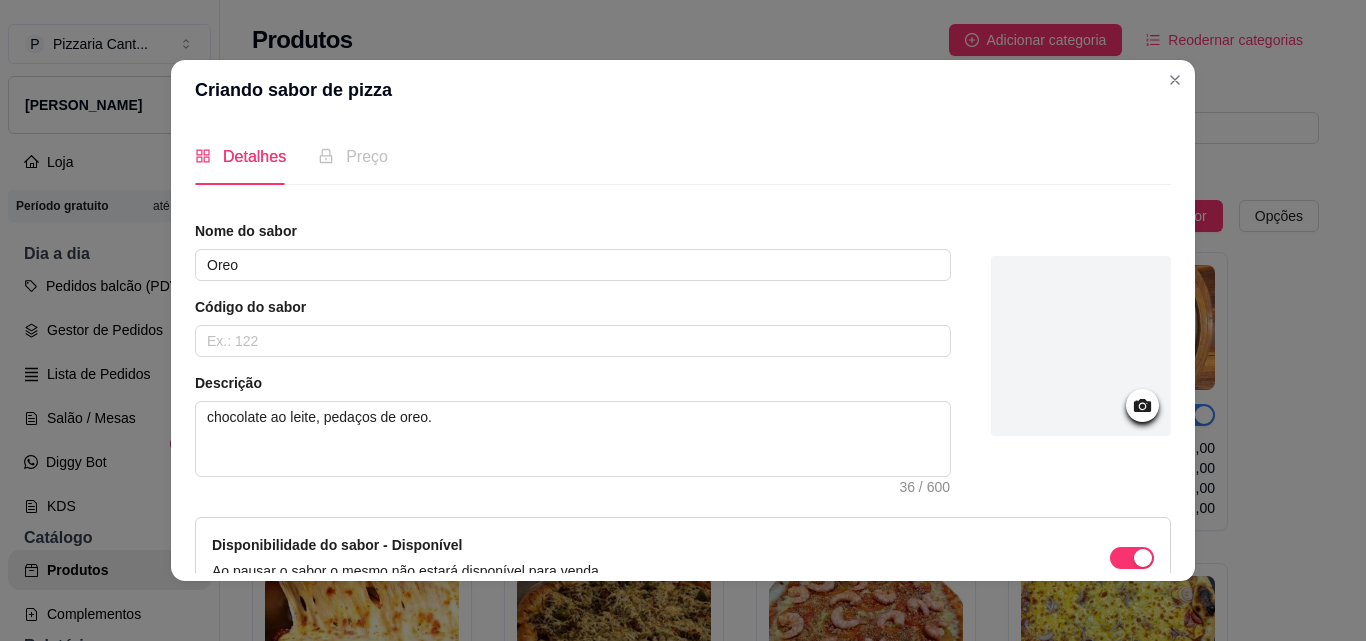 click at bounding box center (1081, 346) 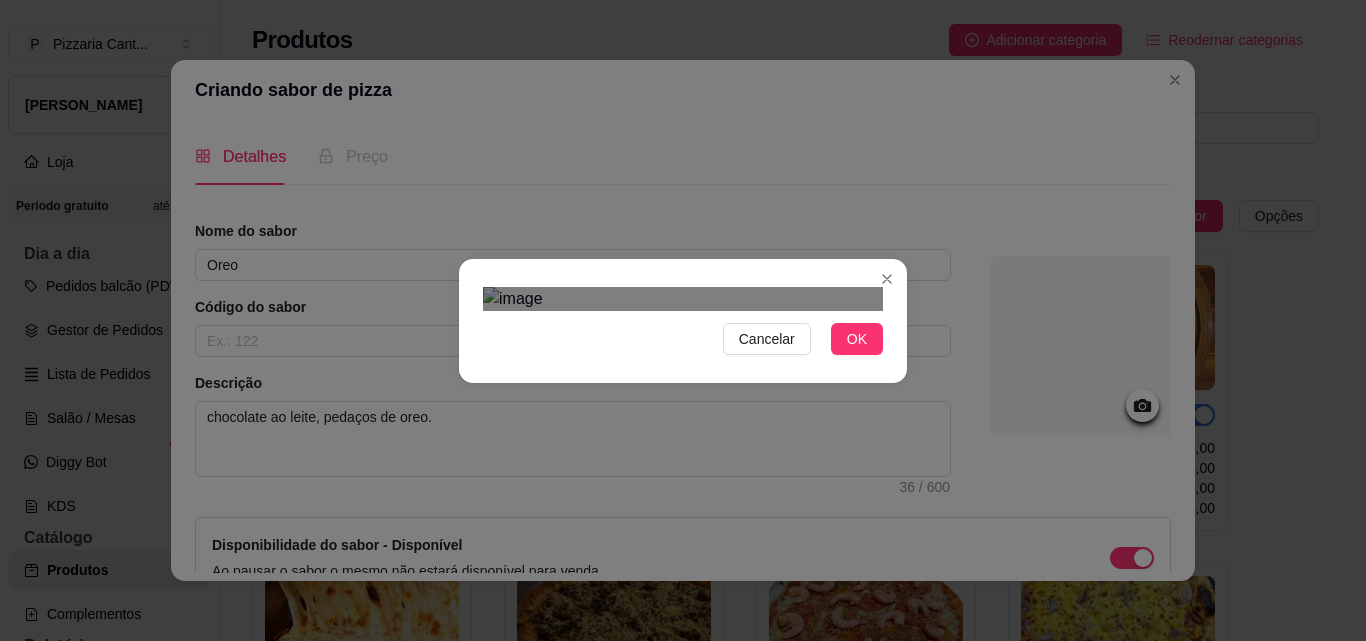 click at bounding box center [683, 299] 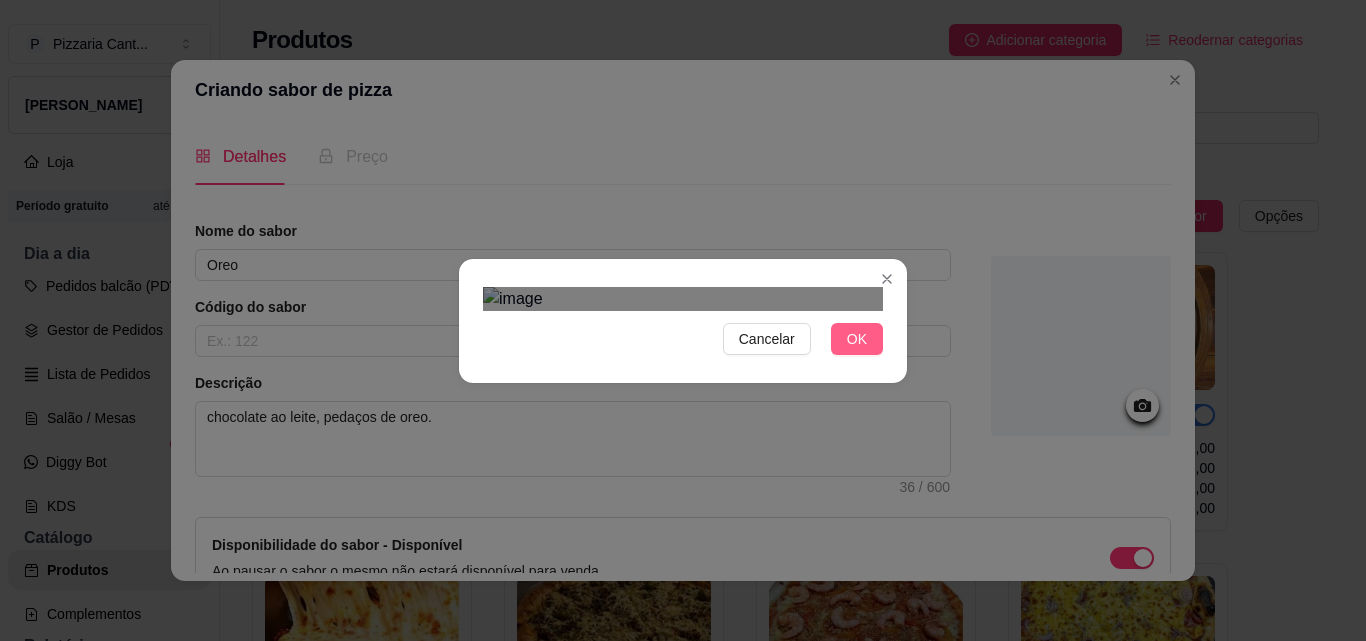 click on "OK" at bounding box center (857, 339) 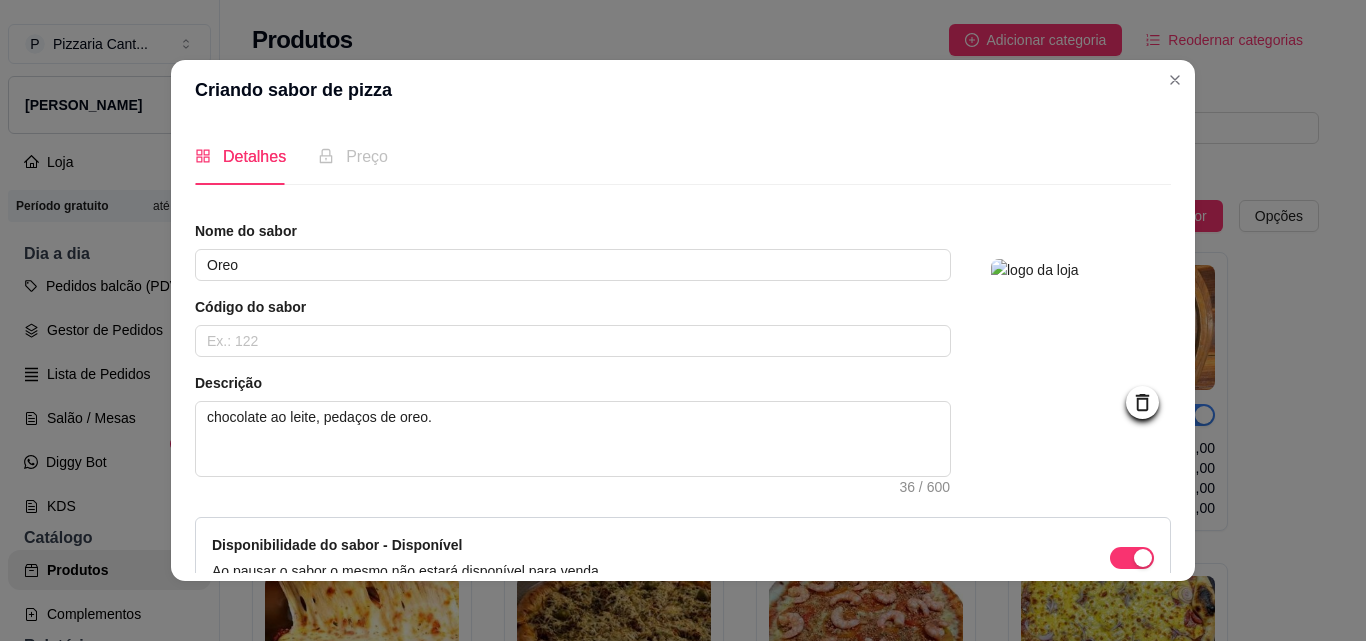 scroll, scrollTop: 115, scrollLeft: 0, axis: vertical 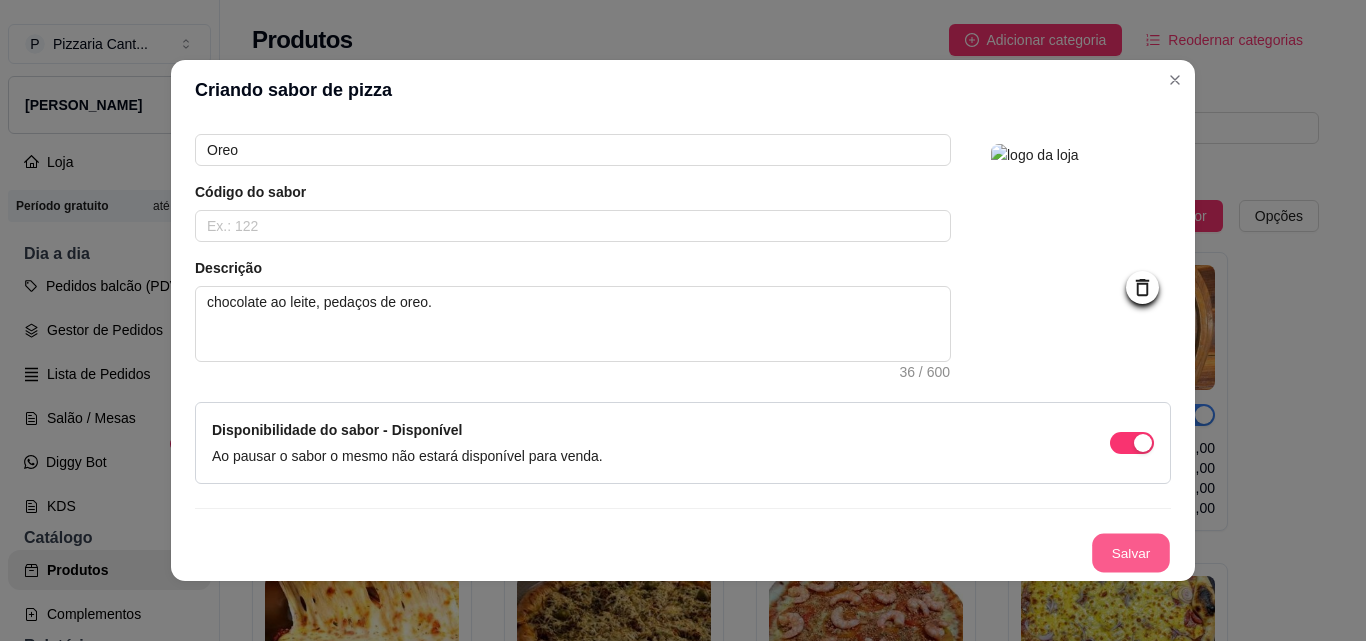 click on "Salvar" at bounding box center [1131, 553] 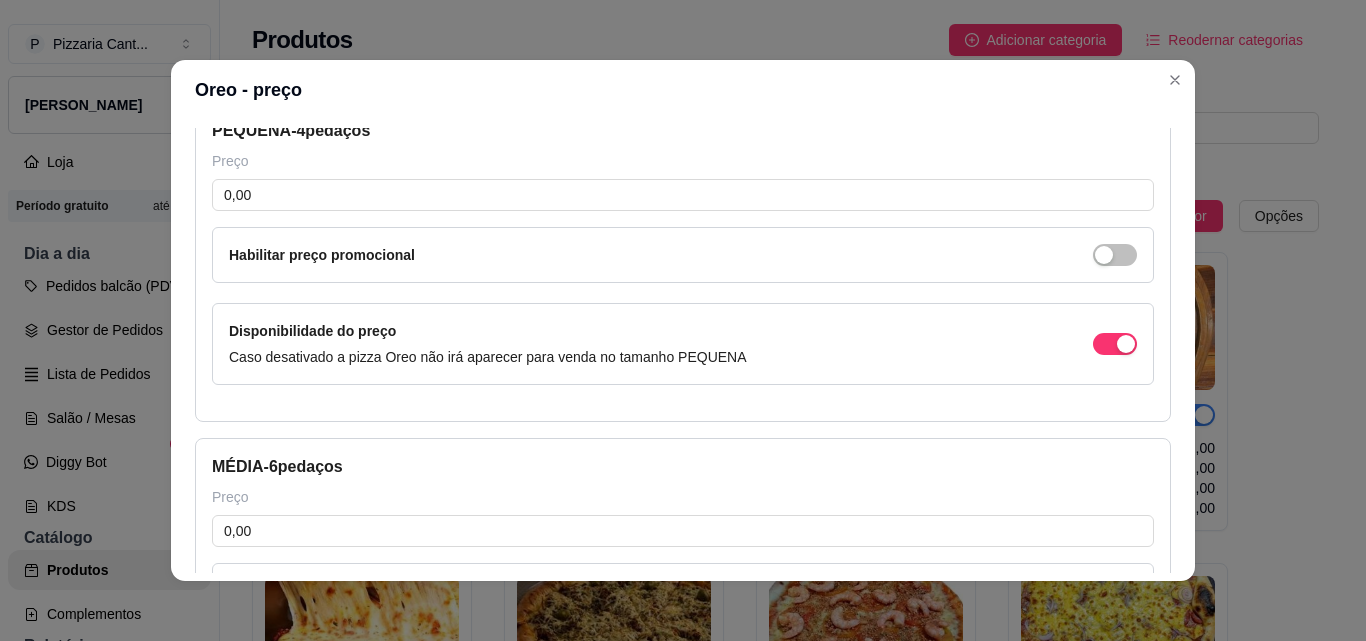 scroll, scrollTop: 111, scrollLeft: 0, axis: vertical 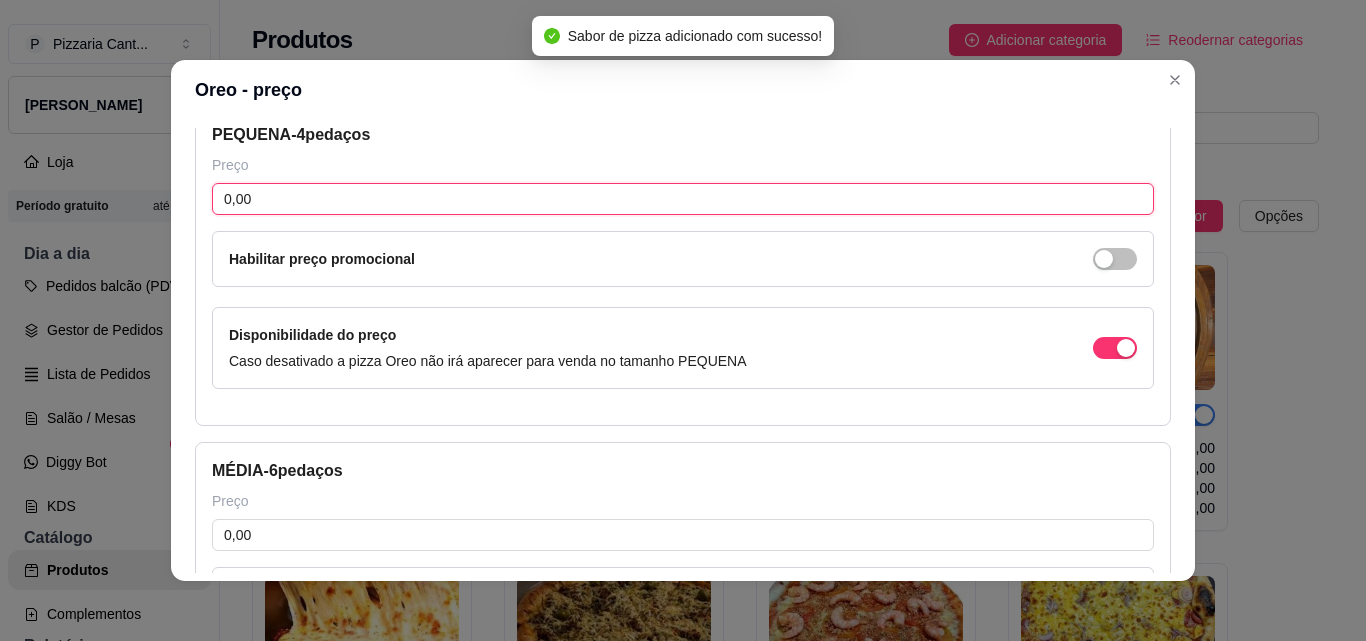 drag, startPoint x: 285, startPoint y: 202, endPoint x: 196, endPoint y: 209, distance: 89.27486 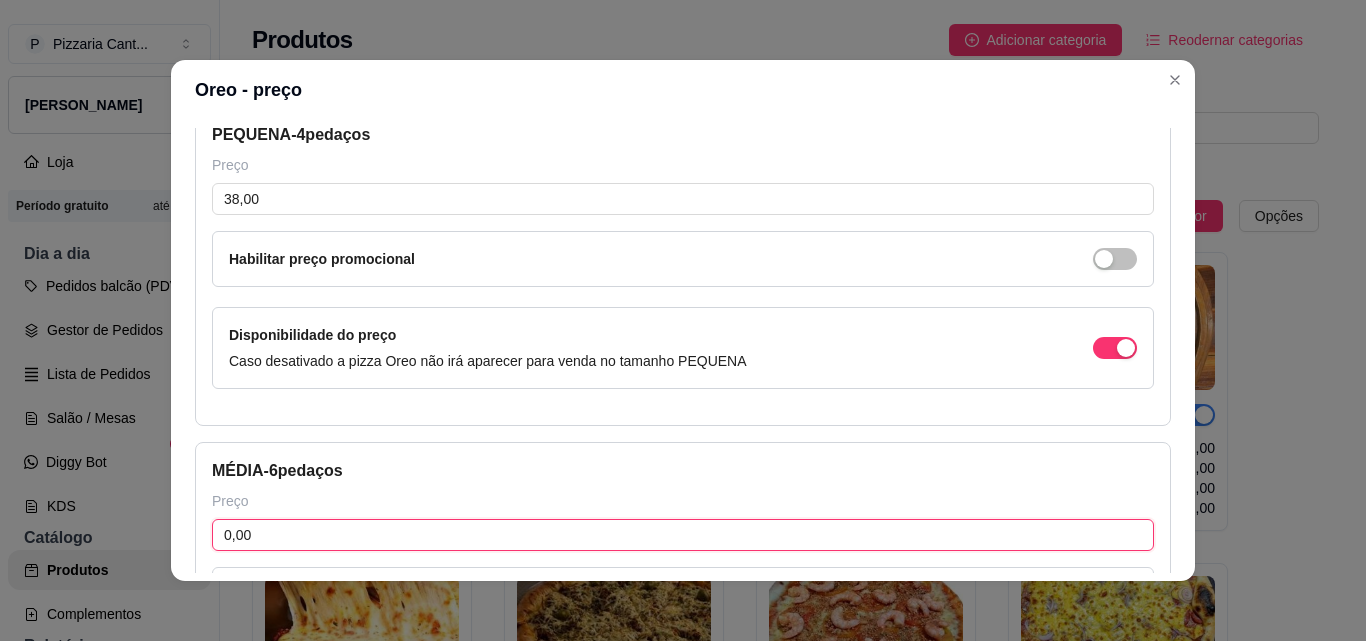drag, startPoint x: 302, startPoint y: 529, endPoint x: 188, endPoint y: 533, distance: 114.07015 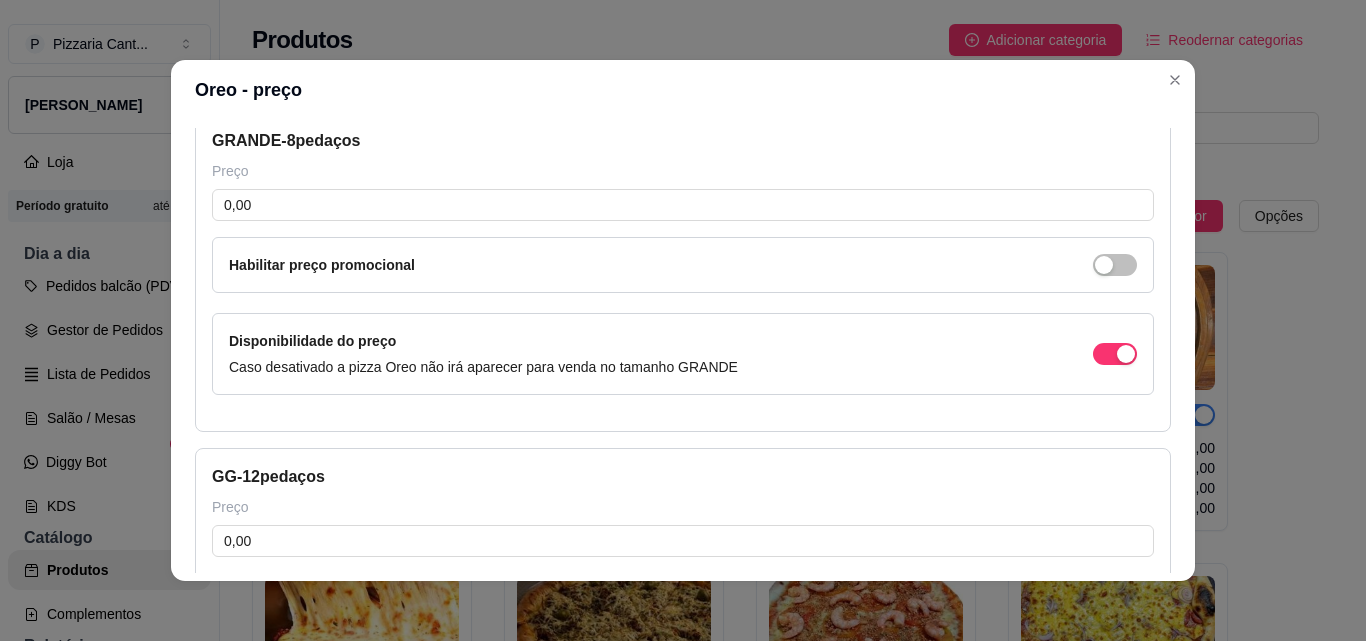 scroll, scrollTop: 785, scrollLeft: 0, axis: vertical 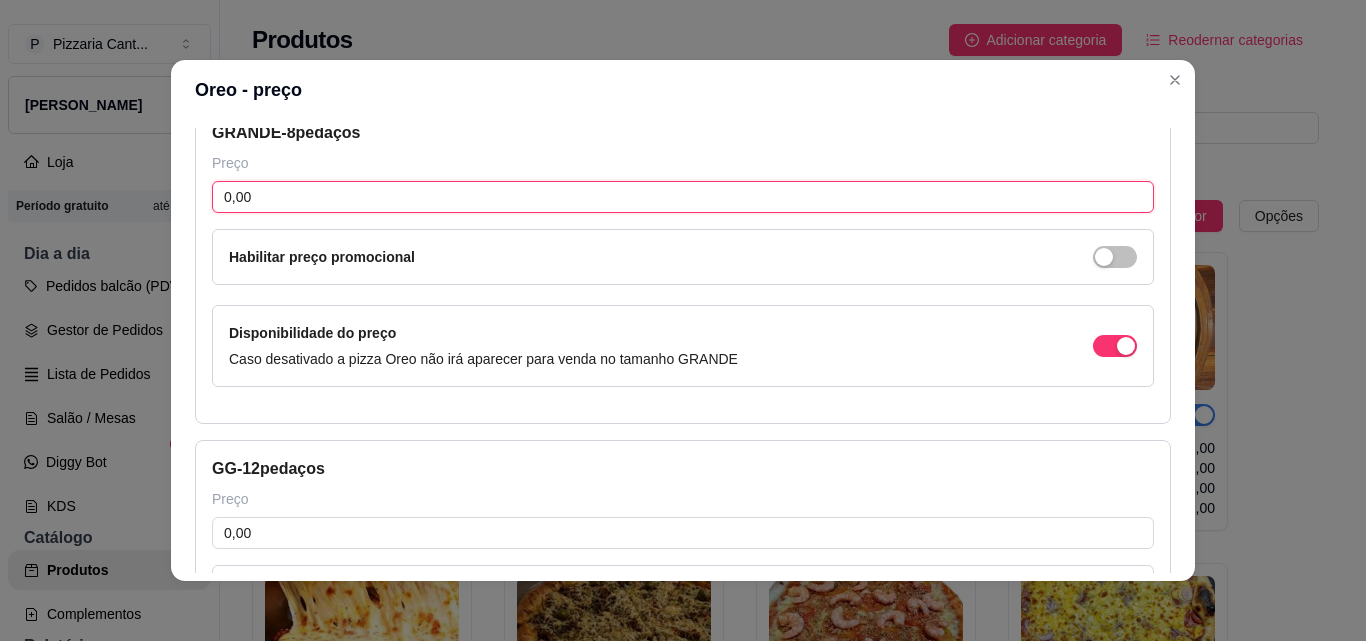 drag, startPoint x: 306, startPoint y: 198, endPoint x: 192, endPoint y: 203, distance: 114.1096 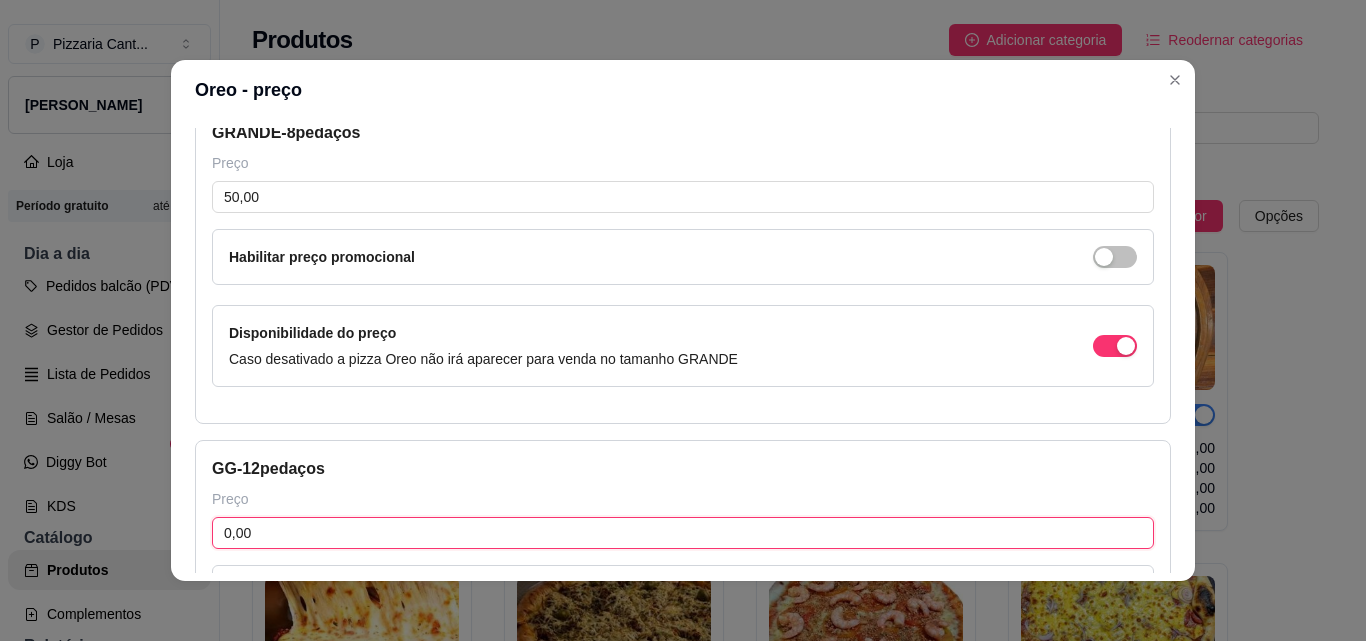 drag, startPoint x: 292, startPoint y: 538, endPoint x: 204, endPoint y: 528, distance: 88.56636 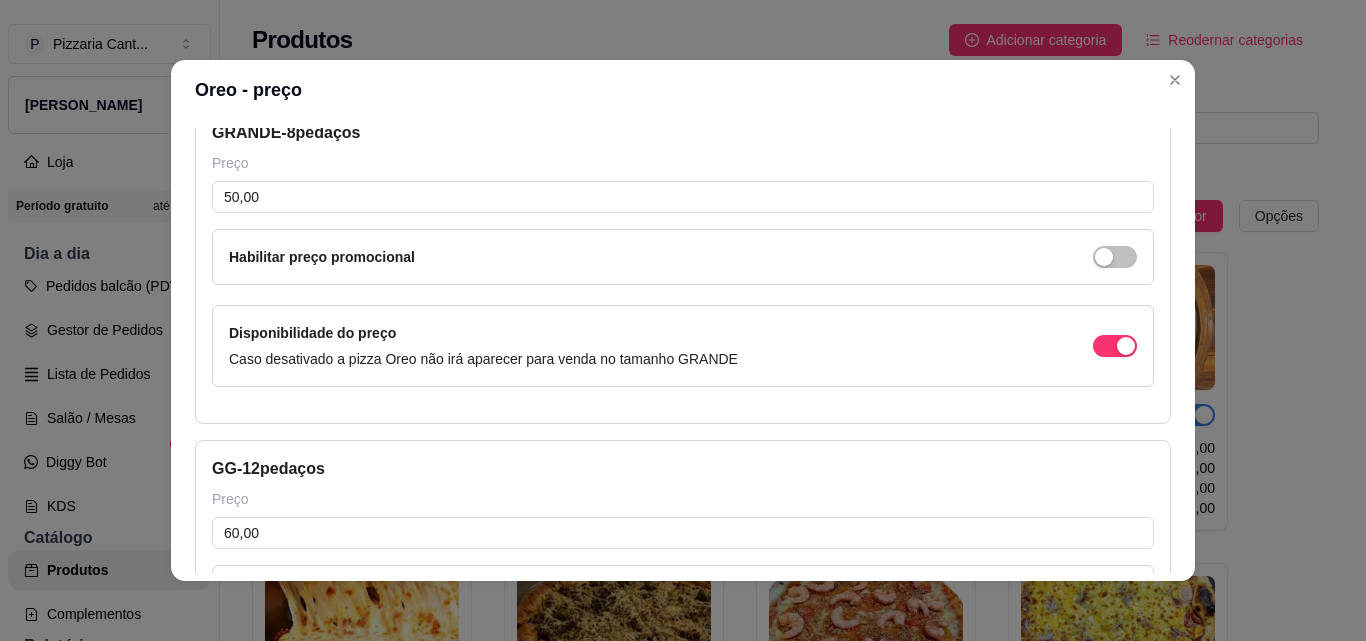 scroll, scrollTop: 1061, scrollLeft: 0, axis: vertical 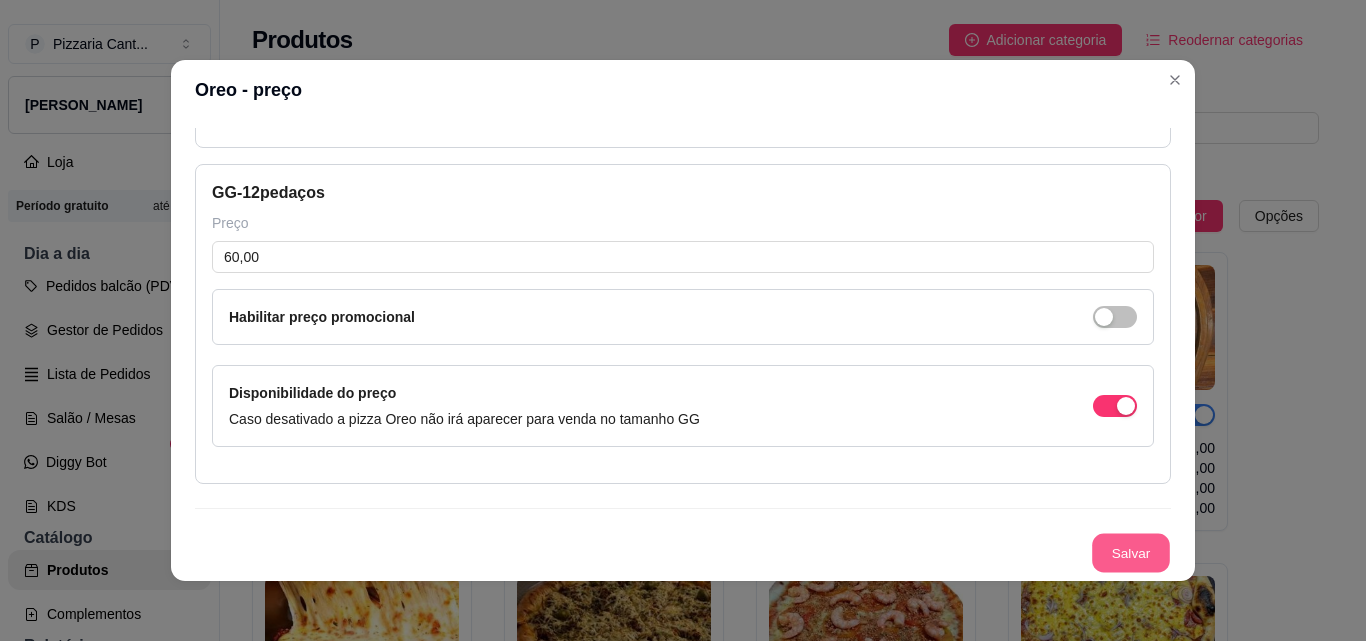 click on "Salvar" at bounding box center (1131, 553) 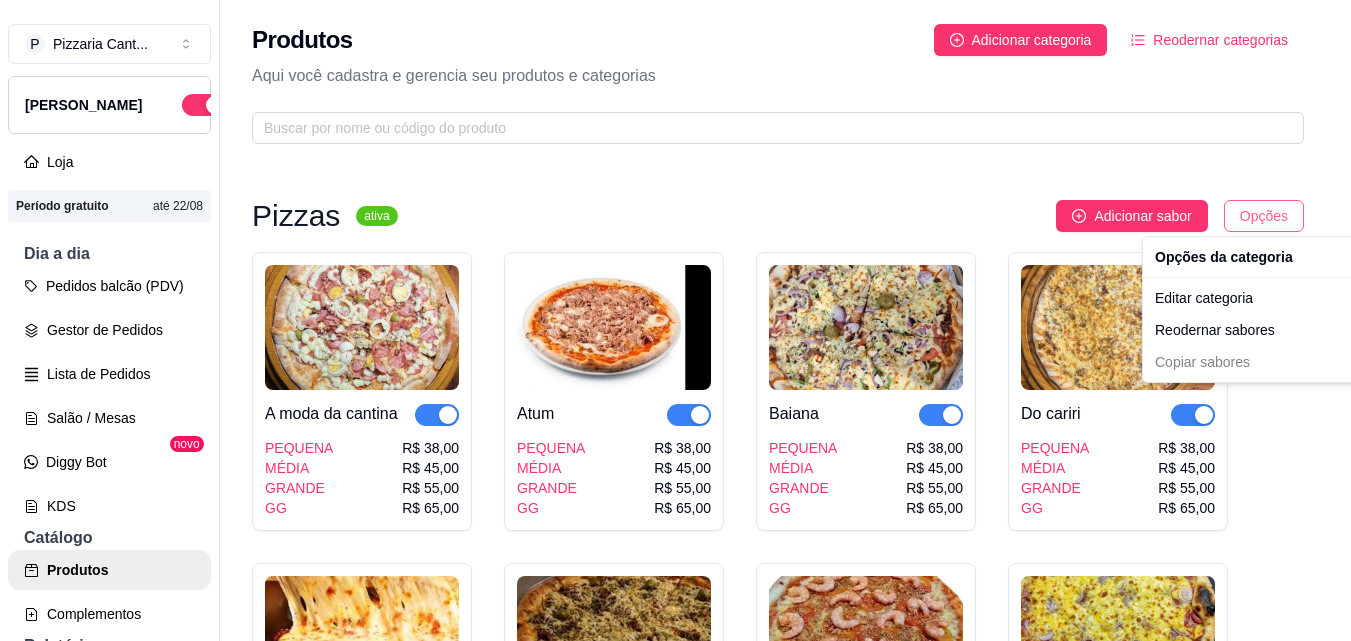 click on "P Pizzaria Cant ... Loja Aberta Loja Período gratuito até 22/08   Dia a dia Pedidos balcão (PDV) Gestor de Pedidos Lista de Pedidos Salão / Mesas Diggy Bot novo KDS Catálogo Produtos Complementos Relatórios Relatórios de vendas Relatório de clientes Relatório de fidelidade novo Gerenciar Entregadores novo Nota Fiscal (NFC-e) Controle de caixa Controle de fiado Cupons Clientes Estoque Configurações Diggy Planos Precisa de ajuda? Sair Produtos Adicionar categoria Reodernar categorias Aqui você cadastra e gerencia seu produtos e categorias Pizzas ativa Adicionar sabor Opções  A moda da cantina   PEQUENA MÉDIA GRANDE GG R$ 38,00 R$ 45,00 R$ 55,00 R$ 65,00 Atum    PEQUENA MÉDIA GRANDE GG R$ 38,00 R$ 45,00 R$ 55,00 R$ 65,00 Baiana    PEQUENA MÉDIA GRANDE GG R$ 38,00 R$ 45,00 R$ 55,00 R$ 65,00 Do cariri    PEQUENA MÉDIA GRANDE GG R$ 38,00 R$ 45,00 R$ 55,00 R$ 65,00 Quatro queijos   PEQUENA MÉDIA GRANDE GG R$ 38,00 R$ 45,00 R$ 55,00 R$ 65,00 Romeiro    PEQUENA MÉDIA GRANDE GG" at bounding box center [675, 320] 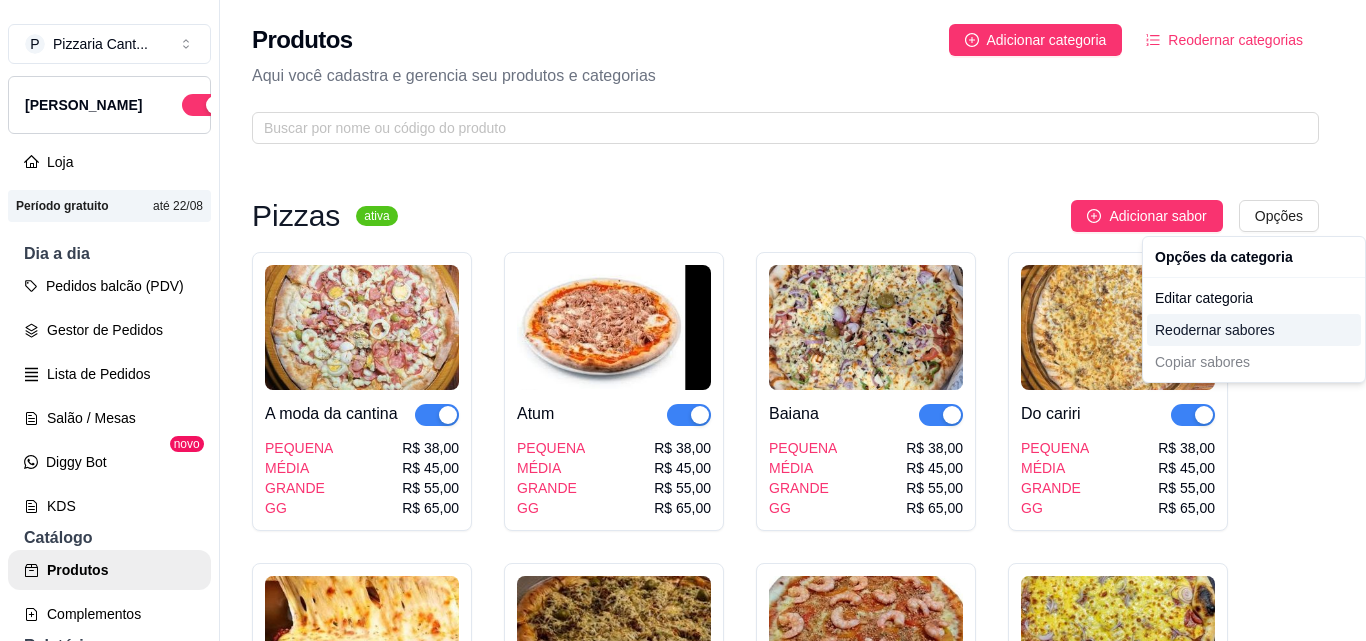 click on "Reodernar sabores" at bounding box center [1254, 330] 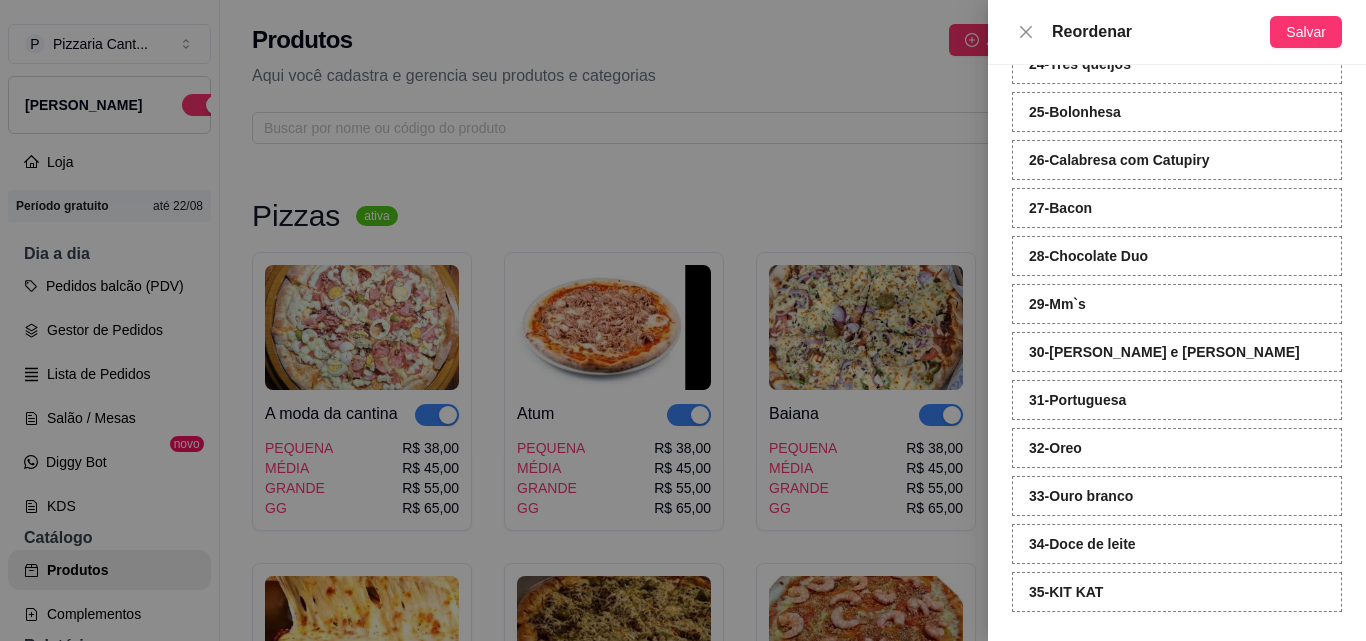 scroll, scrollTop: 1238, scrollLeft: 0, axis: vertical 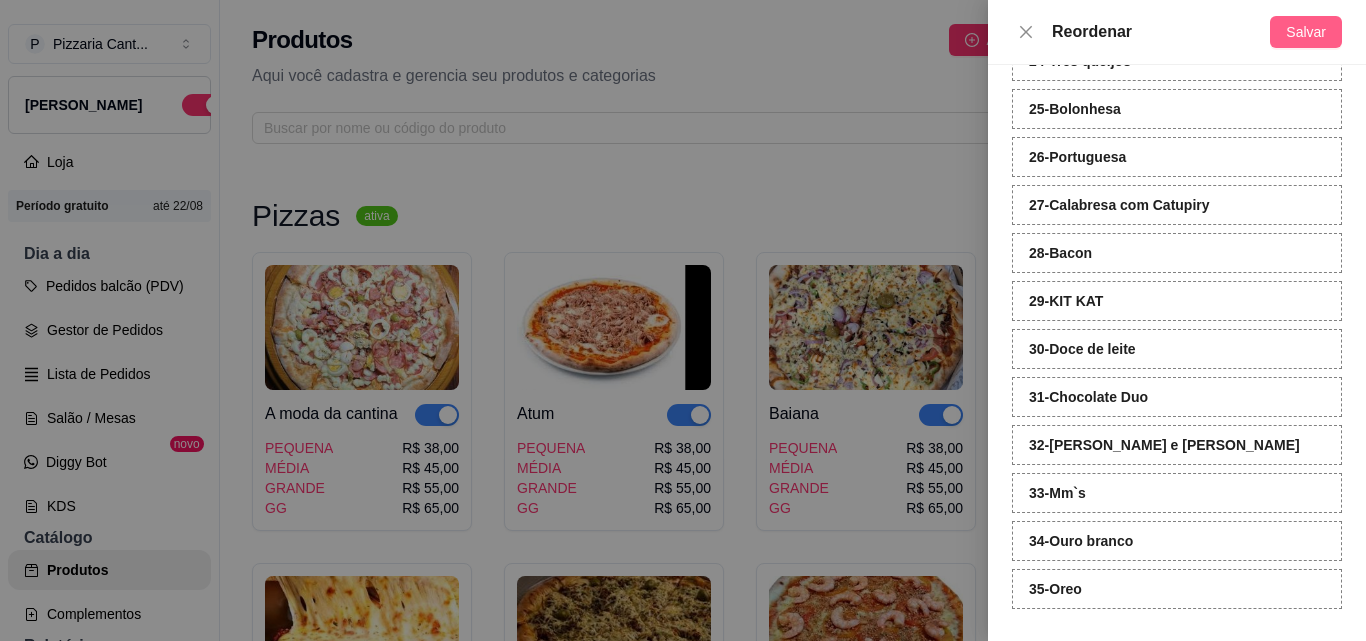 click on "Salvar" at bounding box center (1306, 32) 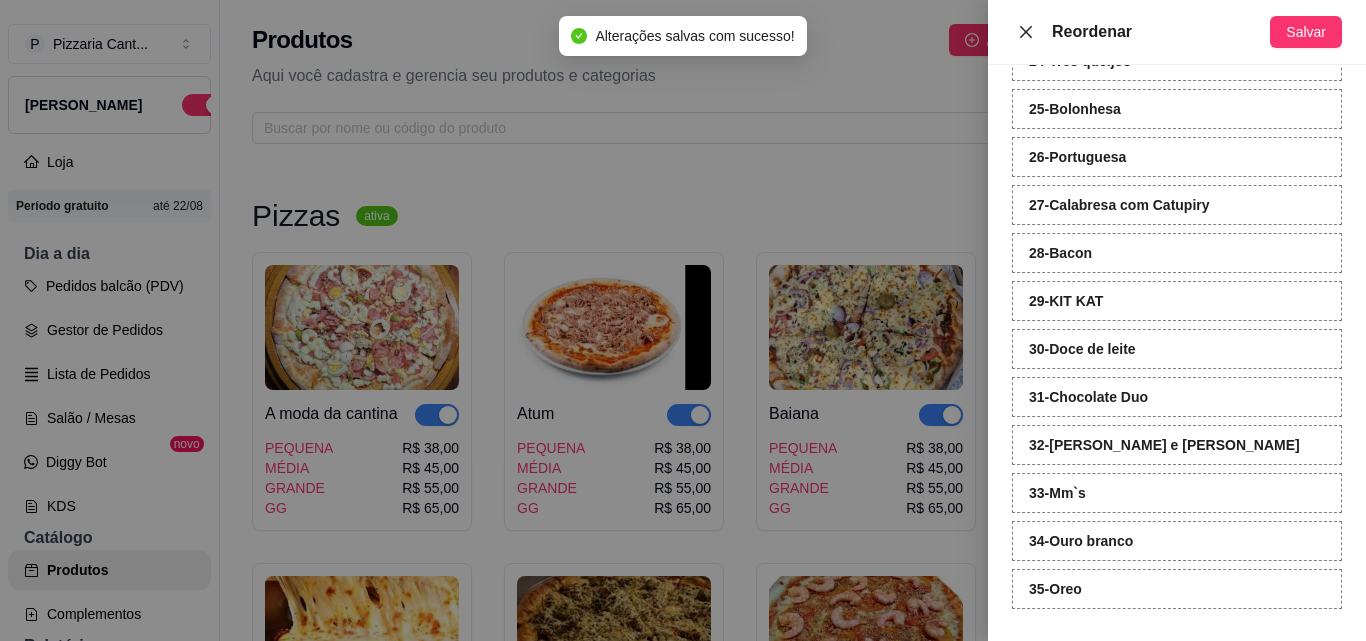 click 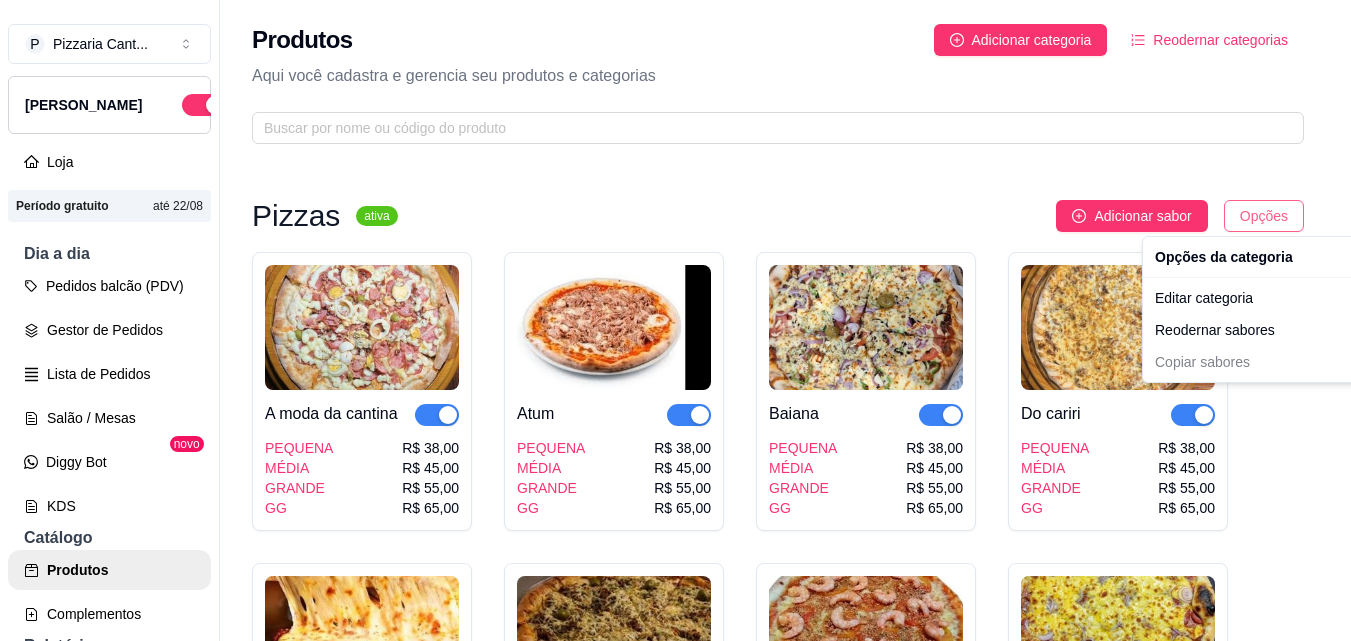click on "P Pizzaria Cant ... Loja Aberta Loja Período gratuito até 22/08   Dia a dia Pedidos balcão (PDV) Gestor de Pedidos Lista de Pedidos Salão / Mesas Diggy Bot novo KDS Catálogo Produtos Complementos Relatórios Relatórios de vendas Relatório de clientes Relatório de fidelidade novo Gerenciar Entregadores novo Nota Fiscal (NFC-e) Controle de caixa Controle de fiado Cupons Clientes Estoque Configurações Diggy Planos Precisa de ajuda? Sair Produtos Adicionar categoria Reodernar categorias Aqui você cadastra e gerencia seu produtos e categorias Pizzas ativa Adicionar sabor Opções  A moda da cantina   PEQUENA MÉDIA GRANDE GG R$ 38,00 R$ 45,00 R$ 55,00 R$ 65,00 Atum    PEQUENA MÉDIA GRANDE GG R$ 38,00 R$ 45,00 R$ 55,00 R$ 65,00 Baiana    PEQUENA MÉDIA GRANDE GG R$ 38,00 R$ 45,00 R$ 55,00 R$ 65,00 Do cariri    PEQUENA MÉDIA GRANDE GG R$ 38,00 R$ 45,00 R$ 55,00 R$ 65,00 Quatro queijos   PEQUENA MÉDIA GRANDE GG R$ 38,00 R$ 45,00 R$ 55,00 R$ 65,00 Romeiro    PEQUENA MÉDIA GRANDE GG" at bounding box center [675, 320] 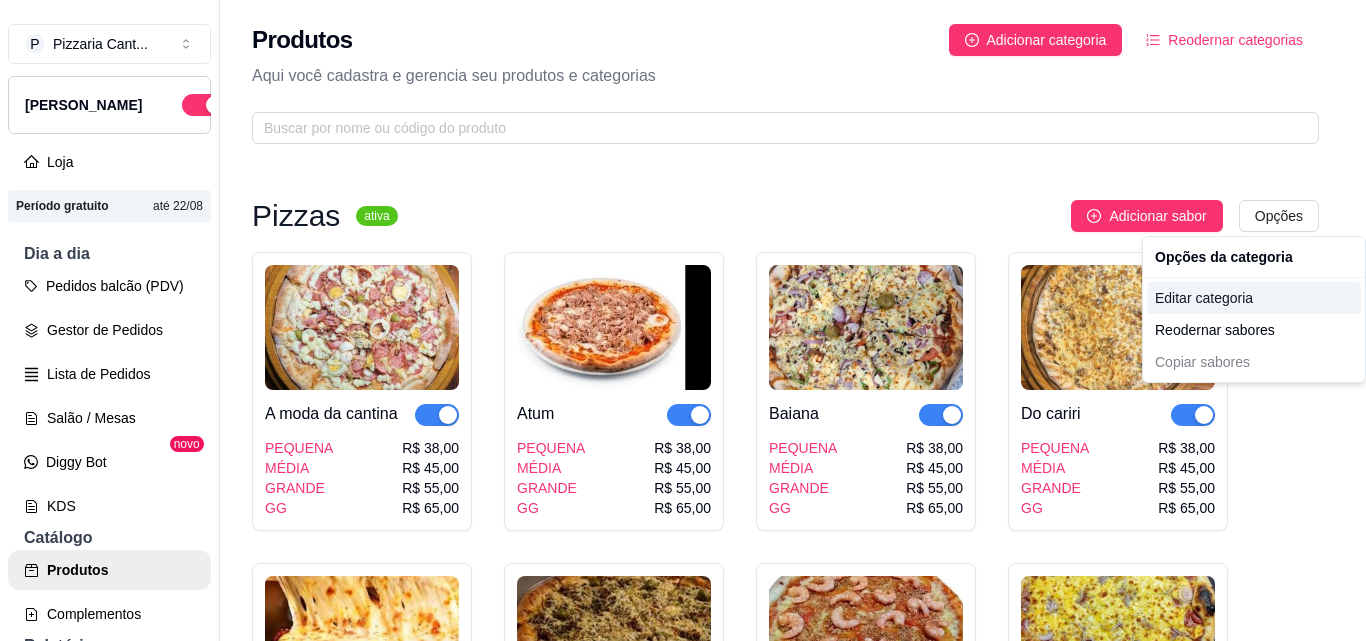 click on "Editar categoria" at bounding box center (1254, 298) 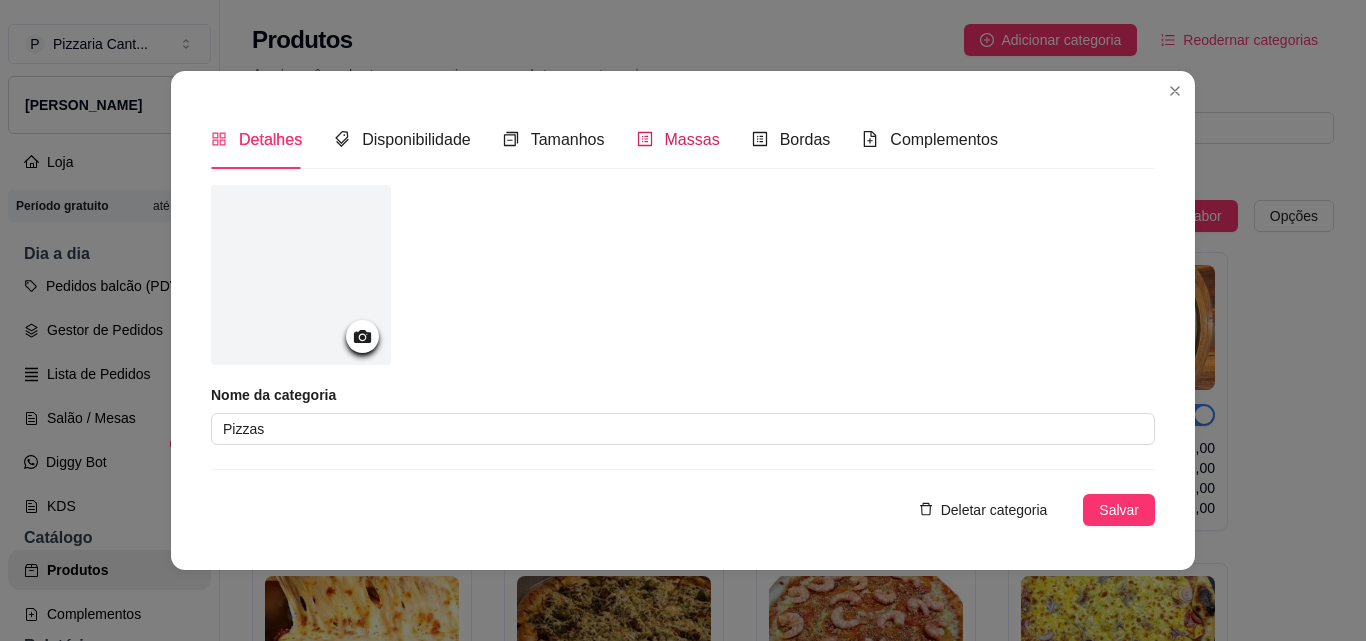 click on "Massas" at bounding box center (692, 139) 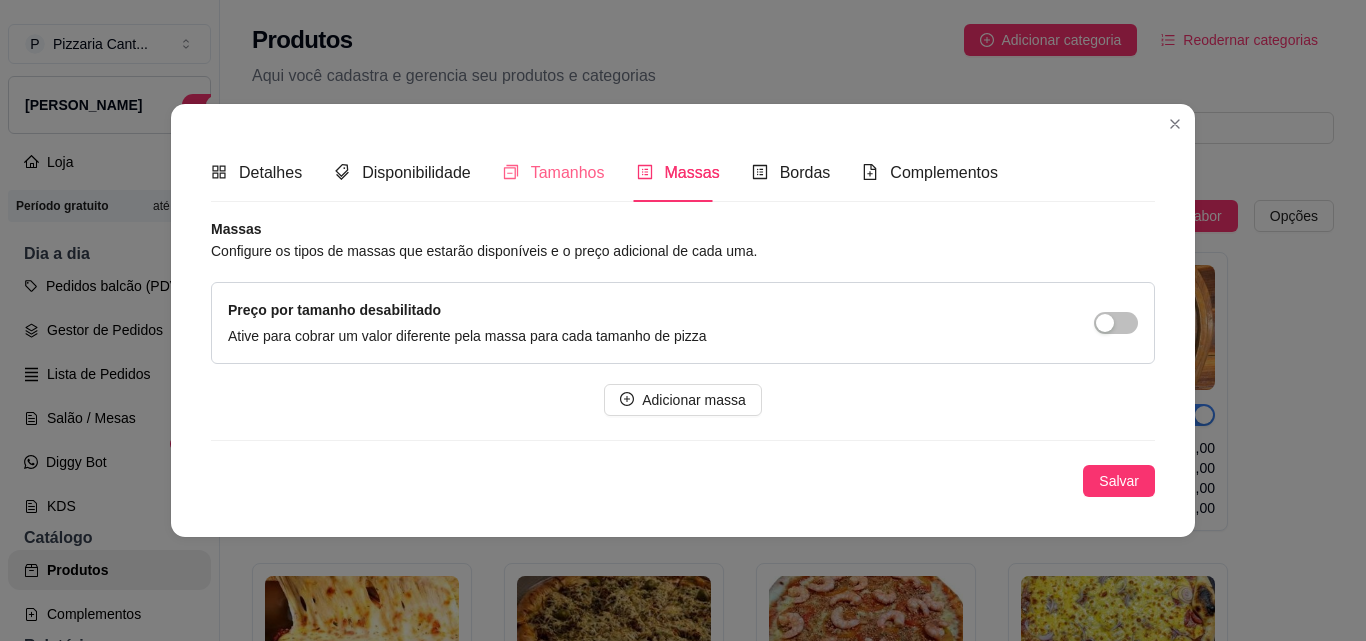 click on "Tamanhos" at bounding box center [554, 172] 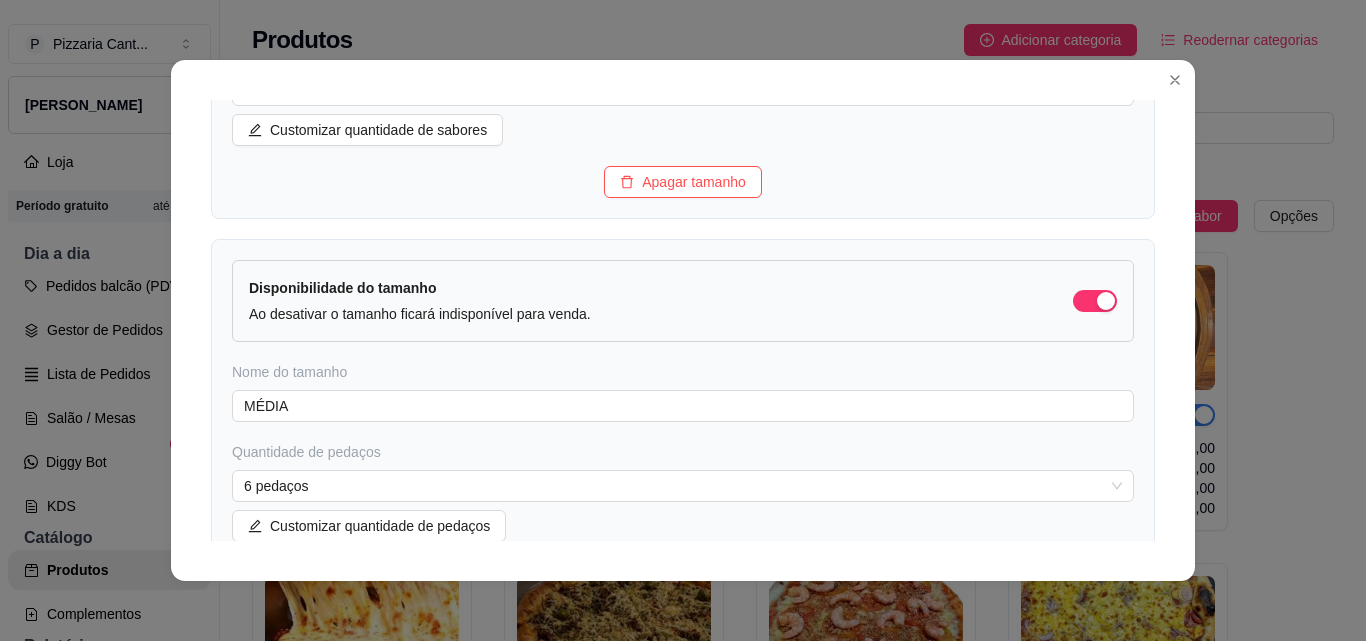 scroll, scrollTop: 0, scrollLeft: 0, axis: both 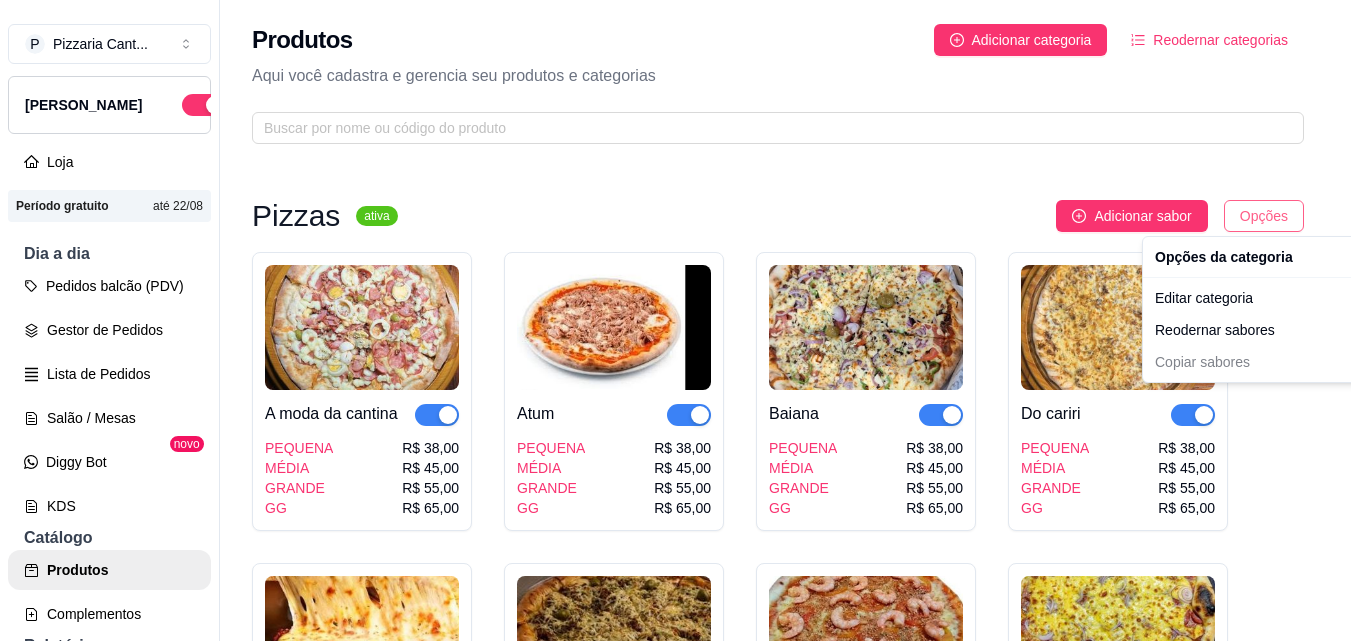 click on "P Pizzaria Cant ... Loja Aberta Loja Período gratuito até 22/08   Dia a dia Pedidos balcão (PDV) Gestor de Pedidos Lista de Pedidos Salão / Mesas Diggy Bot novo KDS Catálogo Produtos Complementos Relatórios Relatórios de vendas Relatório de clientes Relatório de fidelidade novo Gerenciar Entregadores novo Nota Fiscal (NFC-e) Controle de caixa Controle de fiado Cupons Clientes Estoque Configurações Diggy Planos Precisa de ajuda? Sair Produtos Adicionar categoria Reodernar categorias Aqui você cadastra e gerencia seu produtos e categorias Pizzas ativa Adicionar sabor Opções  A moda da cantina   PEQUENA MÉDIA GRANDE GG R$ 38,00 R$ 45,00 R$ 55,00 R$ 65,00 Atum    PEQUENA MÉDIA GRANDE GG R$ 38,00 R$ 45,00 R$ 55,00 R$ 65,00 Baiana    PEQUENA MÉDIA GRANDE GG R$ 38,00 R$ 45,00 R$ 55,00 R$ 65,00 Do cariri    PEQUENA MÉDIA GRANDE GG R$ 38,00 R$ 45,00 R$ 55,00 R$ 65,00 Quatro queijos   PEQUENA MÉDIA GRANDE GG R$ 38,00 R$ 45,00 R$ 55,00 R$ 65,00 Romeiro    PEQUENA MÉDIA GRANDE GG" at bounding box center (675, 320) 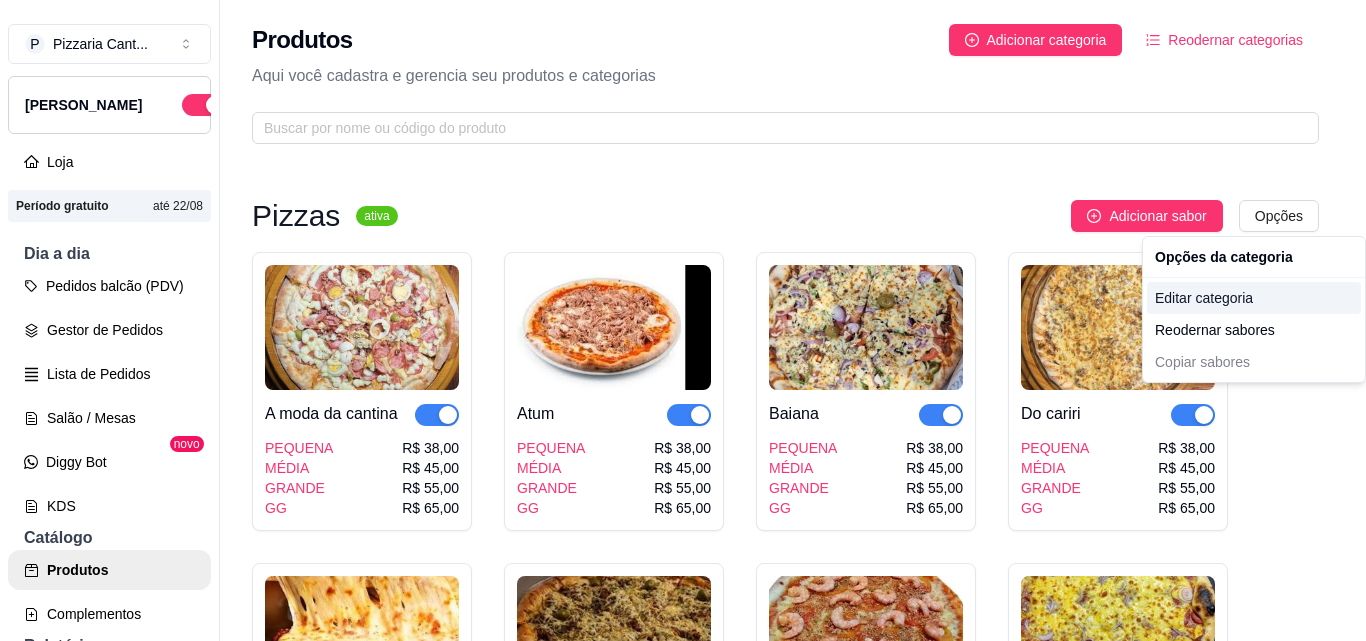 click on "Editar categoria" at bounding box center (1254, 298) 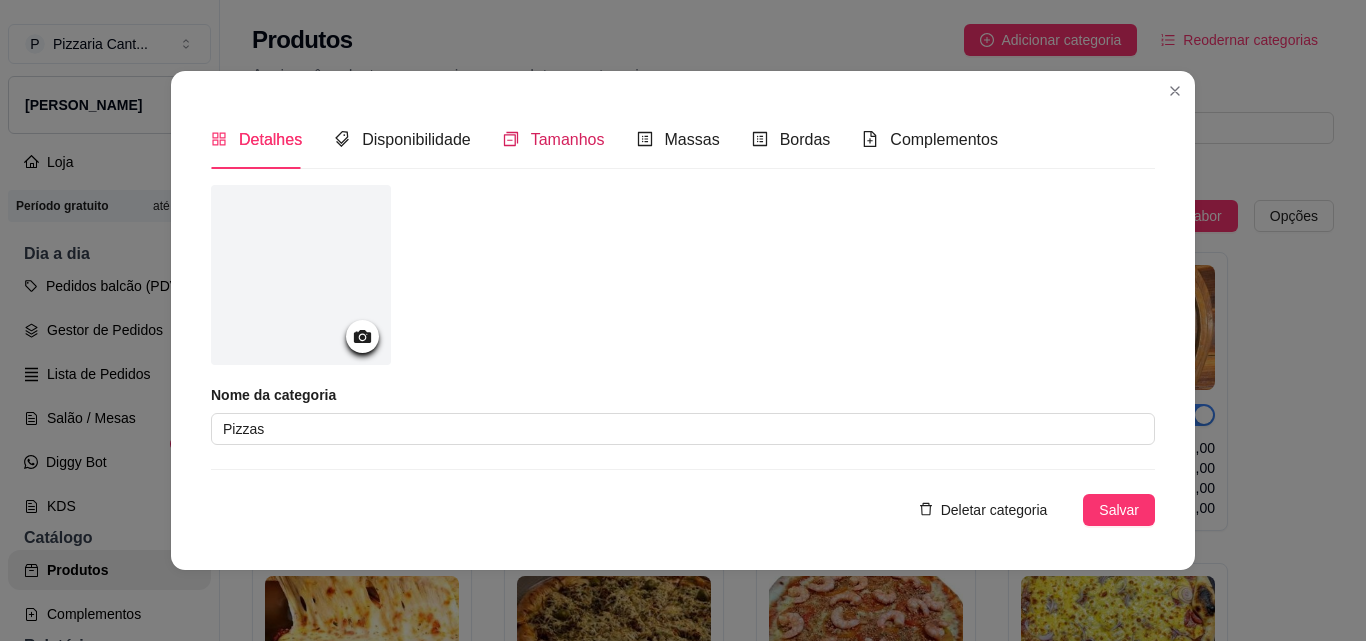 click on "Tamanhos" at bounding box center (568, 139) 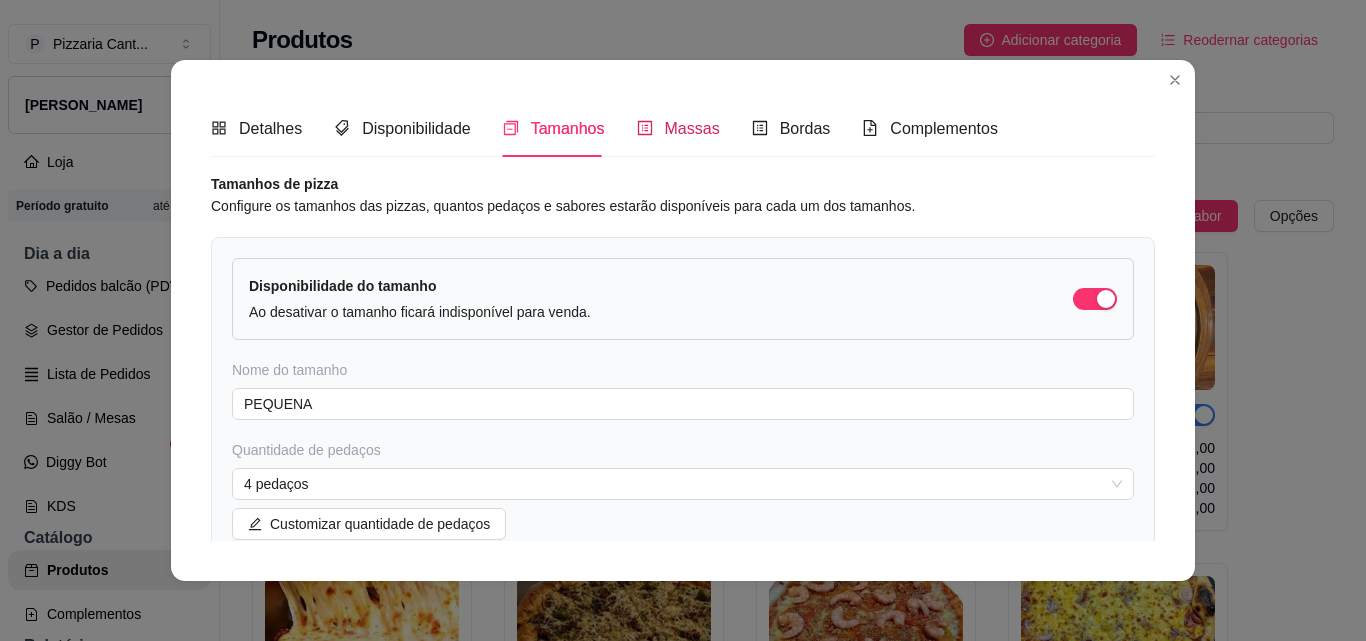 click on "Massas" at bounding box center [692, 128] 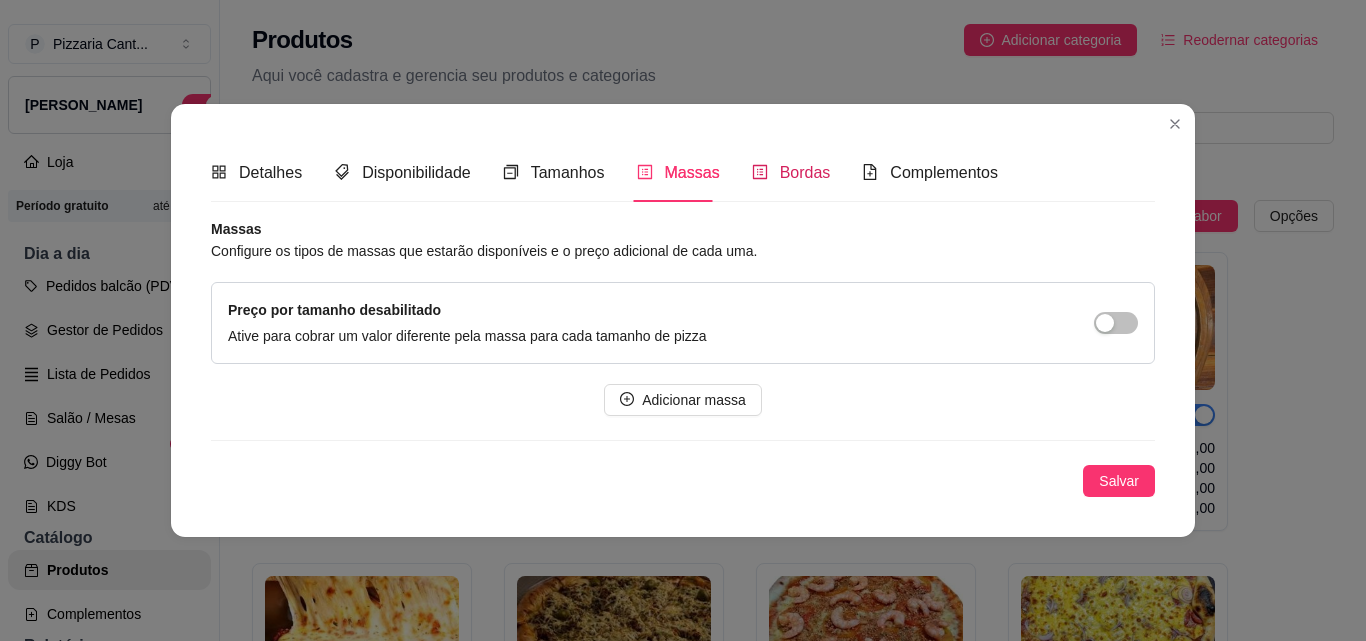 click on "Bordas" at bounding box center (805, 172) 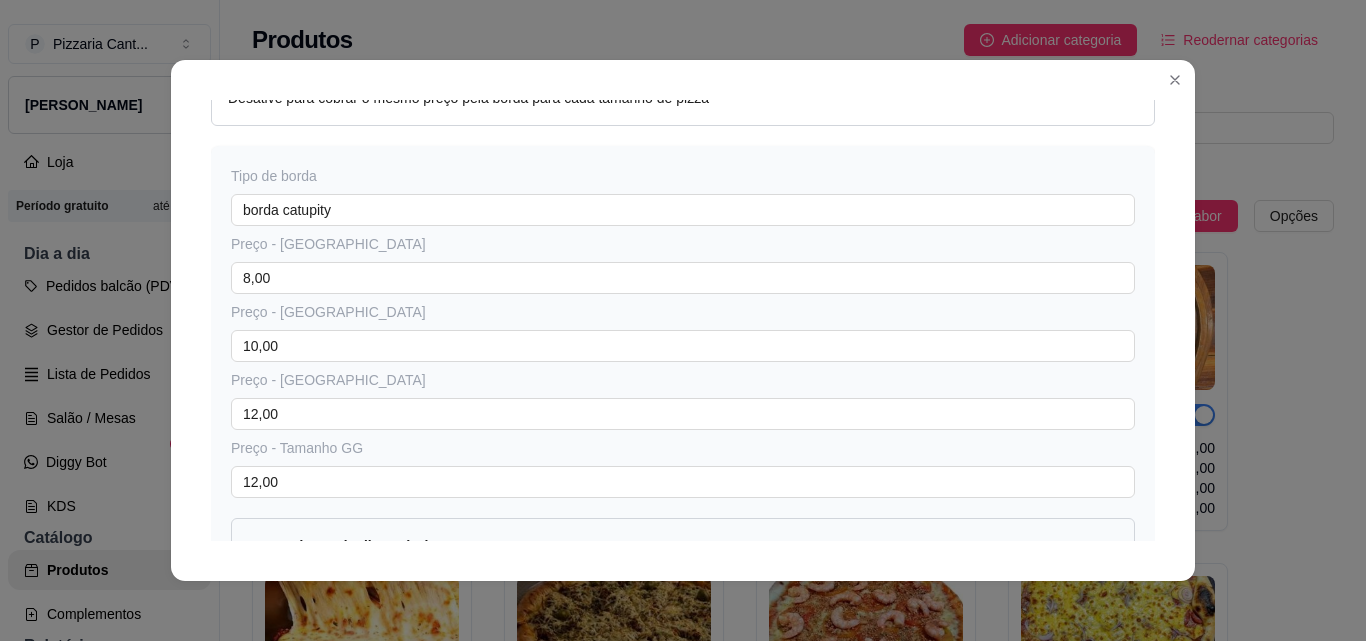 scroll, scrollTop: 201, scrollLeft: 0, axis: vertical 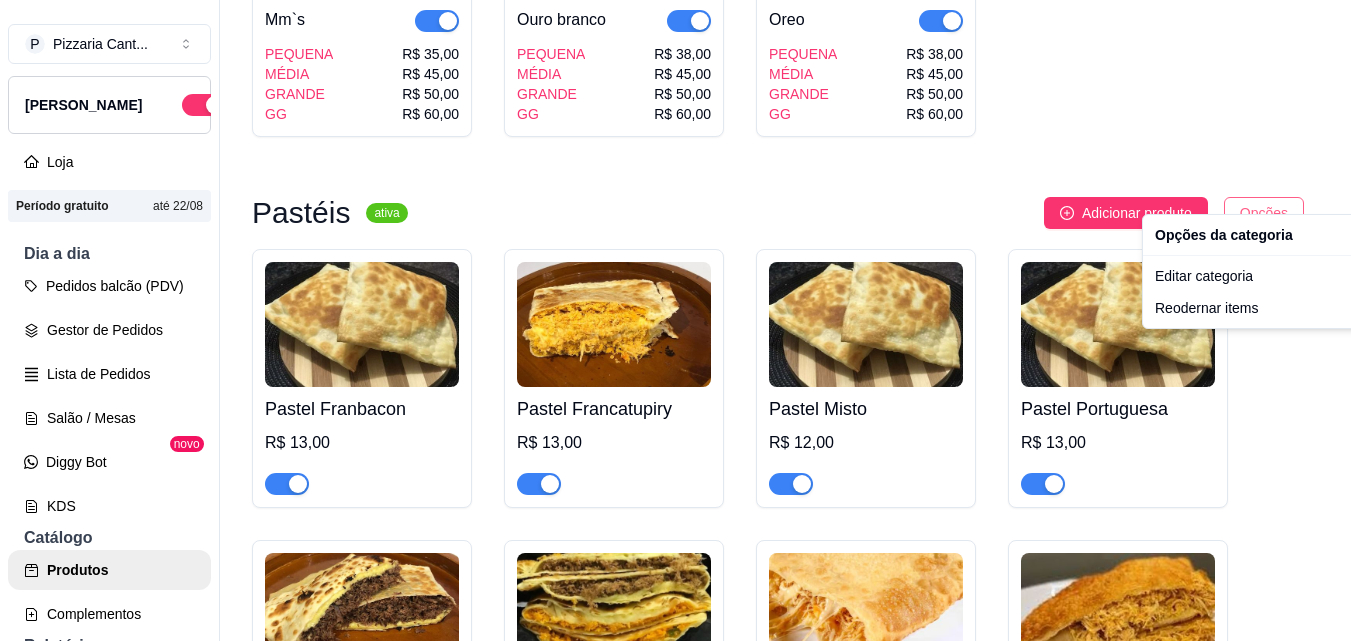 click on "P Pizzaria Cant ... Loja Aberta Loja Período gratuito até 22/08   Dia a dia Pedidos balcão (PDV) Gestor de Pedidos Lista de Pedidos Salão / Mesas Diggy Bot novo KDS Catálogo Produtos Complementos Relatórios Relatórios de vendas Relatório de clientes Relatório de fidelidade novo Gerenciar Entregadores novo Nota Fiscal (NFC-e) Controle de caixa Controle de fiado Cupons Clientes Estoque Configurações Diggy Planos Precisa de ajuda? Sair Produtos Adicionar categoria Reodernar categorias Aqui você cadastra e gerencia seu produtos e categorias Pizzas ativa Adicionar sabor Opções  A moda da cantina   PEQUENA MÉDIA GRANDE GG R$ 38,00 R$ 45,00 R$ 55,00 R$ 65,00 Atum    PEQUENA MÉDIA GRANDE GG R$ 38,00 R$ 45,00 R$ 55,00 R$ 65,00 Baiana    PEQUENA MÉDIA GRANDE GG R$ 38,00 R$ 45,00 R$ 55,00 R$ 65,00 Do cariri    PEQUENA MÉDIA GRANDE GG R$ 38,00 R$ 45,00 R$ 55,00 R$ 65,00 Quatro queijos   PEQUENA MÉDIA GRANDE GG R$ 38,00 R$ 45,00 R$ 55,00 R$ 65,00 Romeiro    PEQUENA MÉDIA GRANDE GG" at bounding box center (675, 320) 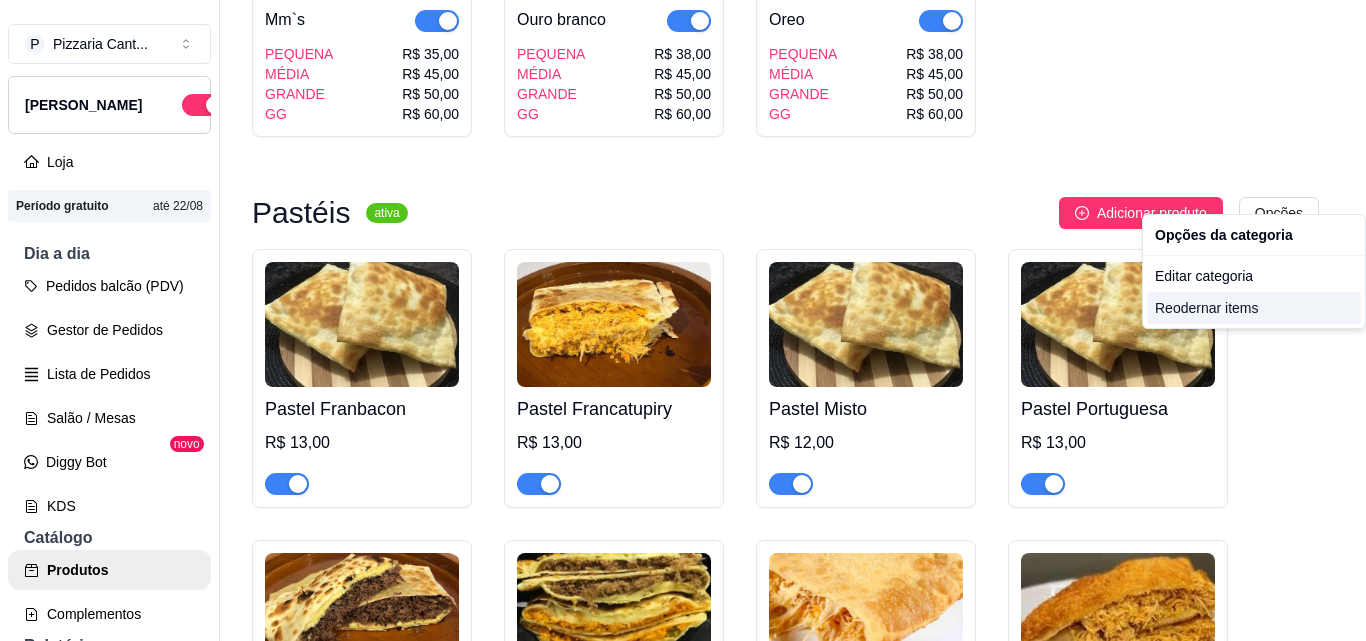 click on "Reodernar items" at bounding box center (1254, 308) 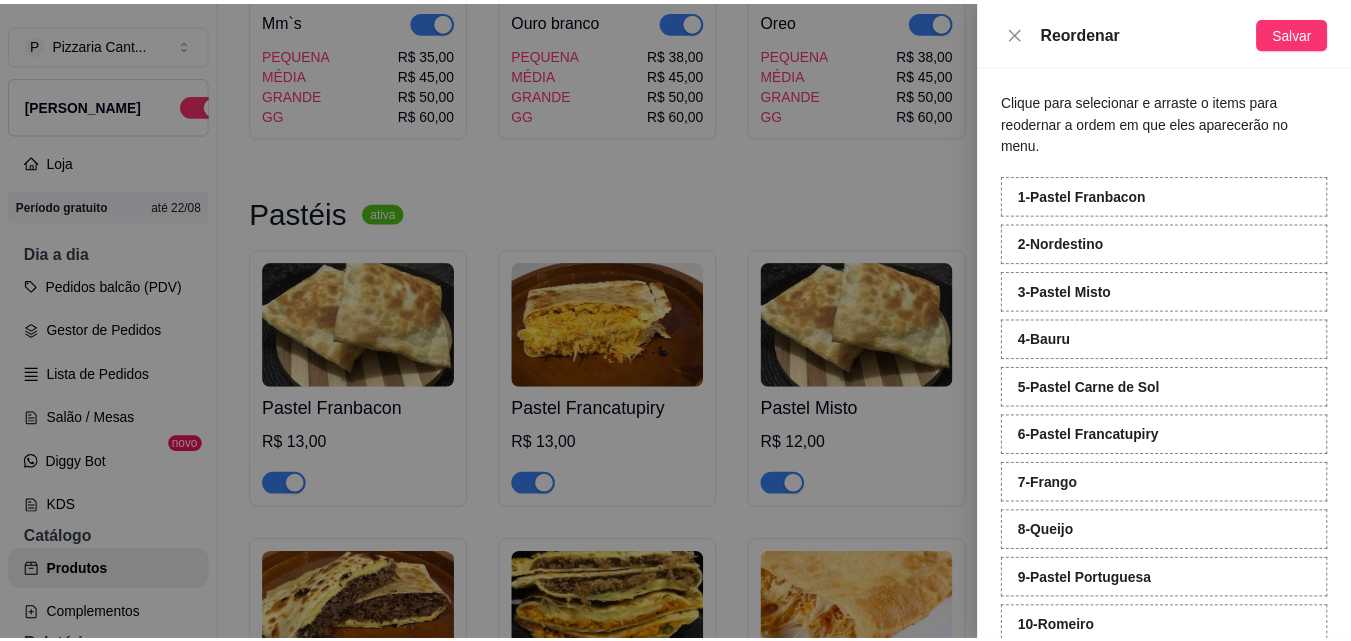 scroll, scrollTop: 38, scrollLeft: 0, axis: vertical 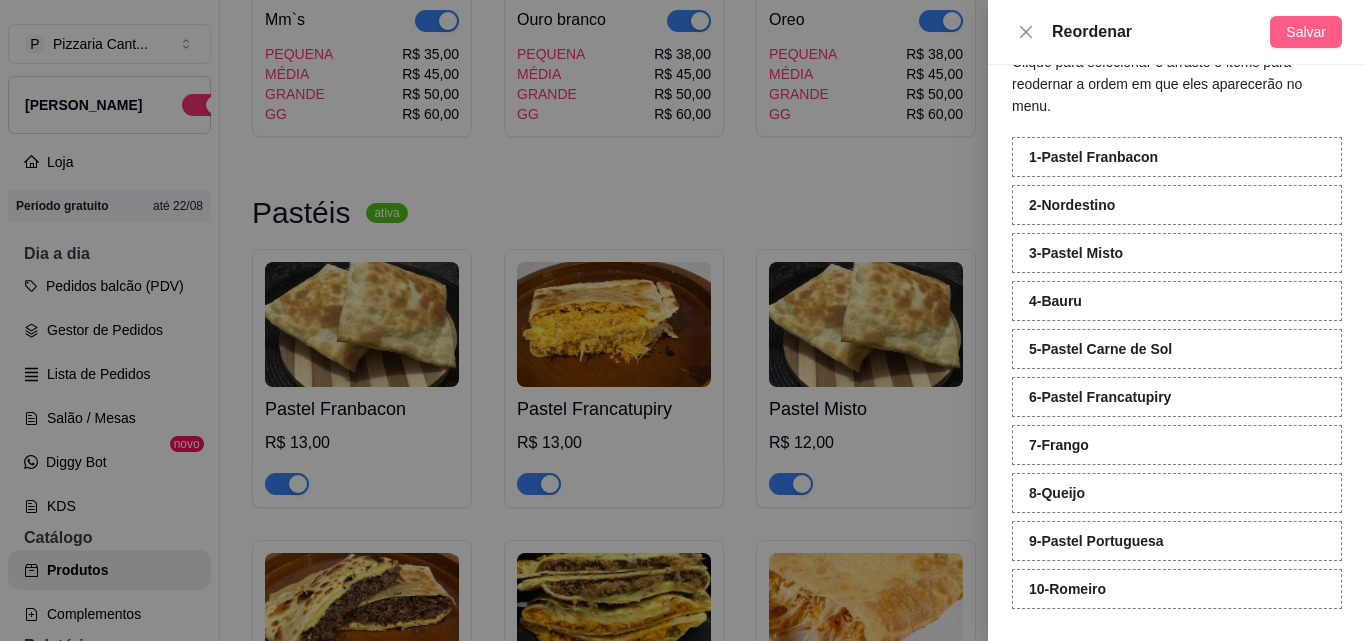 click on "Salvar" at bounding box center [1306, 32] 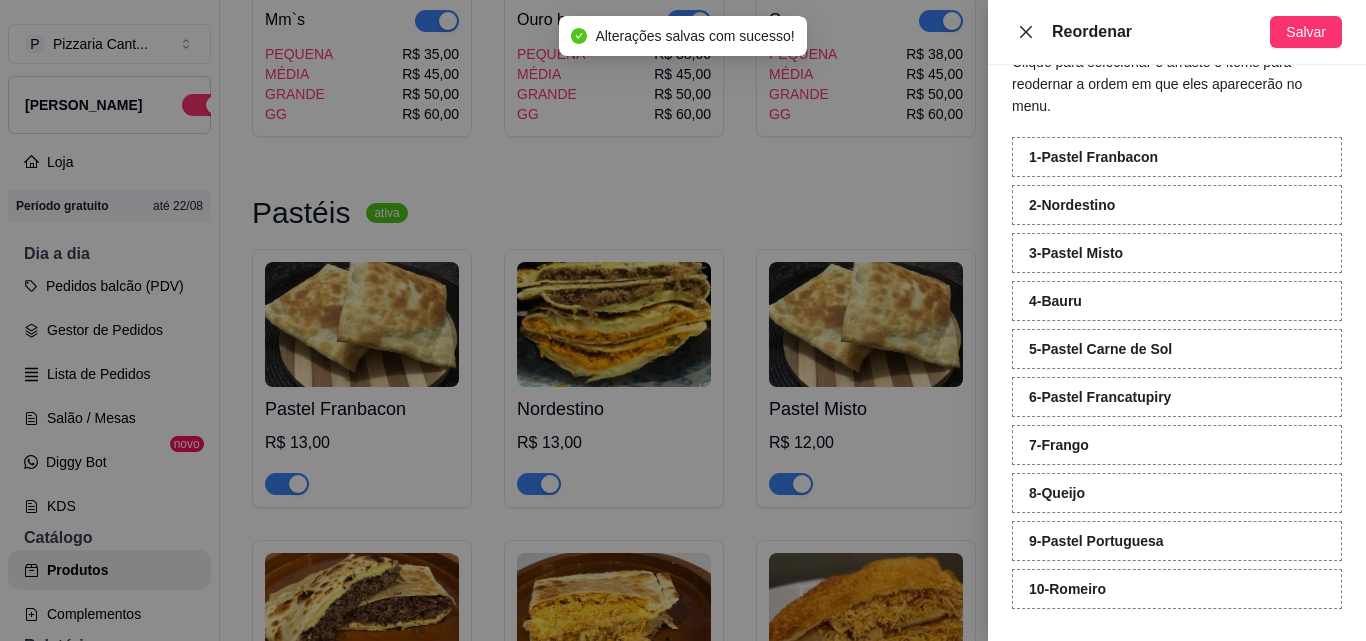 click 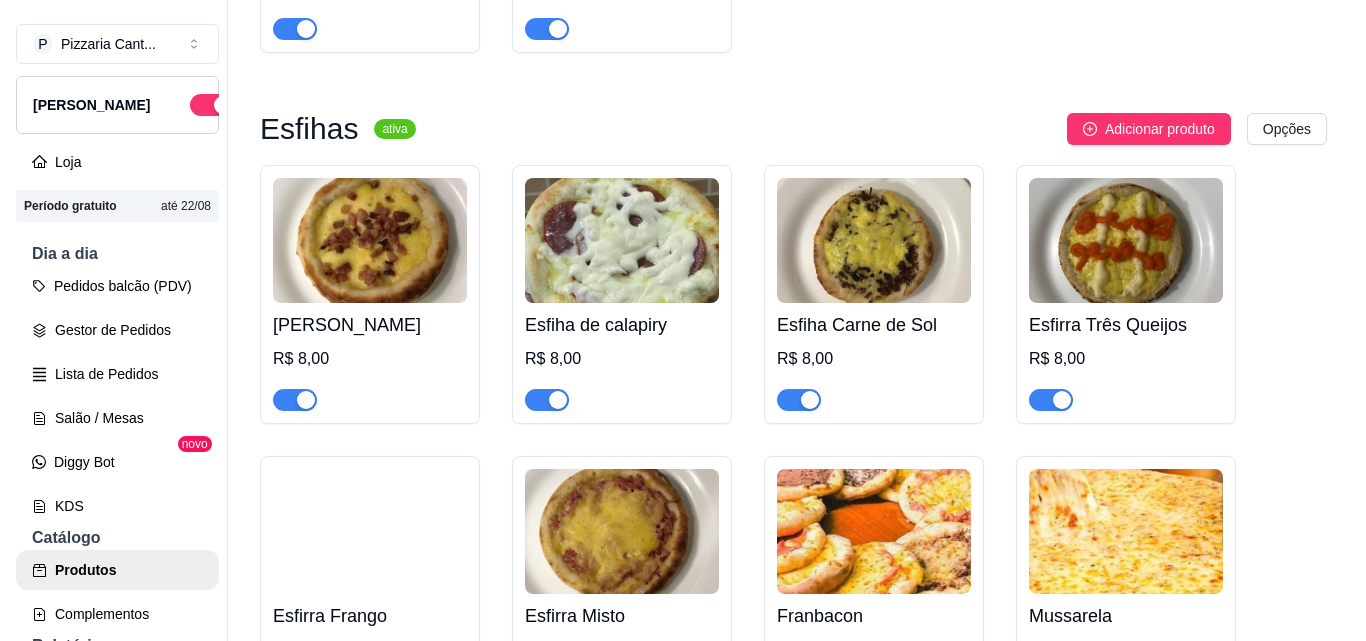 scroll, scrollTop: 4055, scrollLeft: 0, axis: vertical 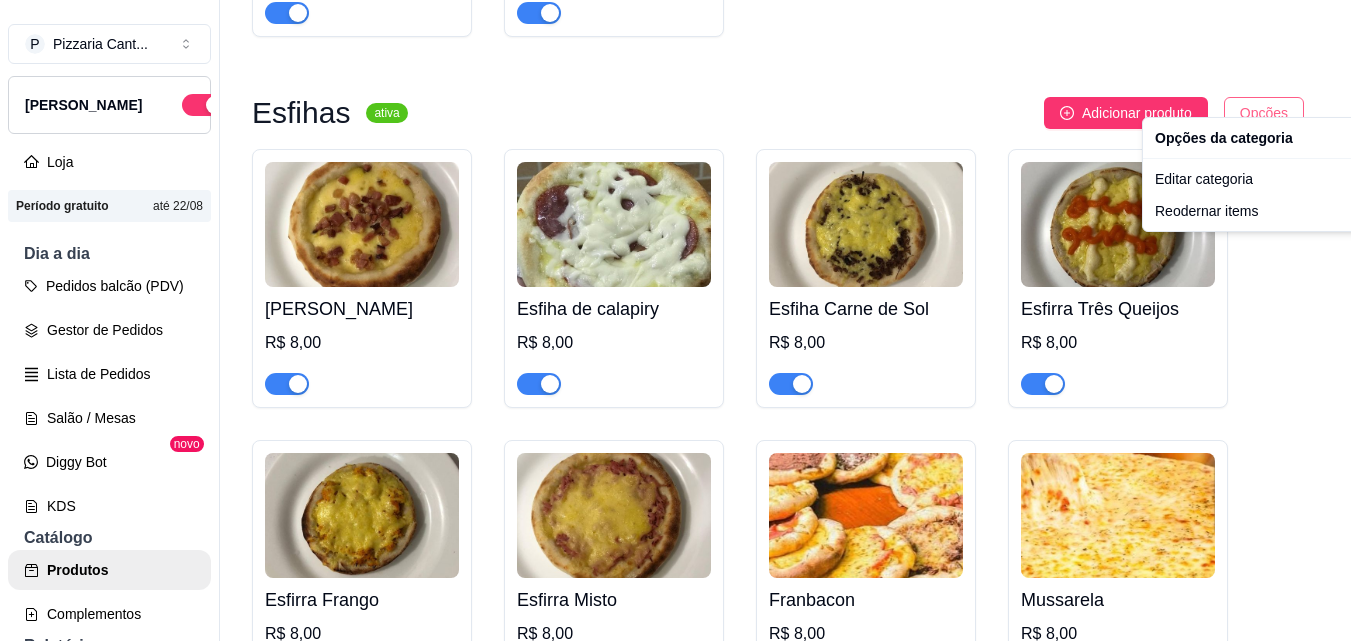 click on "P Pizzaria Cant ... Loja Aberta Loja Período gratuito até 22/08   Dia a dia Pedidos balcão (PDV) Gestor de Pedidos Lista de Pedidos Salão / Mesas Diggy Bot novo KDS Catálogo Produtos Complementos Relatórios Relatórios de vendas Relatório de clientes Relatório de fidelidade novo Gerenciar Entregadores novo Nota Fiscal (NFC-e) Controle de caixa Controle de fiado Cupons Clientes Estoque Configurações Diggy Planos Precisa de ajuda? Sair Produtos Adicionar categoria Reodernar categorias Aqui você cadastra e gerencia seu produtos e categorias Pizzas ativa Adicionar sabor Opções  A moda da cantina   PEQUENA MÉDIA GRANDE GG R$ 38,00 R$ 45,00 R$ 55,00 R$ 65,00 Atum    PEQUENA MÉDIA GRANDE GG R$ 38,00 R$ 45,00 R$ 55,00 R$ 65,00 Baiana    PEQUENA MÉDIA GRANDE GG R$ 38,00 R$ 45,00 R$ 55,00 R$ 65,00 Do cariri    PEQUENA MÉDIA GRANDE GG R$ 38,00 R$ 45,00 R$ 55,00 R$ 65,00 Quatro queijos   PEQUENA MÉDIA GRANDE GG R$ 38,00 R$ 45,00 R$ 55,00 R$ 65,00 Romeiro    PEQUENA MÉDIA GRANDE GG" at bounding box center (675, 320) 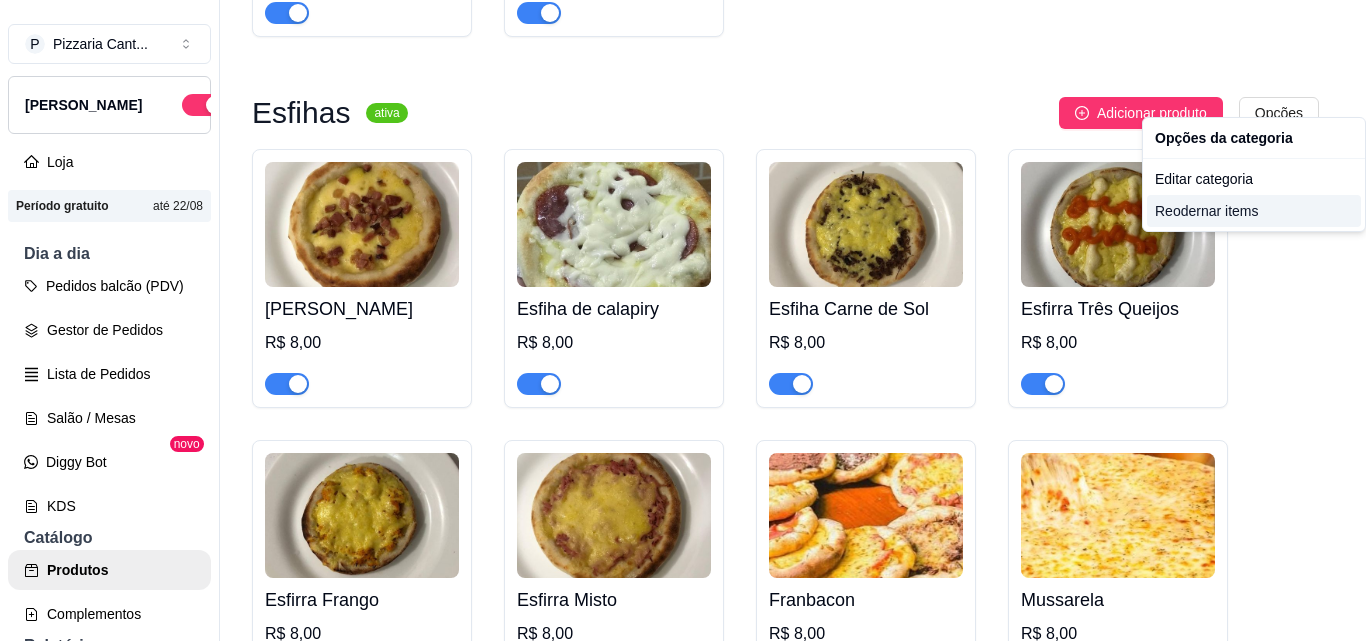 click on "Reodernar items" at bounding box center [1254, 211] 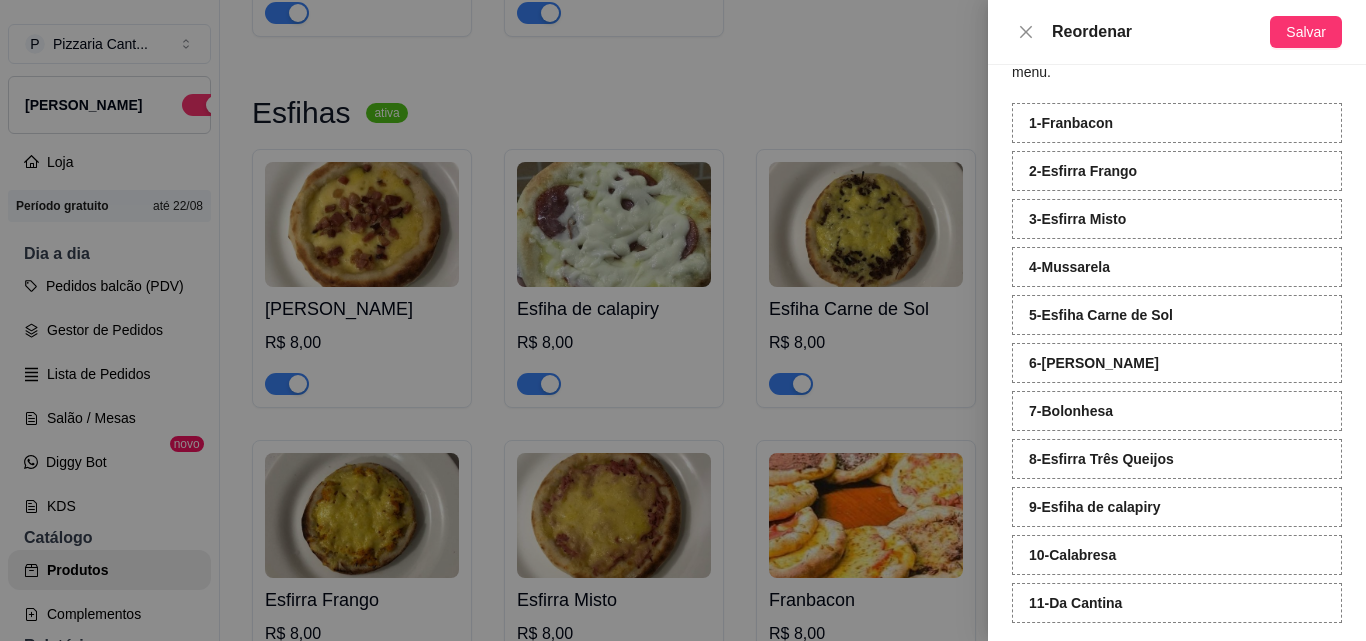 scroll, scrollTop: 75, scrollLeft: 0, axis: vertical 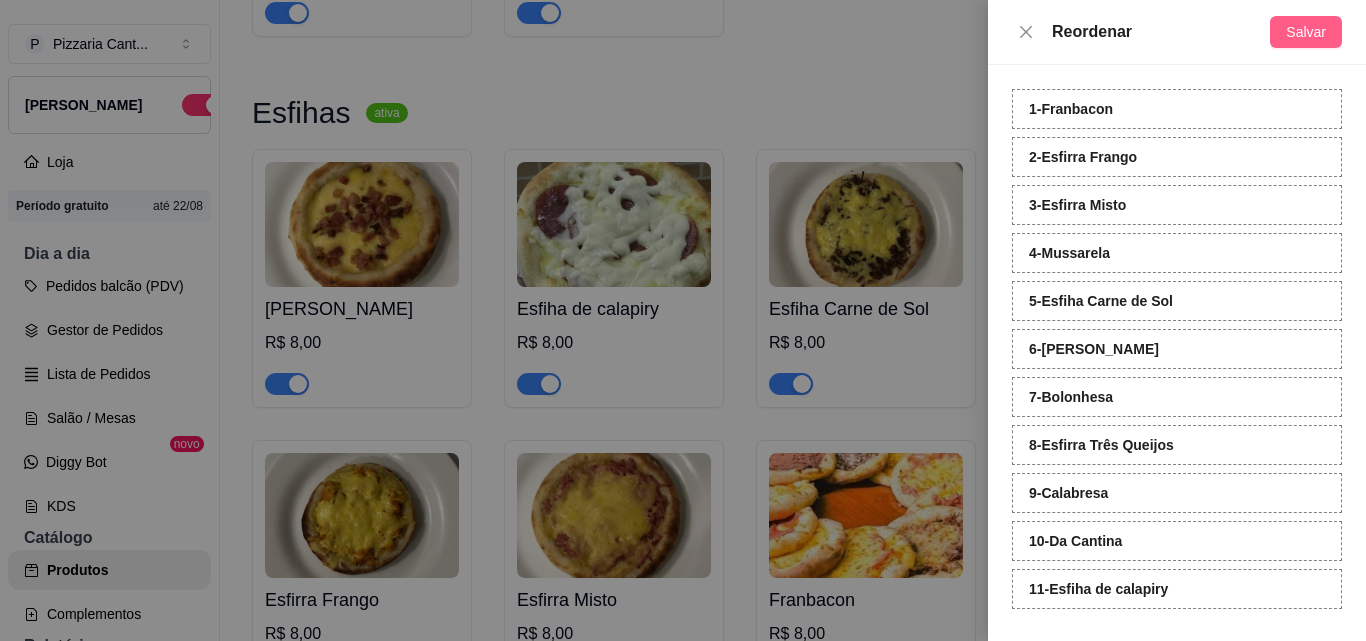 click on "Salvar" at bounding box center (1306, 32) 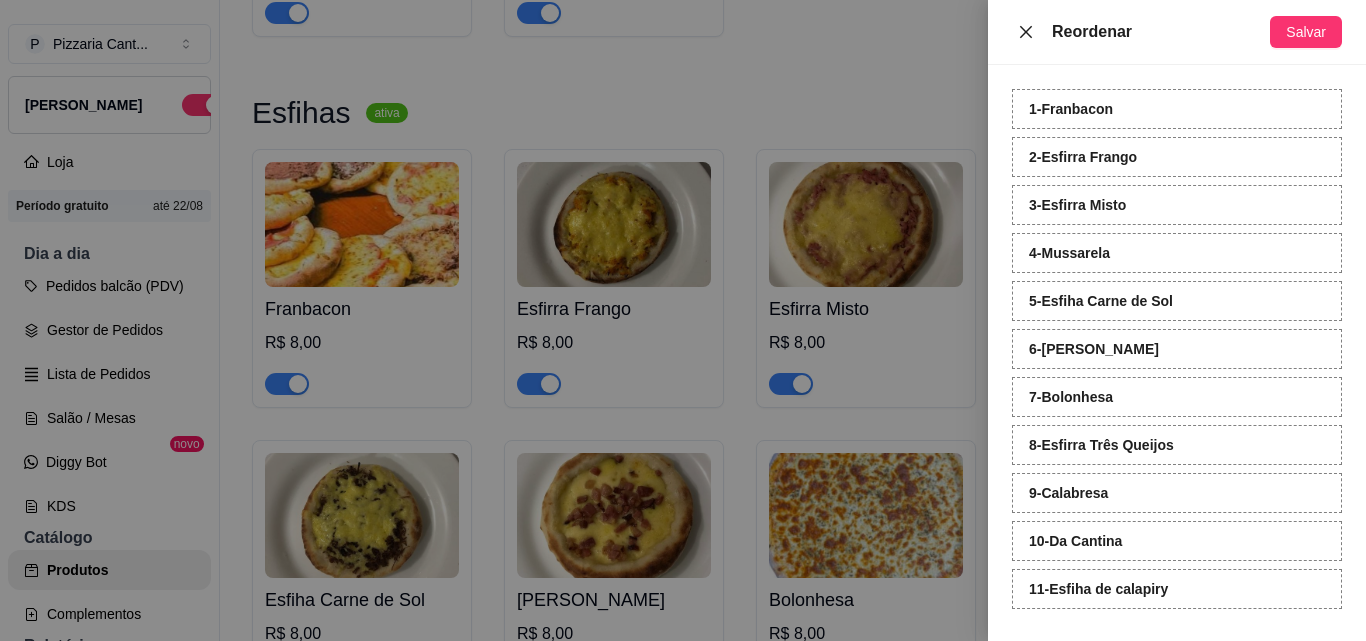 click 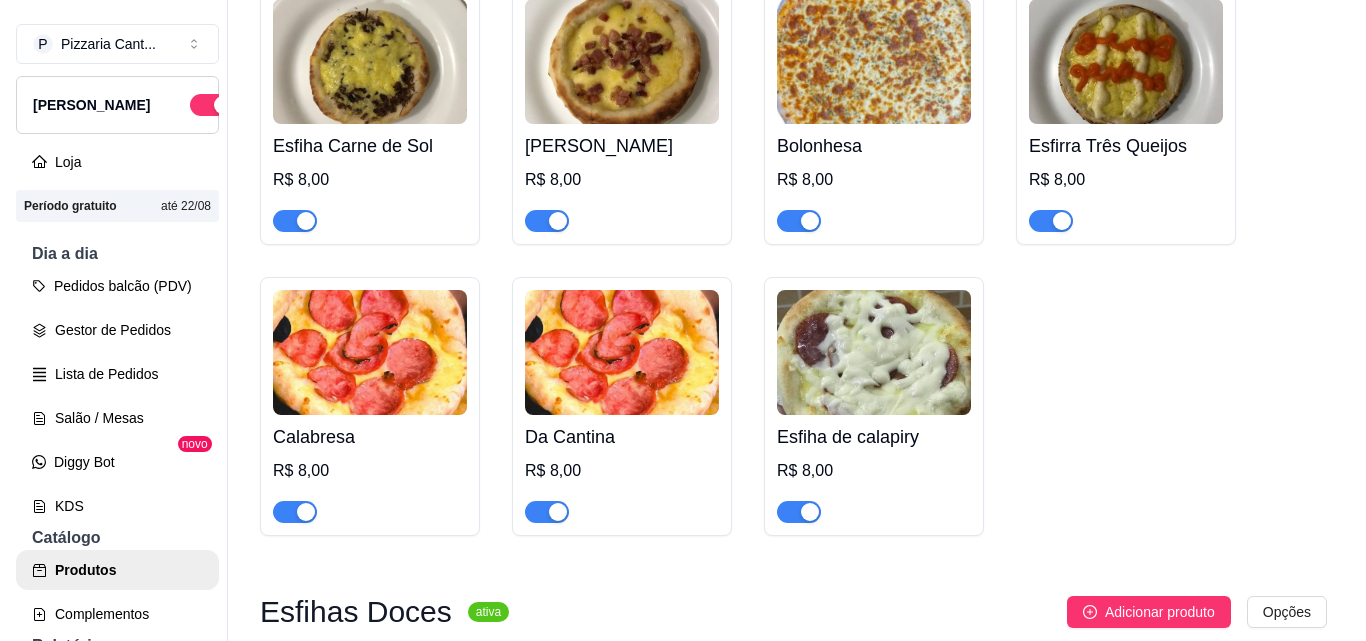 scroll, scrollTop: 4540, scrollLeft: 0, axis: vertical 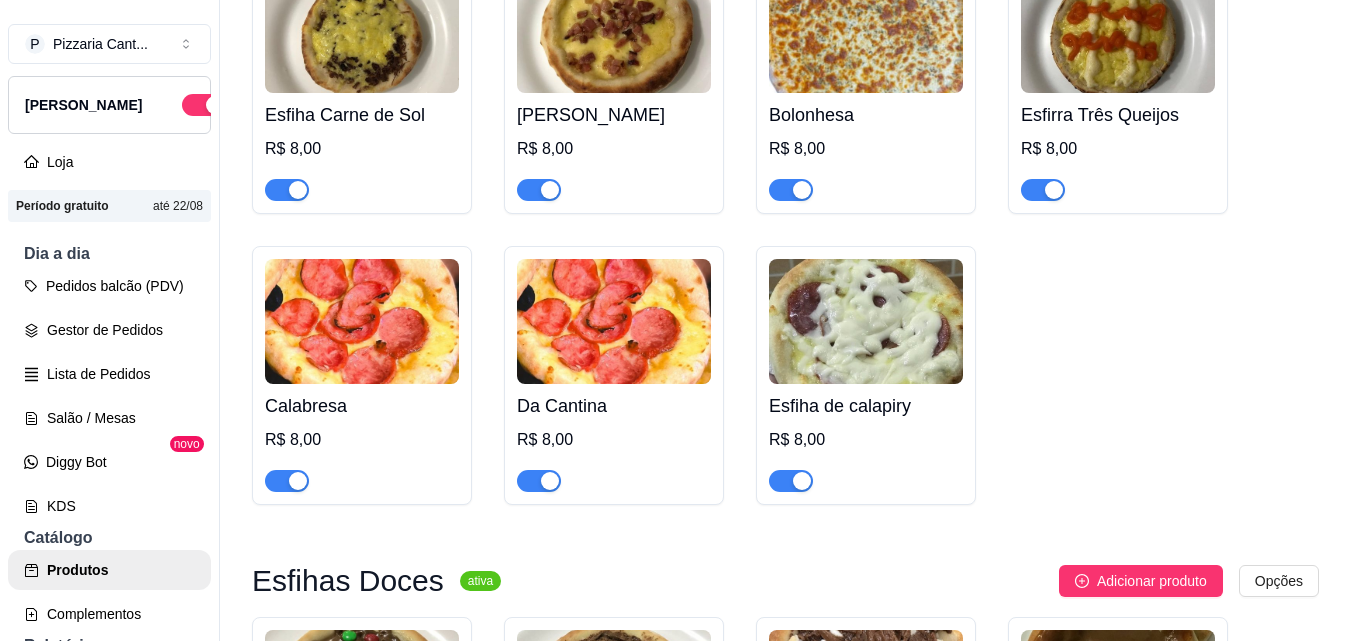click at bounding box center [866, 321] 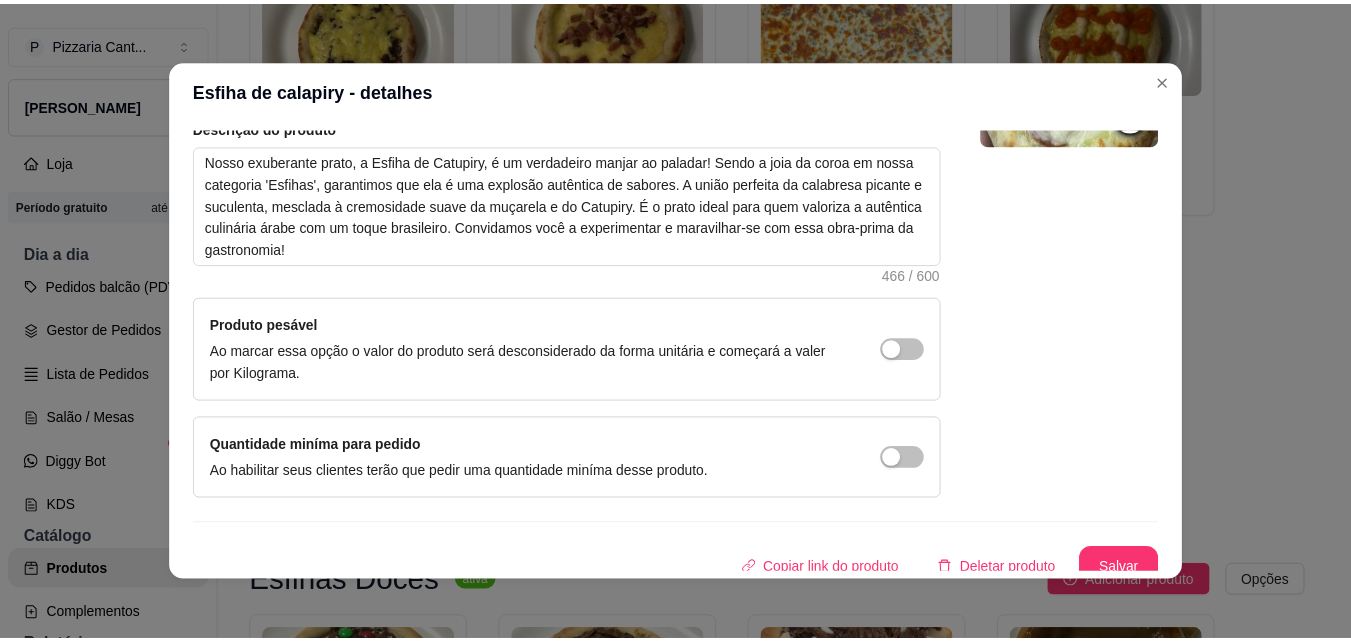 scroll, scrollTop: 251, scrollLeft: 0, axis: vertical 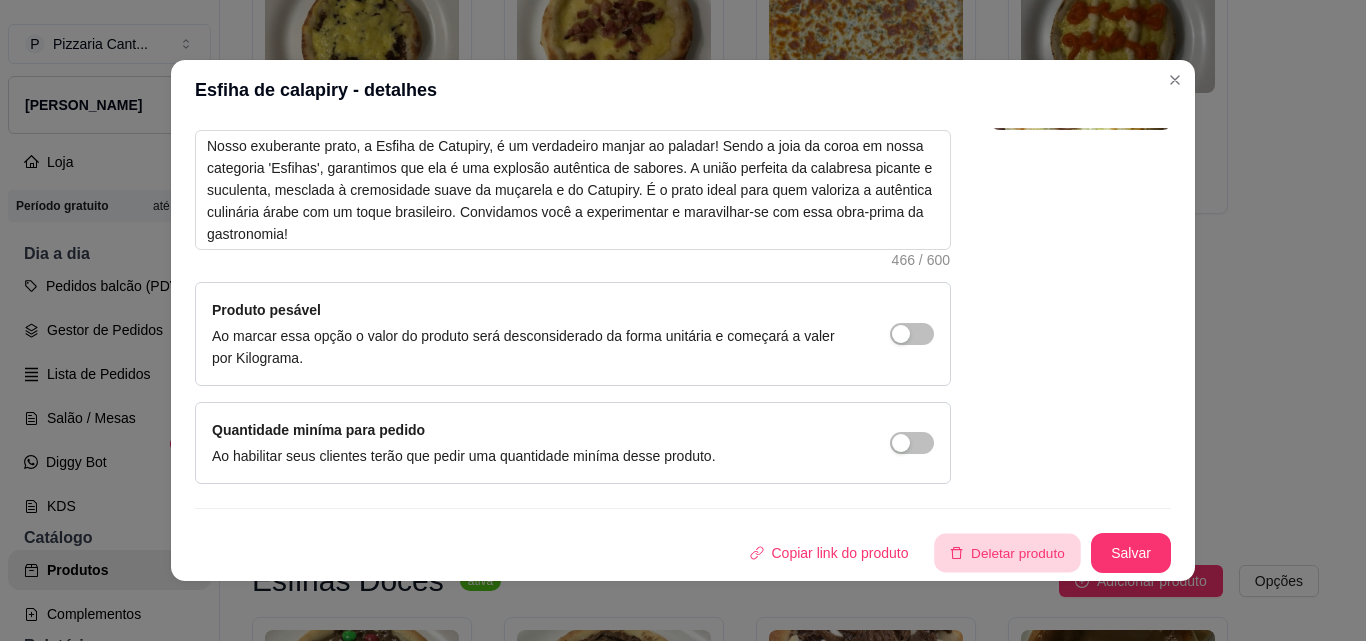 click on "Deletar produto" at bounding box center [1008, 553] 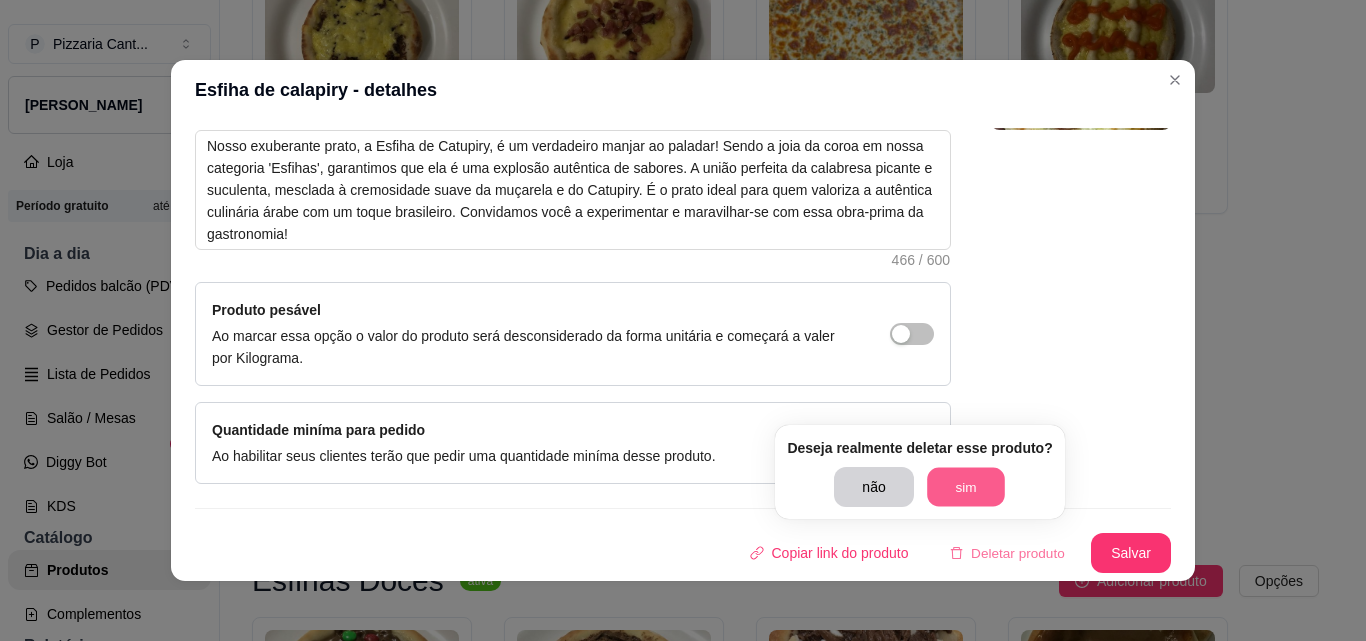 click on "sim" at bounding box center [966, 487] 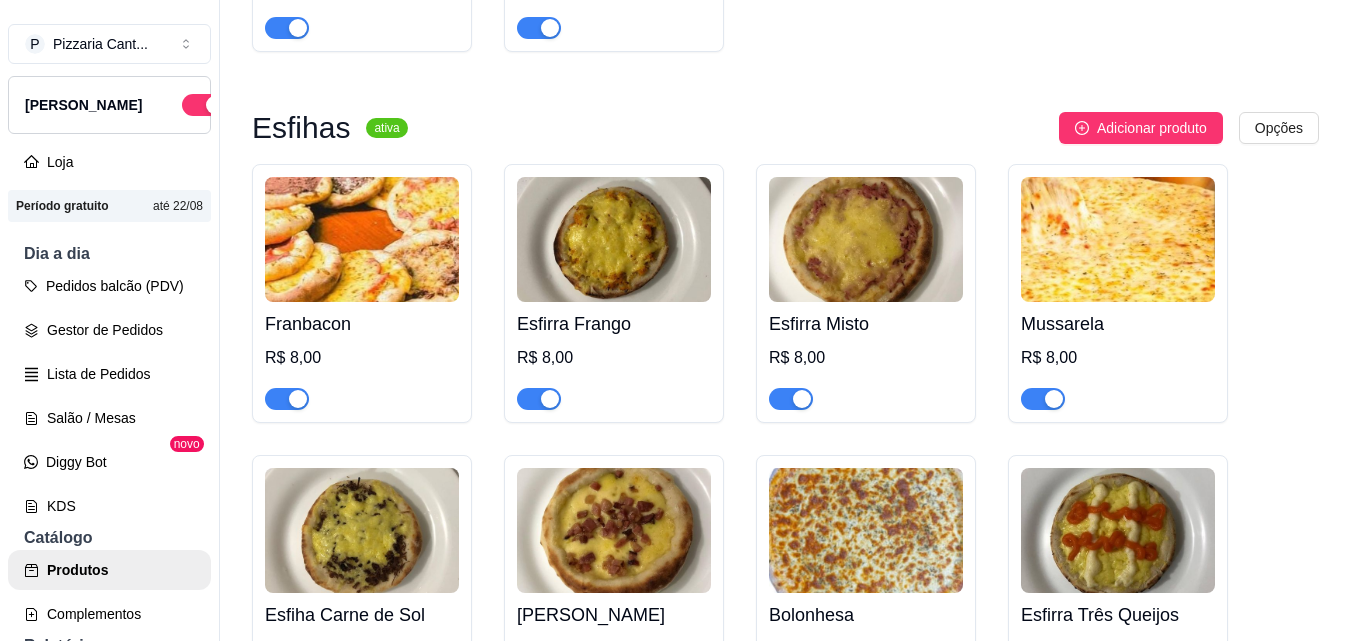 scroll, scrollTop: 4055, scrollLeft: 0, axis: vertical 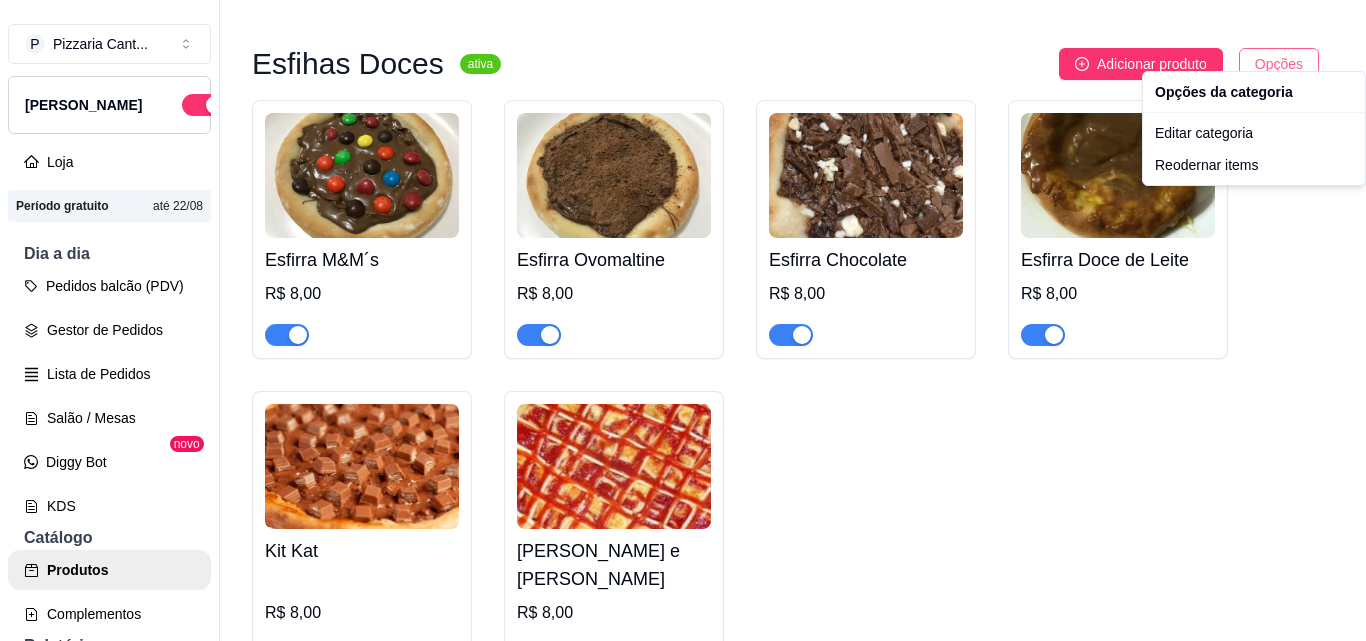 click on "P Pizzaria Cant ... Loja Aberta Loja Período gratuito até 22/08   Dia a dia Pedidos balcão (PDV) Gestor de Pedidos Lista de Pedidos Salão / Mesas Diggy Bot novo KDS Catálogo Produtos Complementos Relatórios Relatórios de vendas Relatório de clientes Relatório de fidelidade novo Gerenciar Entregadores novo Nota Fiscal (NFC-e) Controle de caixa Controle de fiado Cupons Clientes Estoque Configurações Diggy Planos Precisa de ajuda? Sair Produtos Adicionar categoria Reodernar categorias Aqui você cadastra e gerencia seu produtos e categorias Pizzas ativa Adicionar sabor Opções  A moda da cantina   PEQUENA MÉDIA GRANDE GG R$ 38,00 R$ 45,00 R$ 55,00 R$ 65,00 Atum    PEQUENA MÉDIA GRANDE GG R$ 38,00 R$ 45,00 R$ 55,00 R$ 65,00 Baiana    PEQUENA MÉDIA GRANDE GG R$ 38,00 R$ 45,00 R$ 55,00 R$ 65,00 Do cariri    PEQUENA MÉDIA GRANDE GG R$ 38,00 R$ 45,00 R$ 55,00 R$ 65,00 Quatro queijos   PEQUENA MÉDIA GRANDE GG R$ 38,00 R$ 45,00 R$ 55,00 R$ 65,00 Romeiro    PEQUENA MÉDIA GRANDE GG" at bounding box center (683, 320) 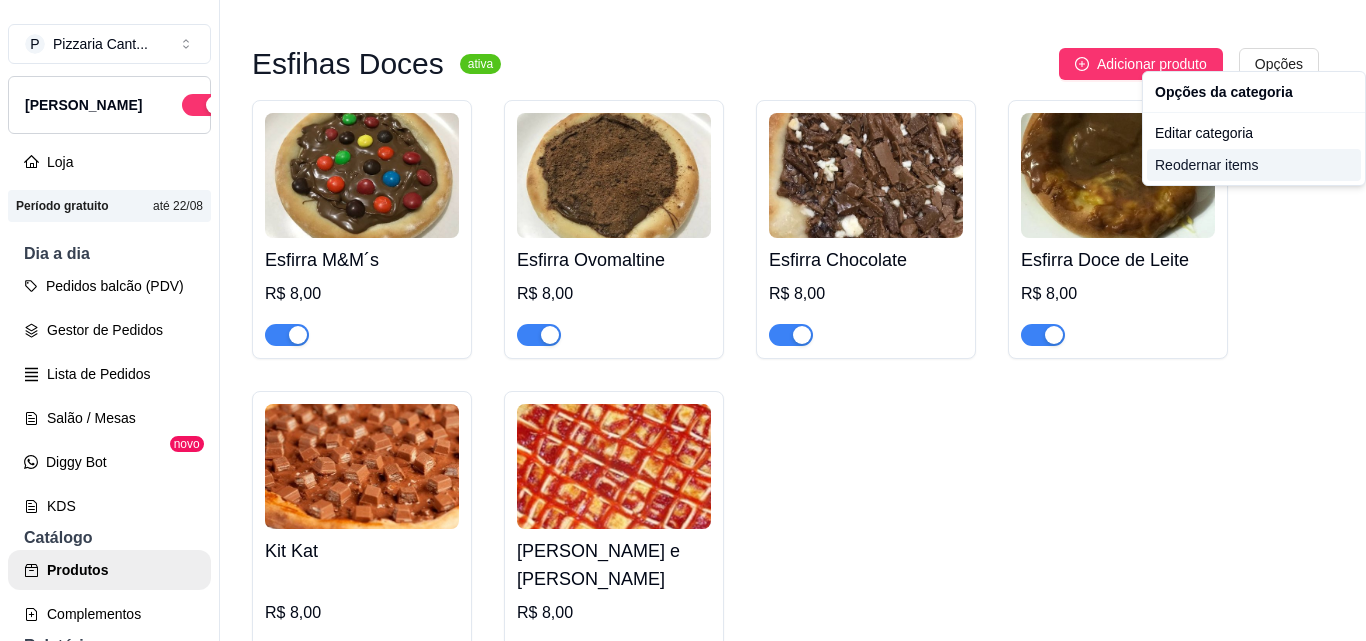 click on "Reodernar items" at bounding box center [1254, 165] 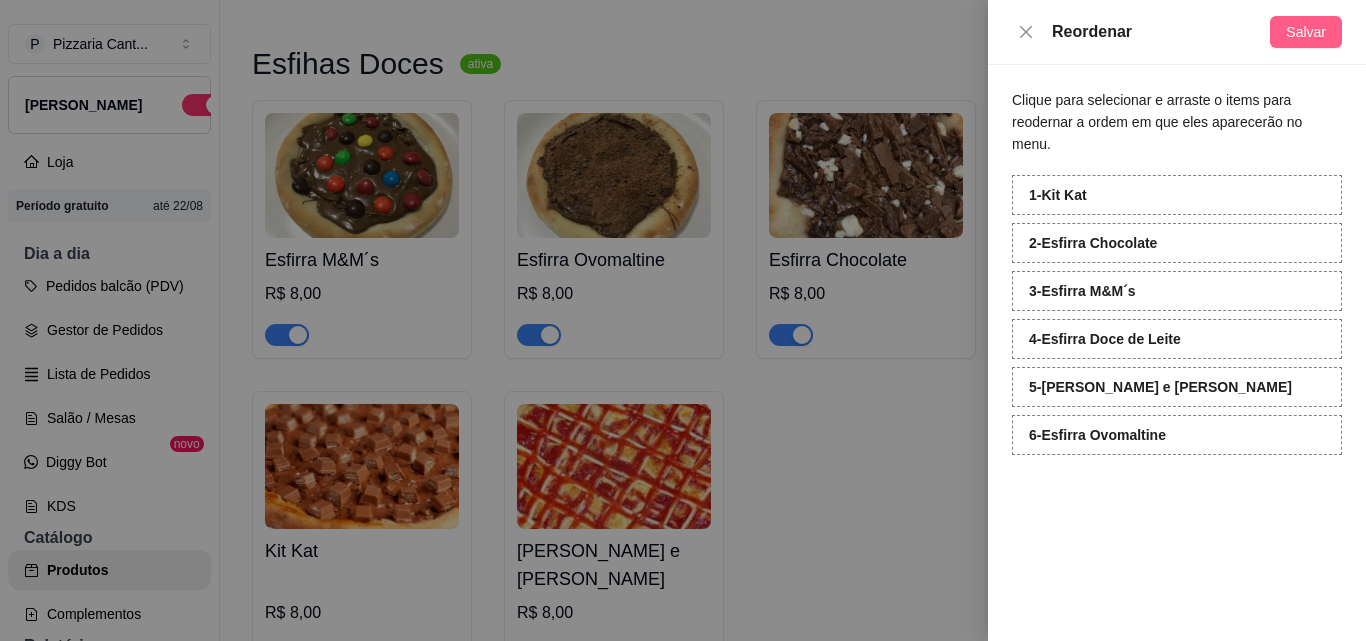 click on "Salvar" at bounding box center (1306, 32) 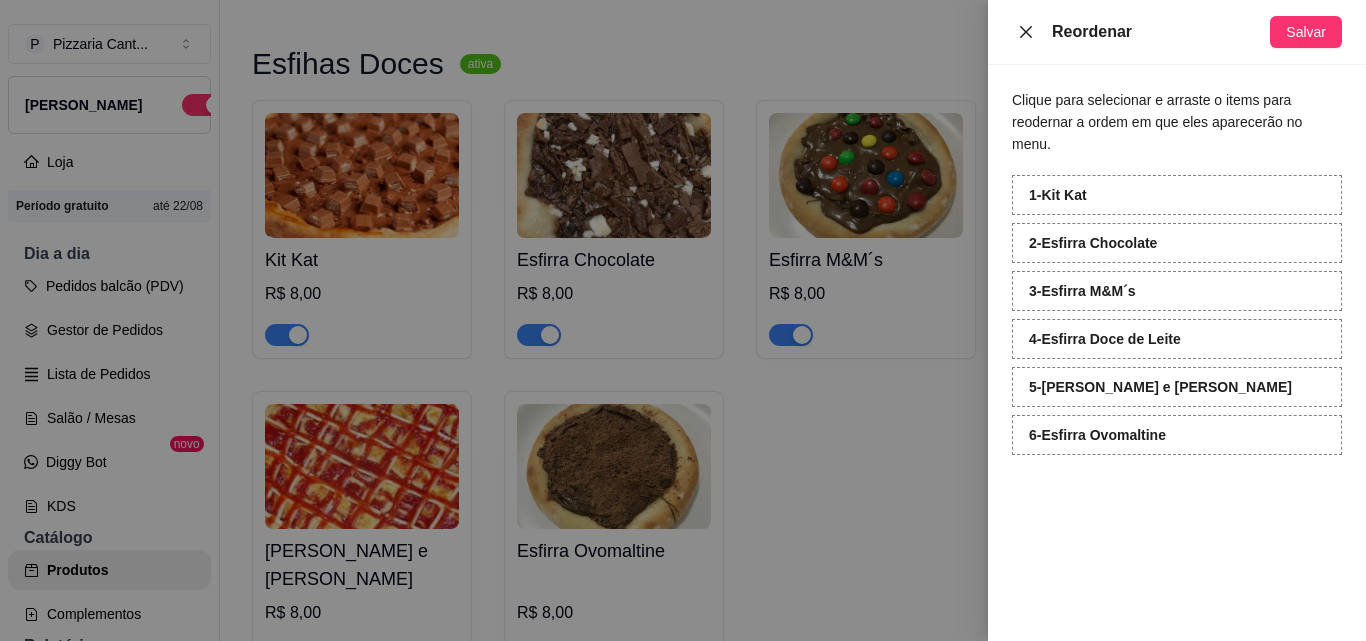click 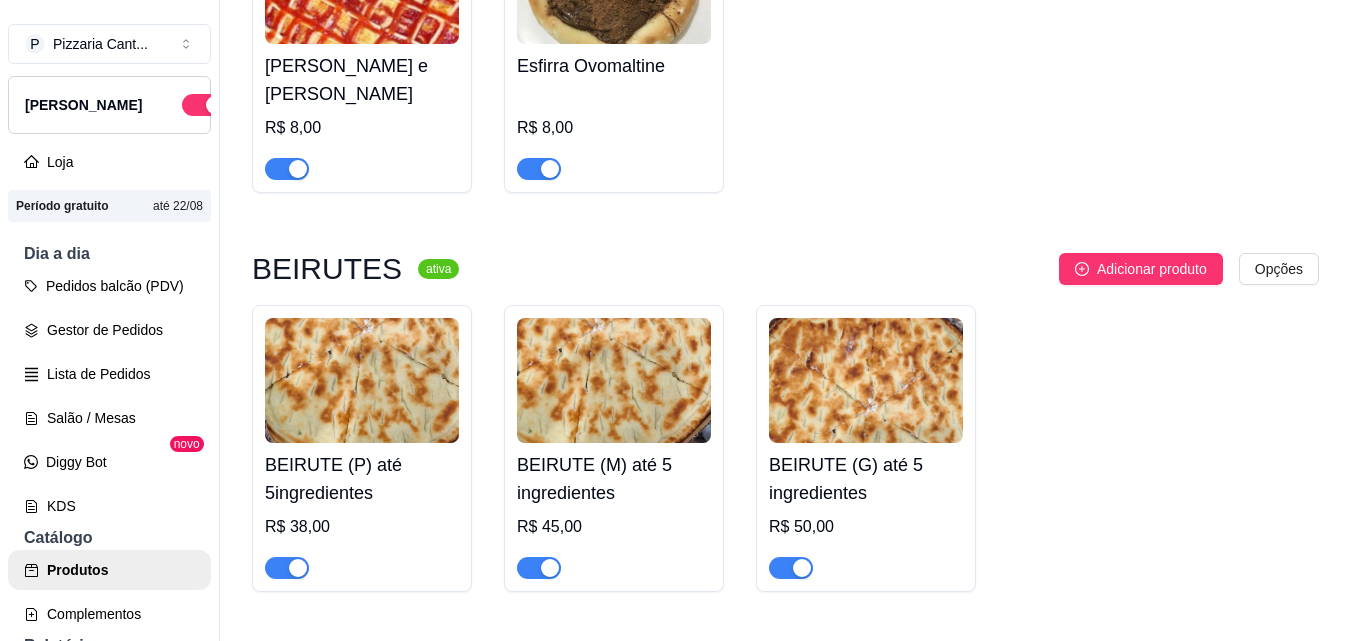 scroll, scrollTop: 5573, scrollLeft: 0, axis: vertical 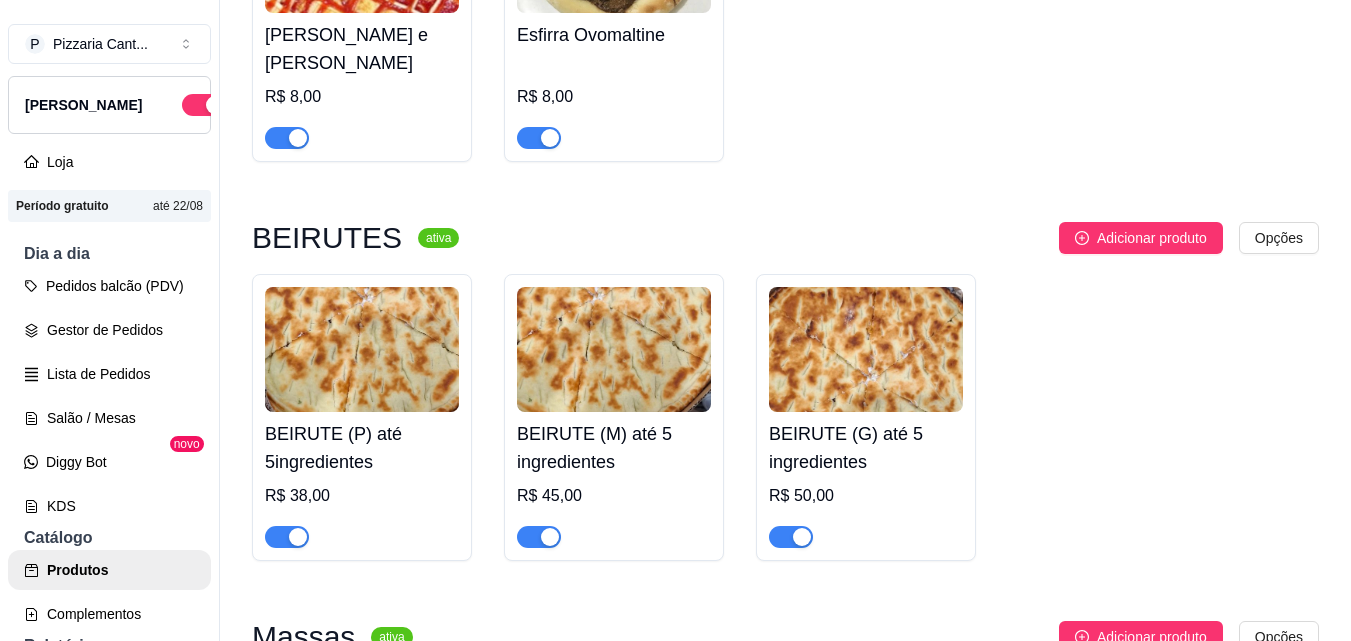 click at bounding box center [362, 349] 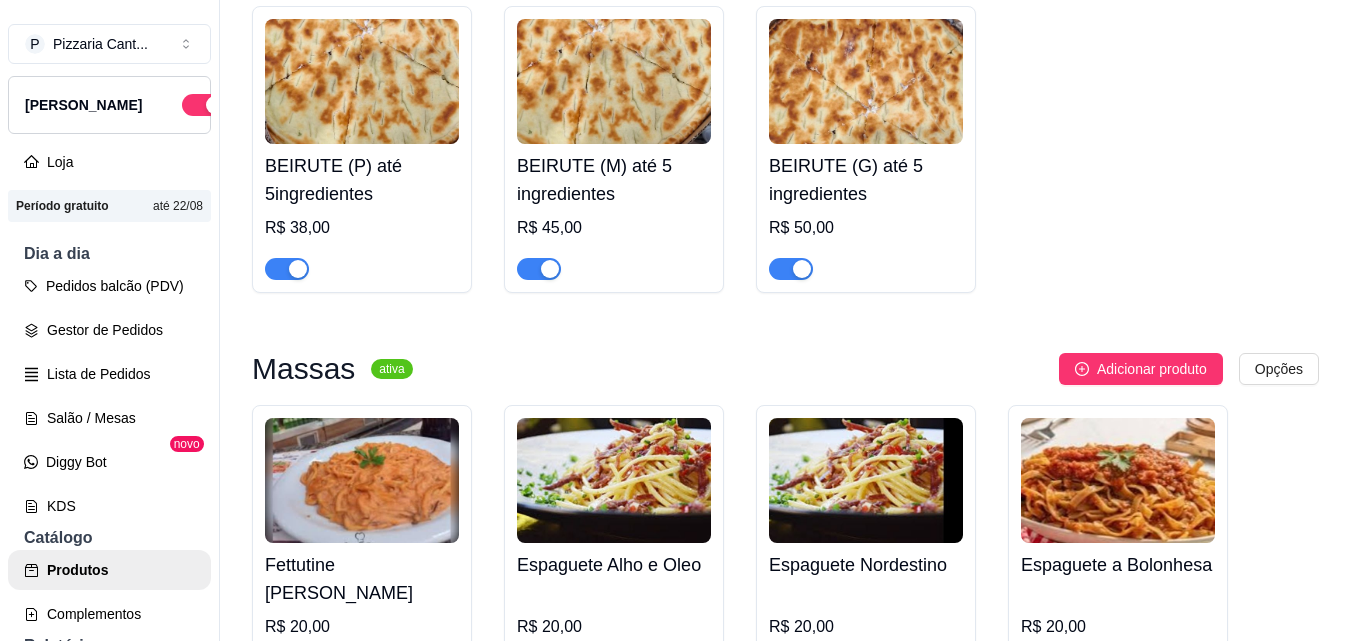 scroll, scrollTop: 5921, scrollLeft: 0, axis: vertical 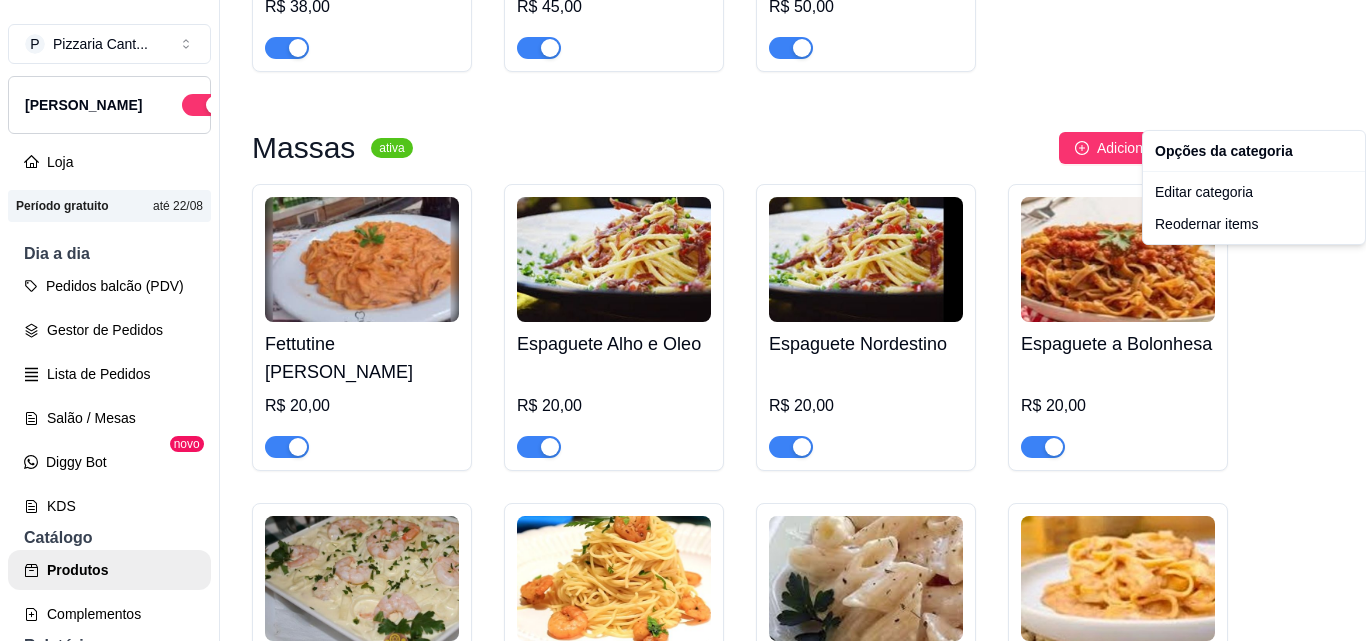click on "P Pizzaria Cant ... Loja Aberta Loja Período gratuito até 22/08   Dia a dia Pedidos balcão (PDV) Gestor de Pedidos Lista de Pedidos Salão / Mesas Diggy Bot novo KDS Catálogo Produtos Complementos Relatórios Relatórios de vendas Relatório de clientes Relatório de fidelidade novo Gerenciar Entregadores novo Nota Fiscal (NFC-e) Controle de caixa Controle de fiado Cupons Clientes Estoque Configurações Diggy Planos Precisa de ajuda? Sair Produtos Adicionar categoria Reodernar categorias Aqui você cadastra e gerencia seu produtos e categorias Pizzas ativa Adicionar sabor Opções  A moda da cantina   PEQUENA MÉDIA GRANDE GG R$ 38,00 R$ 45,00 R$ 55,00 R$ 65,00 Atum    PEQUENA MÉDIA GRANDE GG R$ 38,00 R$ 45,00 R$ 55,00 R$ 65,00 Baiana    PEQUENA MÉDIA GRANDE GG R$ 38,00 R$ 45,00 R$ 55,00 R$ 65,00 Do cariri    PEQUENA MÉDIA GRANDE GG R$ 38,00 R$ 45,00 R$ 55,00 R$ 65,00 Quatro queijos   PEQUENA MÉDIA GRANDE GG R$ 38,00 R$ 45,00 R$ 55,00 R$ 65,00 Romeiro    PEQUENA MÉDIA GRANDE GG" at bounding box center (683, 320) 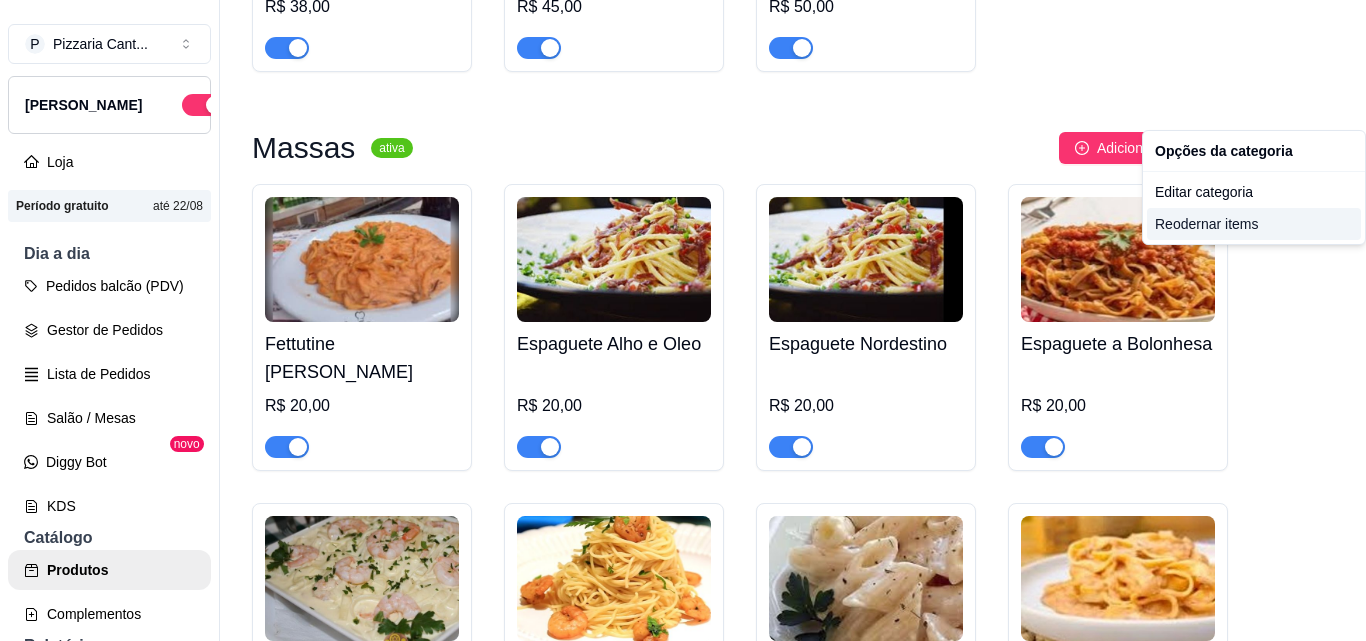click on "Reodernar items" at bounding box center (1254, 224) 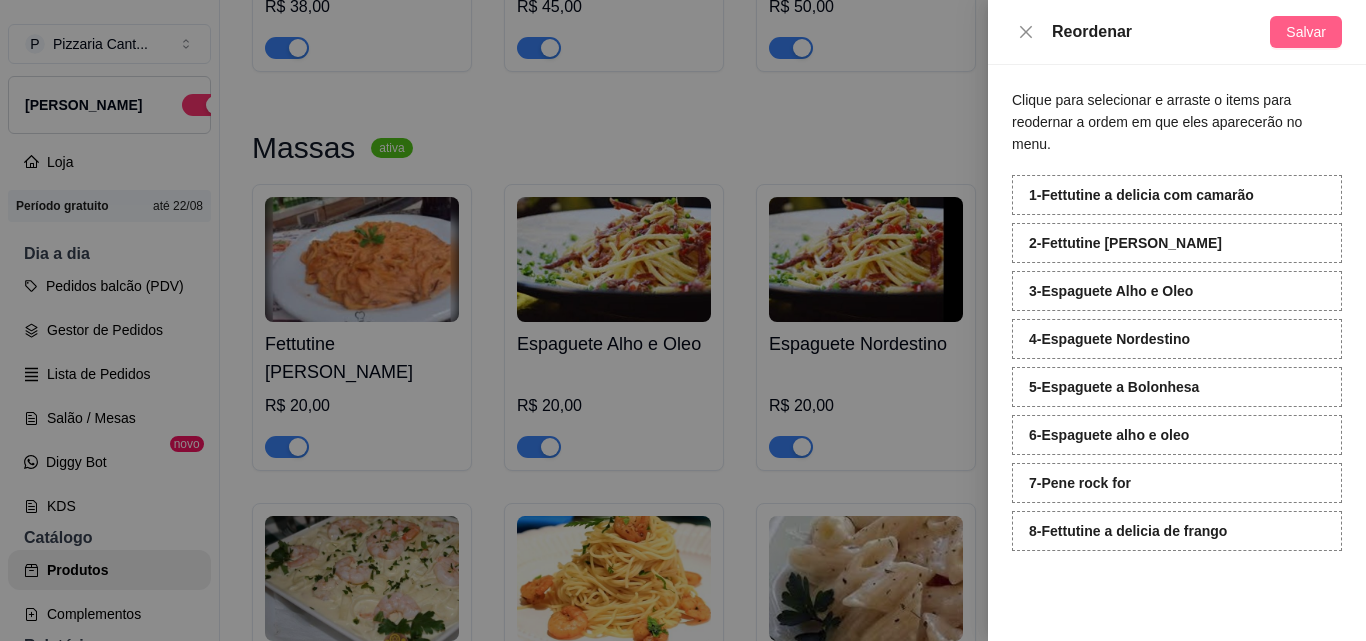 click on "Salvar" at bounding box center (1306, 32) 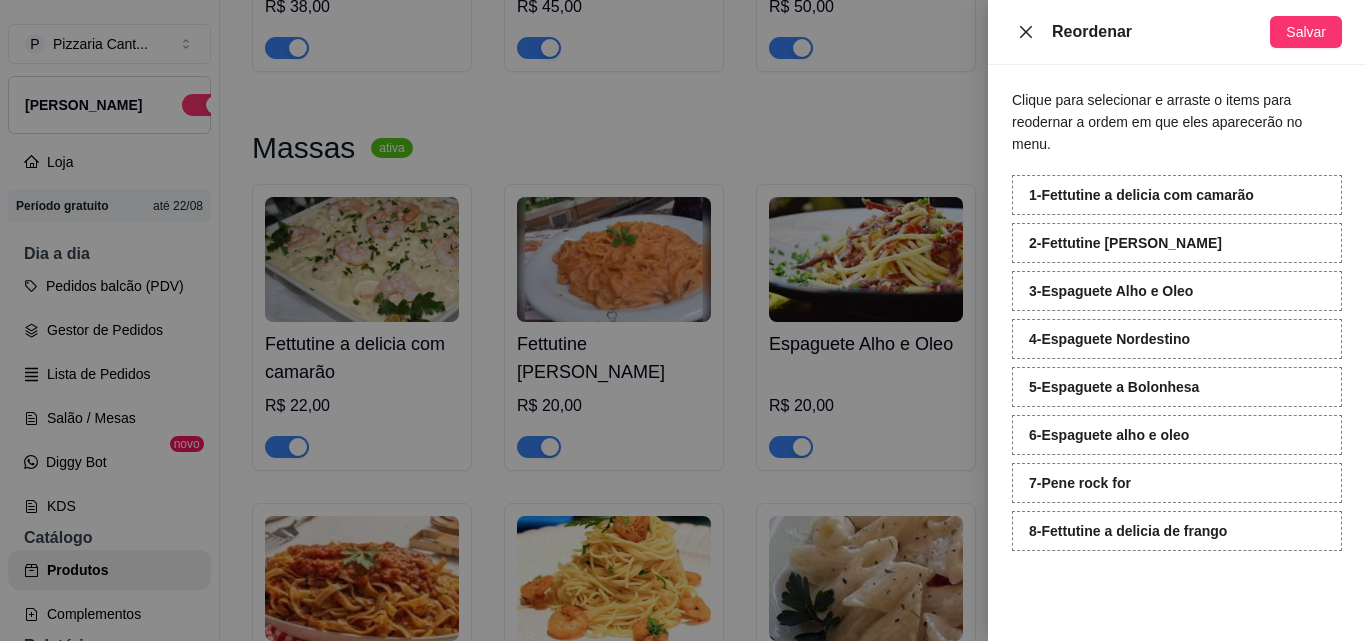 click at bounding box center [1026, 32] 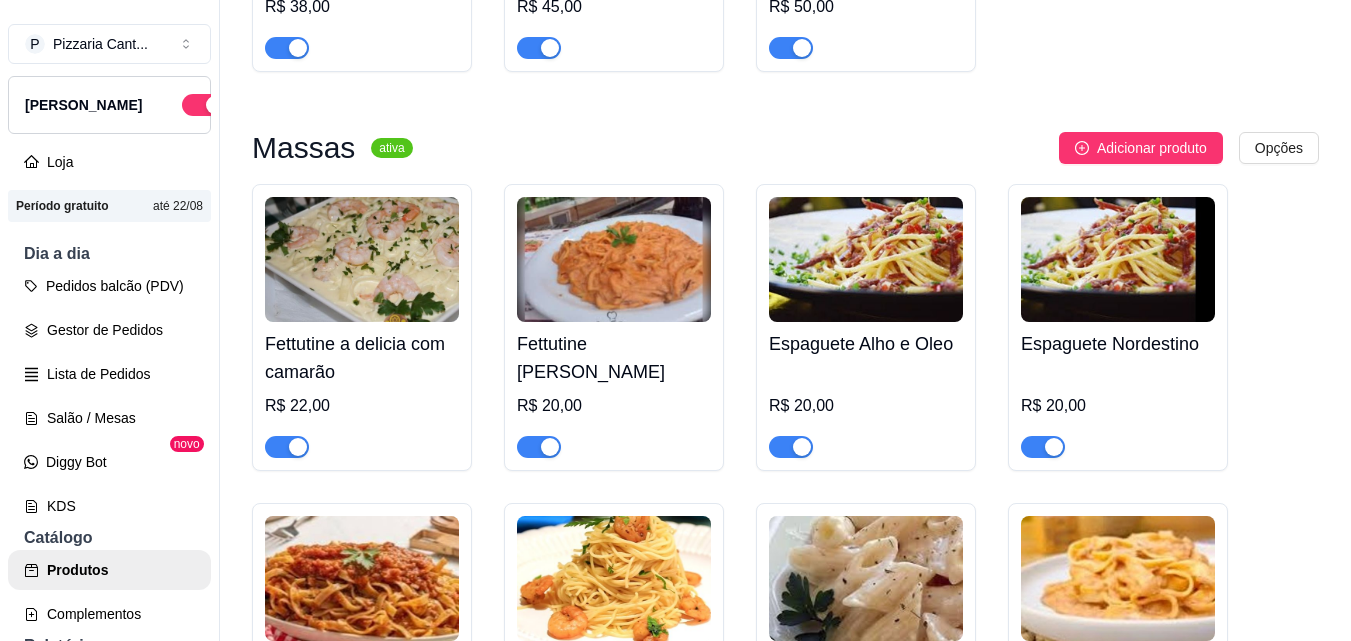 click at bounding box center [614, 578] 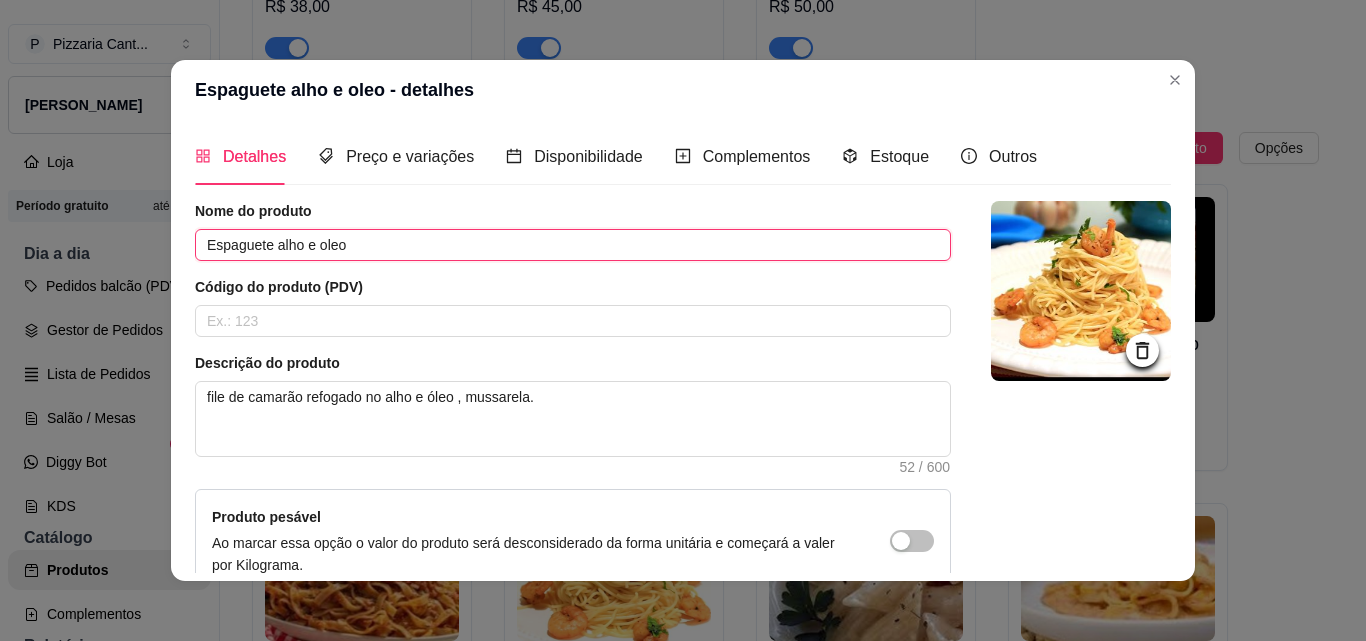 click on "Espaguete alho e oleo" at bounding box center (573, 245) 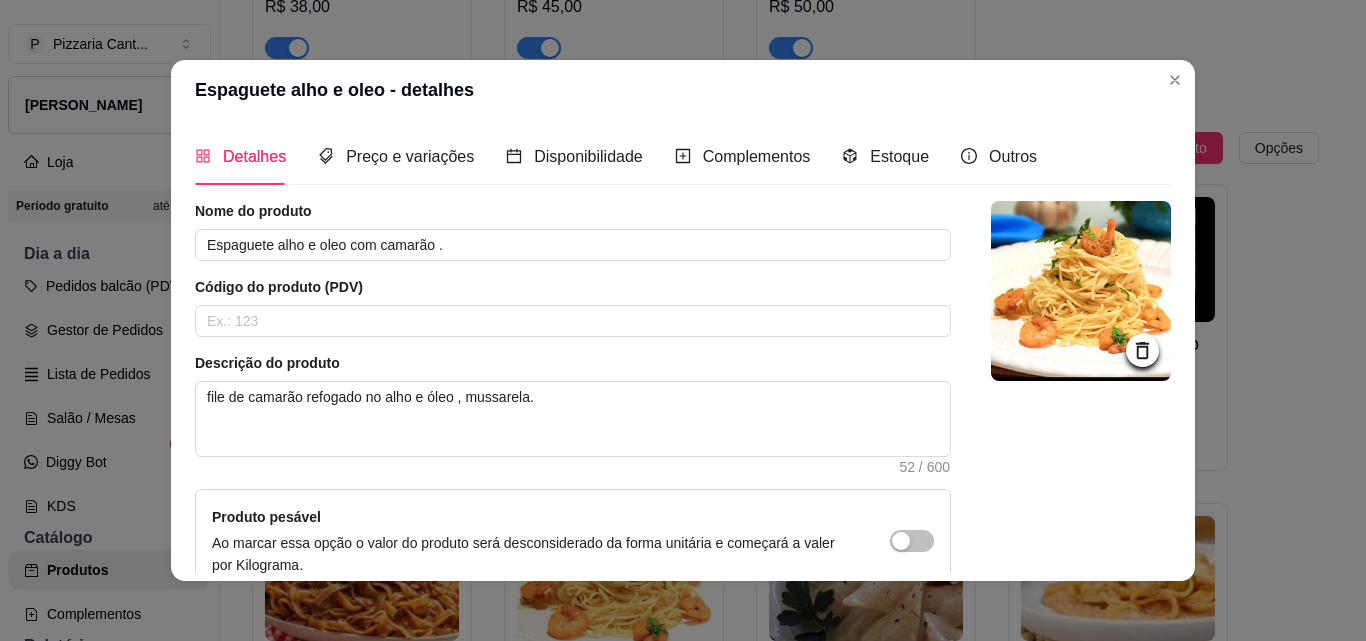 scroll, scrollTop: 207, scrollLeft: 0, axis: vertical 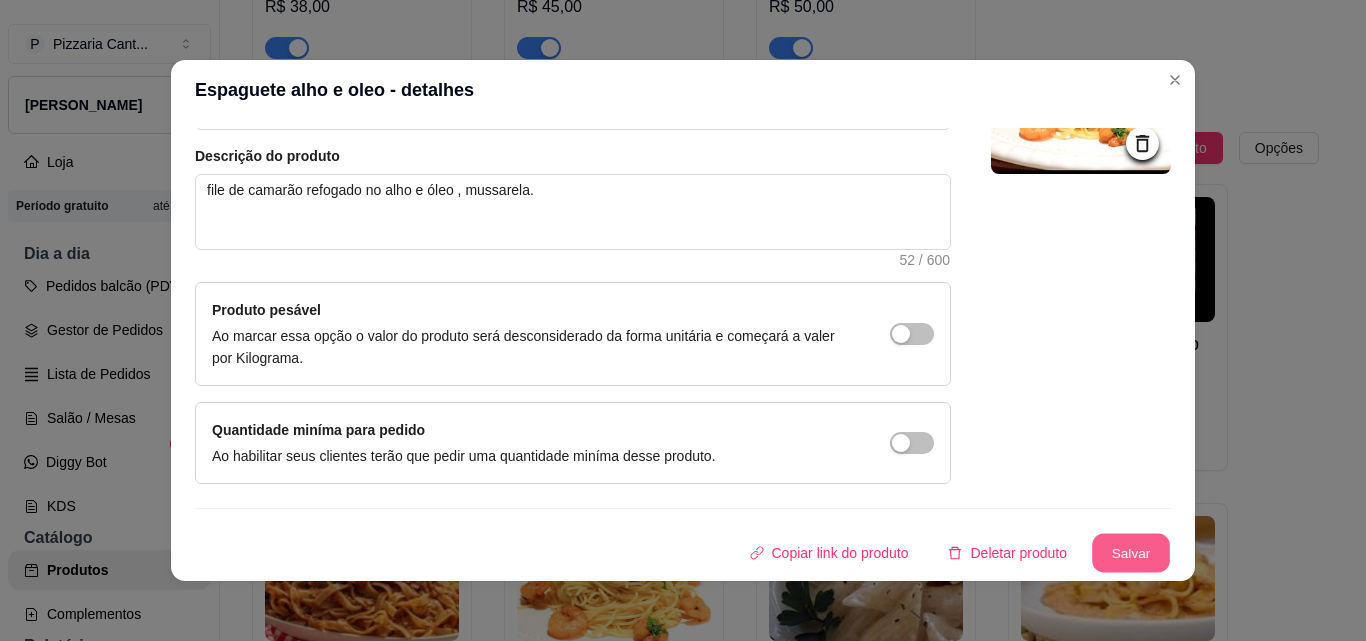 click on "Salvar" at bounding box center [1131, 553] 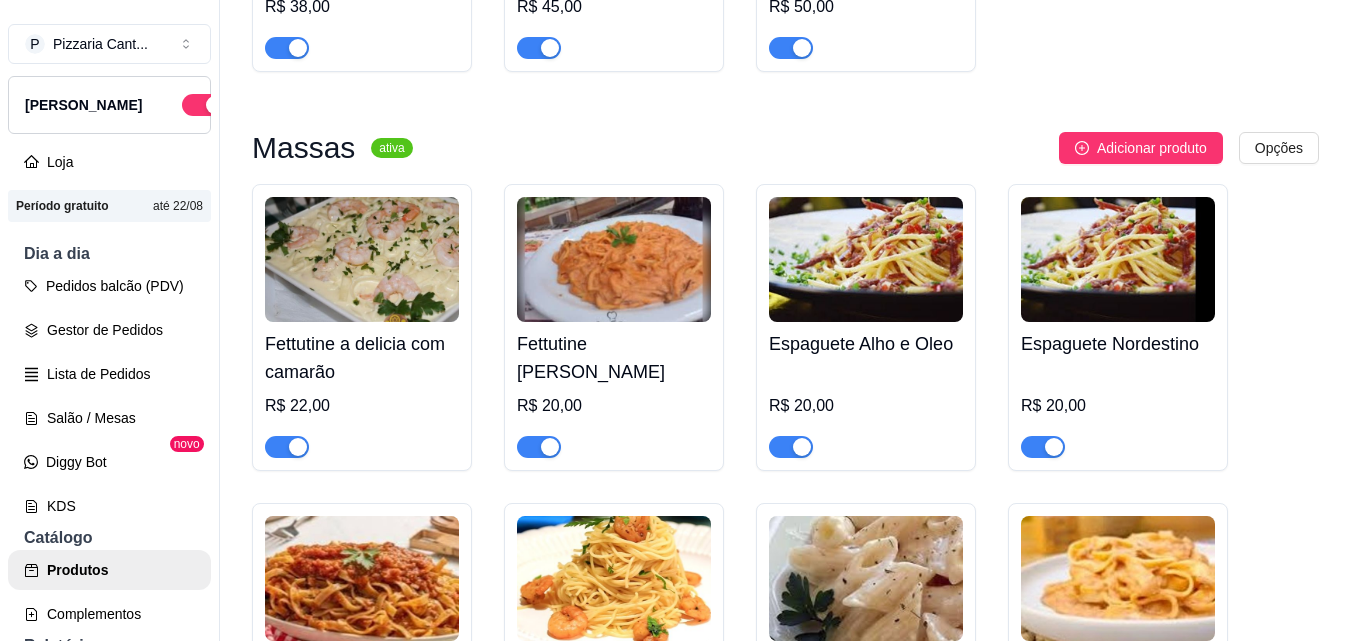click at bounding box center (866, 259) 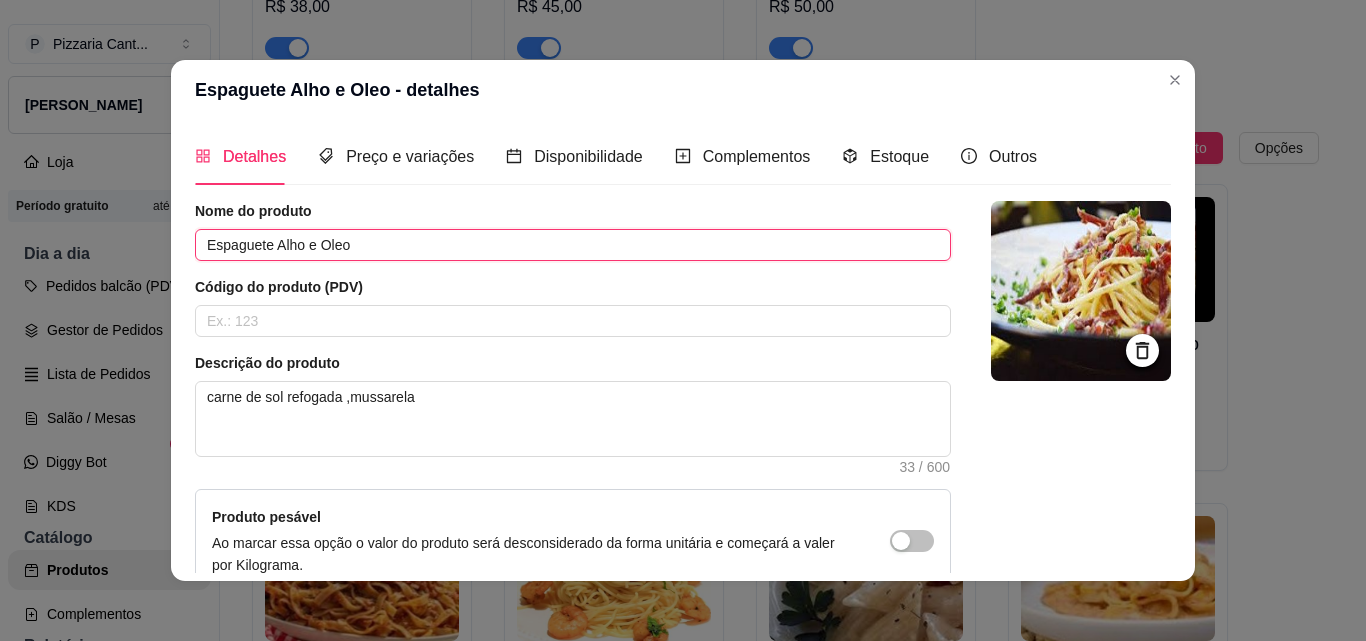 click on "Espaguete Alho e Oleo" at bounding box center (573, 245) 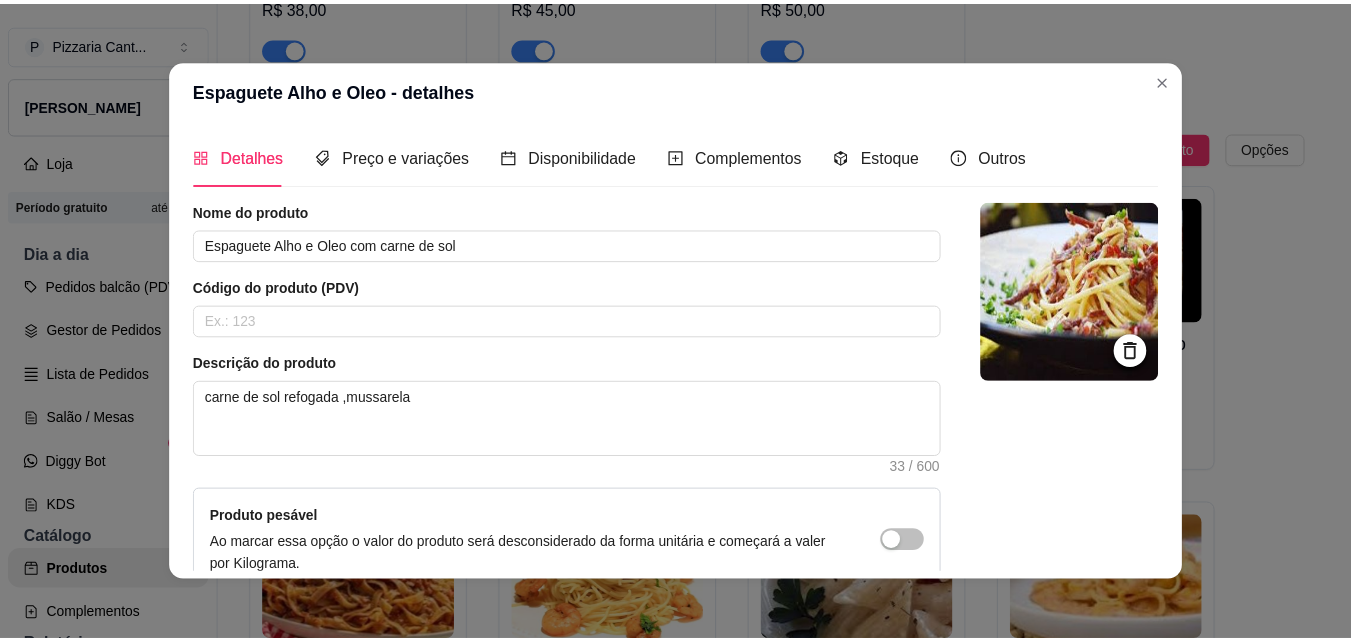 scroll, scrollTop: 207, scrollLeft: 0, axis: vertical 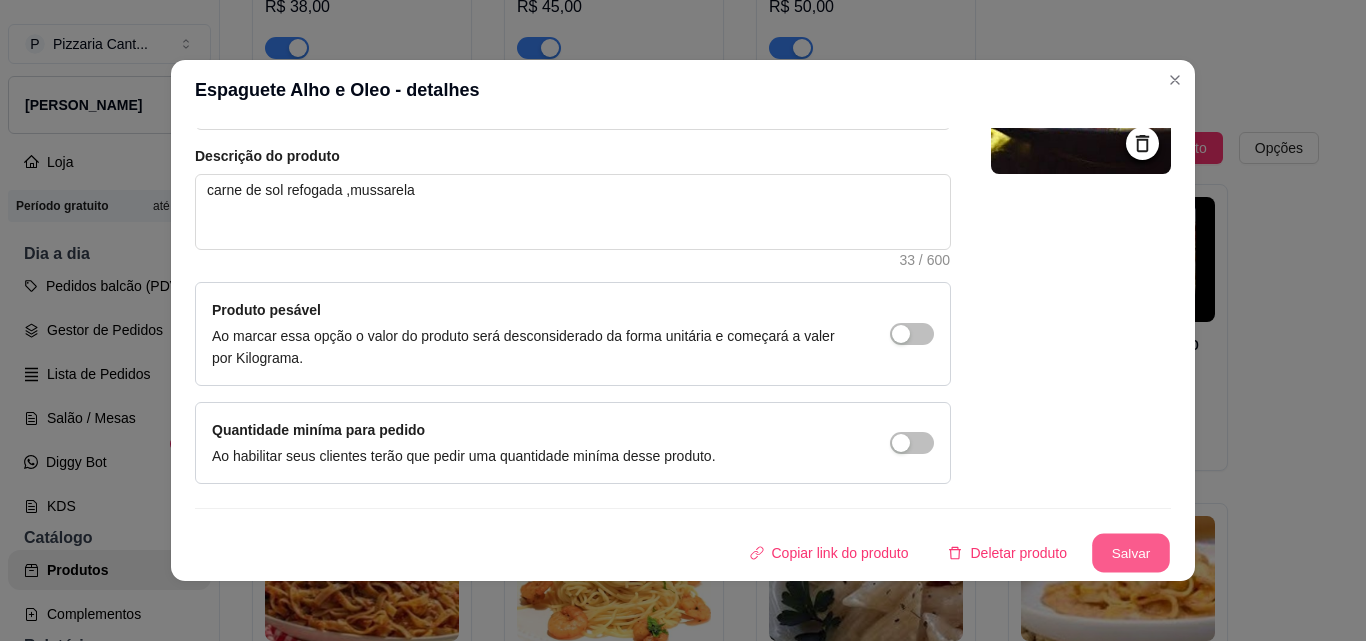 click on "Salvar" at bounding box center (1131, 553) 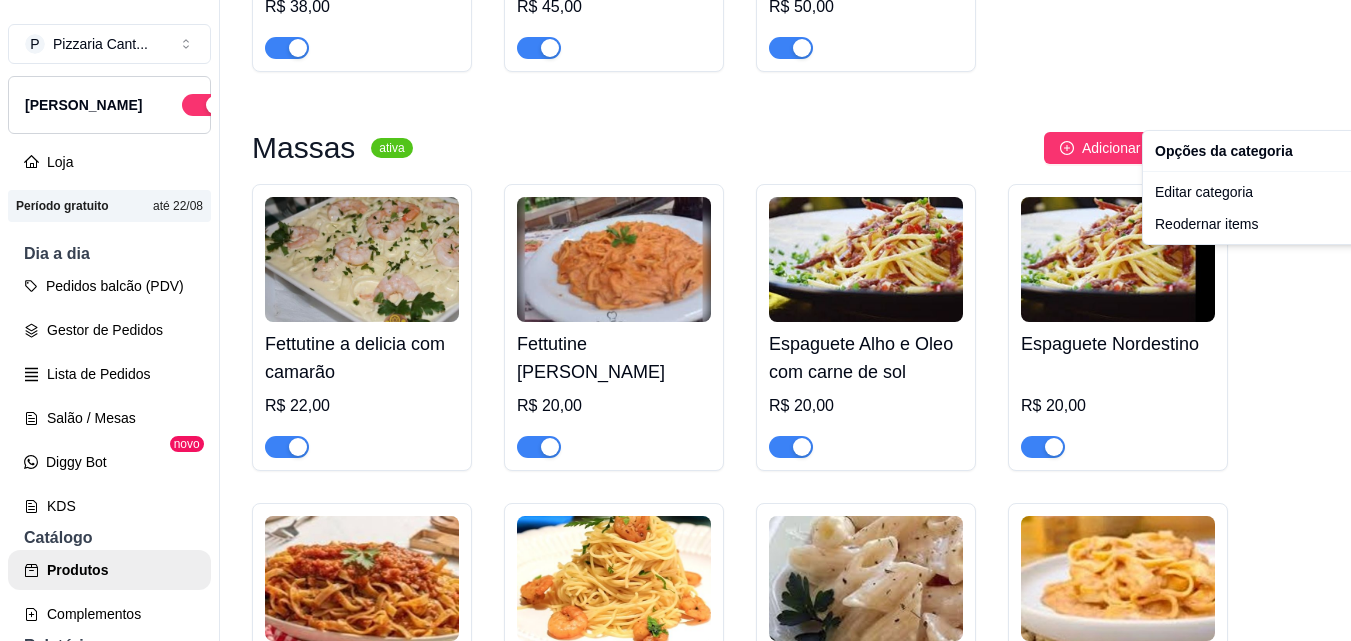 click on "P Pizzaria Cant ... Loja Aberta Loja Período gratuito até 22/08   Dia a dia Pedidos balcão (PDV) Gestor de Pedidos Lista de Pedidos Salão / Mesas Diggy Bot novo KDS Catálogo Produtos Complementos Relatórios Relatórios de vendas Relatório de clientes Relatório de fidelidade novo Gerenciar Entregadores novo Nota Fiscal (NFC-e) Controle de caixa Controle de fiado Cupons Clientes Estoque Configurações Diggy Planos Precisa de ajuda? Sair Produtos Adicionar categoria Reodernar categorias Aqui você cadastra e gerencia seu produtos e categorias Pizzas ativa Adicionar sabor Opções  A moda da cantina   PEQUENA MÉDIA GRANDE GG R$ 38,00 R$ 45,00 R$ 55,00 R$ 65,00 Atum    PEQUENA MÉDIA GRANDE GG R$ 38,00 R$ 45,00 R$ 55,00 R$ 65,00 Baiana    PEQUENA MÉDIA GRANDE GG R$ 38,00 R$ 45,00 R$ 55,00 R$ 65,00 Do cariri    PEQUENA MÉDIA GRANDE GG R$ 38,00 R$ 45,00 R$ 55,00 R$ 65,00 Quatro queijos   PEQUENA MÉDIA GRANDE GG R$ 38,00 R$ 45,00 R$ 55,00 R$ 65,00 Romeiro    PEQUENA MÉDIA GRANDE GG" at bounding box center (675, 320) 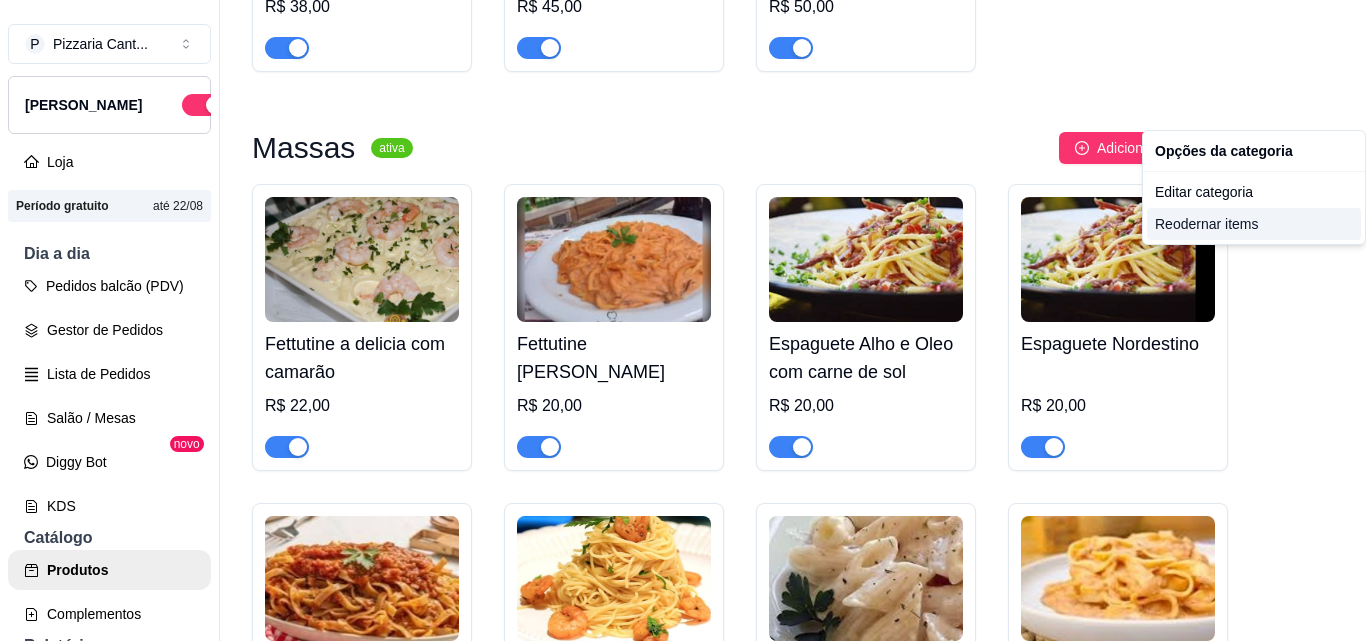 click on "Reodernar items" at bounding box center [1254, 224] 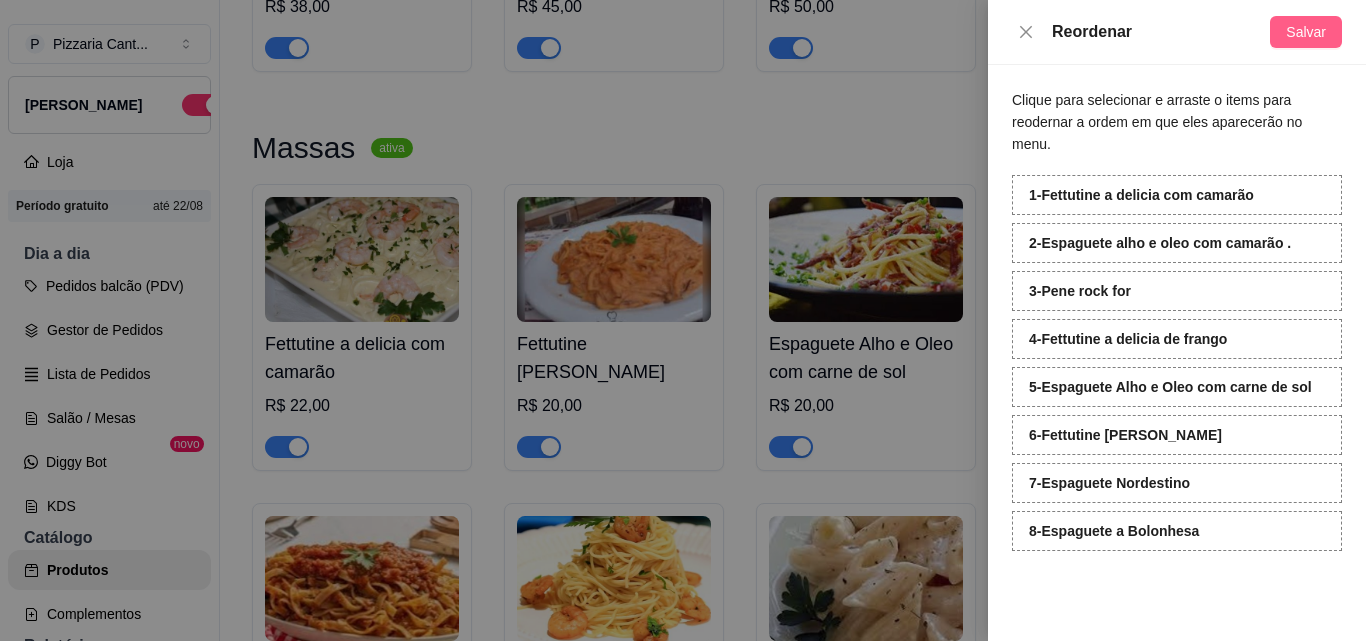 click on "Salvar" at bounding box center (1306, 32) 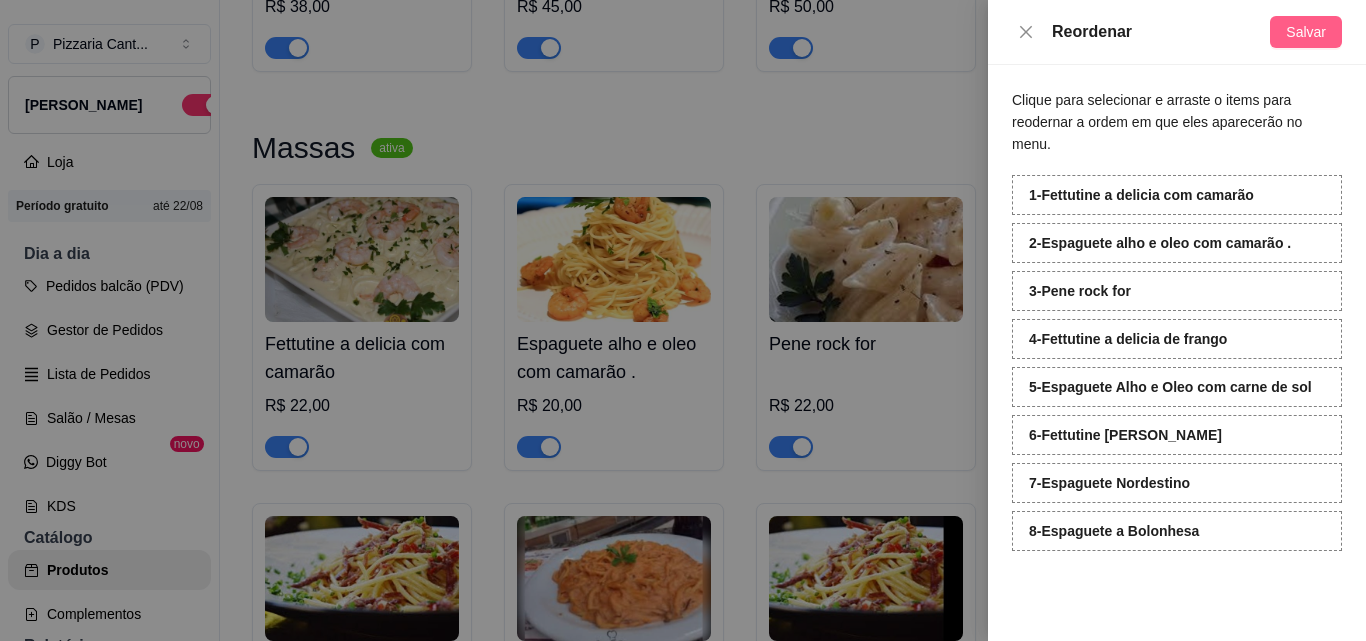 click on "Salvar" at bounding box center (1306, 32) 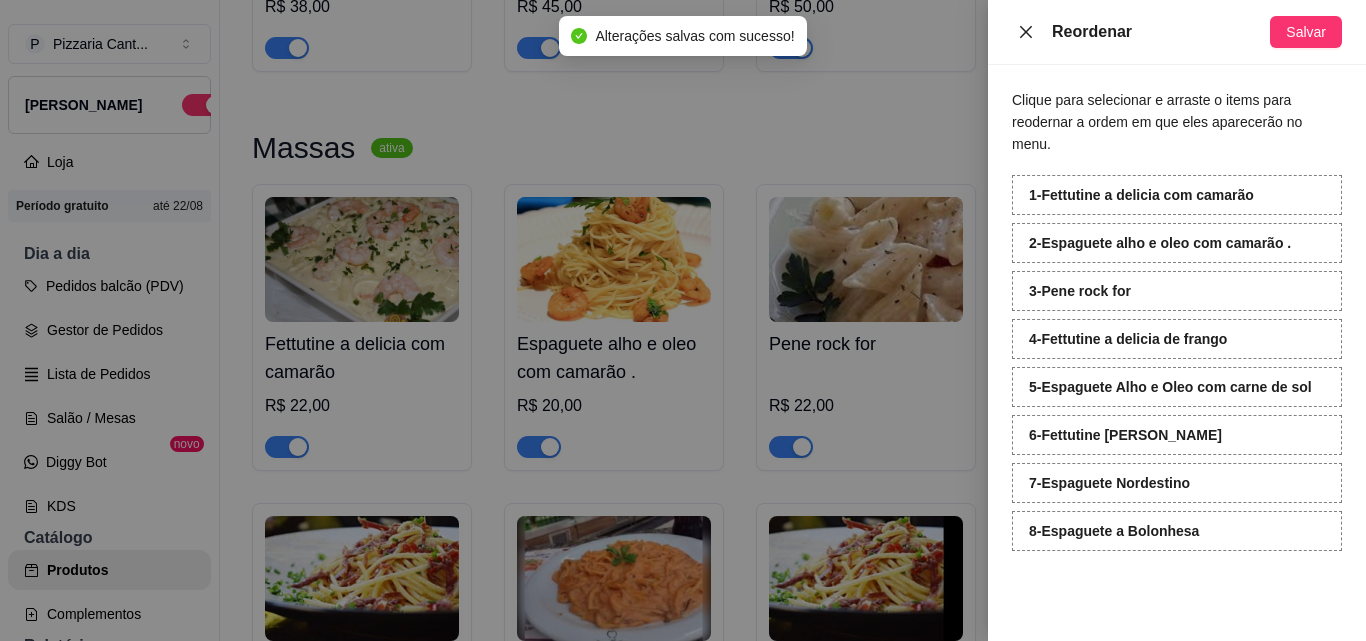 click 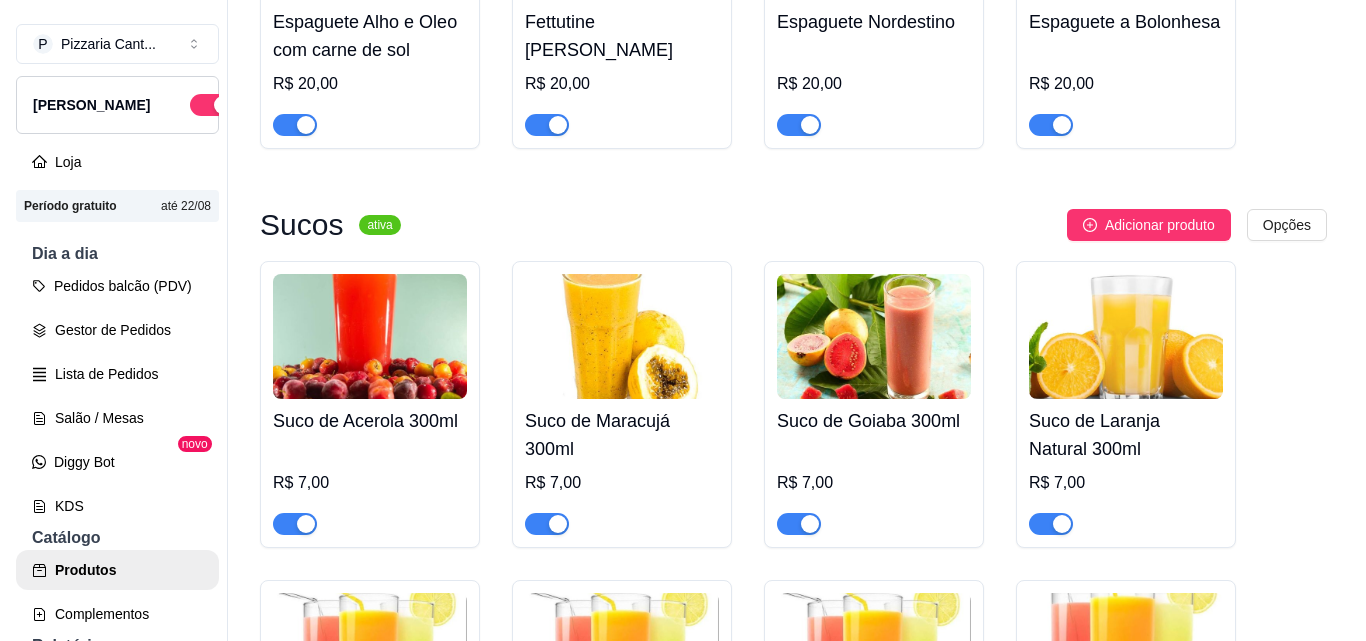 scroll, scrollTop: 6715, scrollLeft: 0, axis: vertical 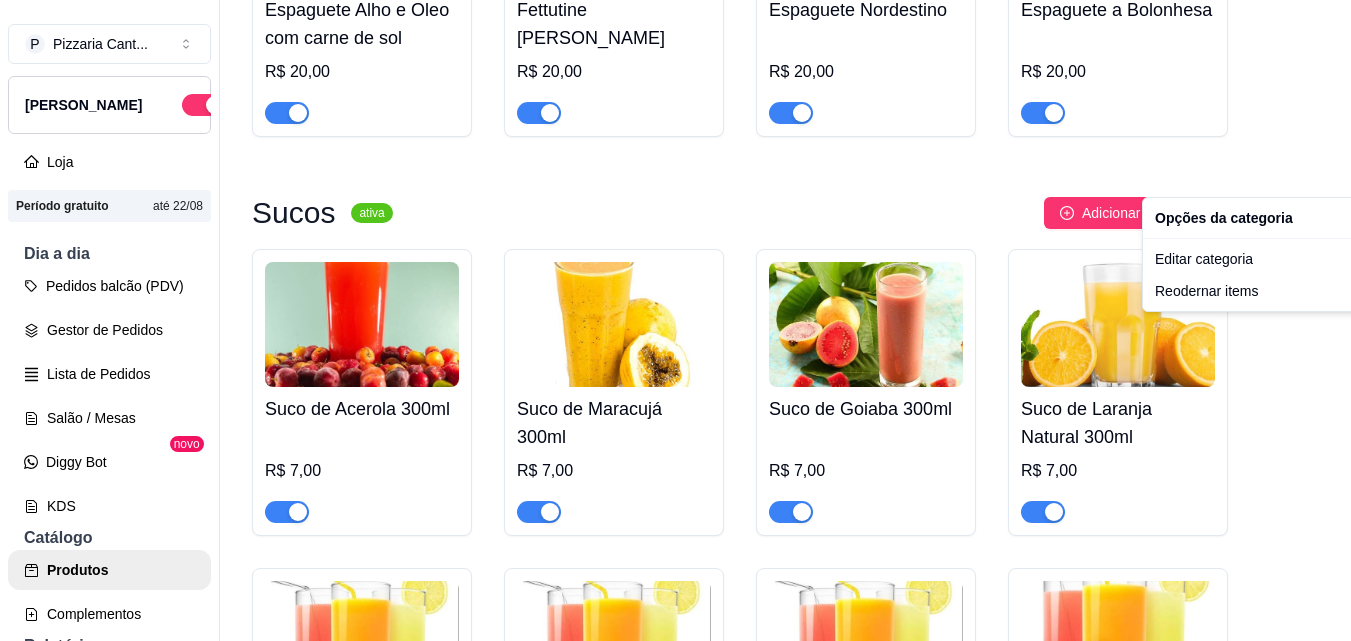 click on "P Pizzaria Cant ... Loja Aberta Loja Período gratuito até 22/08   Dia a dia Pedidos balcão (PDV) Gestor de Pedidos Lista de Pedidos Salão / Mesas Diggy Bot novo KDS Catálogo Produtos Complementos Relatórios Relatórios de vendas Relatório de clientes Relatório de fidelidade novo Gerenciar Entregadores novo Nota Fiscal (NFC-e) Controle de caixa Controle de fiado Cupons Clientes Estoque Configurações Diggy Planos Precisa de ajuda? Sair Produtos Adicionar categoria Reodernar categorias Aqui você cadastra e gerencia seu produtos e categorias Pizzas ativa Adicionar sabor Opções  A moda da cantina   PEQUENA MÉDIA GRANDE GG R$ 38,00 R$ 45,00 R$ 55,00 R$ 65,00 Atum    PEQUENA MÉDIA GRANDE GG R$ 38,00 R$ 45,00 R$ 55,00 R$ 65,00 Baiana    PEQUENA MÉDIA GRANDE GG R$ 38,00 R$ 45,00 R$ 55,00 R$ 65,00 Do cariri    PEQUENA MÉDIA GRANDE GG R$ 38,00 R$ 45,00 R$ 55,00 R$ 65,00 Quatro queijos   PEQUENA MÉDIA GRANDE GG R$ 38,00 R$ 45,00 R$ 55,00 R$ 65,00 Romeiro    PEQUENA MÉDIA GRANDE GG" at bounding box center (675, 320) 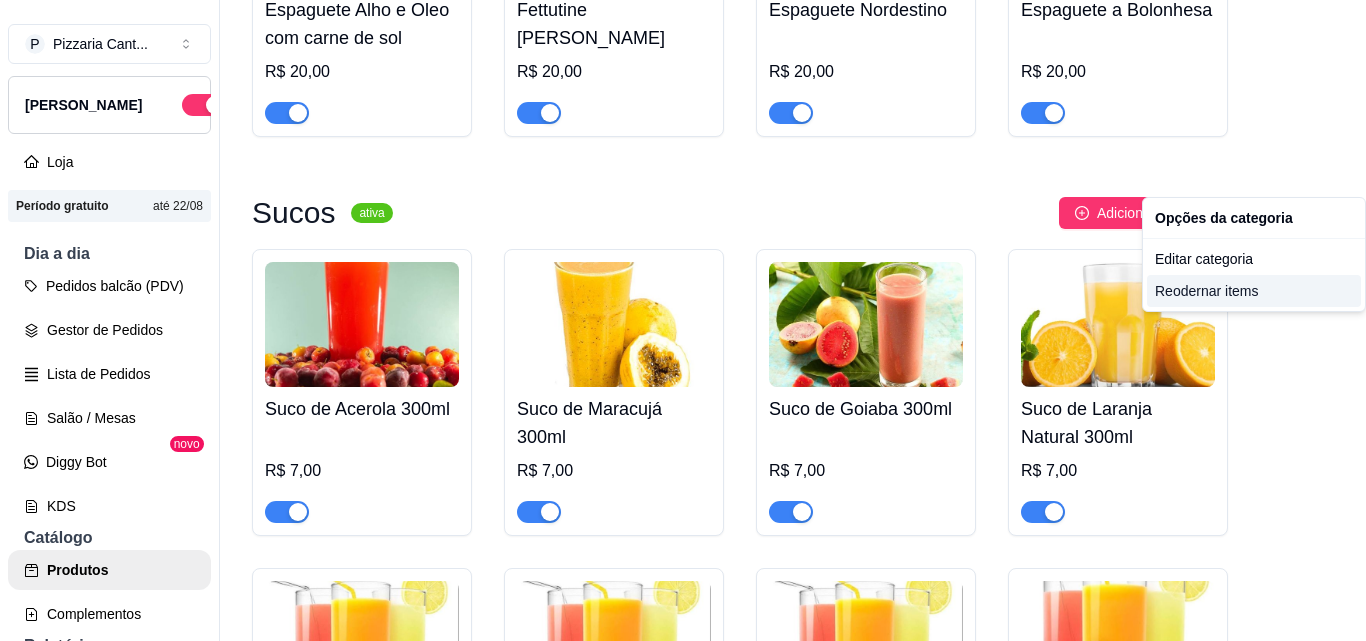 click on "Reodernar items" at bounding box center (1254, 291) 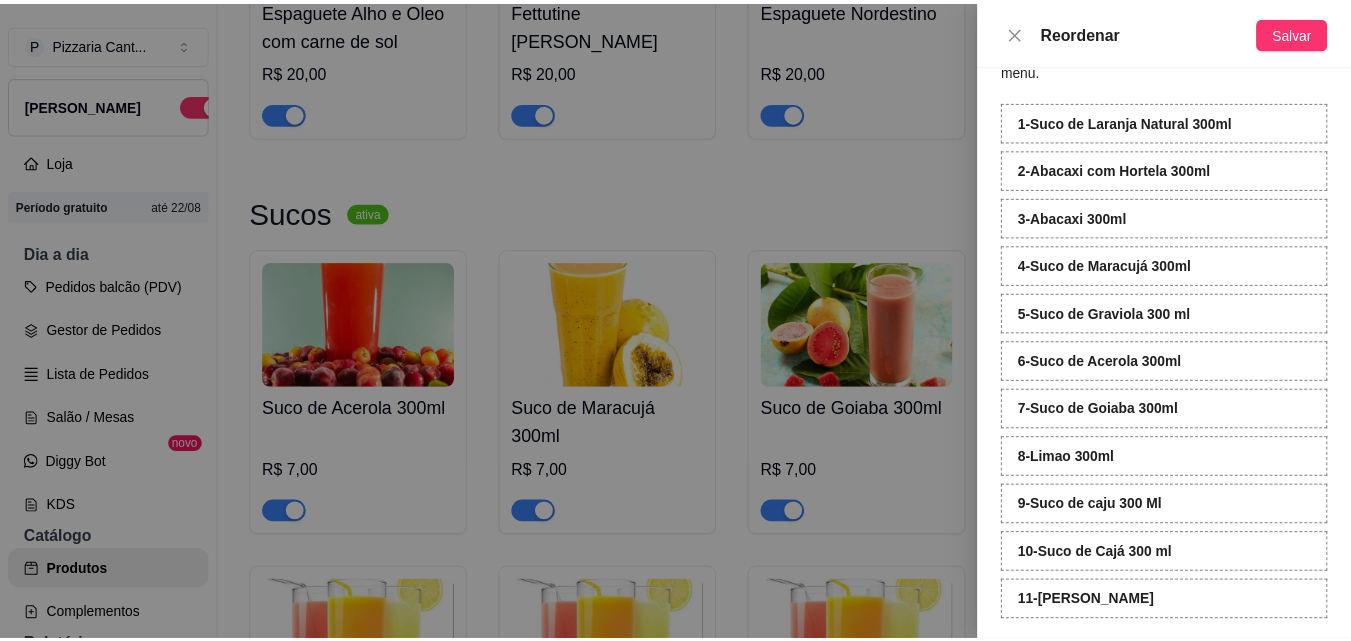 scroll, scrollTop: 86, scrollLeft: 0, axis: vertical 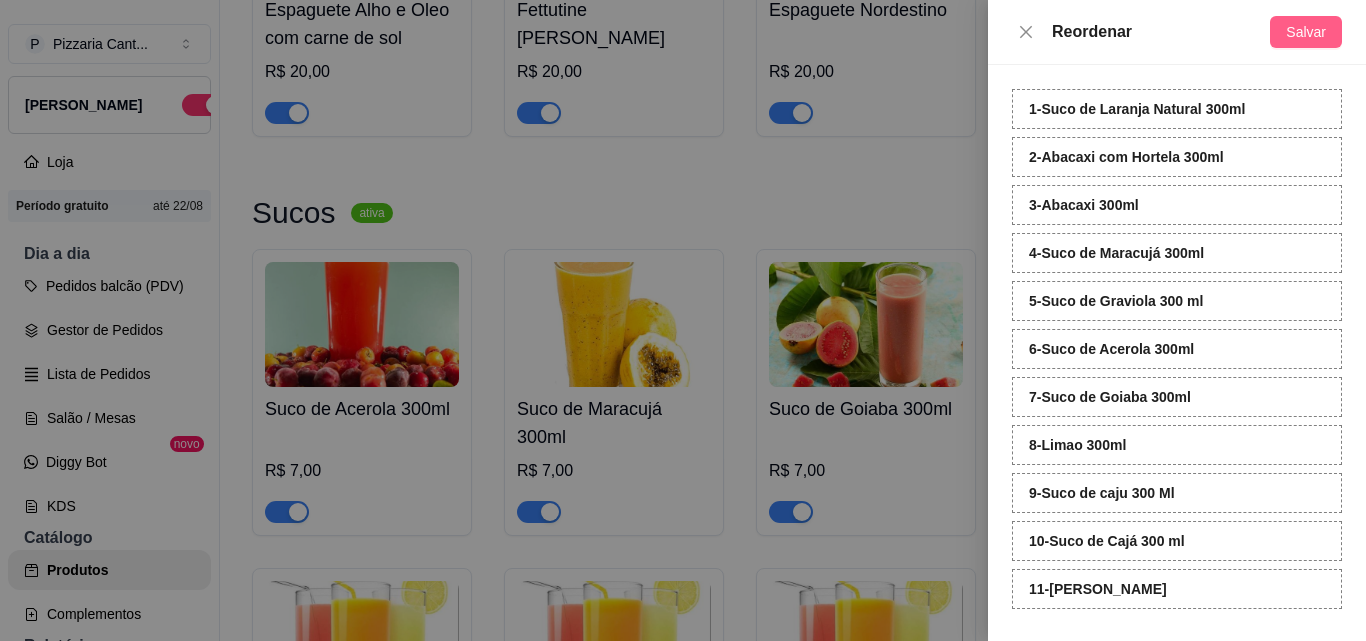 click on "Salvar" at bounding box center [1306, 32] 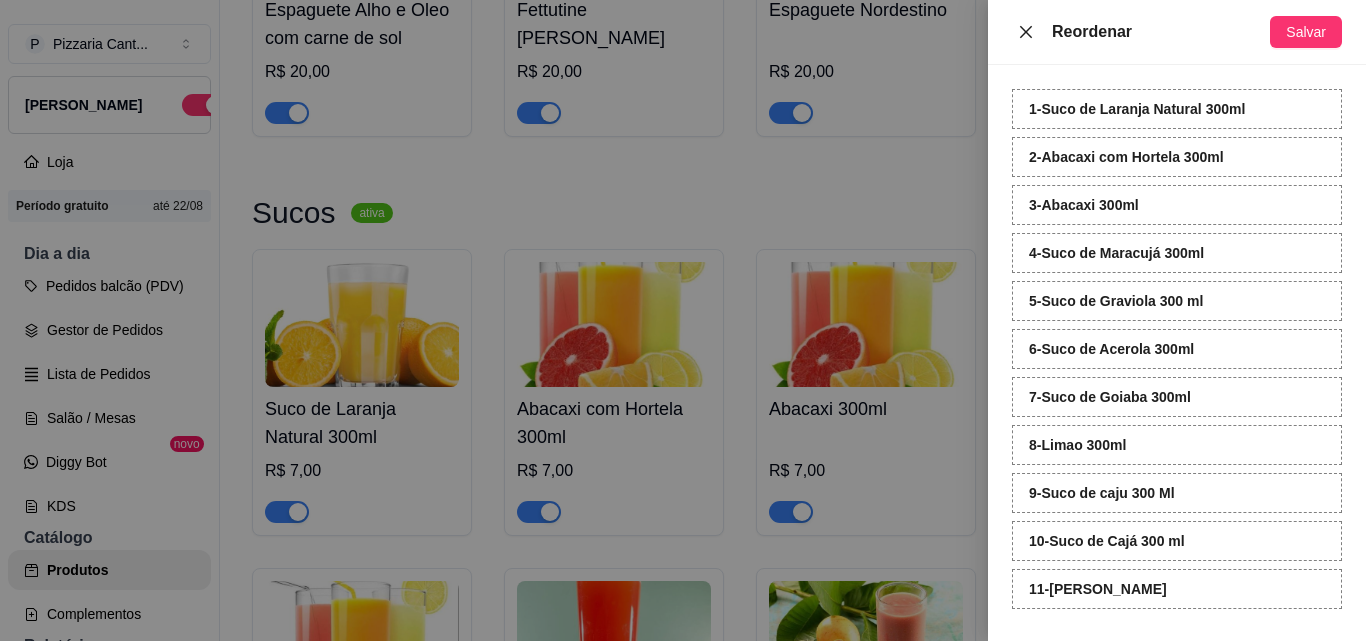 click 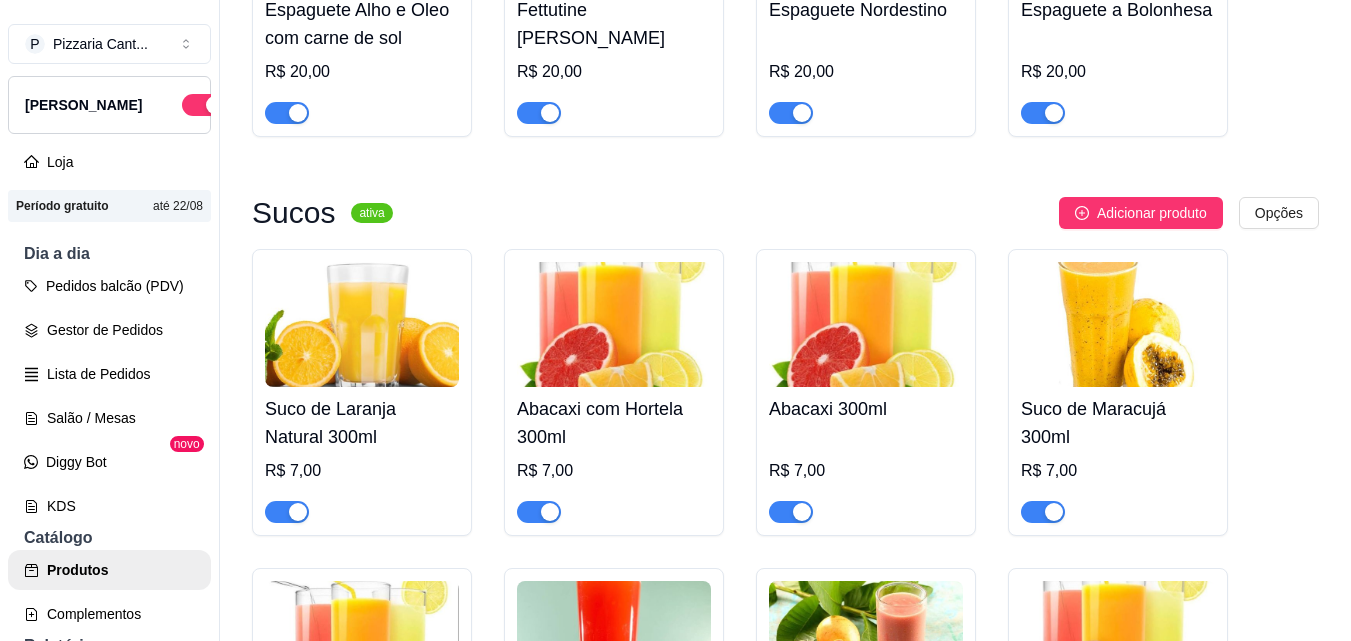 scroll, scrollTop: 32, scrollLeft: 0, axis: vertical 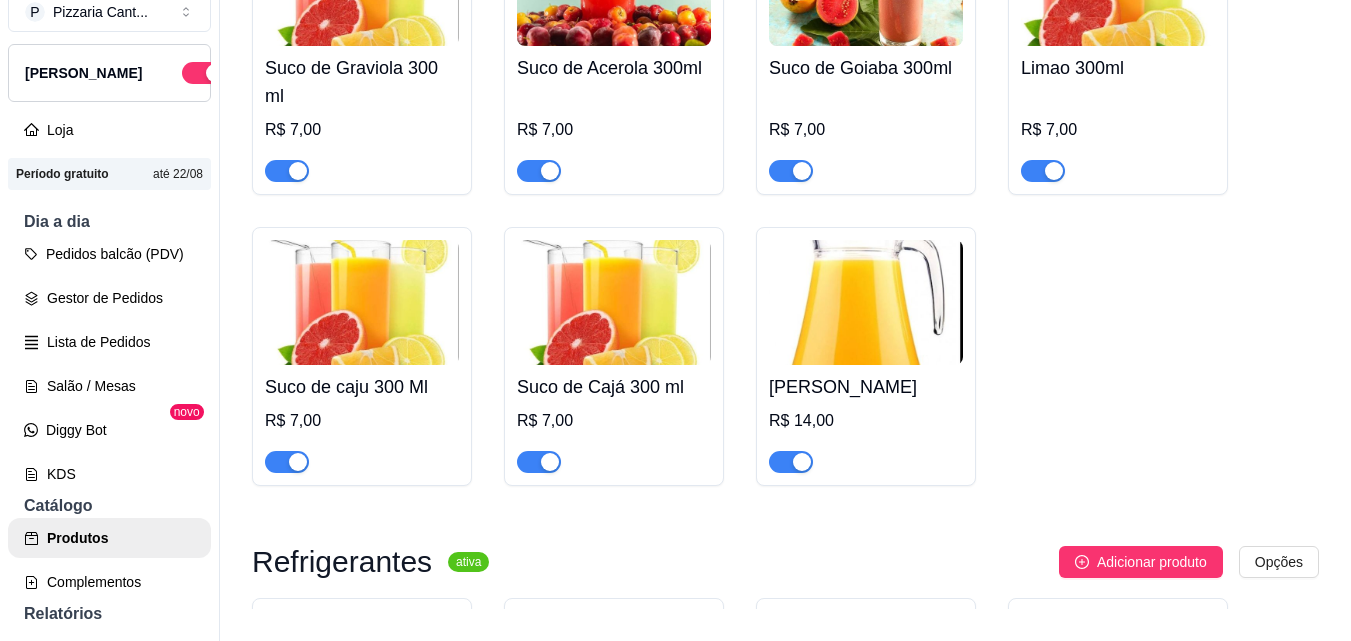 click on "SUCO JARRA    R$ 14,00" at bounding box center [866, 419] 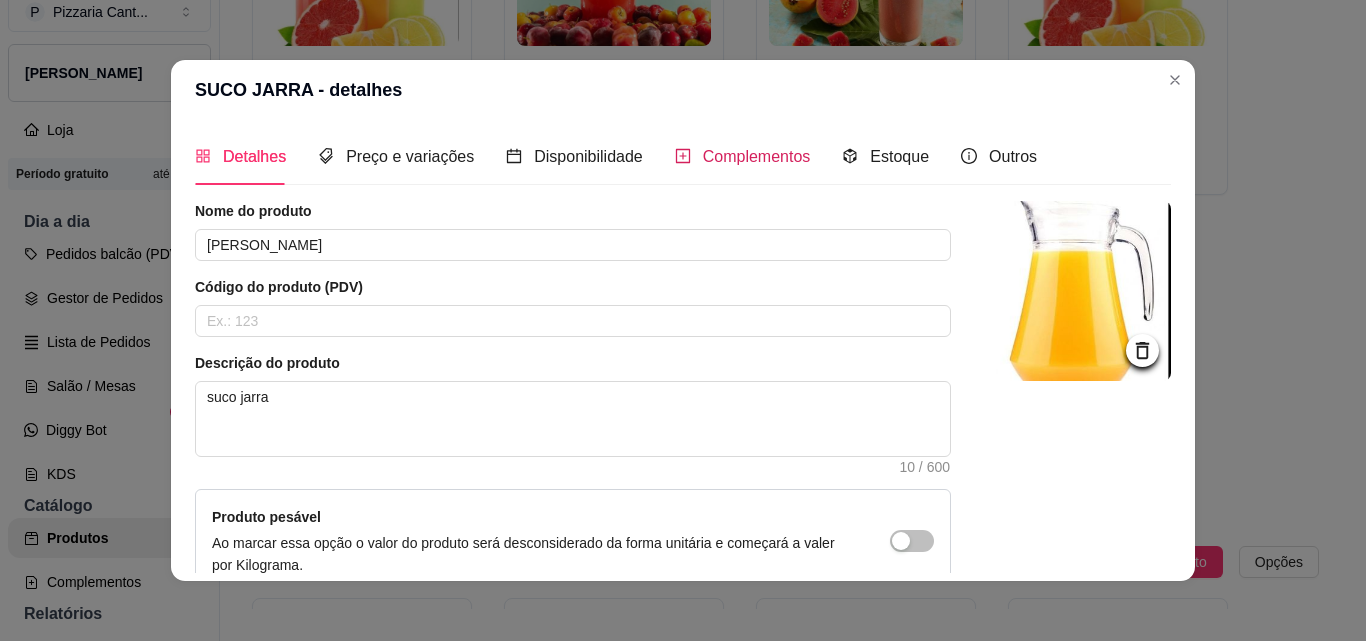click on "Complementos" at bounding box center (757, 156) 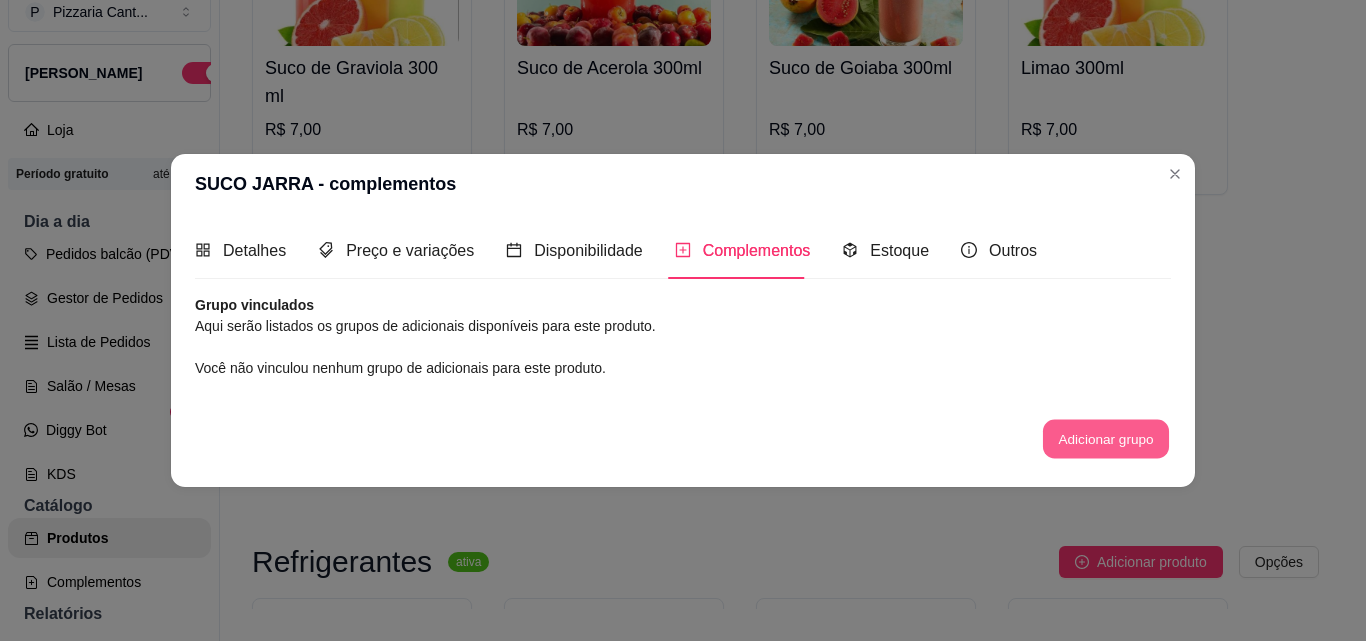 click on "Adicionar grupo" at bounding box center (1106, 439) 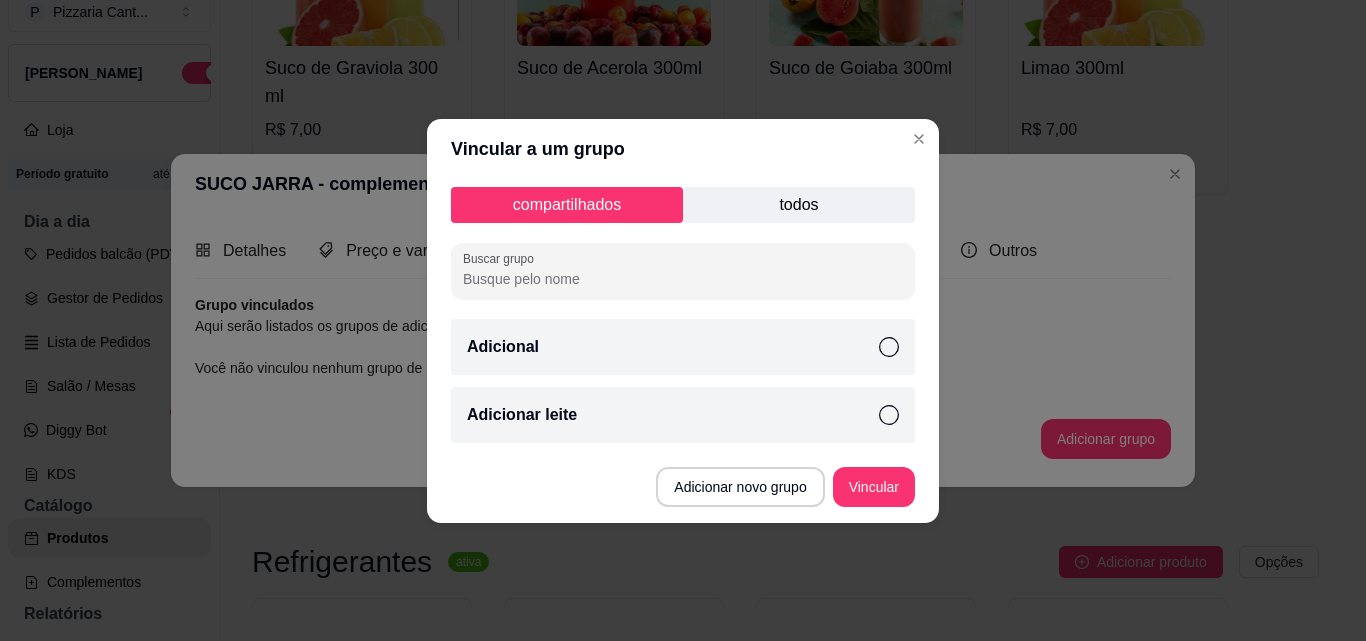 click on "Buscar grupo" at bounding box center [683, 279] 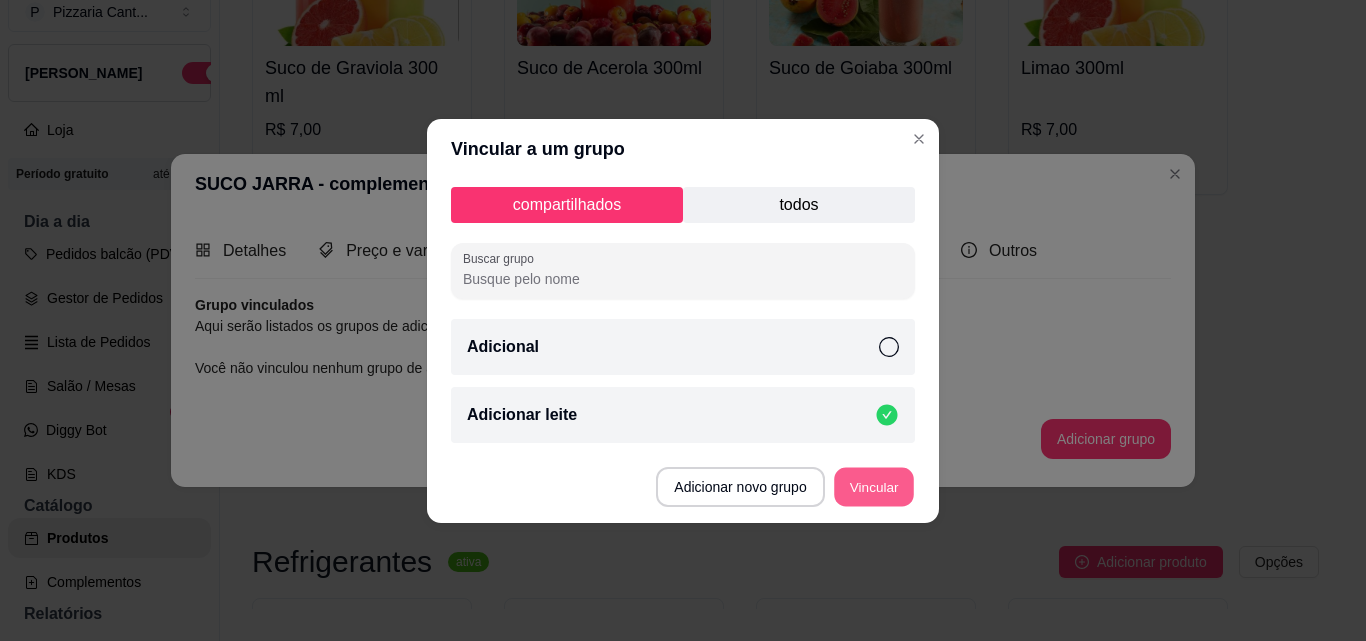 click on "Vincular" at bounding box center [874, 486] 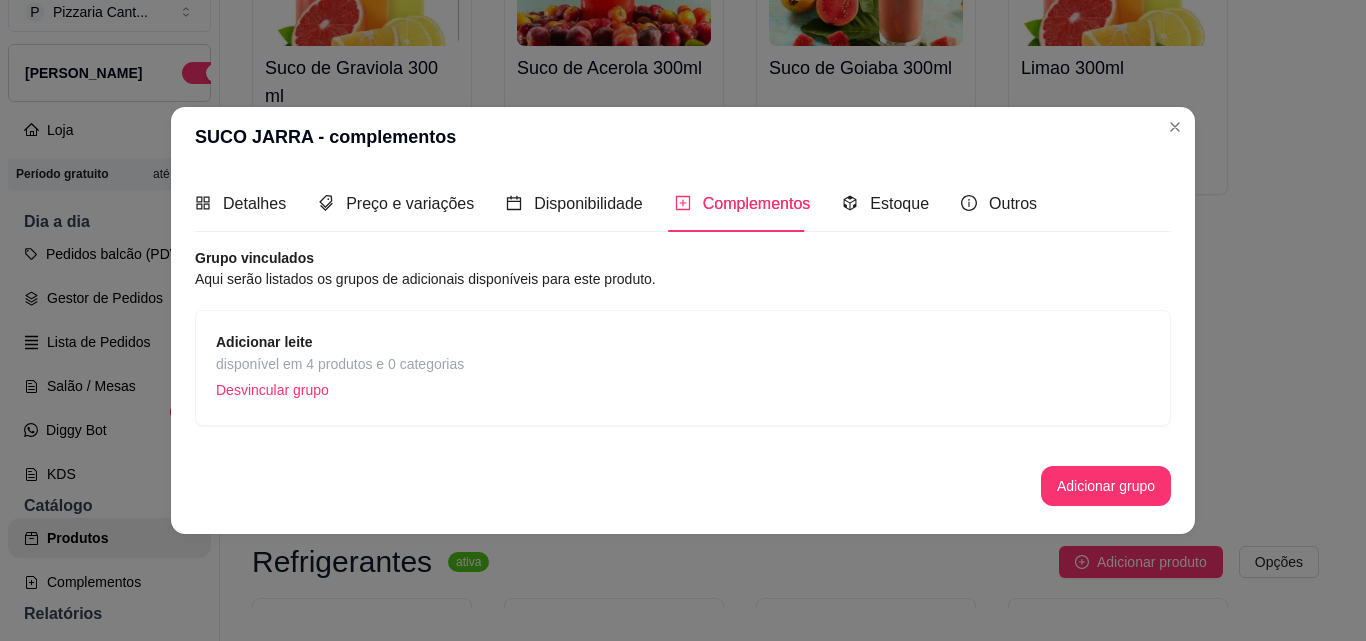 click on "Desvincular grupo" at bounding box center [340, 390] 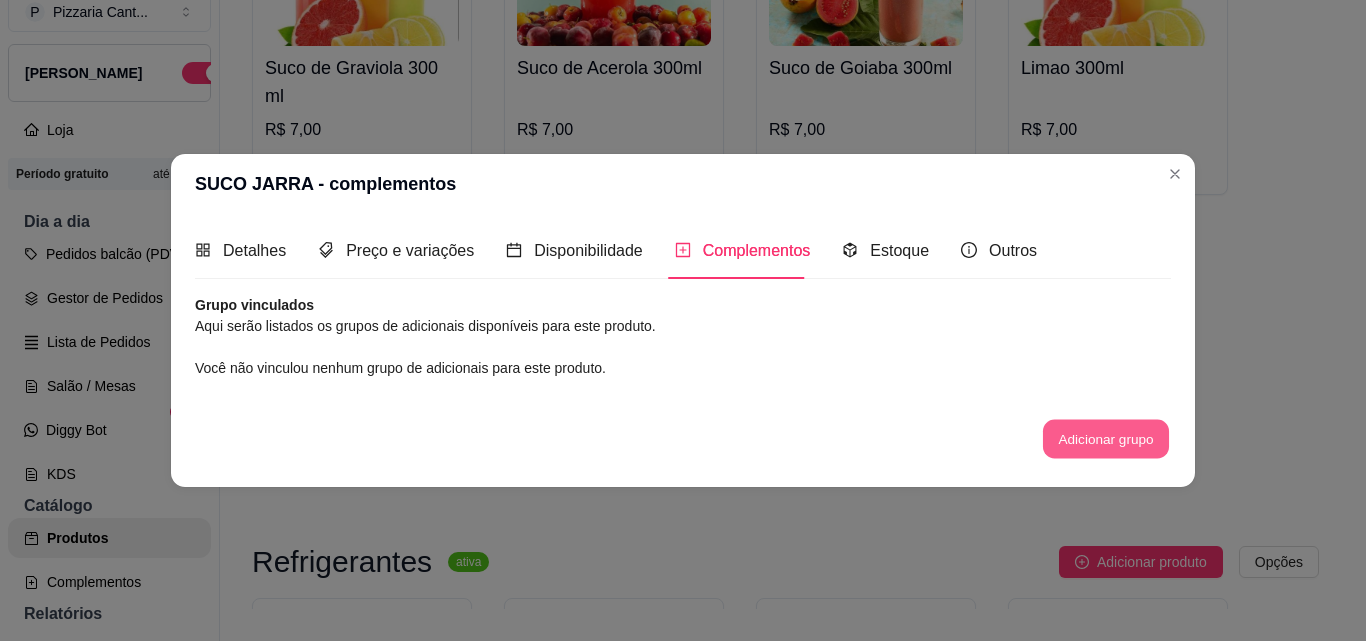 click on "Adicionar grupo" at bounding box center (1106, 439) 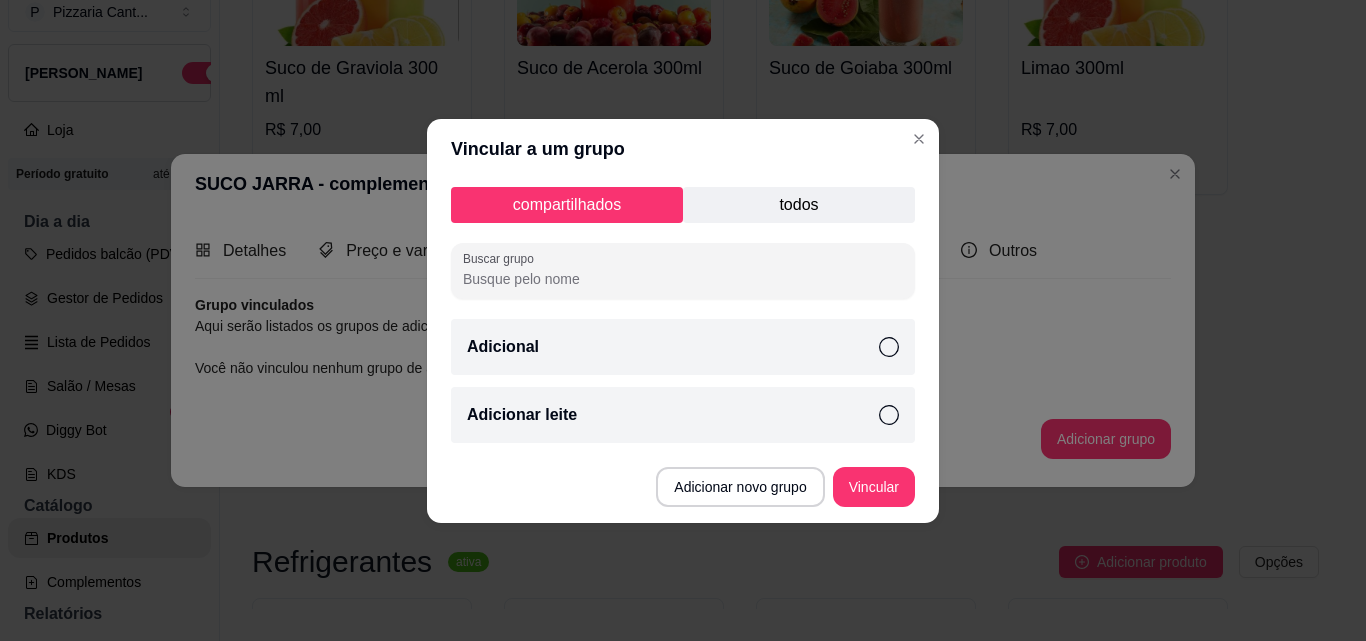 click on "Buscar grupo" at bounding box center [683, 279] 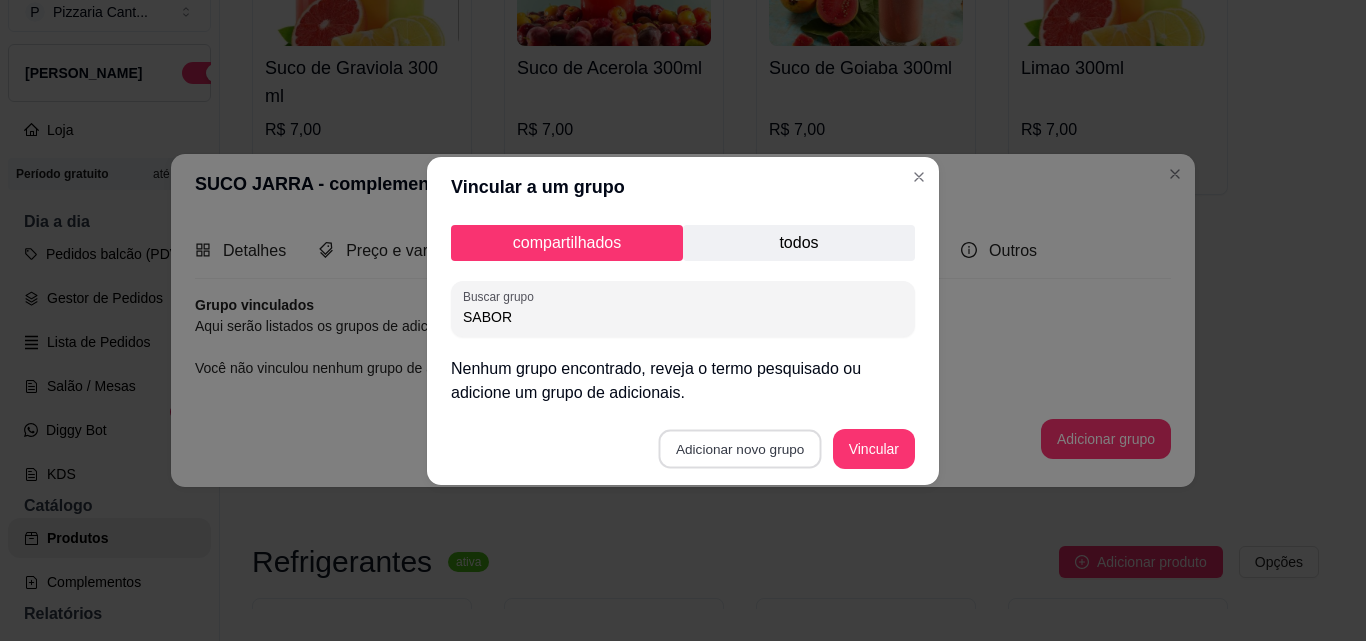 click on "Adicionar novo grupo" at bounding box center [740, 448] 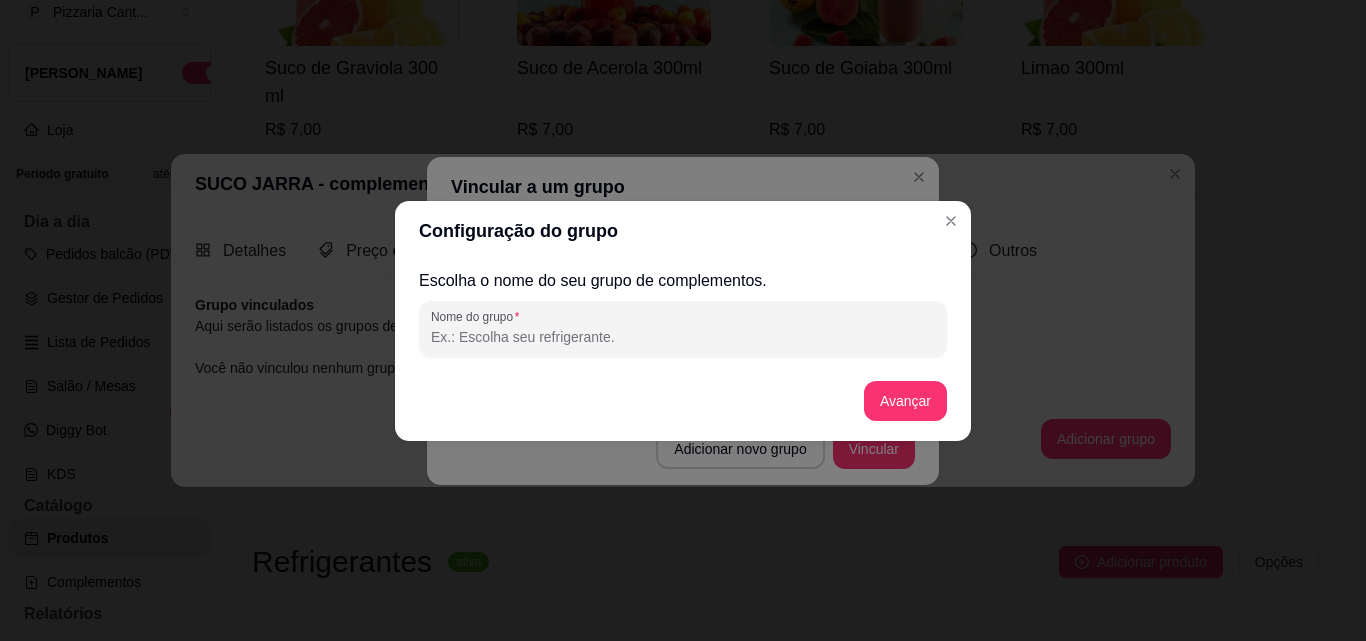 click on "Nome do grupo" at bounding box center (683, 337) 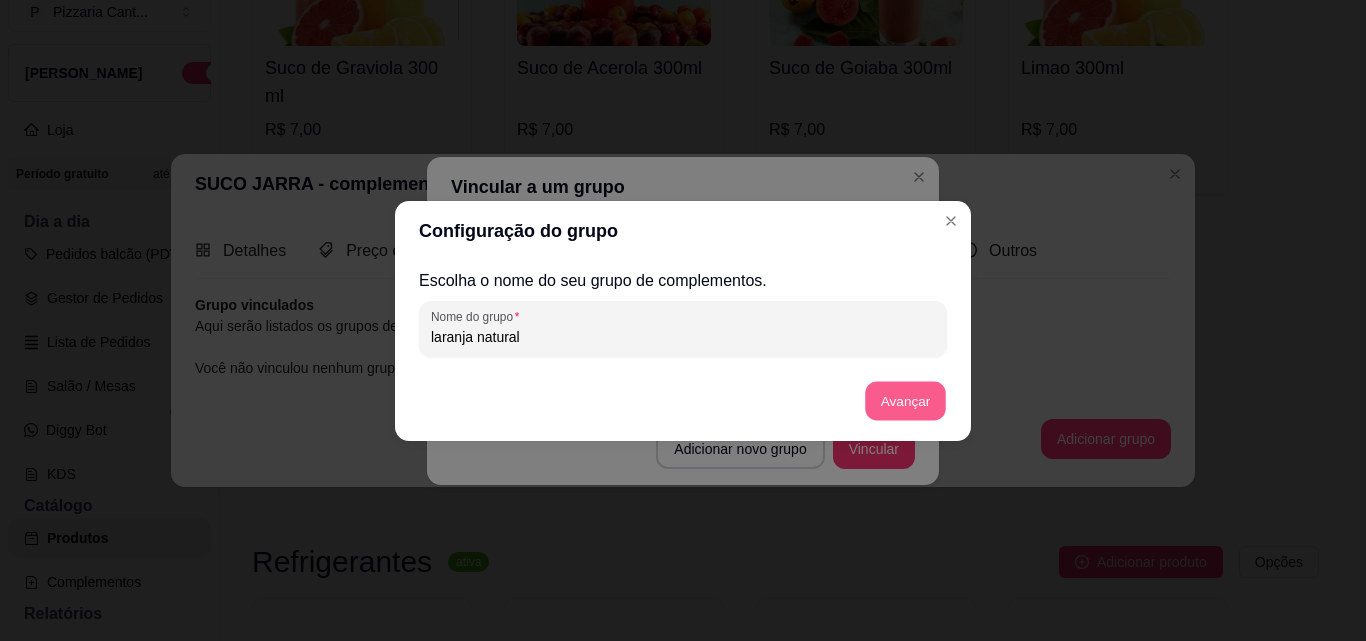 click on "Avançar" at bounding box center (905, 400) 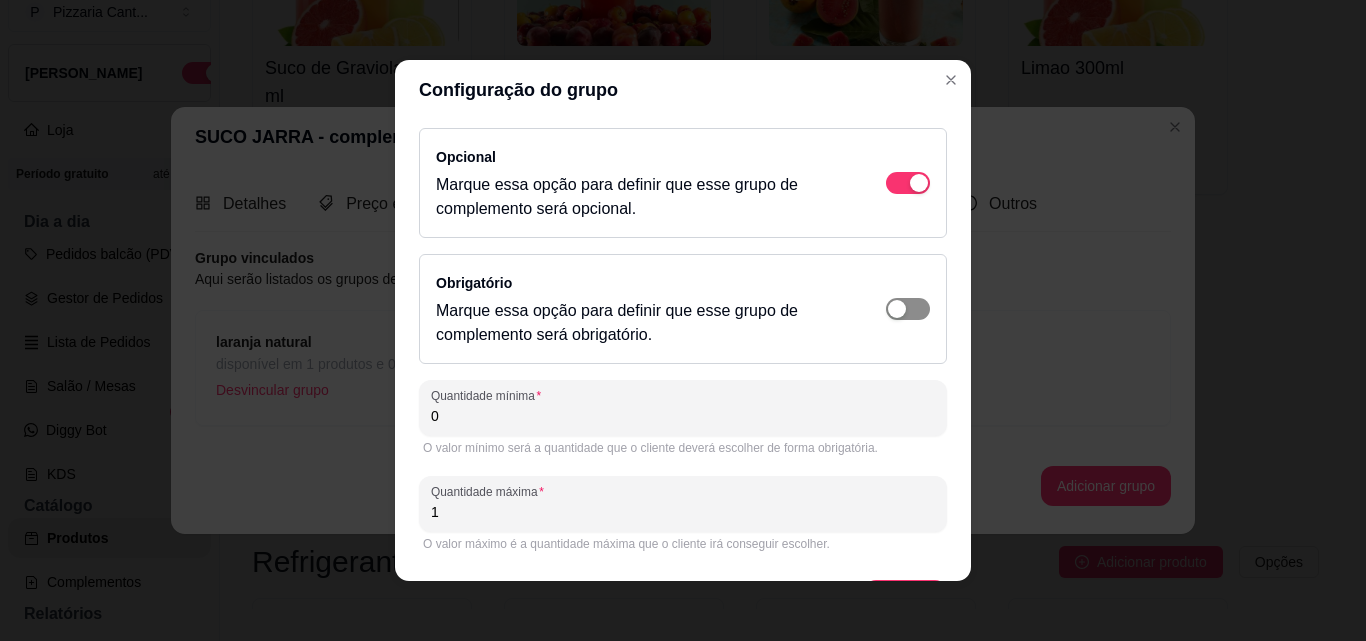 click at bounding box center [908, 183] 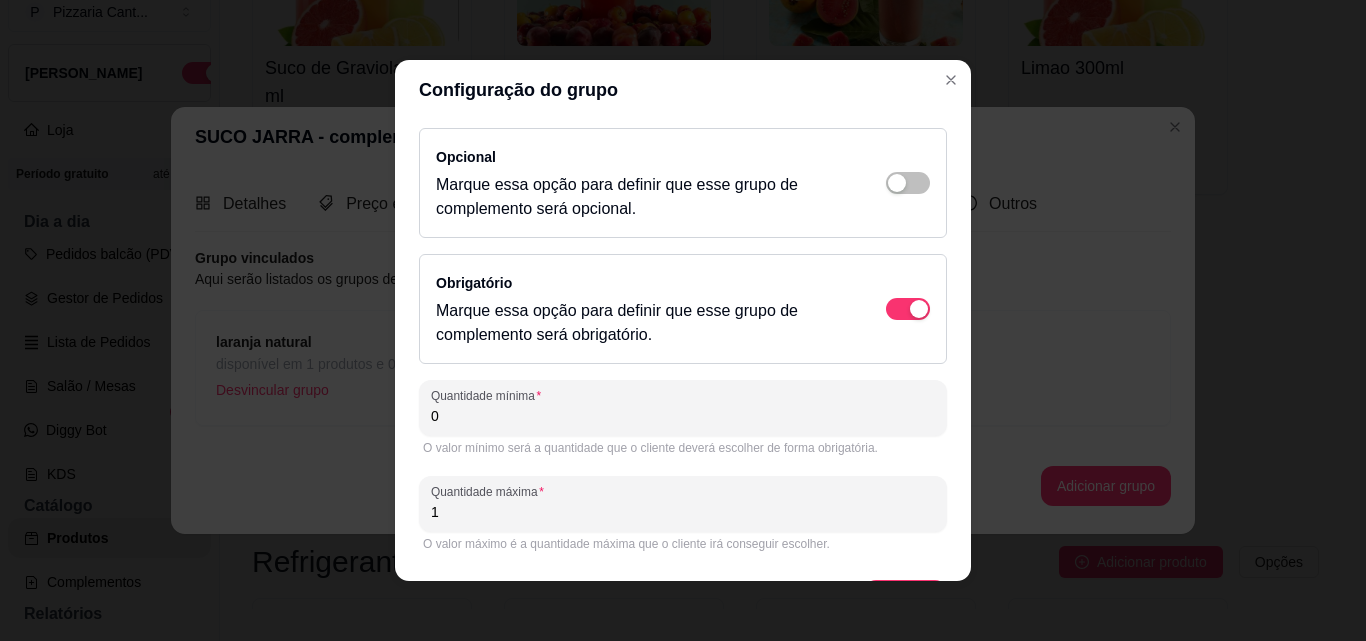 drag, startPoint x: 474, startPoint y: 424, endPoint x: 419, endPoint y: 424, distance: 55 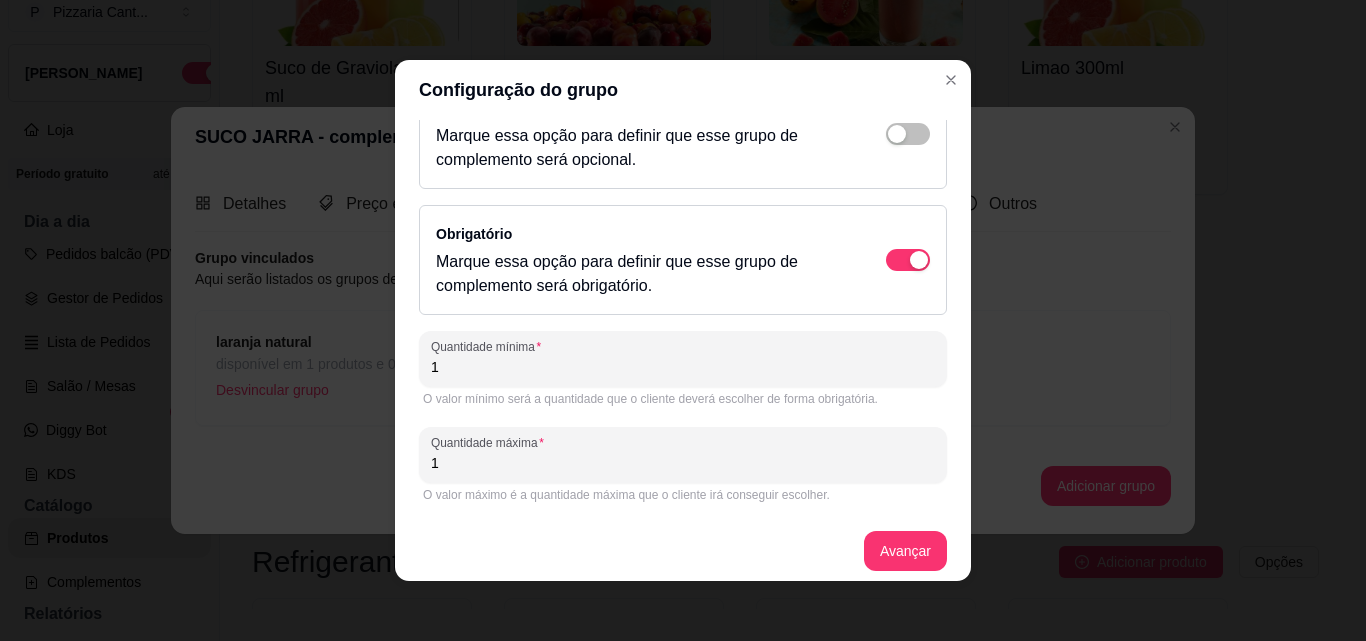 scroll, scrollTop: 59, scrollLeft: 0, axis: vertical 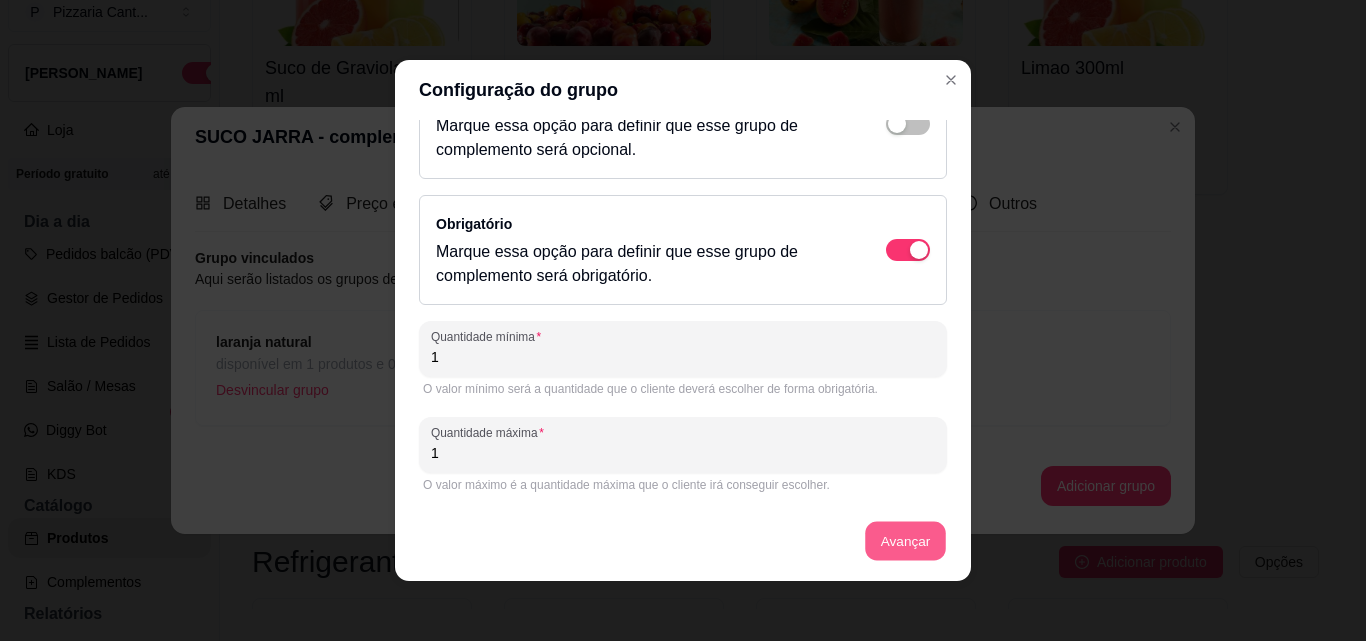 click on "Avançar" at bounding box center [905, 541] 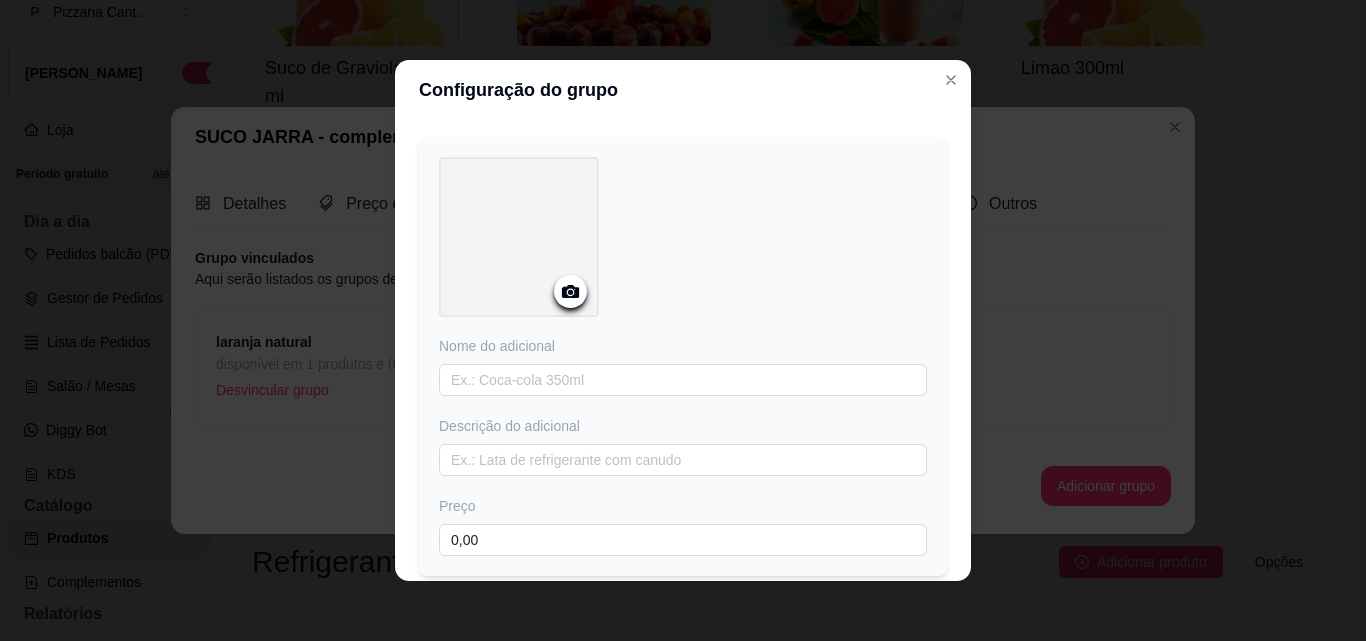 click at bounding box center (519, 237) 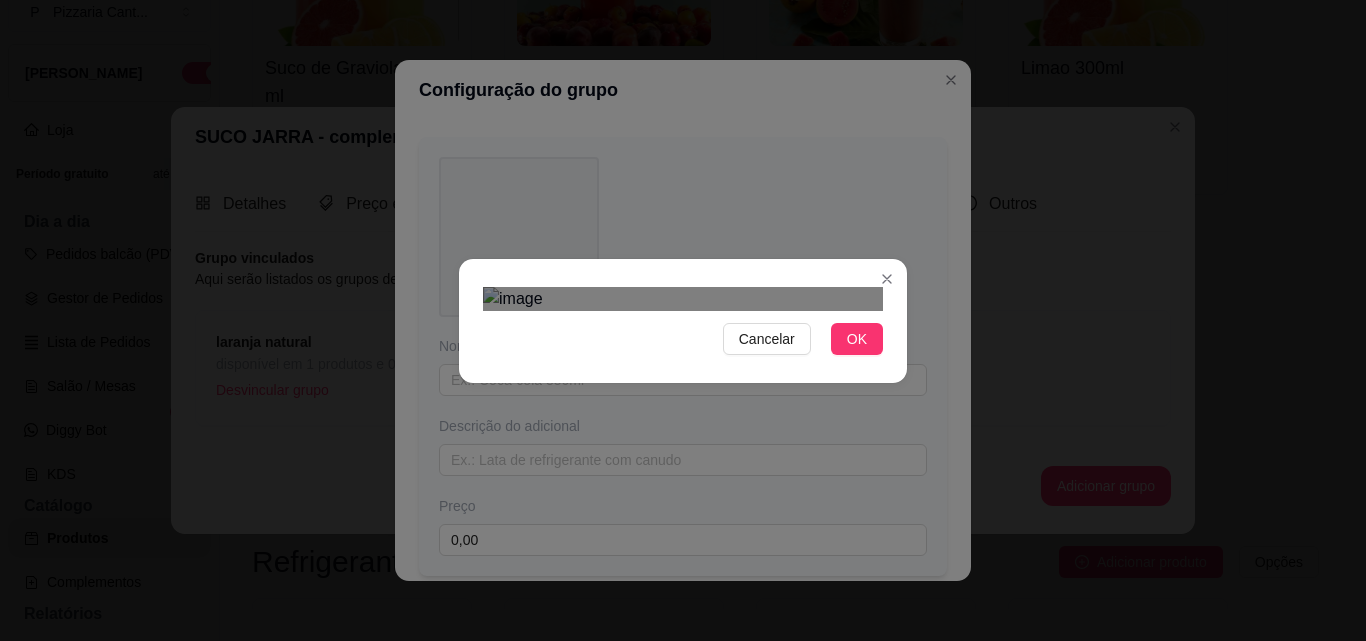 click at bounding box center [676, 521] 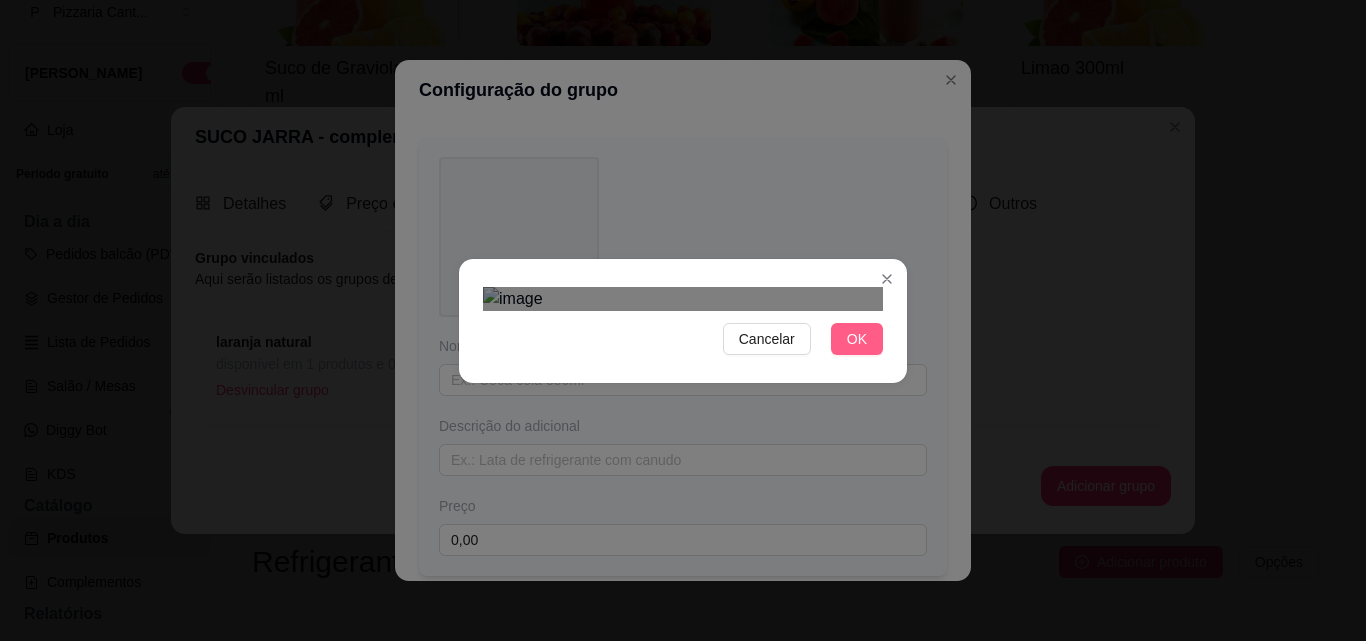 click on "OK" at bounding box center [857, 339] 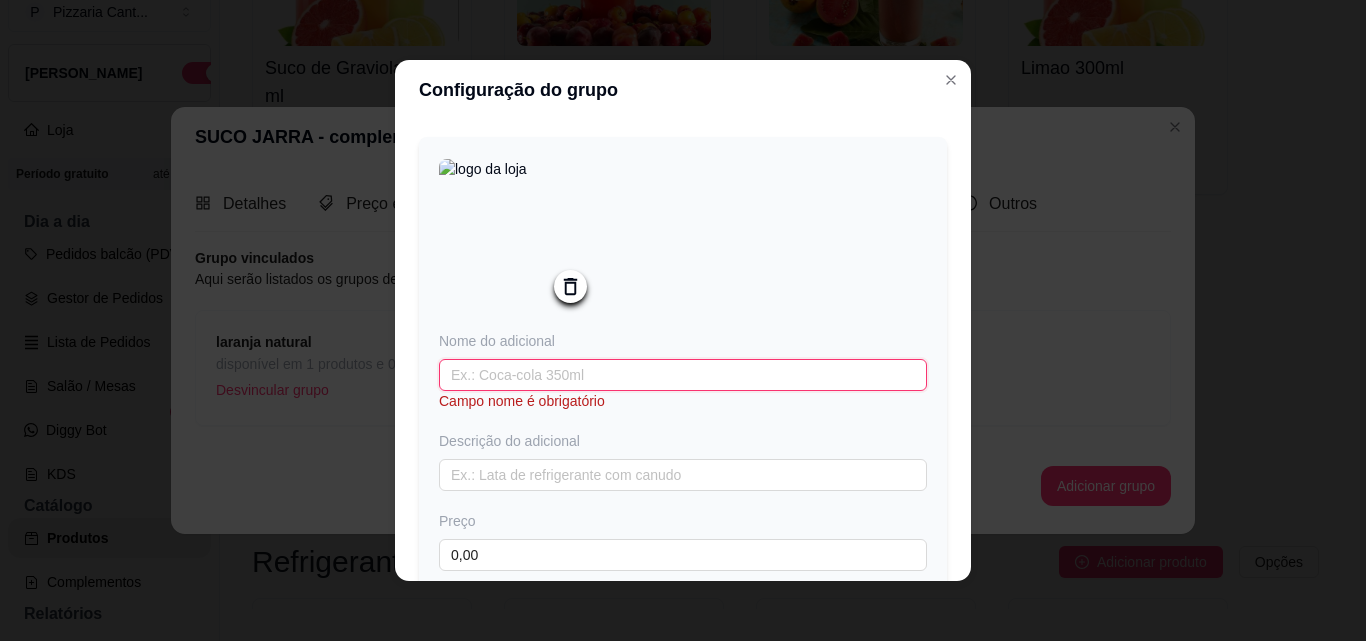 click at bounding box center [683, 375] 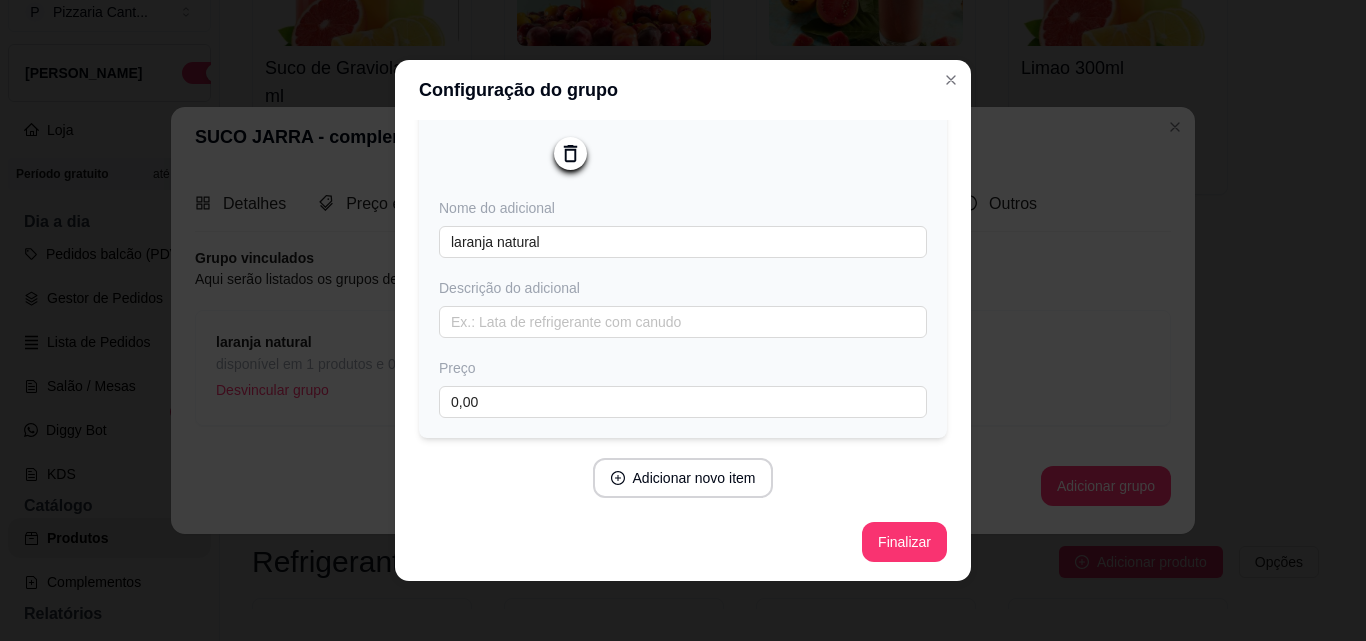 scroll, scrollTop: 197, scrollLeft: 0, axis: vertical 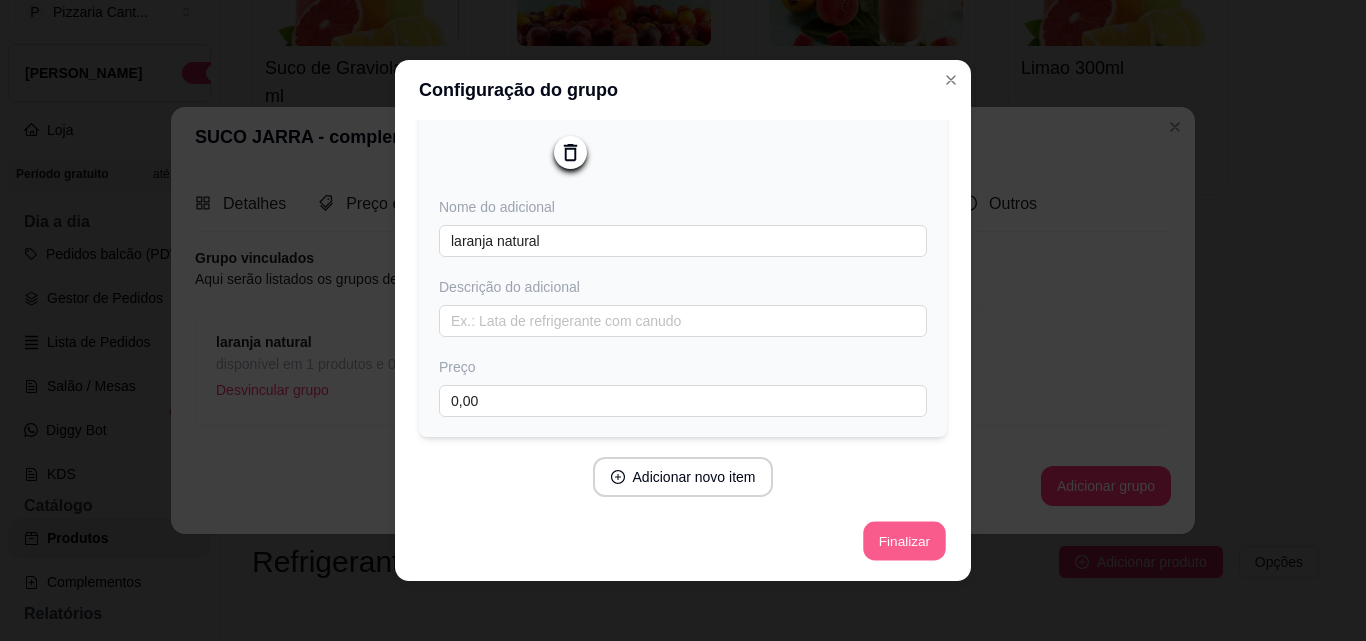 click on "Finalizar" at bounding box center [904, 541] 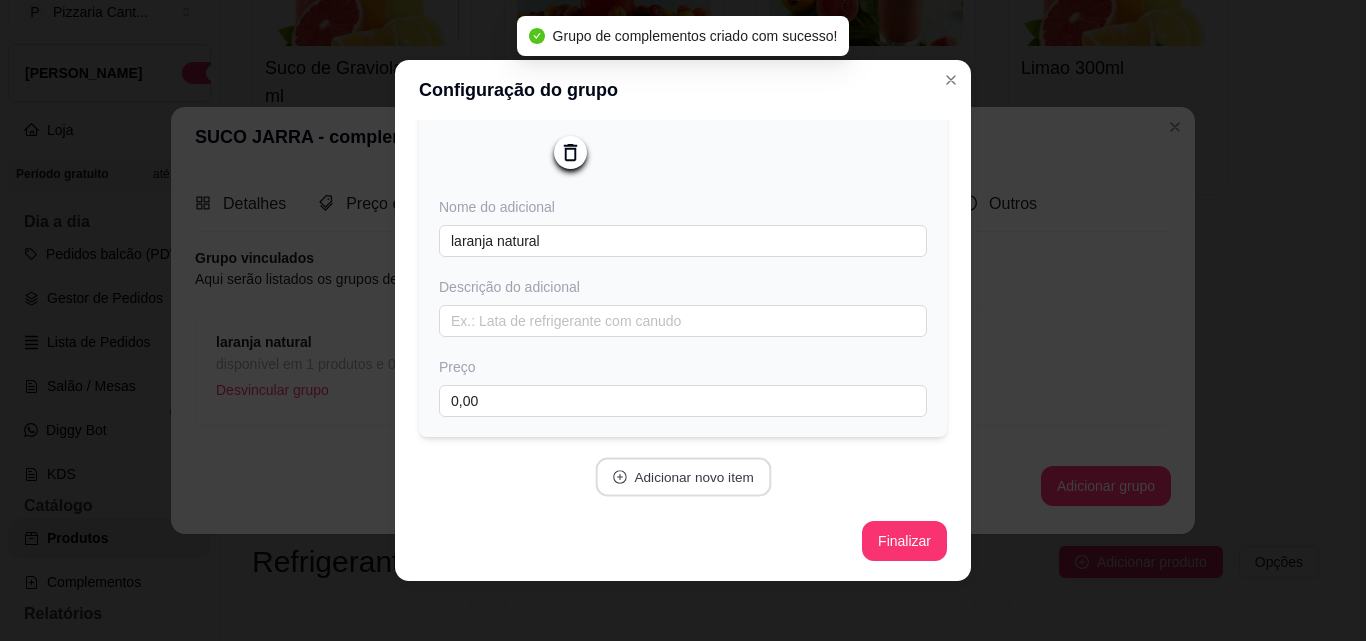 click on "Adicionar novo item" at bounding box center (683, 477) 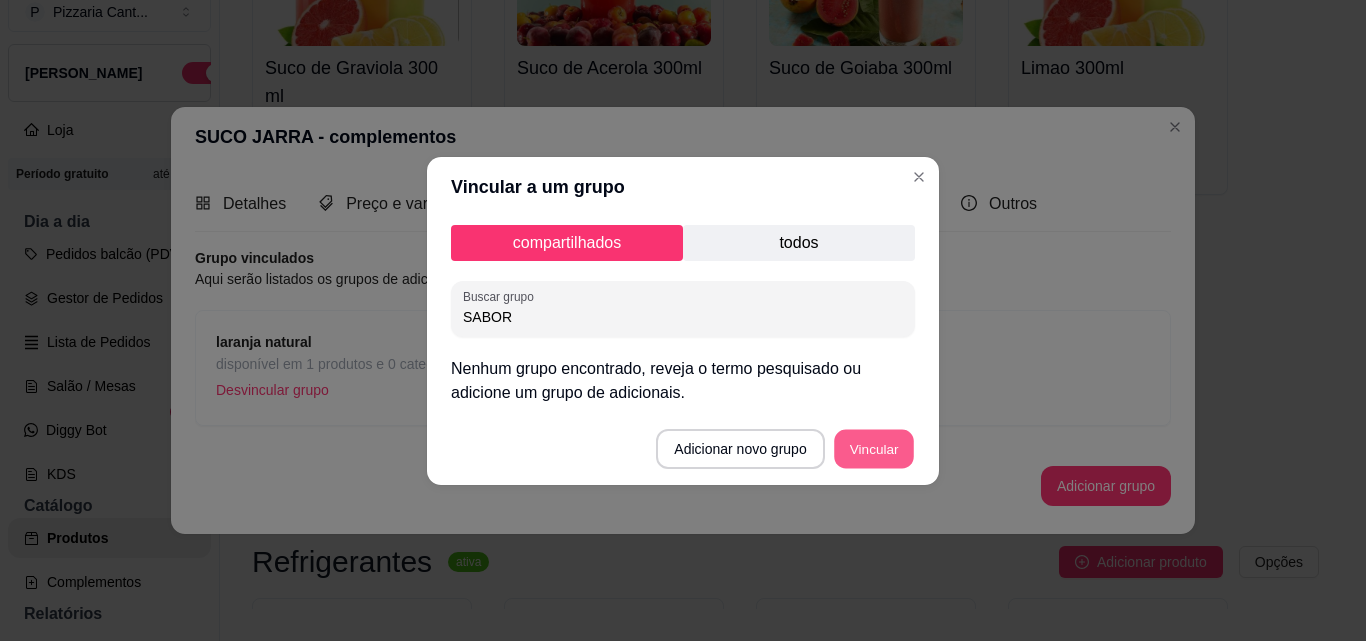 click on "Vincular" at bounding box center (874, 448) 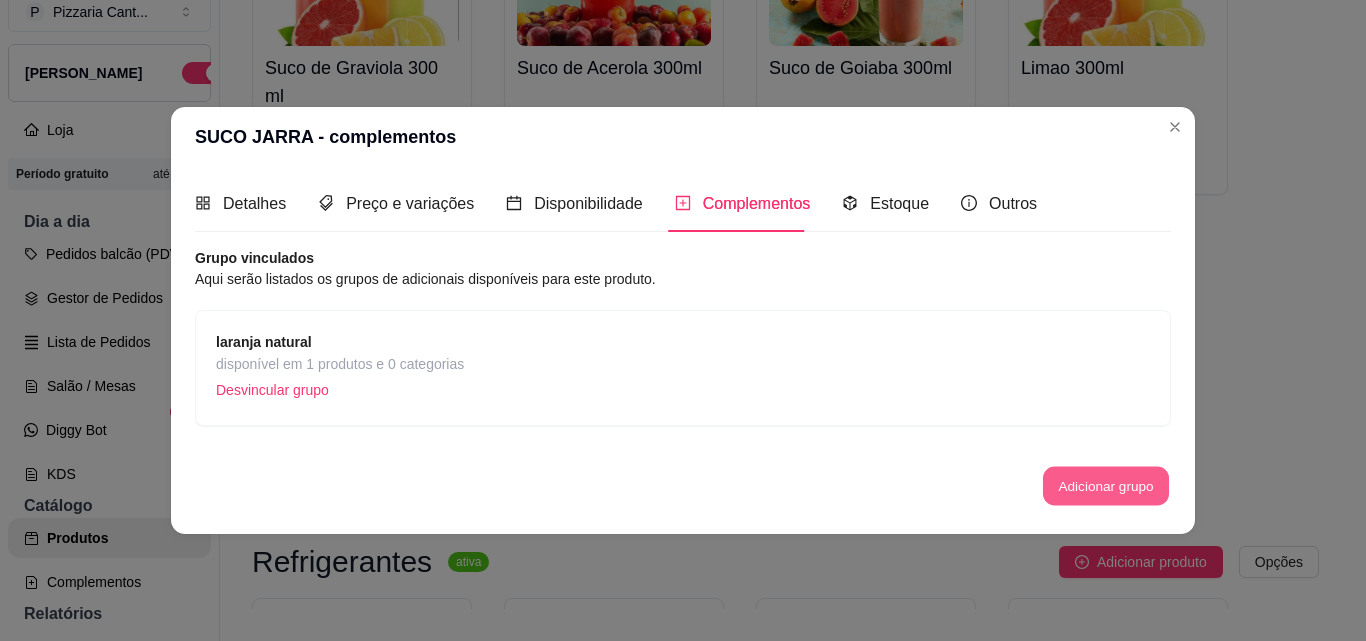 click on "Adicionar grupo" at bounding box center (1106, 486) 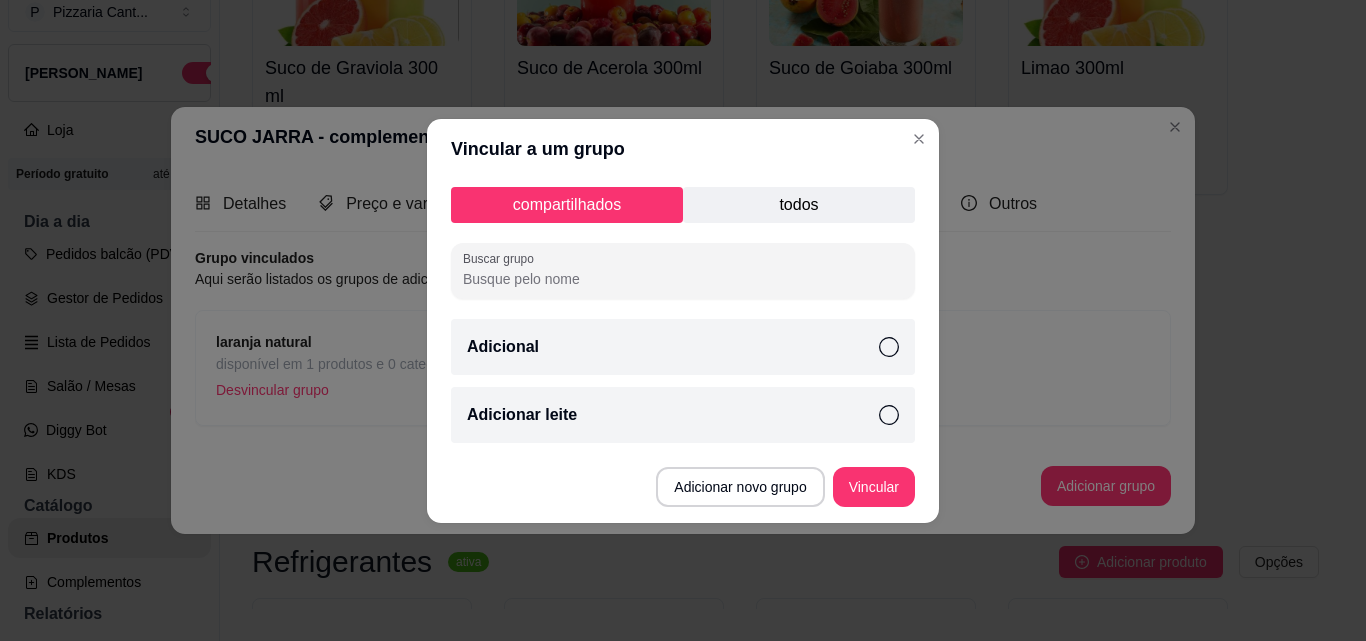 click on "todos" at bounding box center [799, 205] 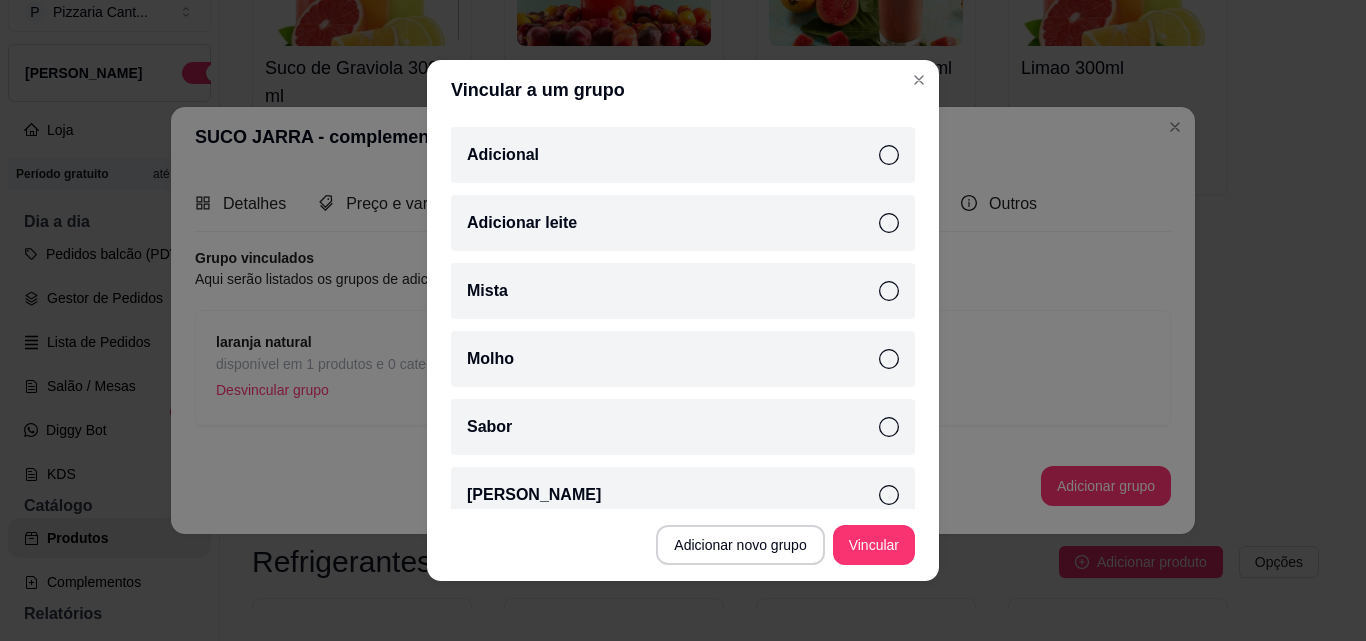 scroll, scrollTop: 161, scrollLeft: 0, axis: vertical 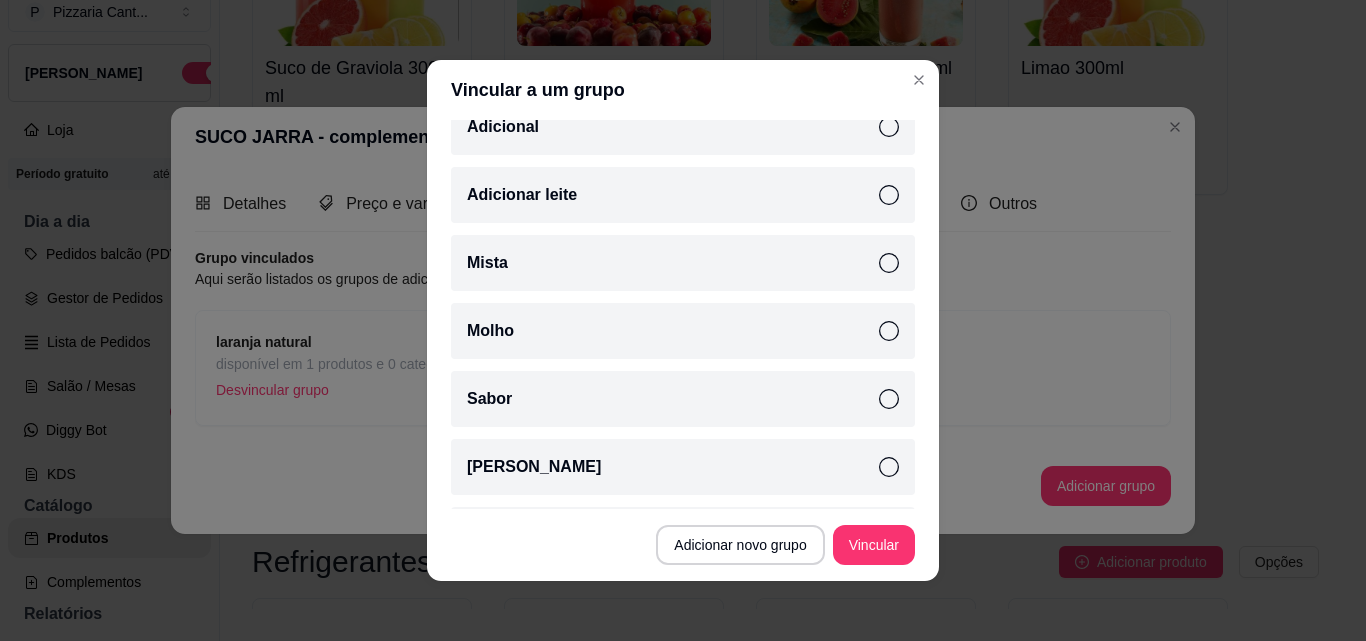 click 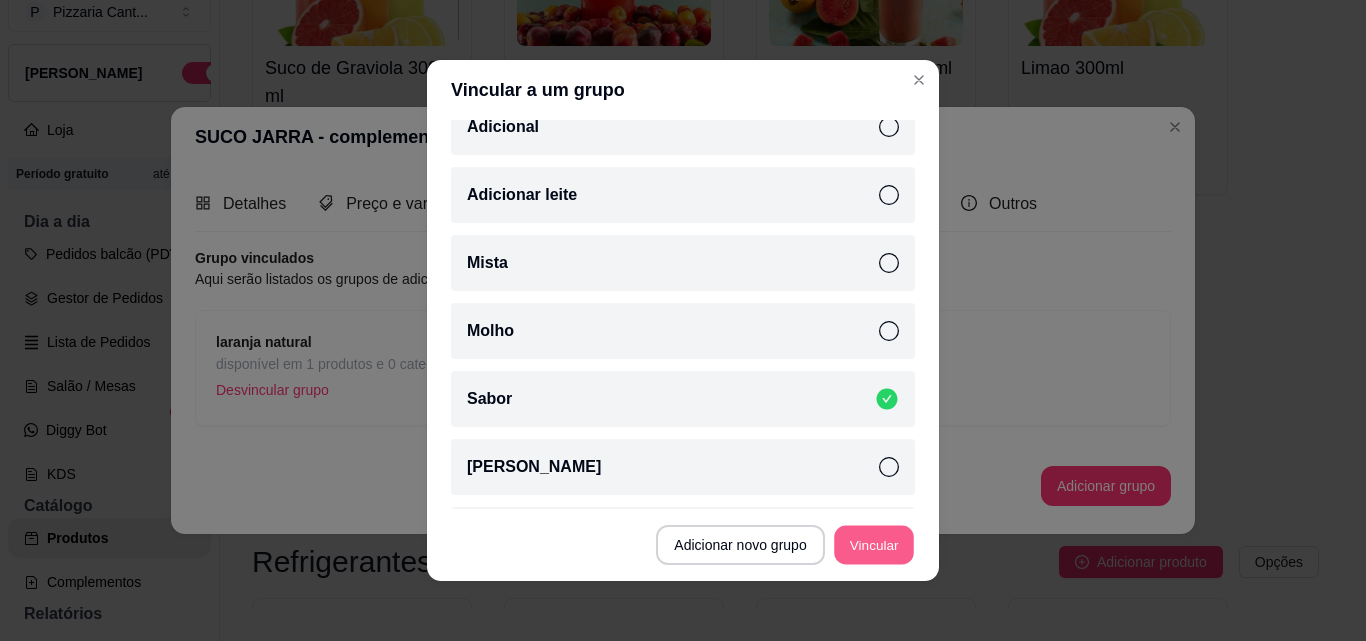 click on "Vincular" at bounding box center (874, 545) 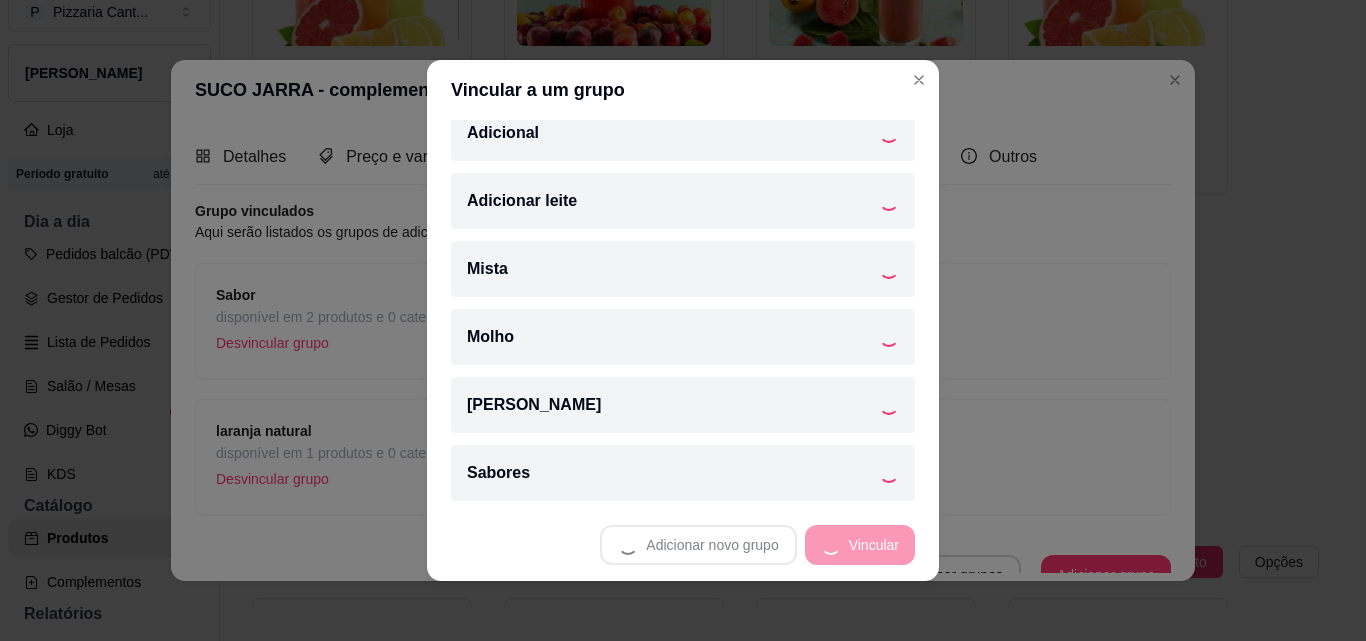 scroll, scrollTop: 155, scrollLeft: 0, axis: vertical 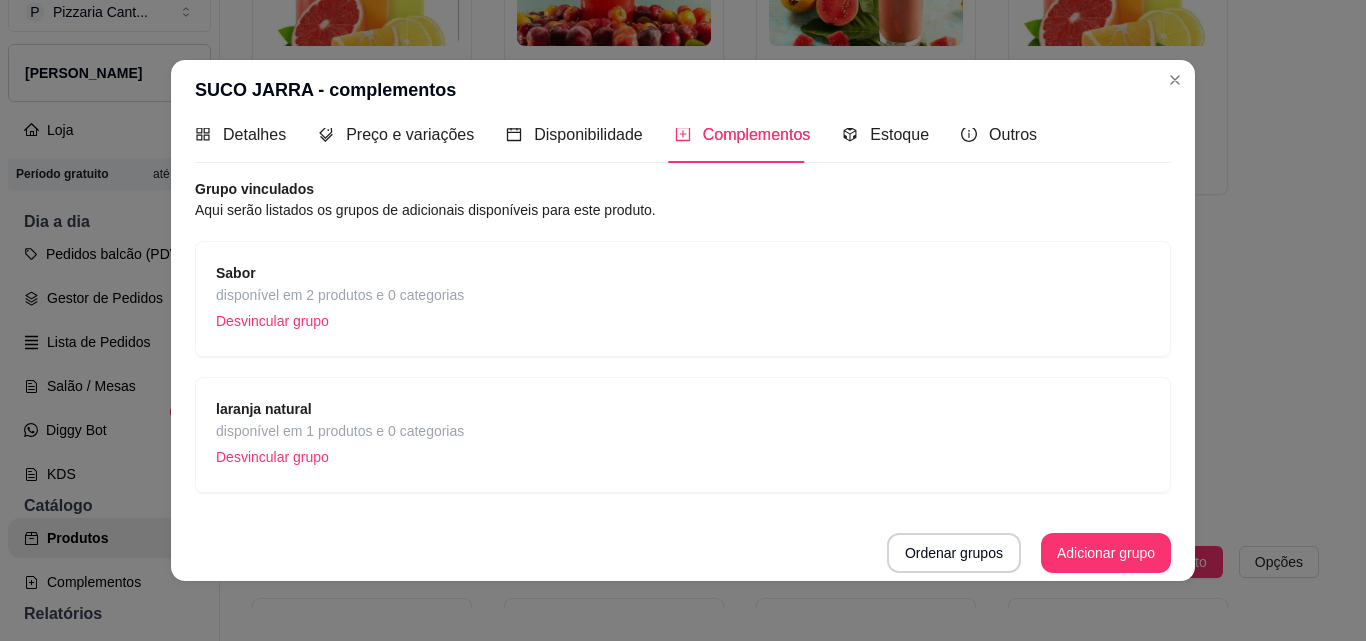 click on "Sabor disponível em 2 produtos e 0 categorias  Desvincular grupo" at bounding box center (683, 299) 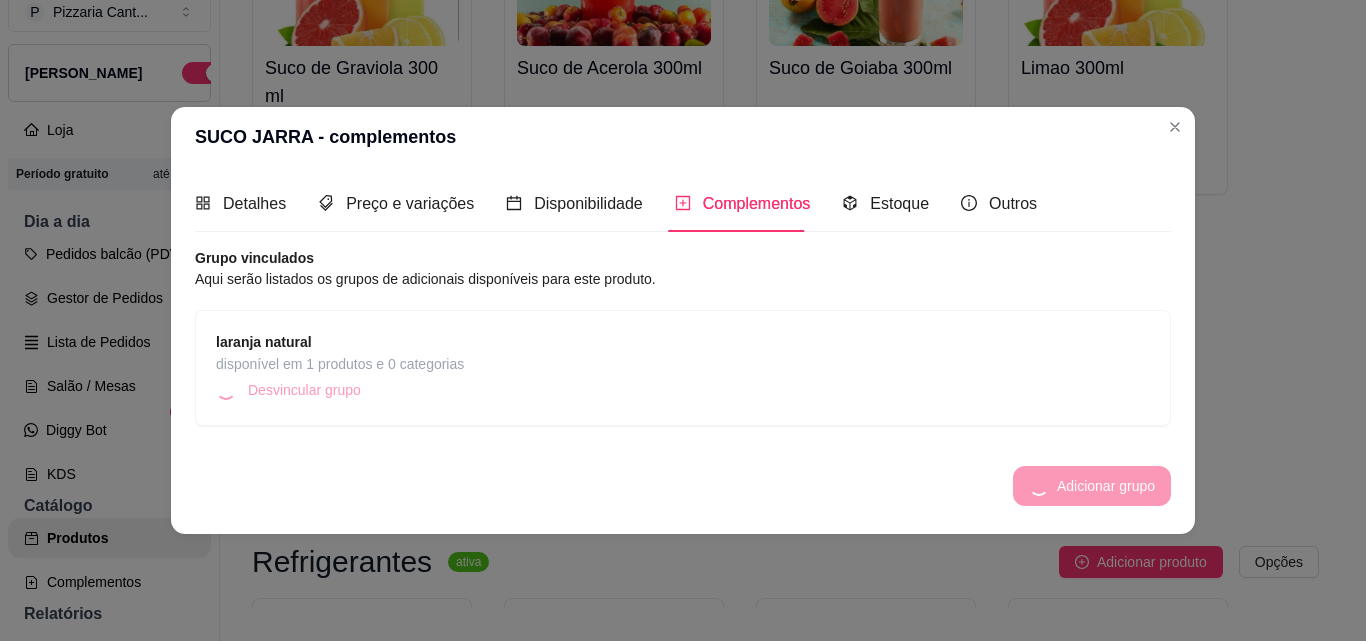 scroll, scrollTop: 0, scrollLeft: 0, axis: both 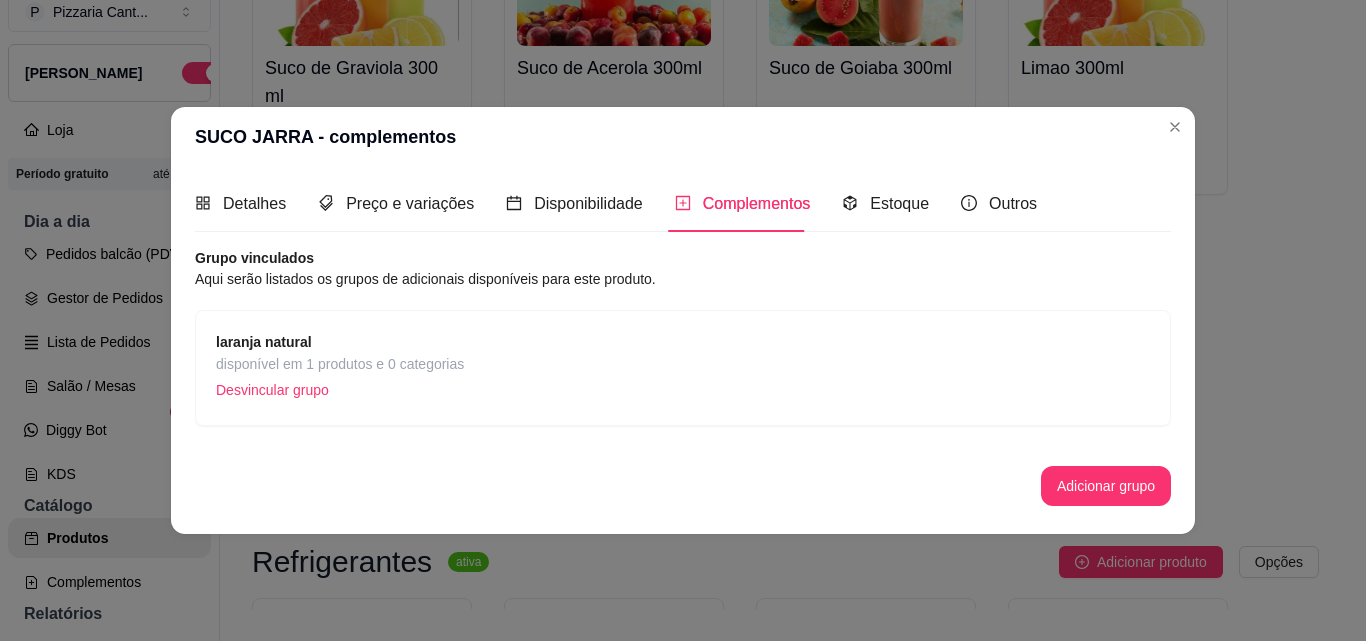 click on "laranja natural" at bounding box center (264, 342) 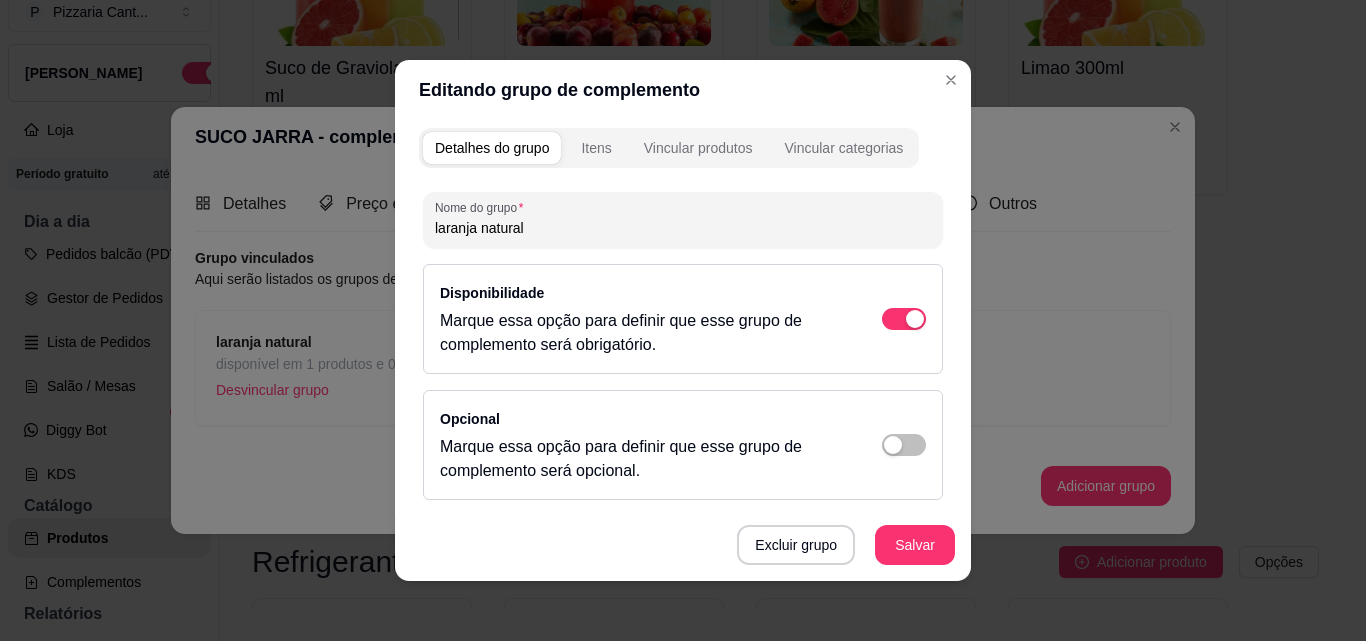 drag, startPoint x: 540, startPoint y: 231, endPoint x: 395, endPoint y: 245, distance: 145.6743 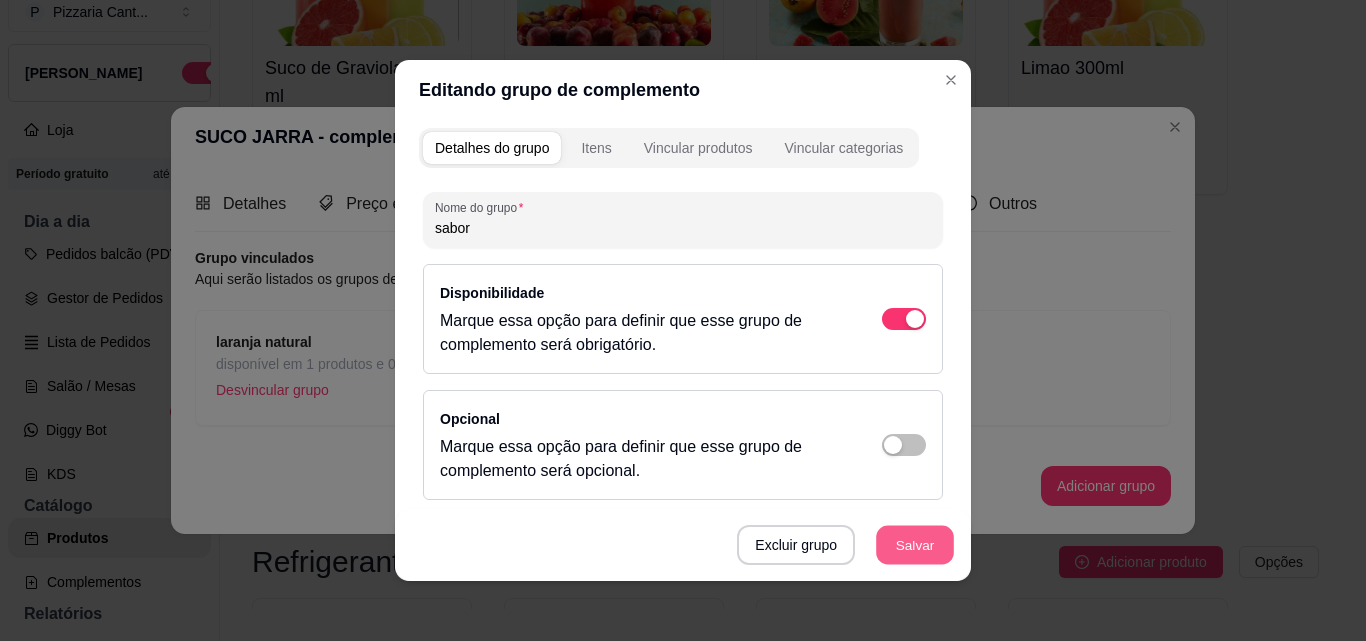 click on "Salvar" at bounding box center (915, 545) 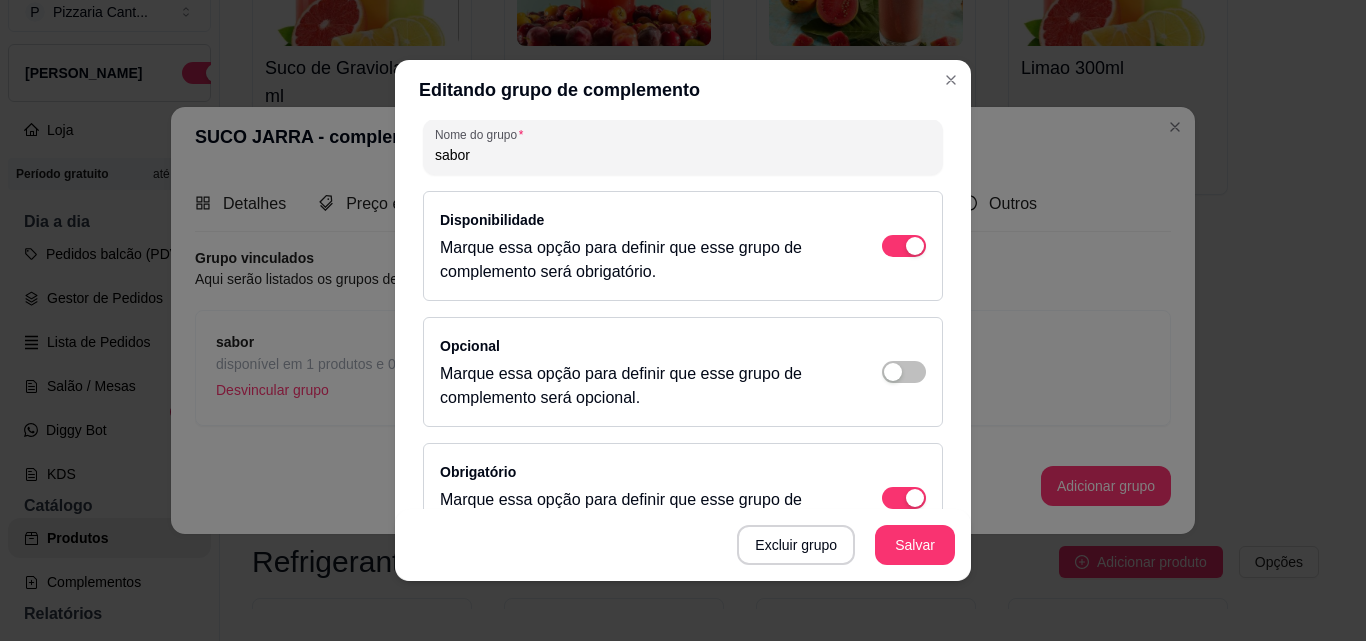 scroll, scrollTop: 0, scrollLeft: 0, axis: both 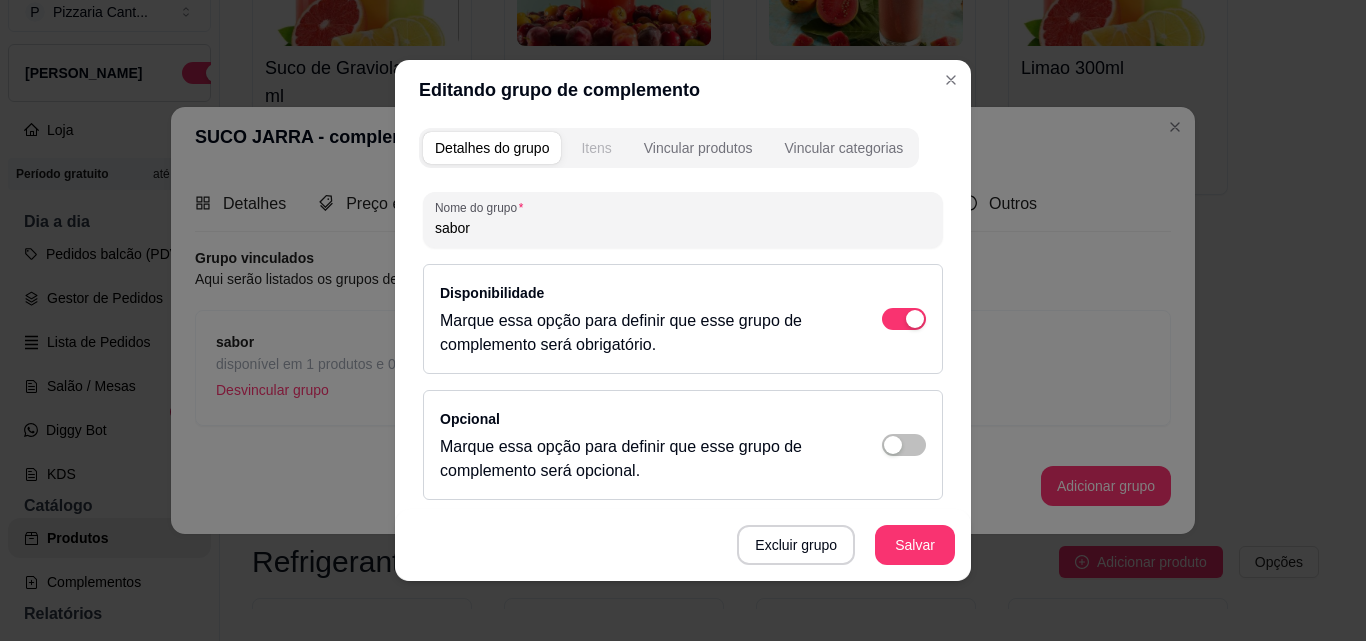 click on "Itens" at bounding box center [596, 148] 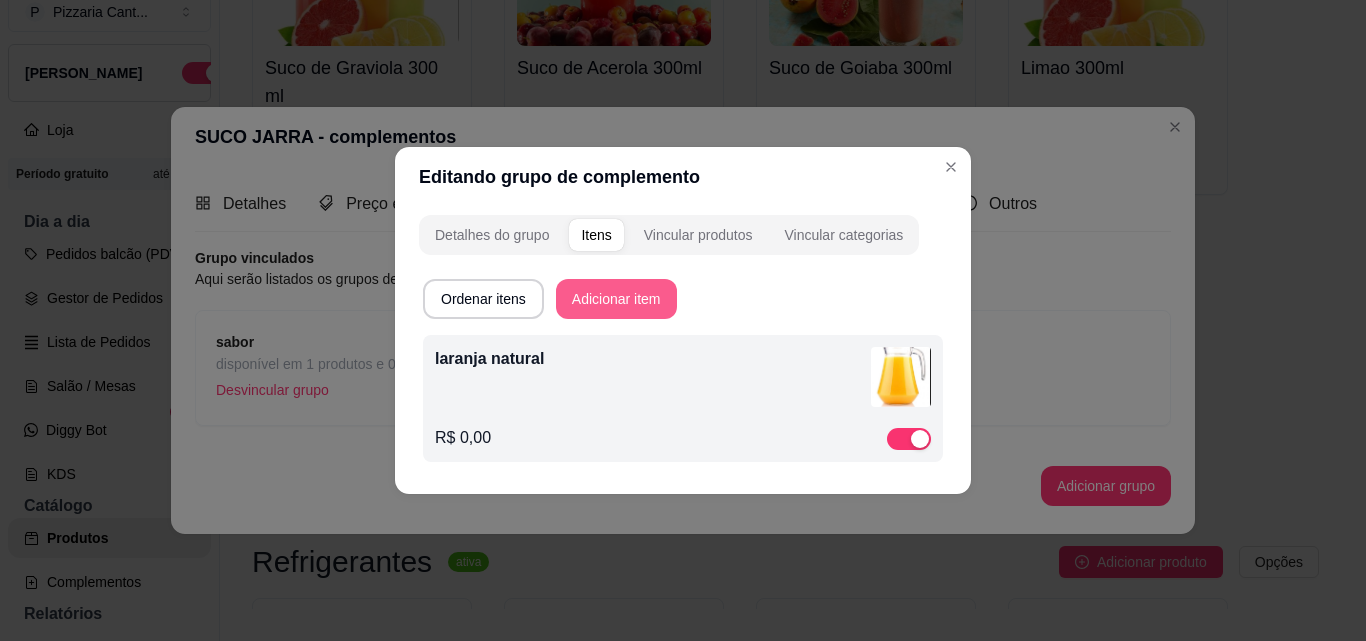 click on "Adicionar item" at bounding box center [616, 299] 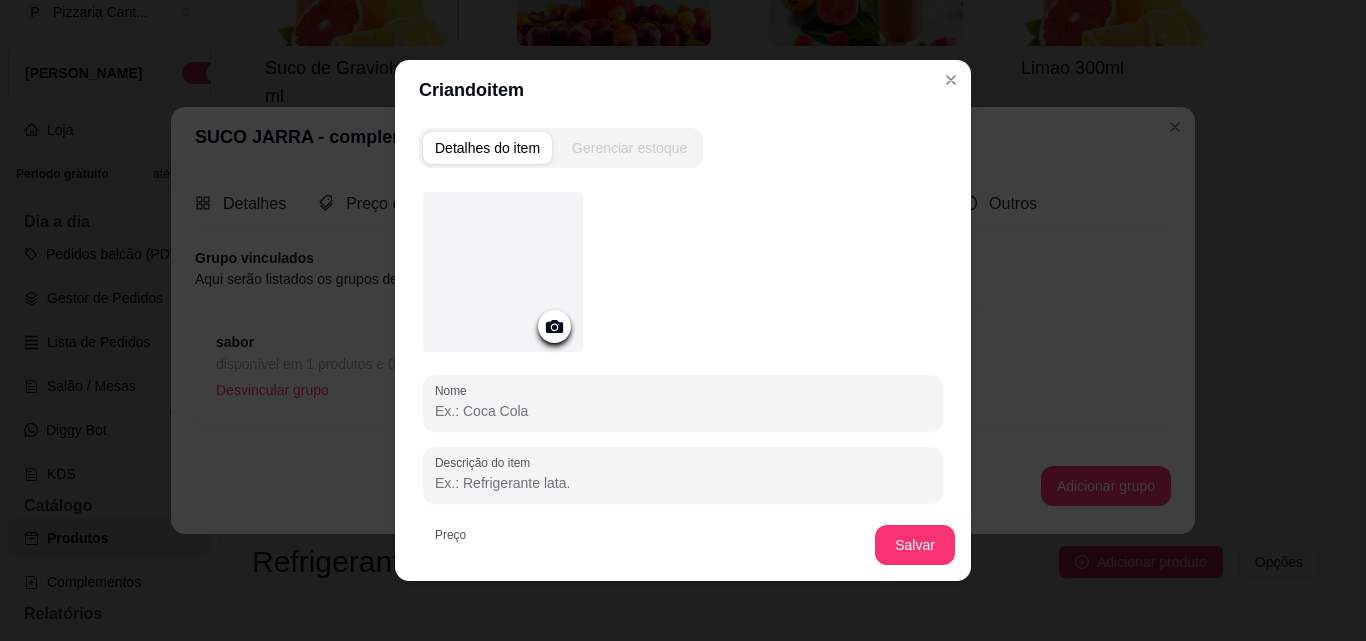 click on "Nome" at bounding box center [683, 411] 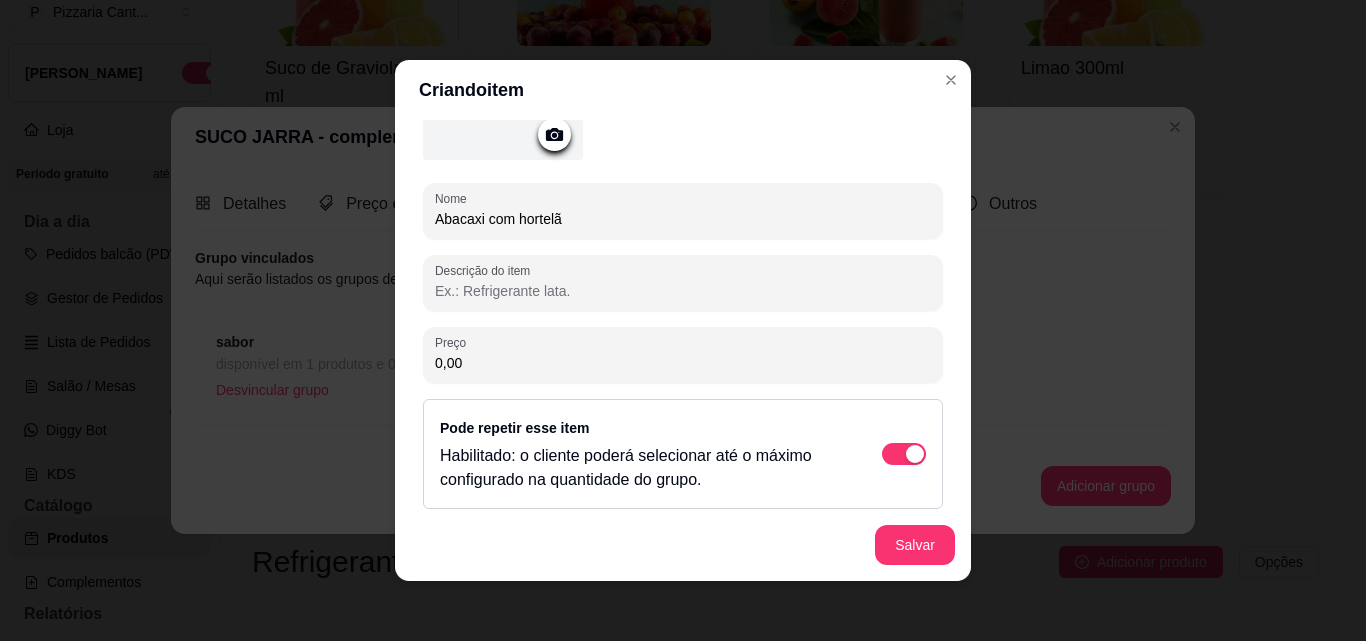 scroll, scrollTop: 203, scrollLeft: 0, axis: vertical 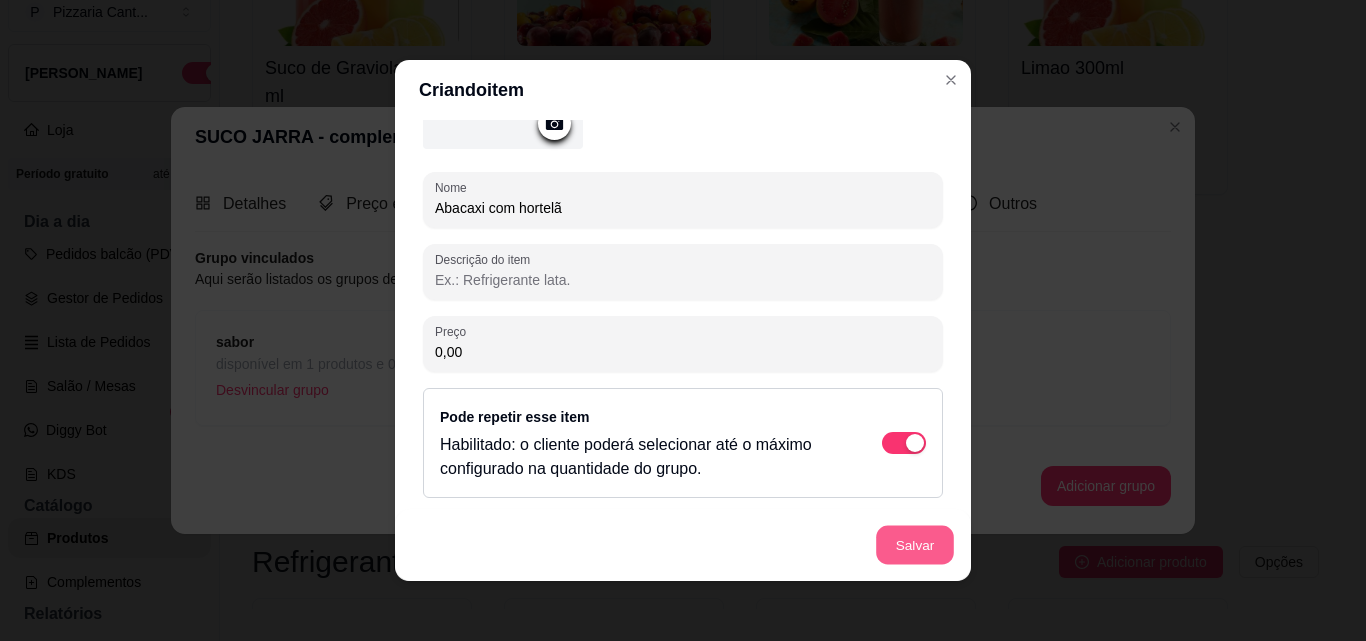 click on "Salvar" at bounding box center [915, 545] 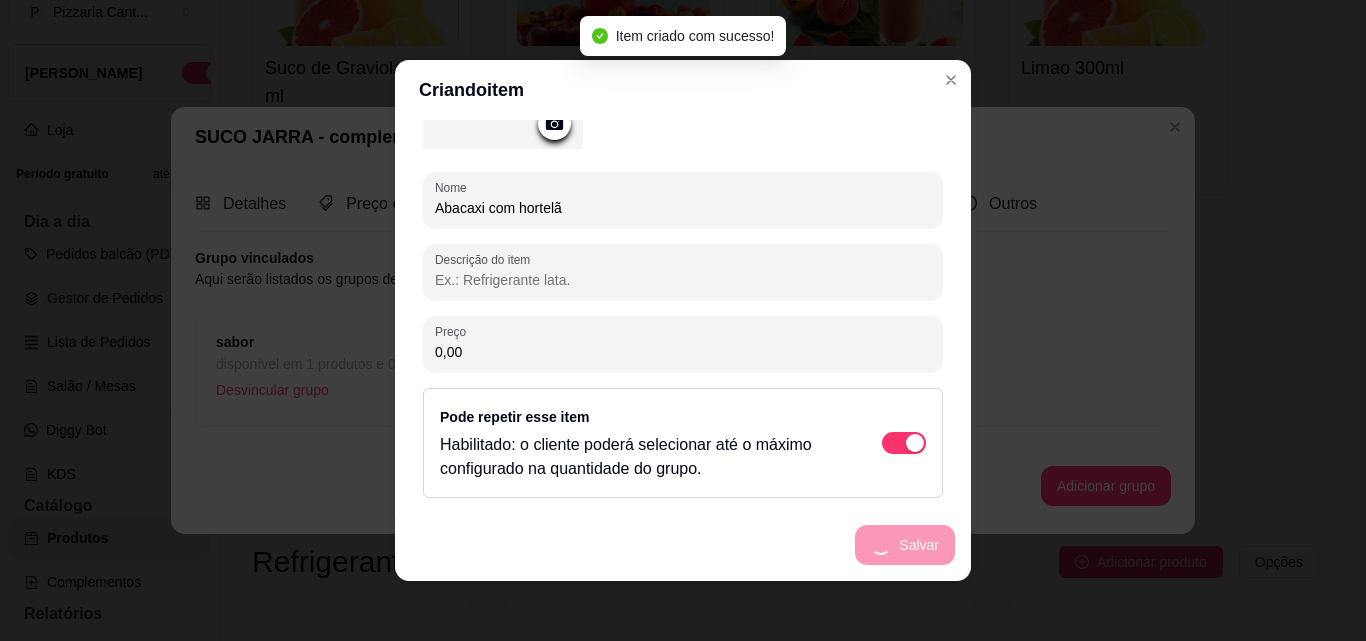 scroll, scrollTop: 0, scrollLeft: 0, axis: both 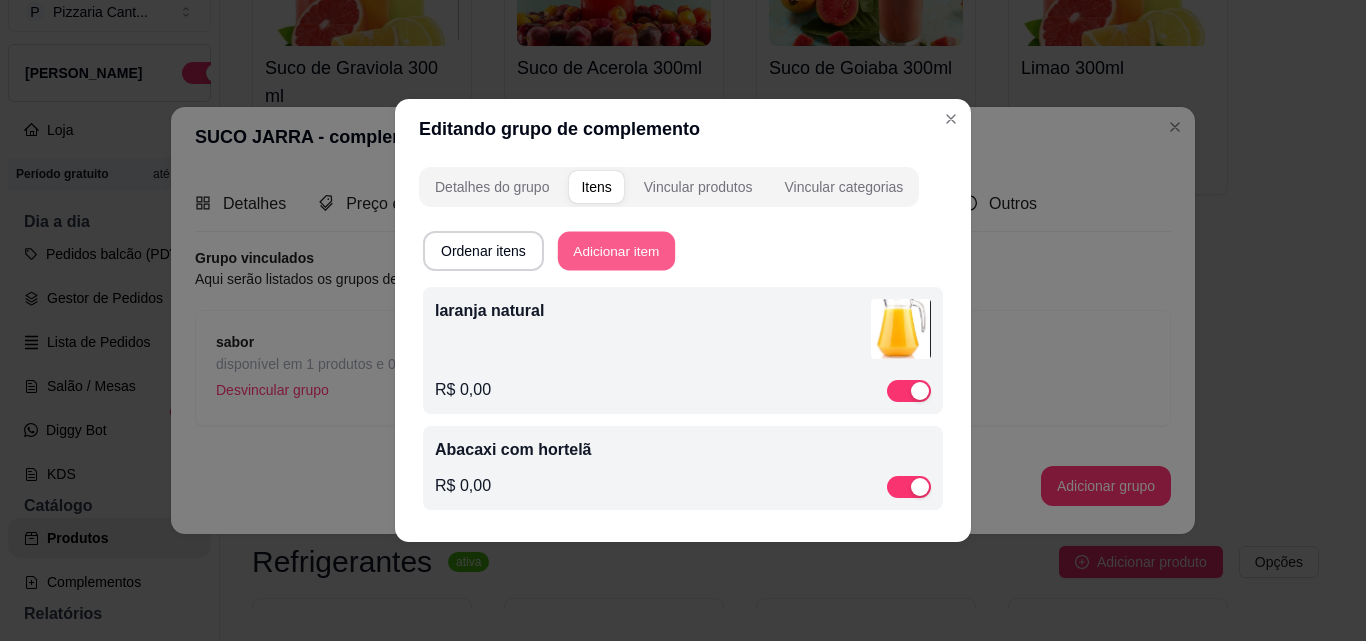 click on "Adicionar item" at bounding box center [616, 251] 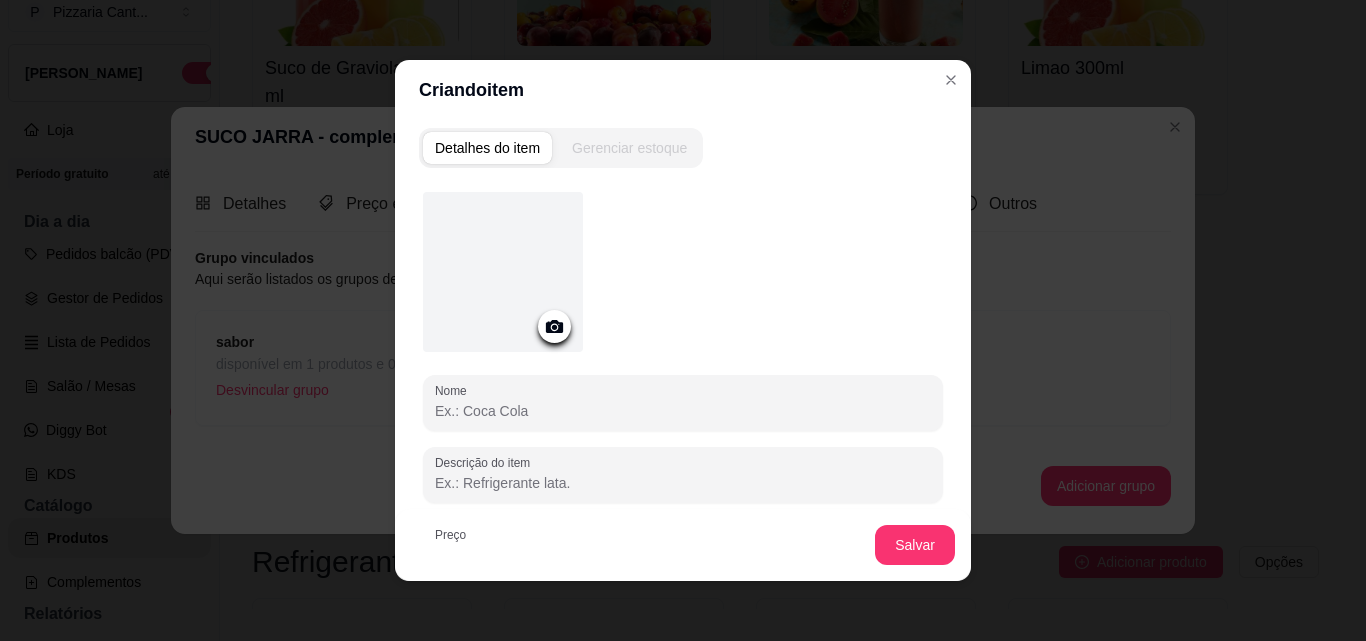 click on "Nome" at bounding box center [683, 411] 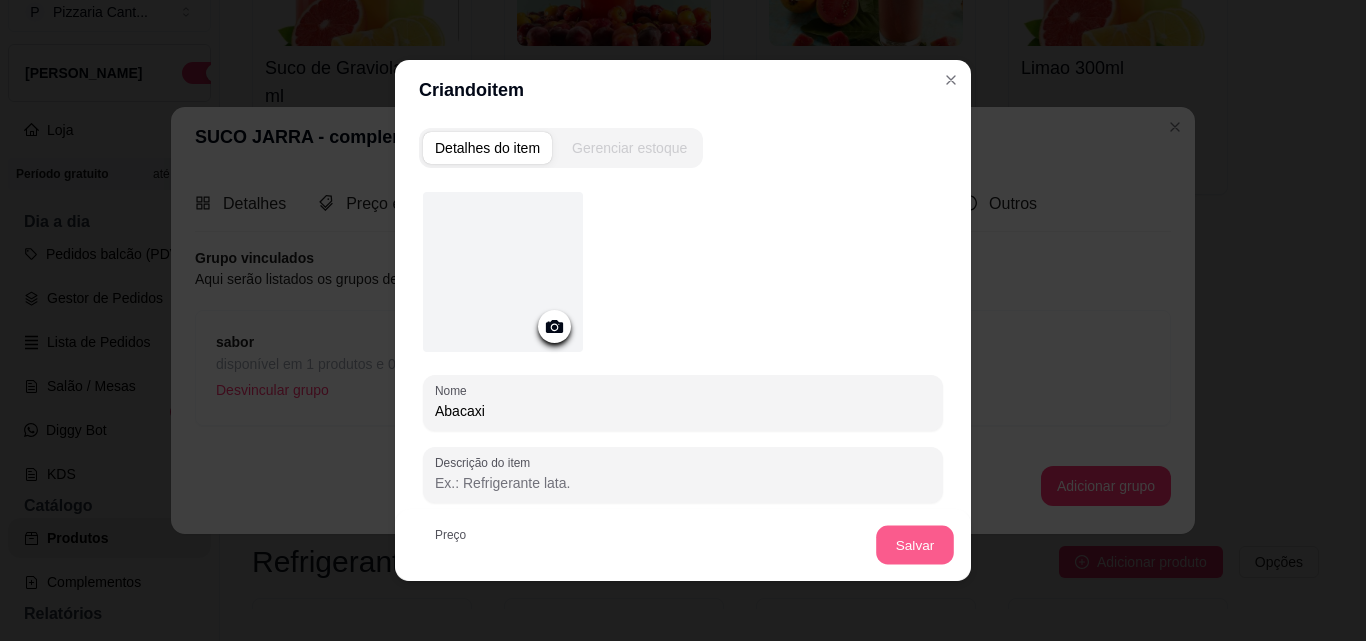 click on "Salvar" at bounding box center (915, 545) 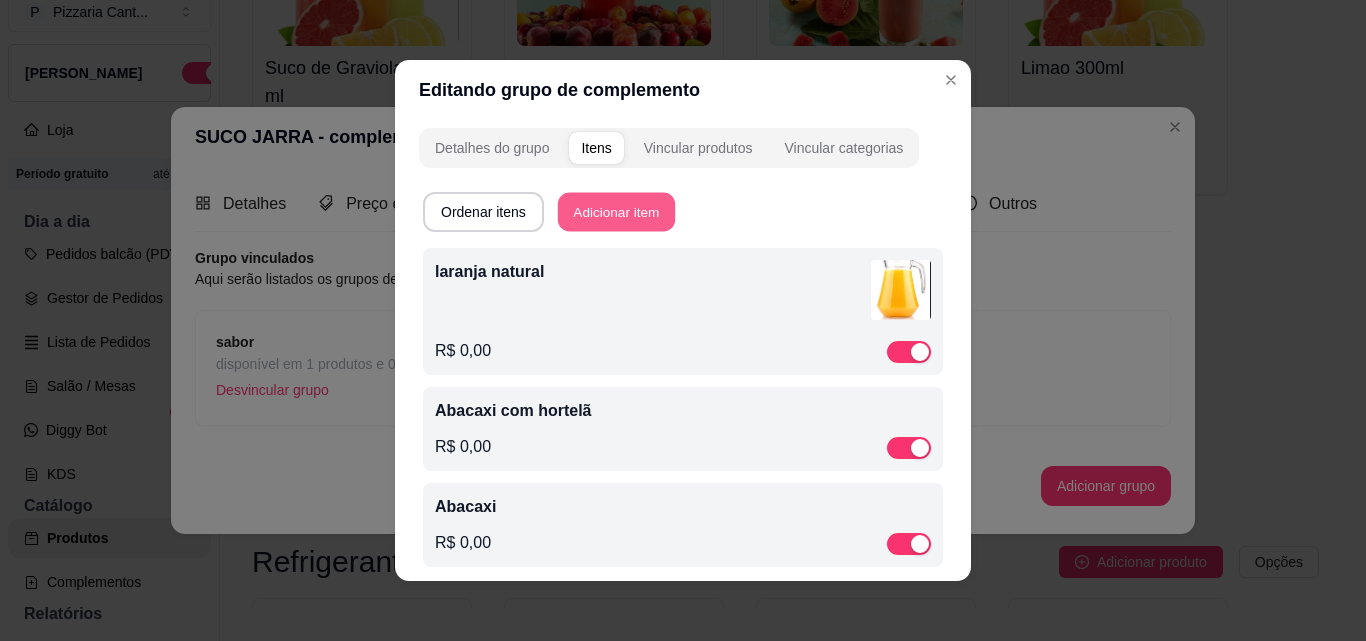 click on "Adicionar item" at bounding box center (616, 212) 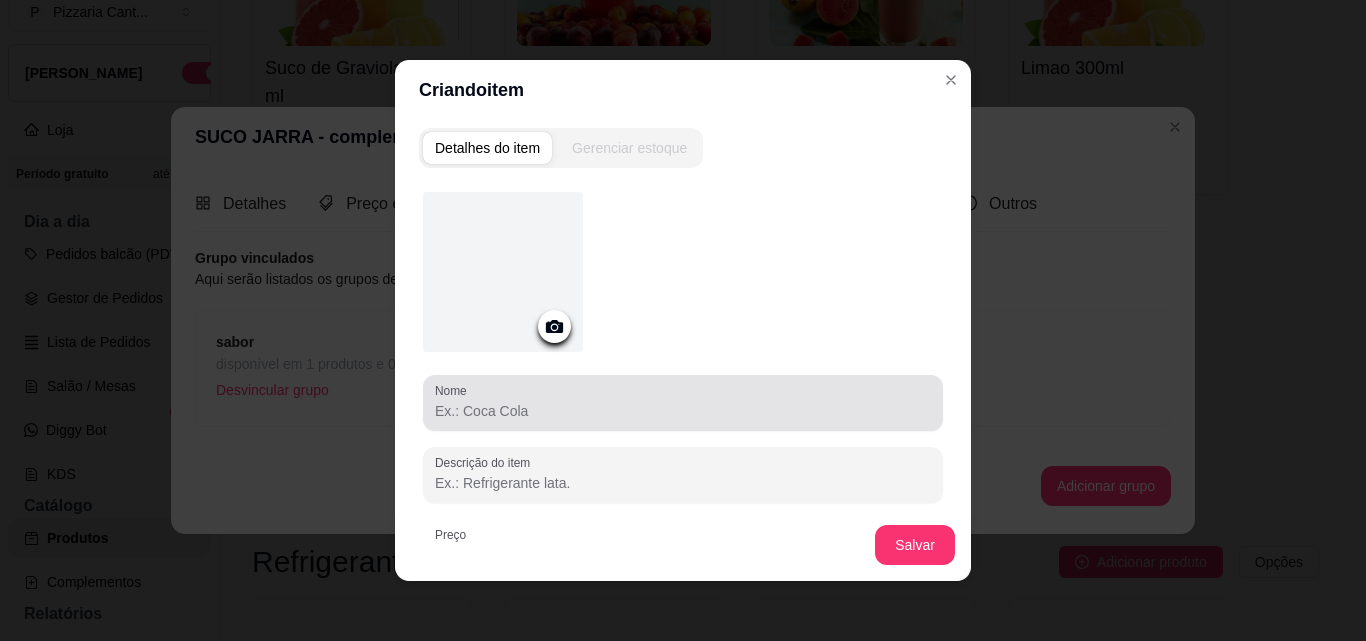 click on "Nome" at bounding box center [683, 411] 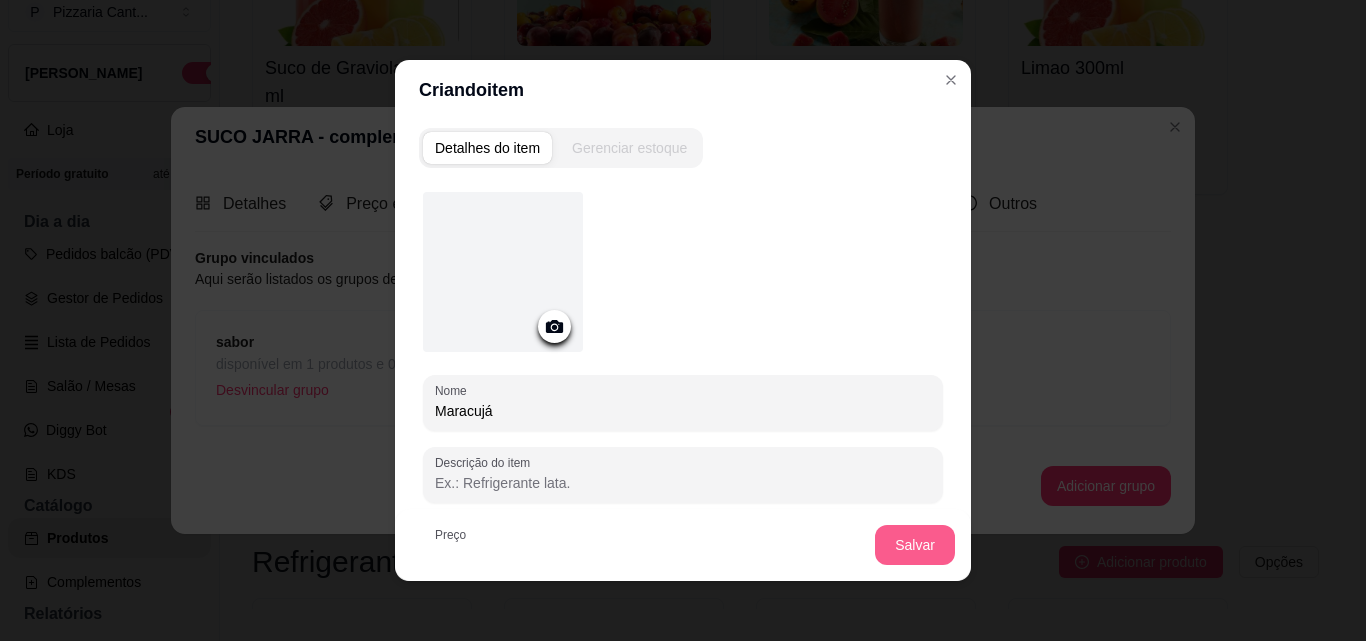 click on "Salvar" at bounding box center (915, 545) 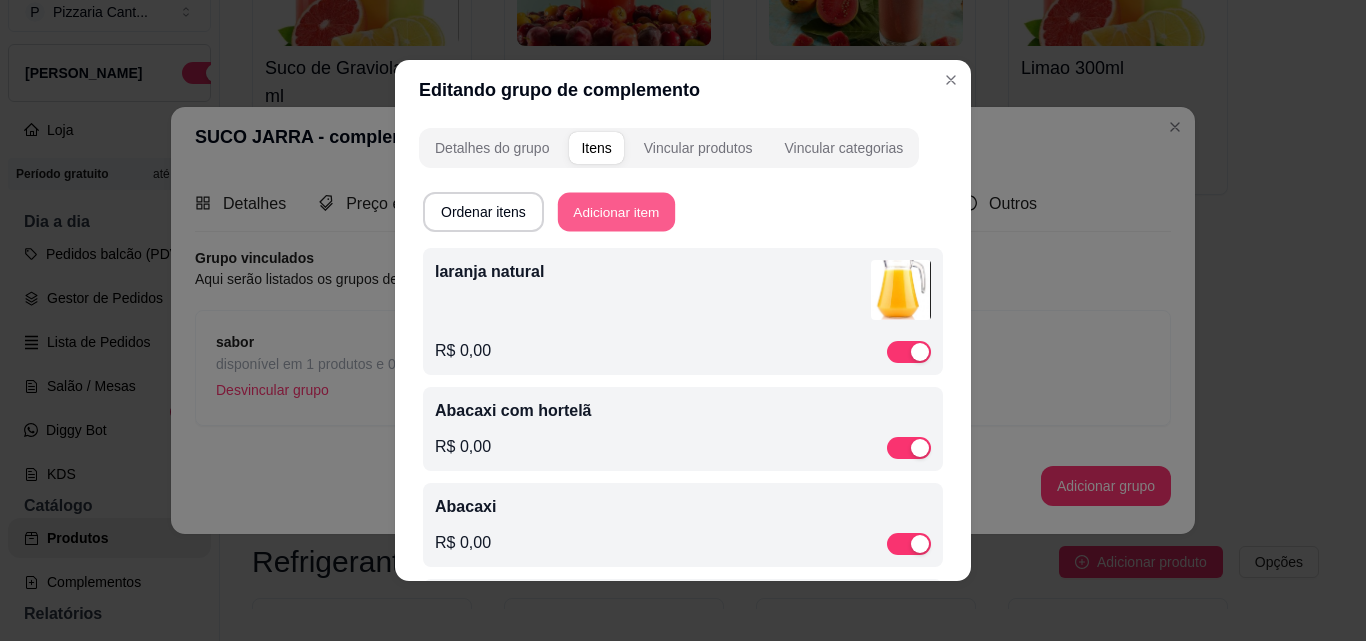 click on "Adicionar item" at bounding box center [616, 212] 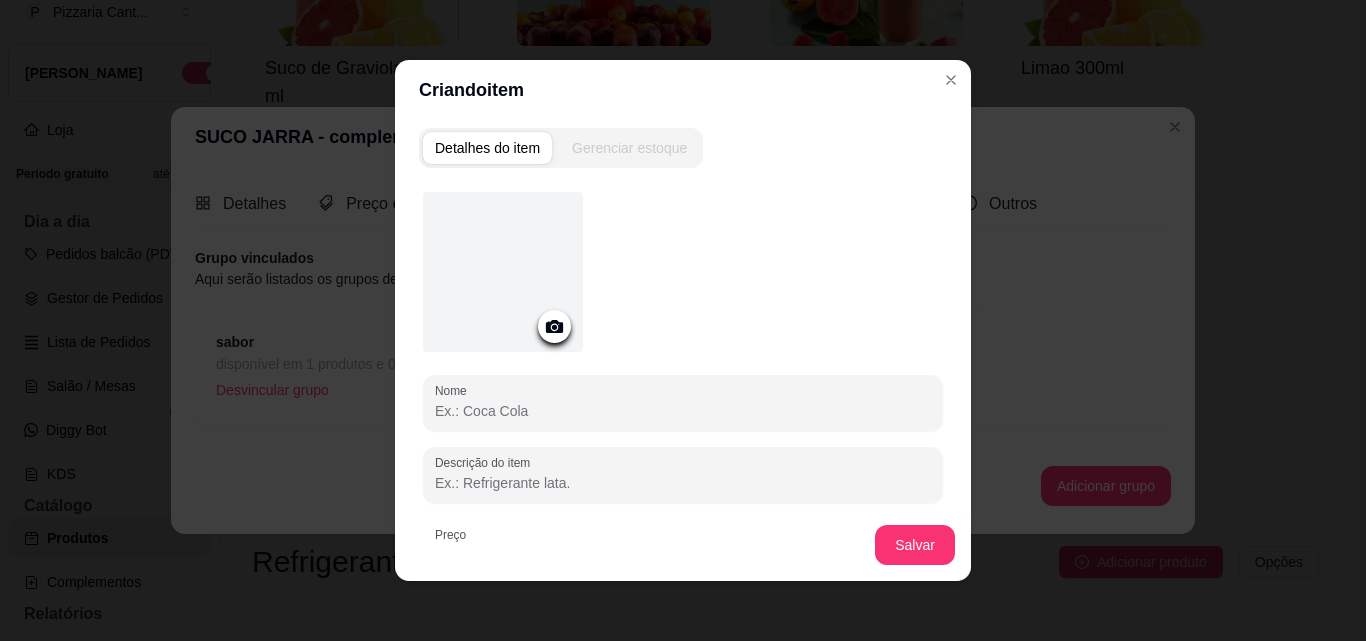 click on "Nome" at bounding box center (683, 411) 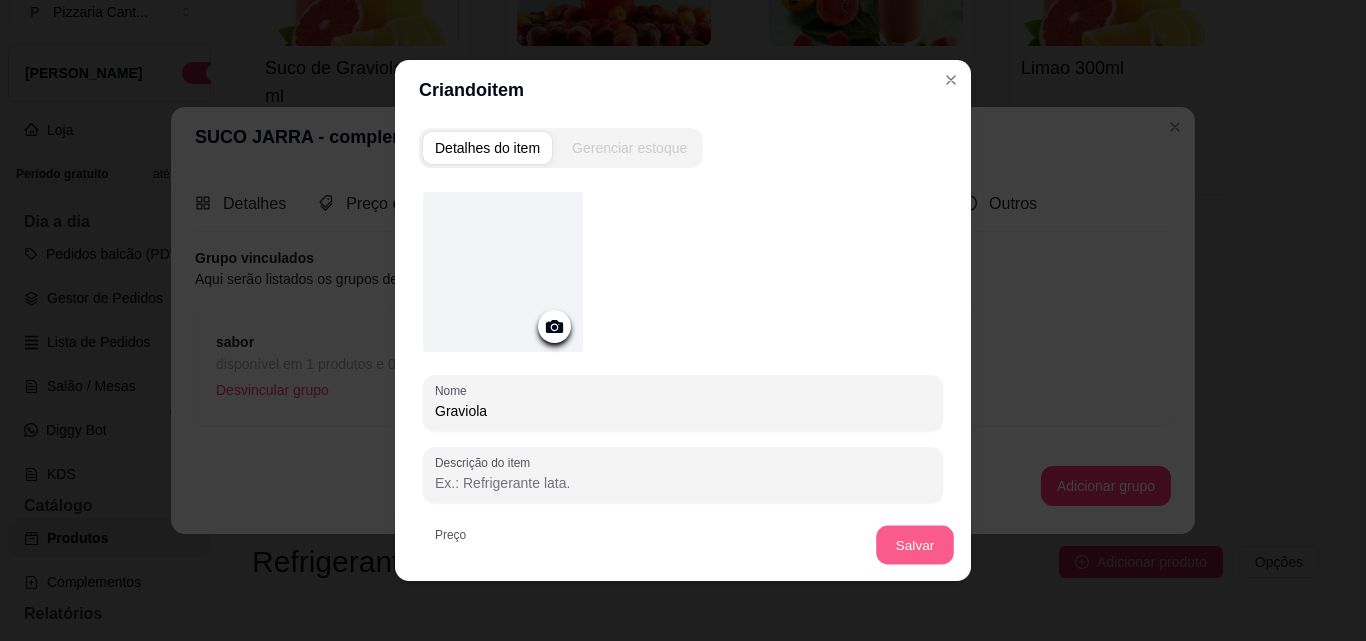 click on "Salvar" at bounding box center (915, 545) 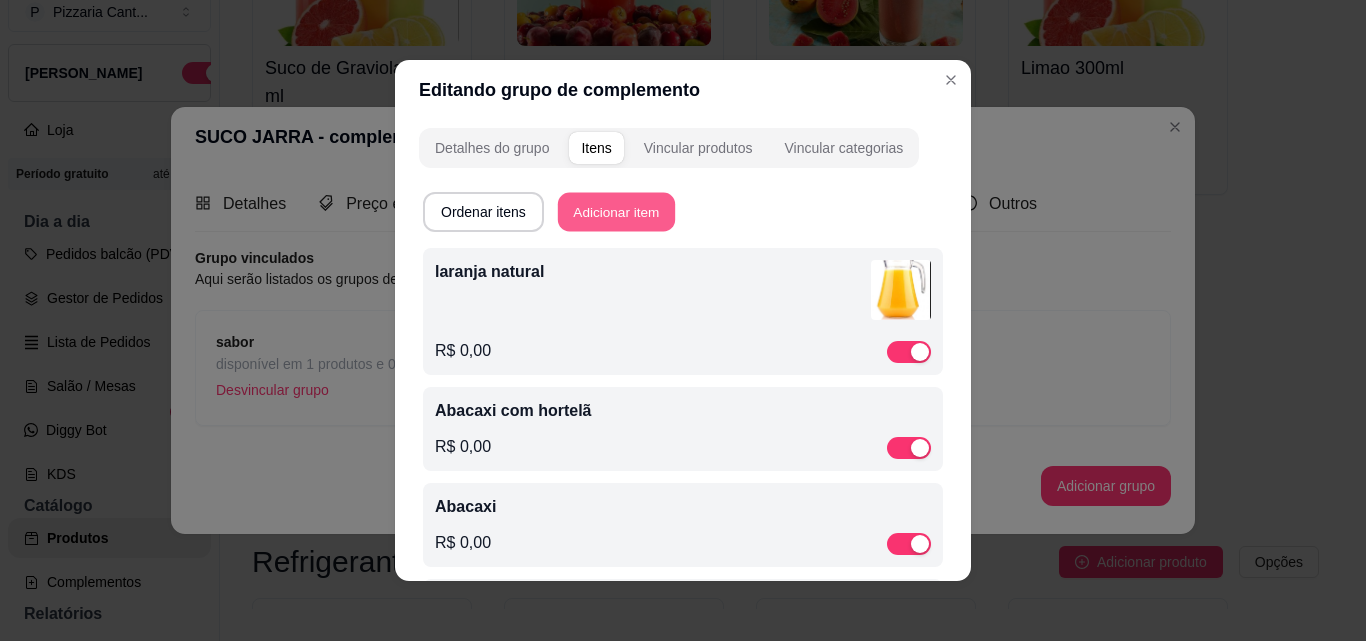 click on "Adicionar item" at bounding box center (616, 212) 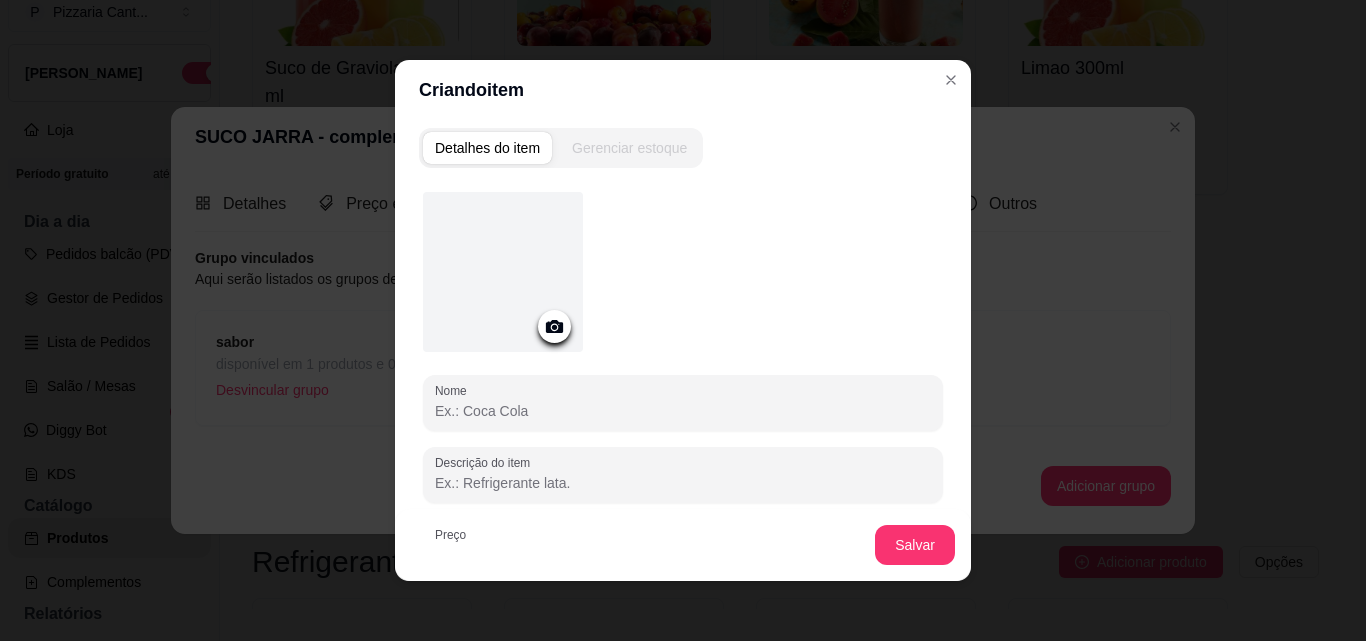 click on "Nome" at bounding box center (683, 411) 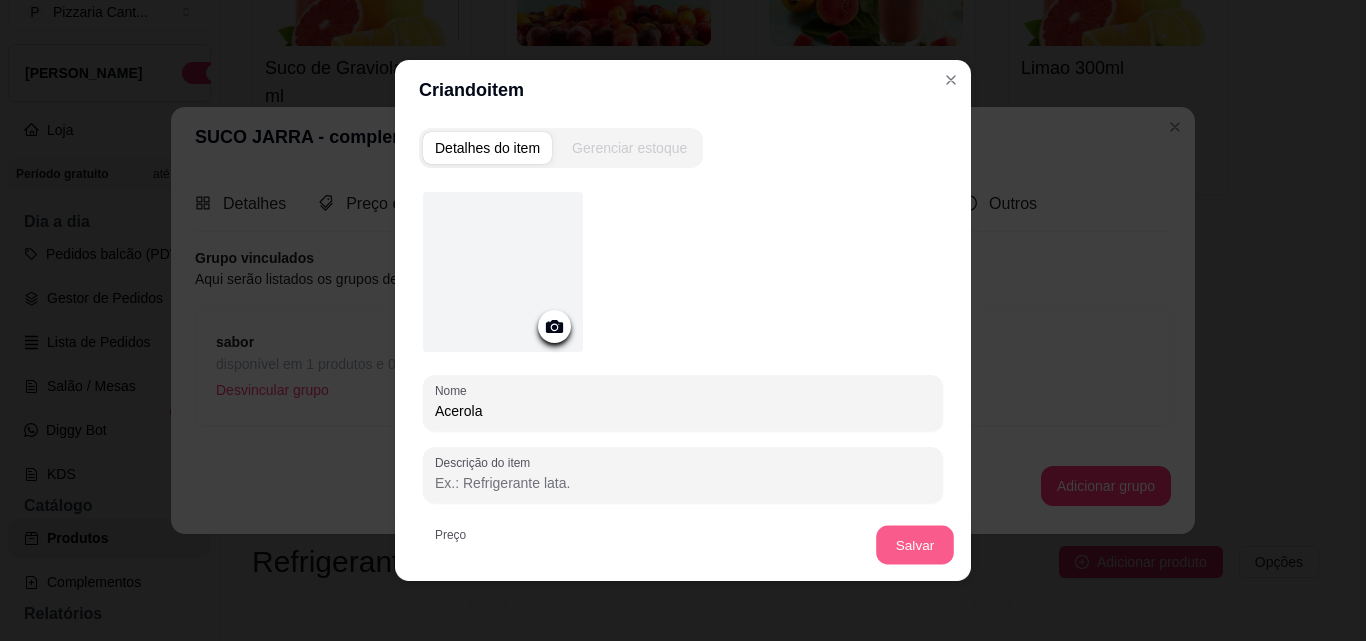click on "Salvar" at bounding box center [915, 545] 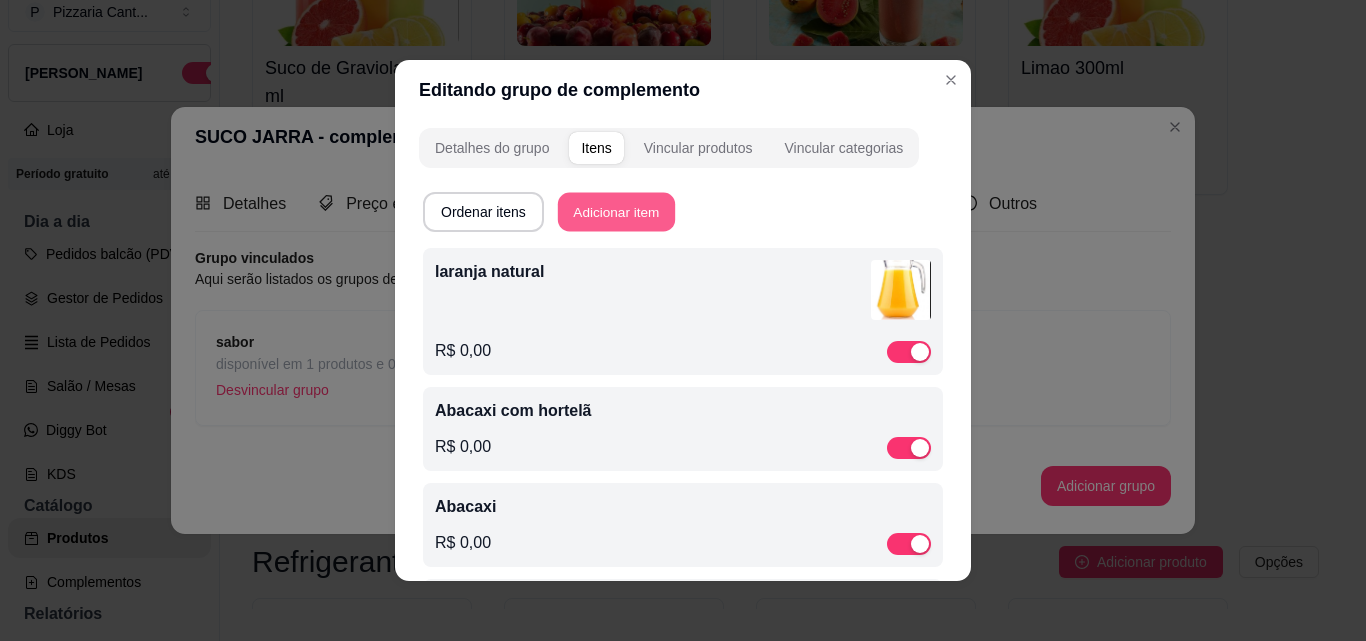 click on "Adicionar item" at bounding box center [616, 212] 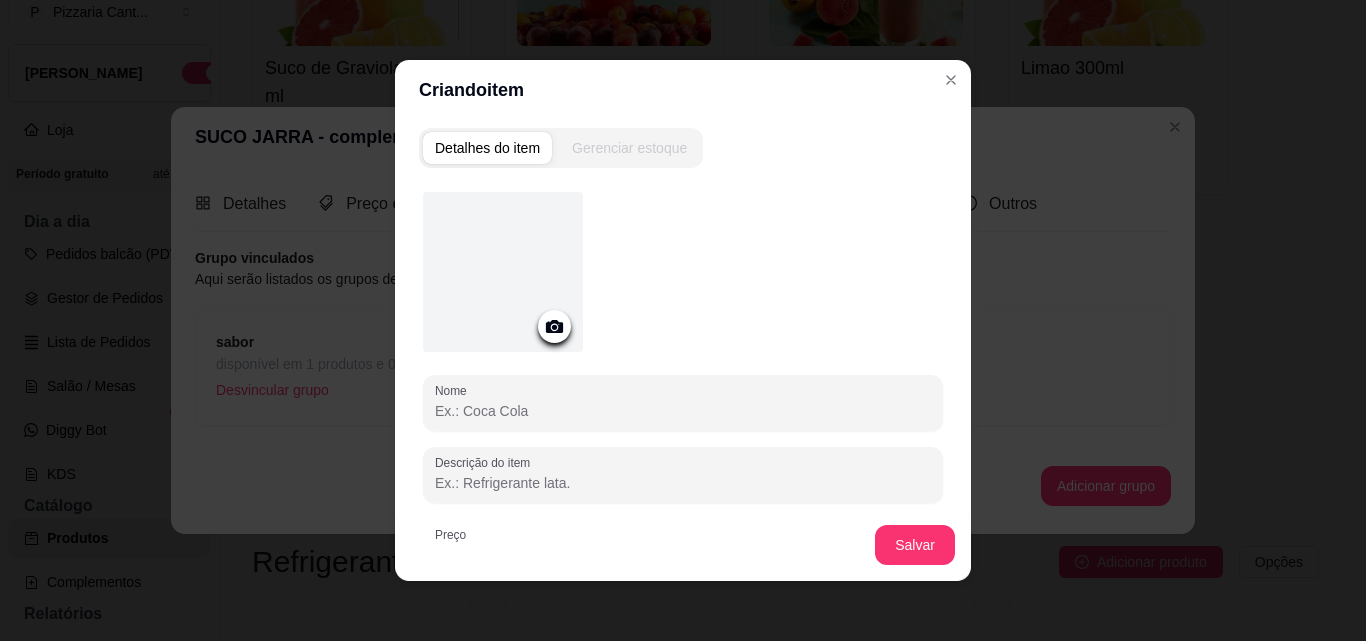 click on "Nome" at bounding box center [683, 411] 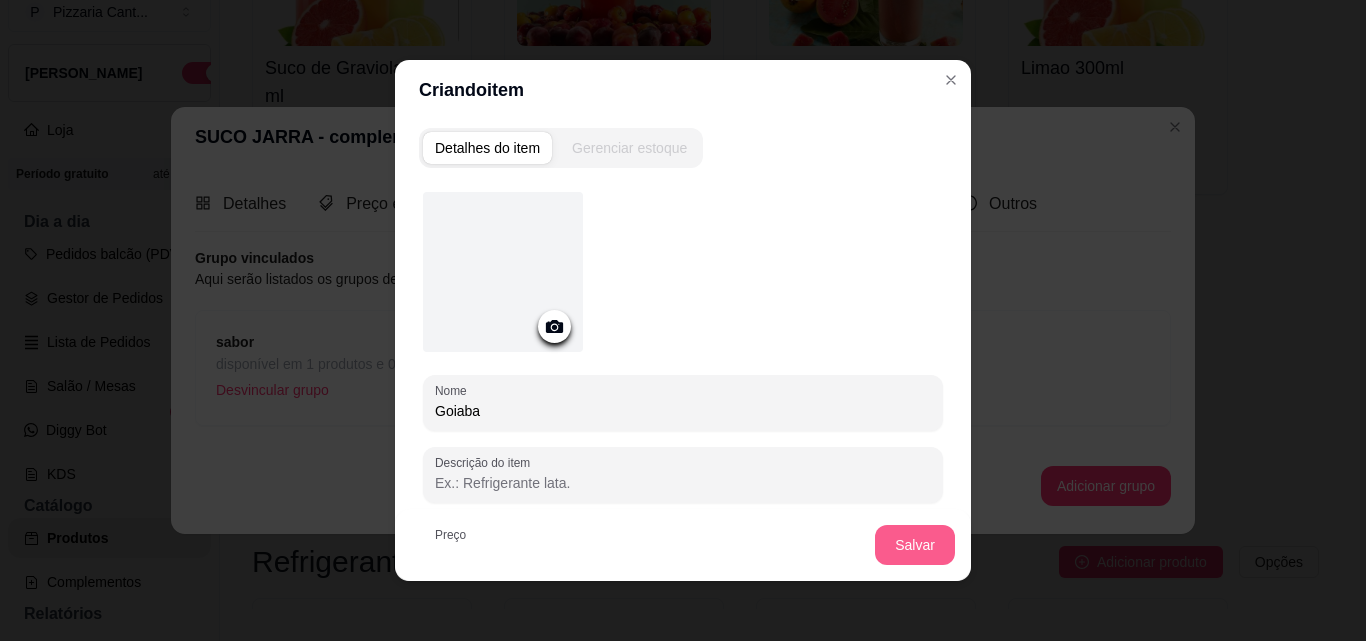 click on "Salvar" at bounding box center (915, 545) 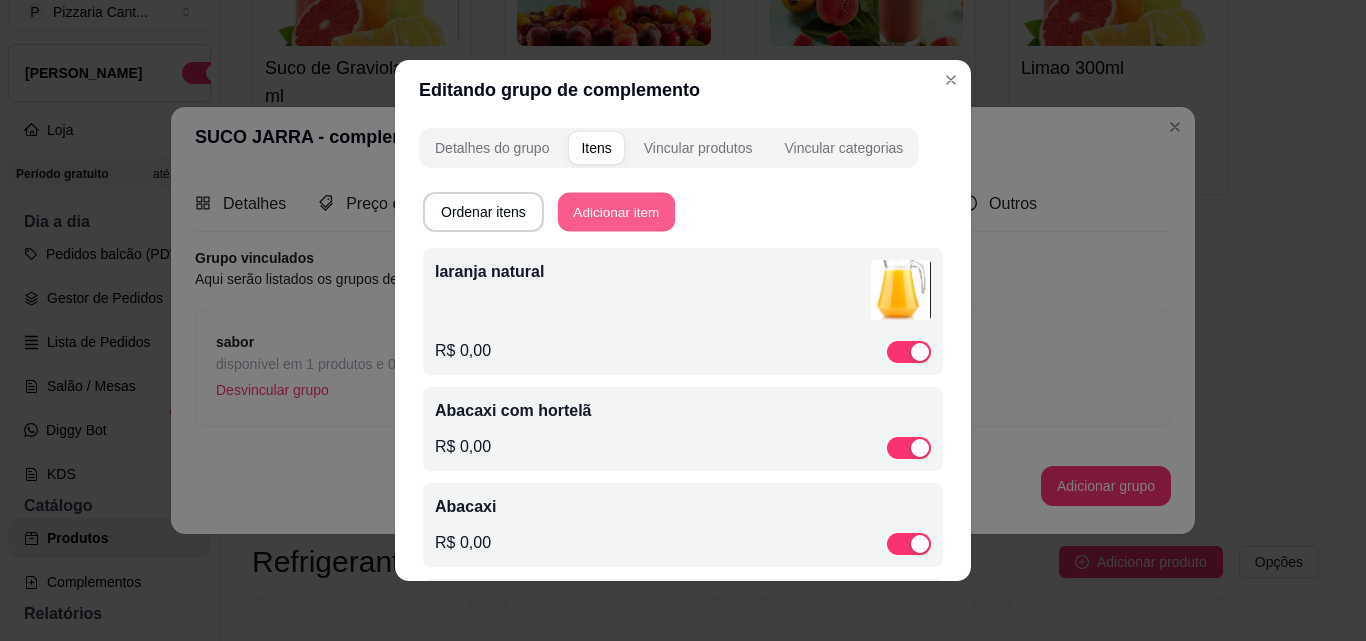 click on "Adicionar item" at bounding box center [616, 212] 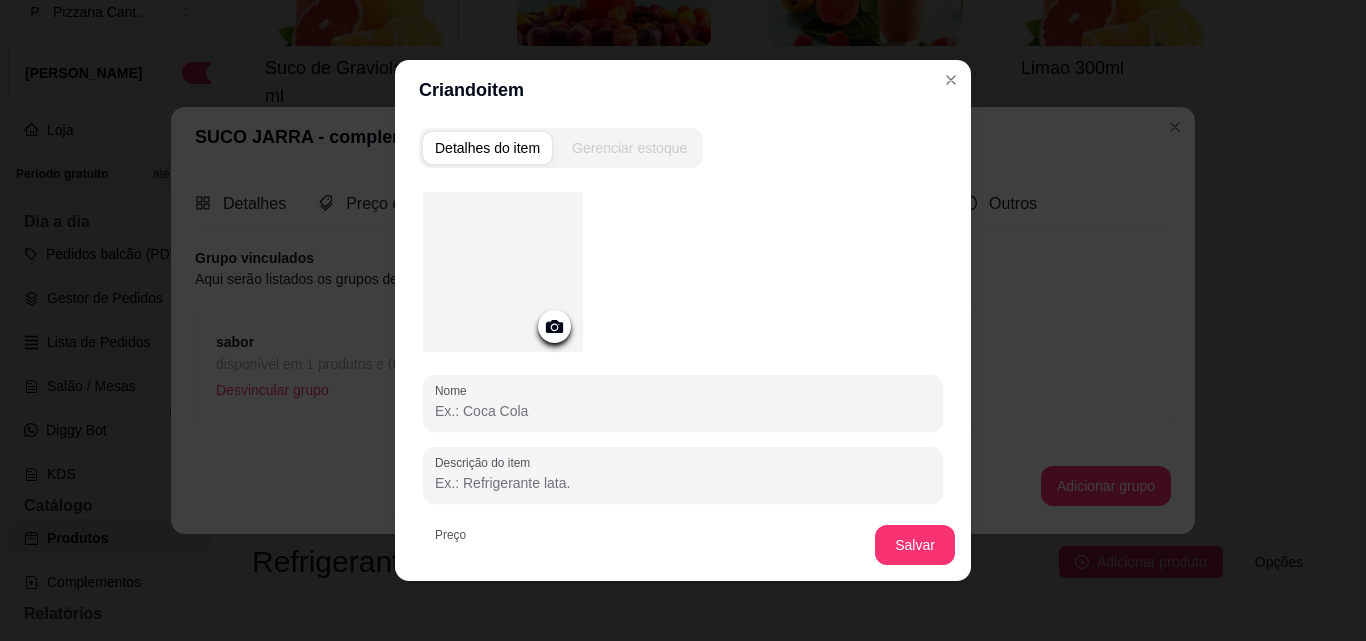 click on "Nome" at bounding box center [683, 411] 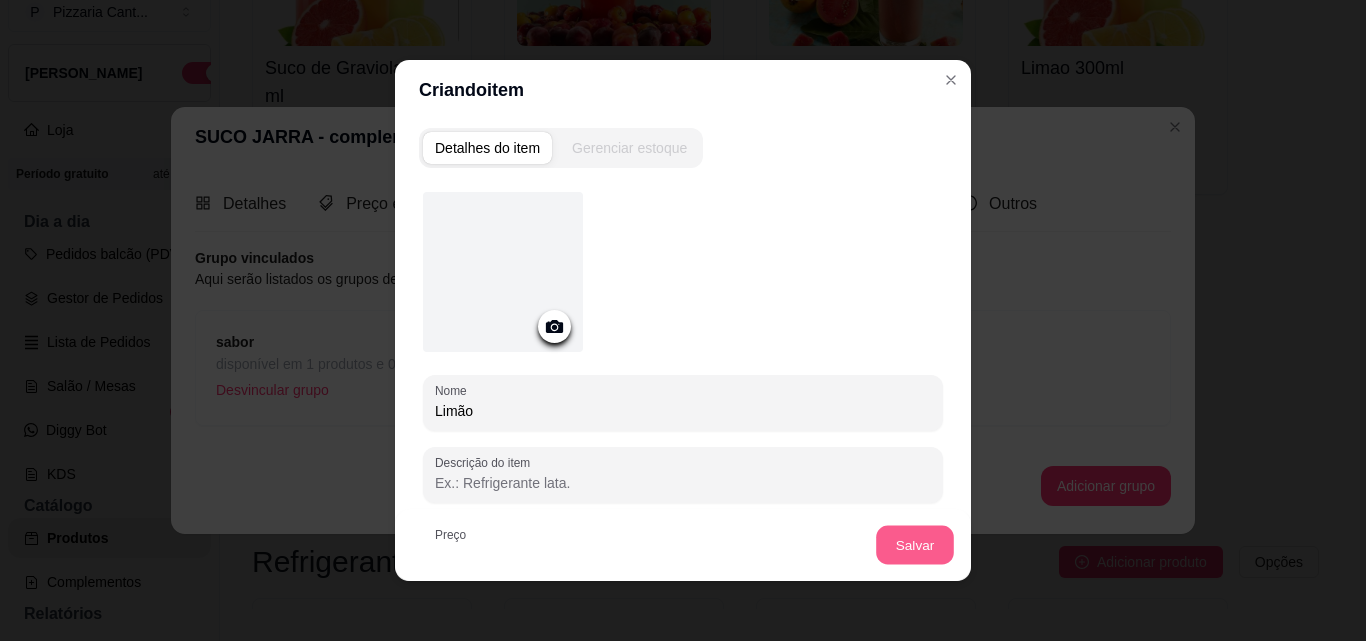 click on "Salvar" at bounding box center [915, 545] 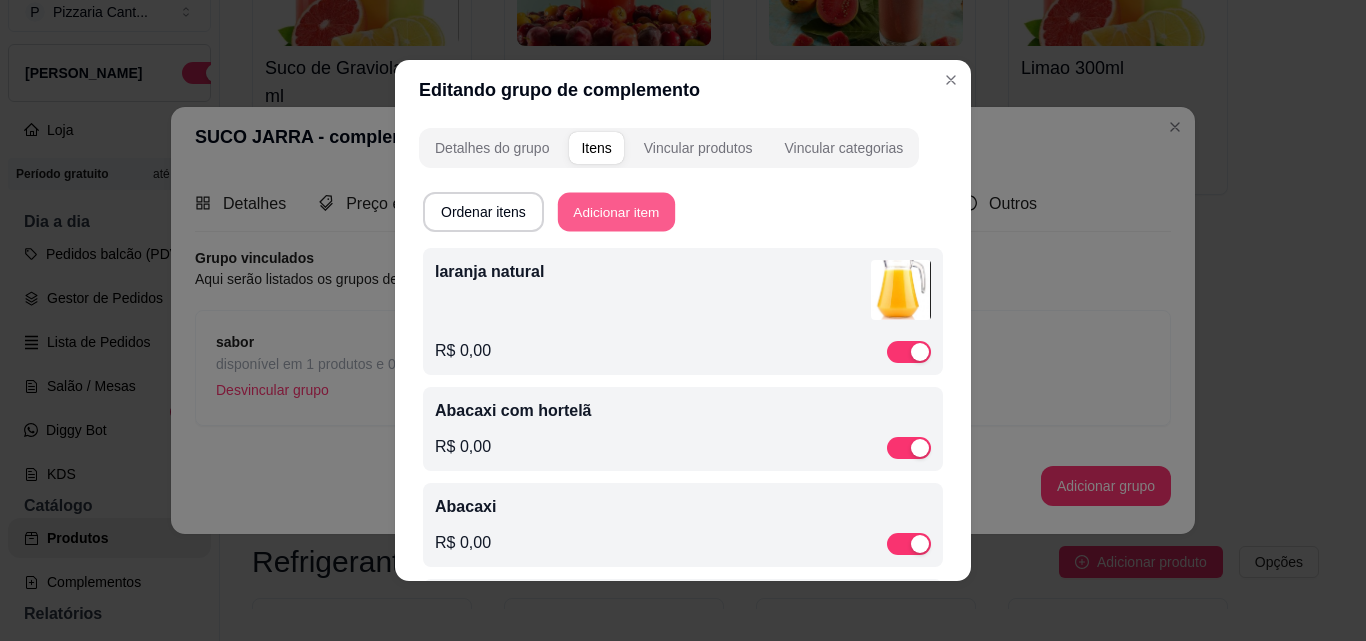 click on "Adicionar item" at bounding box center (616, 212) 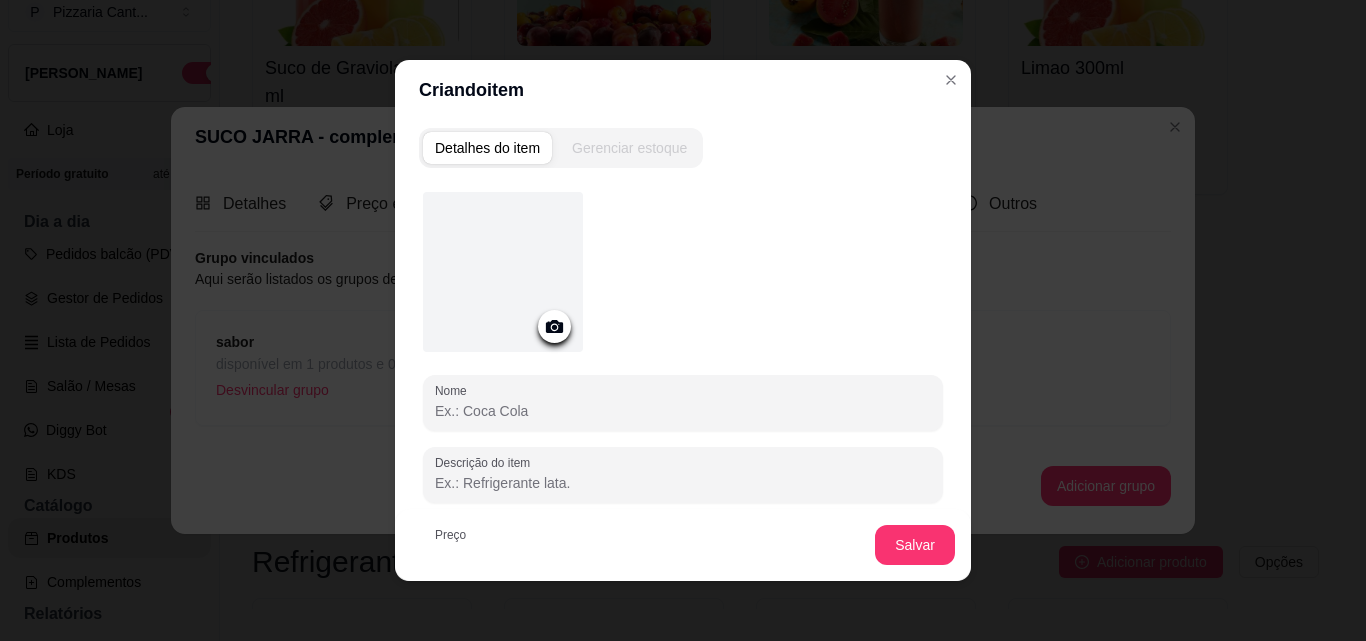 click on "Nome" at bounding box center [683, 411] 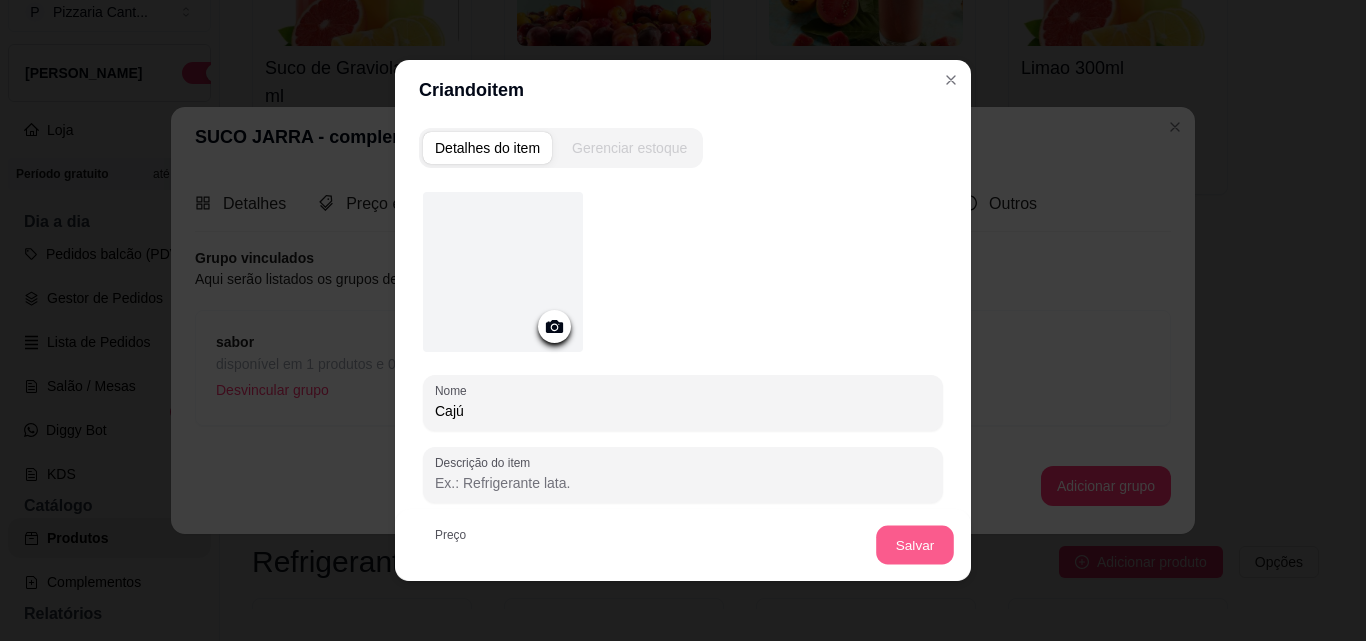 click on "Salvar" at bounding box center [915, 545] 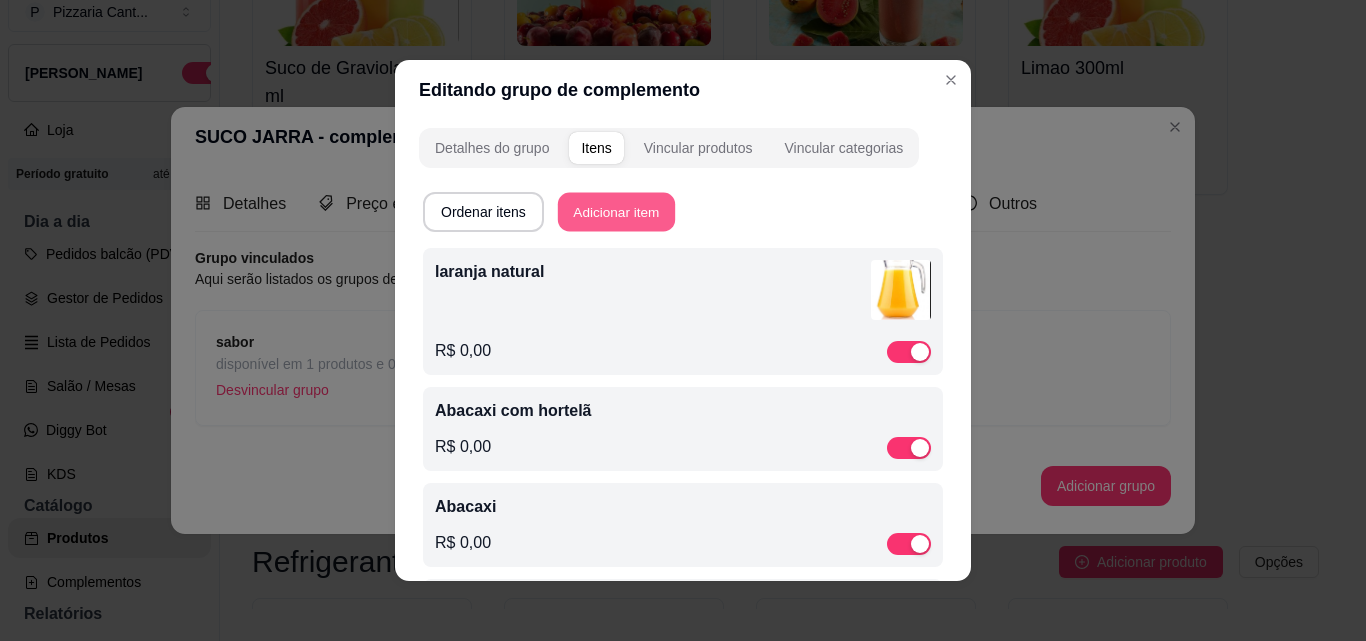 click on "Adicionar item" at bounding box center (616, 212) 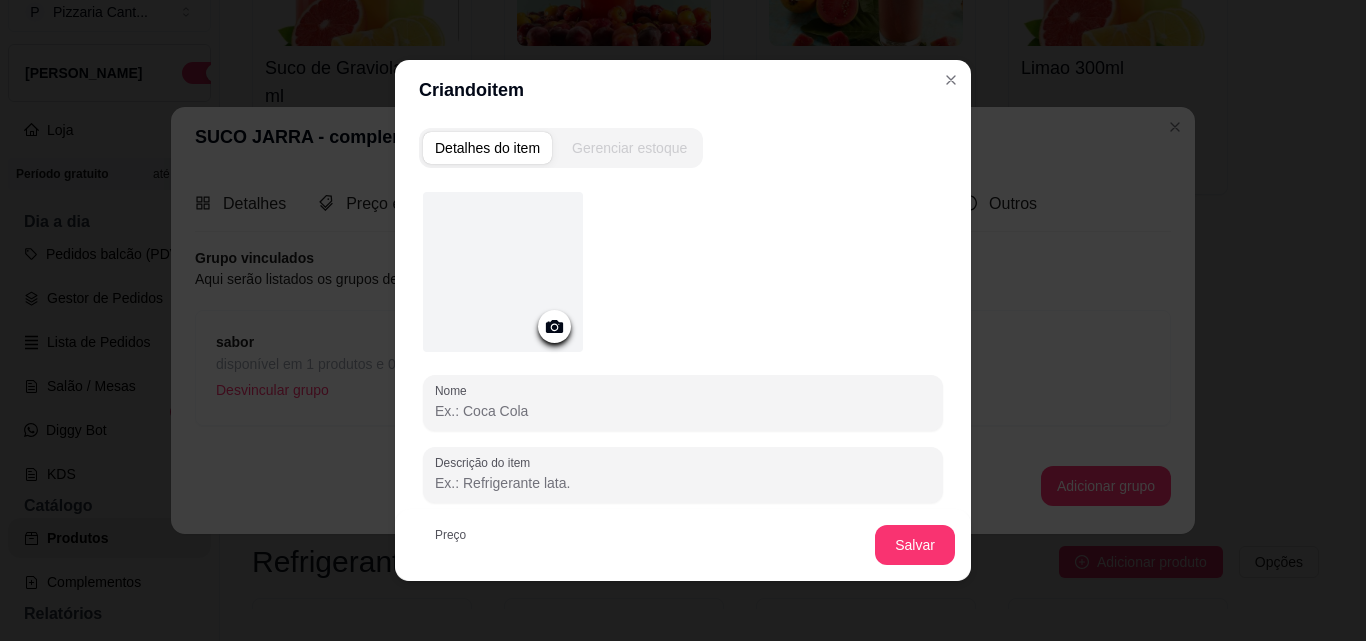 click on "Nome" at bounding box center (683, 411) 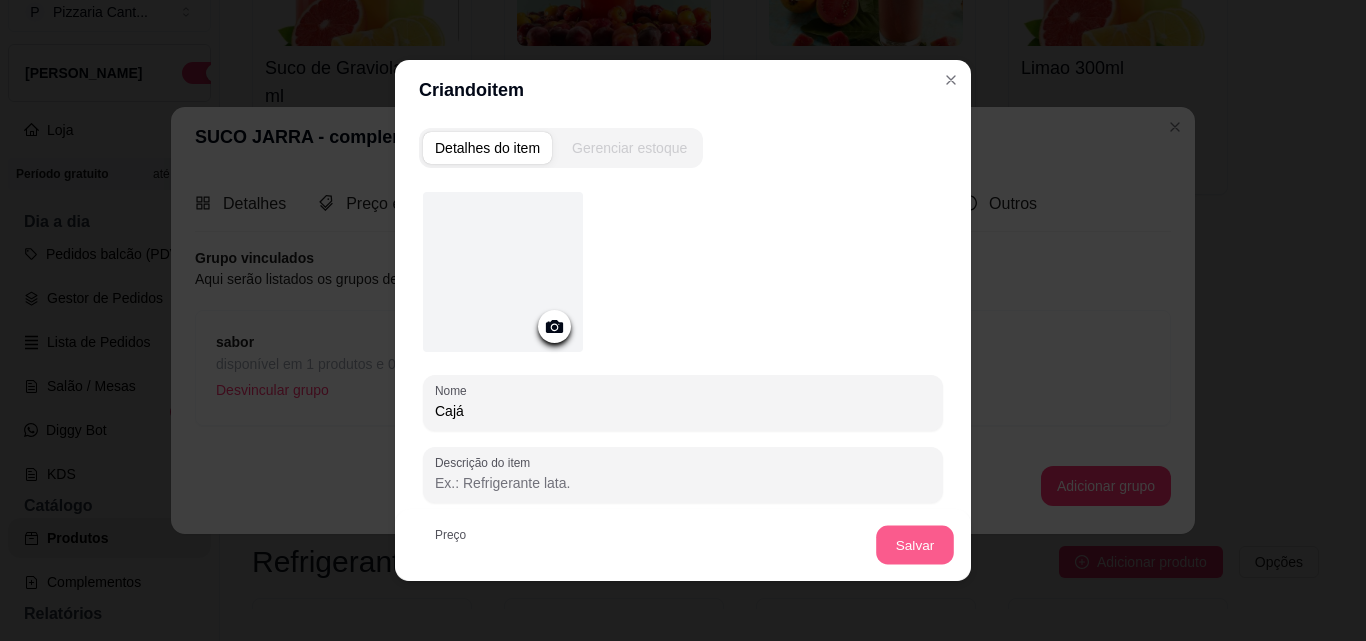 click on "Salvar" at bounding box center [915, 545] 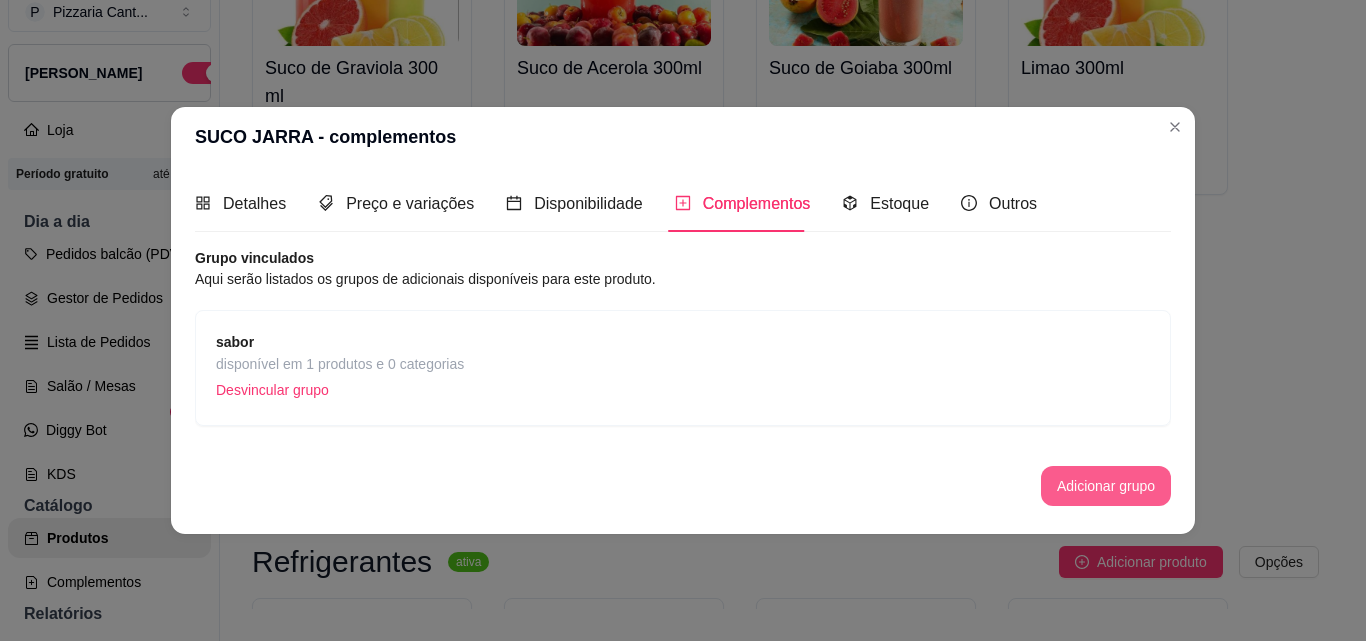 click on "Adicionar grupo" at bounding box center (1106, 486) 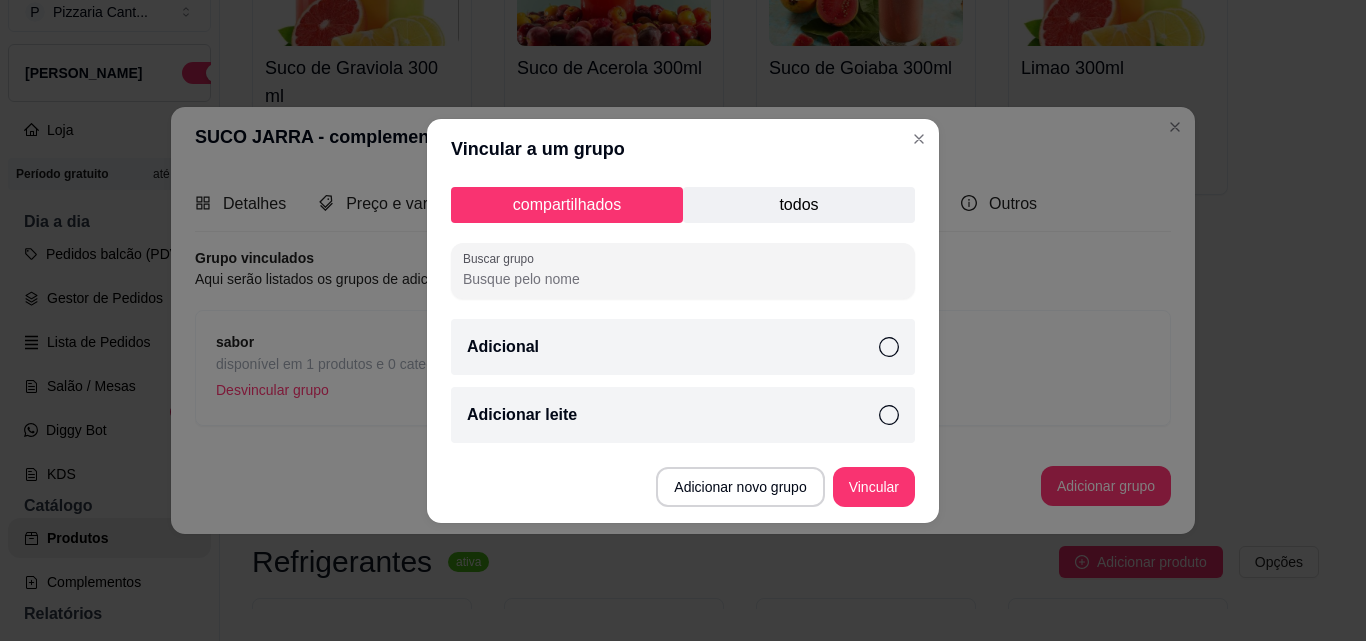 click 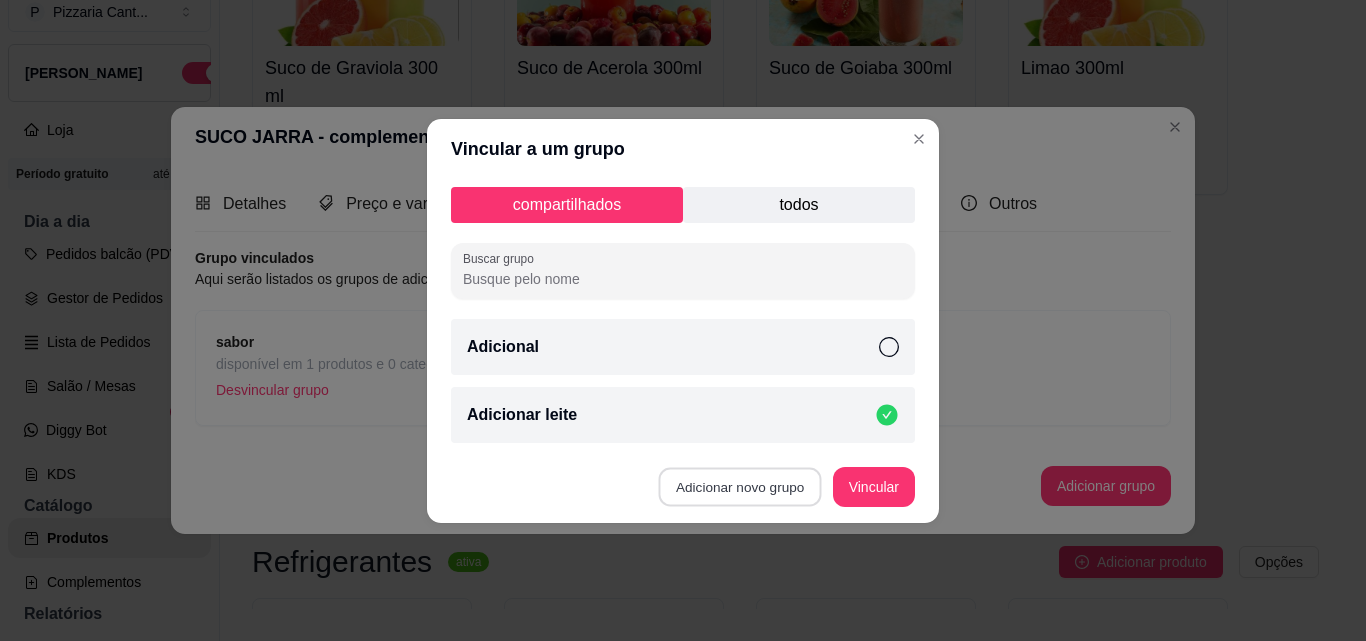 click on "Adicionar novo grupo" at bounding box center (740, 486) 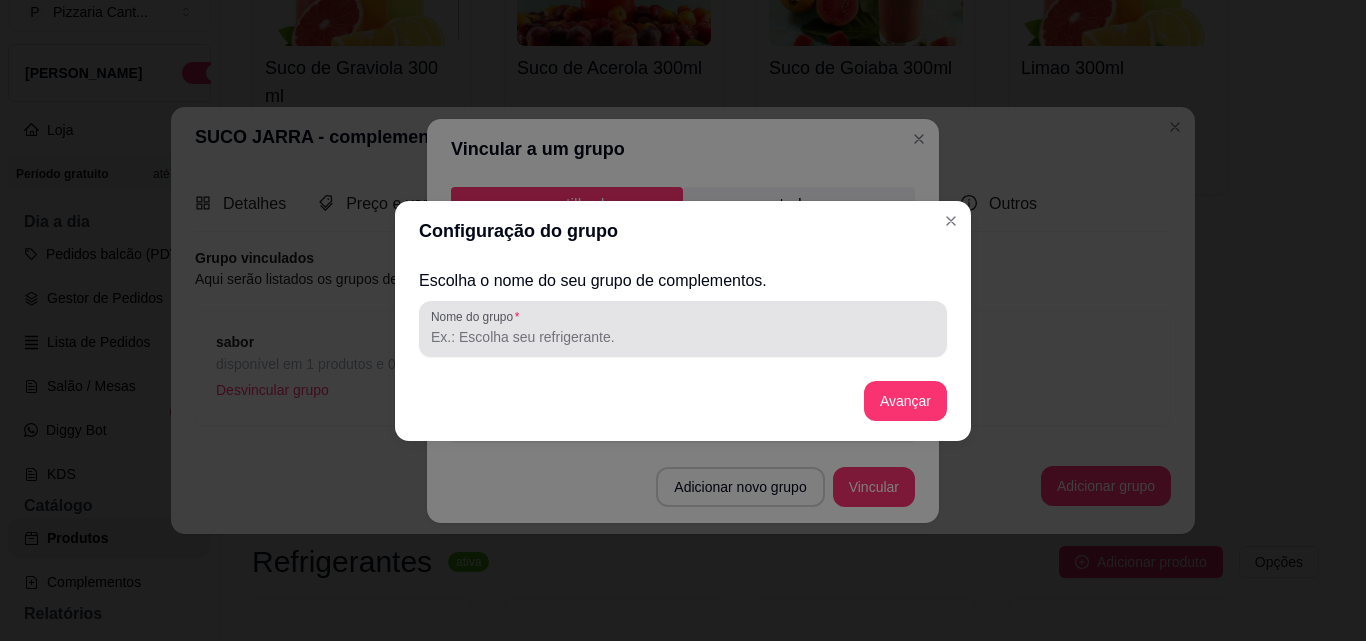 click on "Nome do grupo" at bounding box center [683, 337] 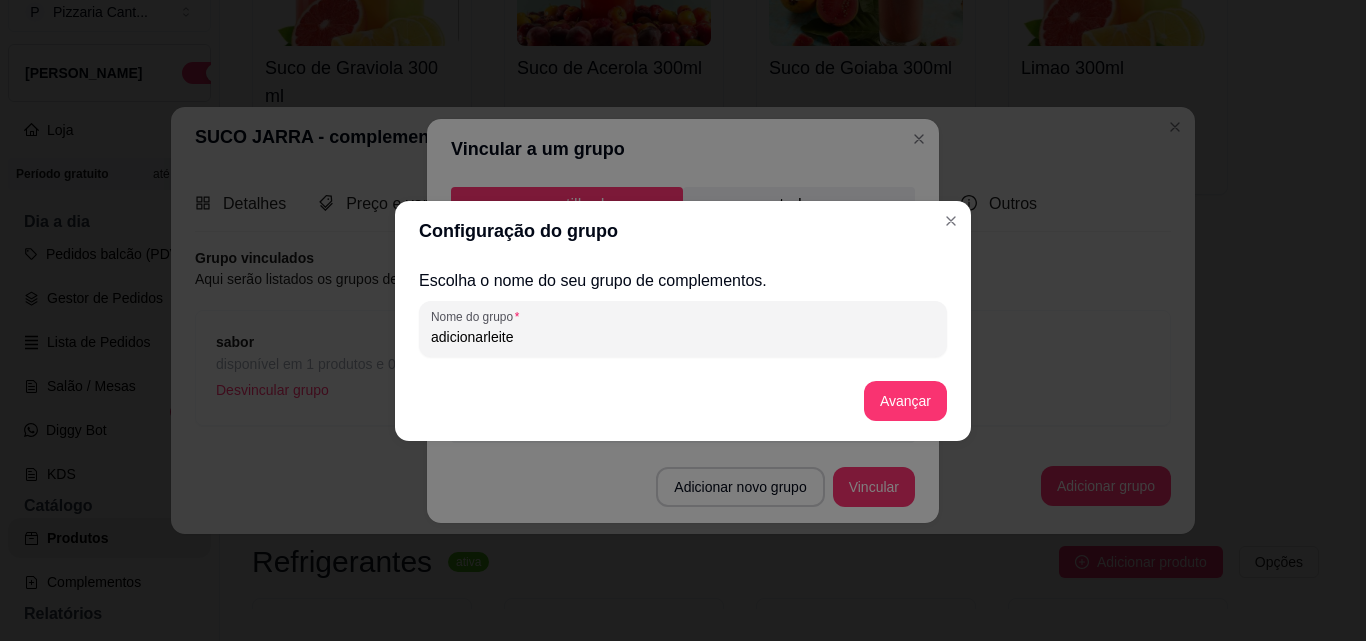 click on "adicionarleite" at bounding box center [683, 337] 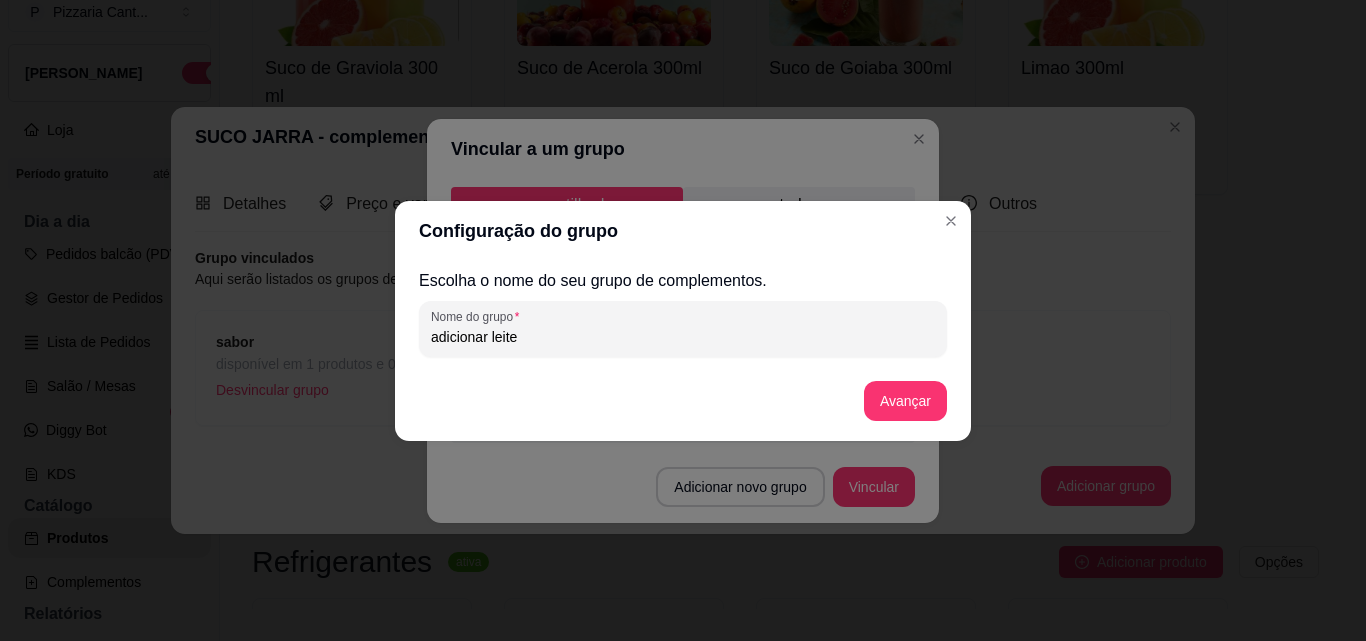 click on "adicionar leite" at bounding box center [683, 337] 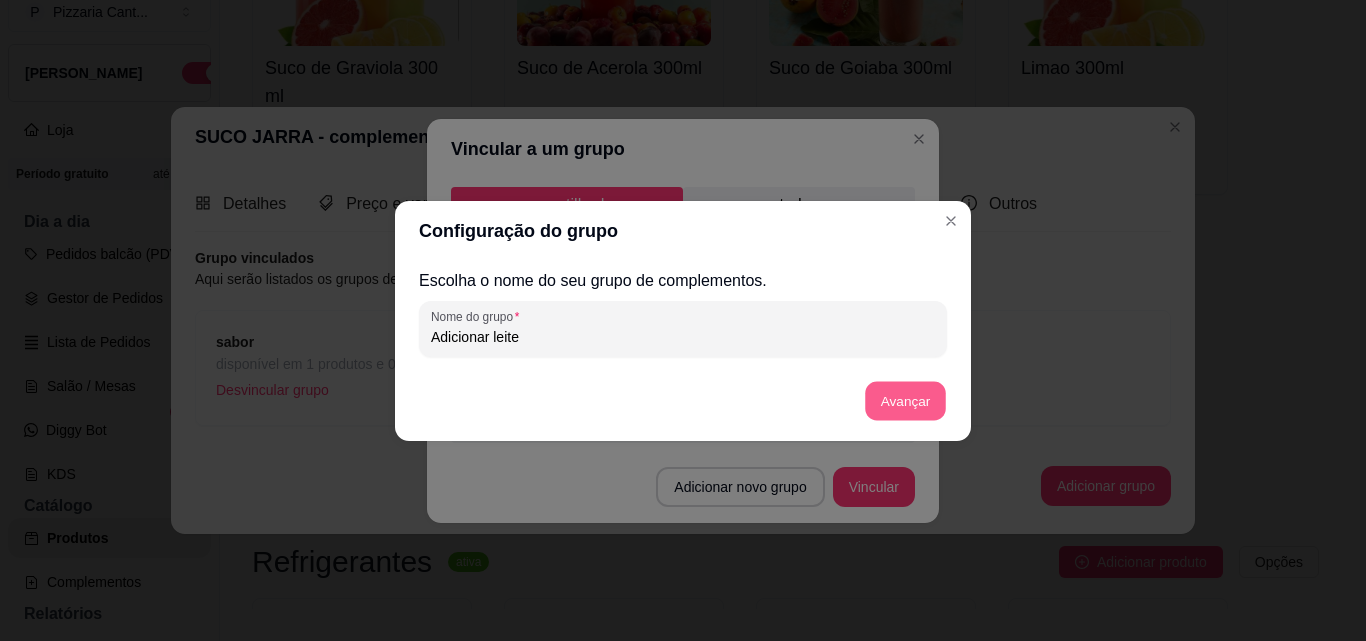 click on "Avançar" at bounding box center (905, 400) 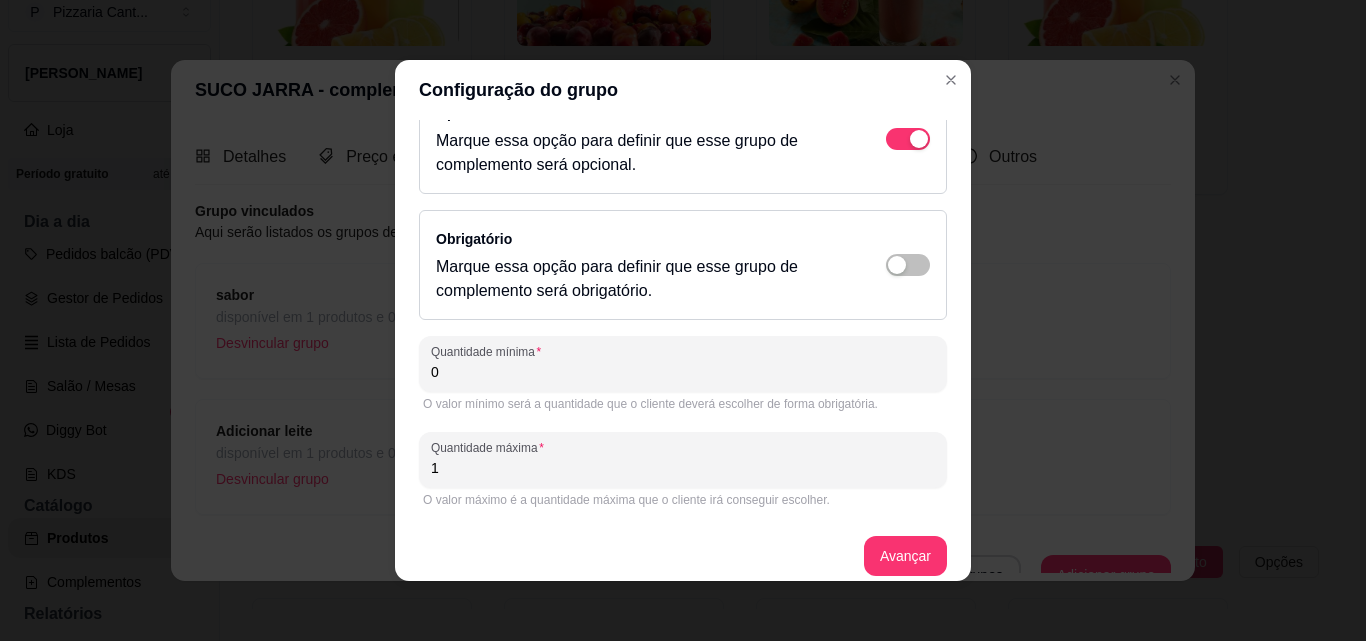 scroll, scrollTop: 59, scrollLeft: 0, axis: vertical 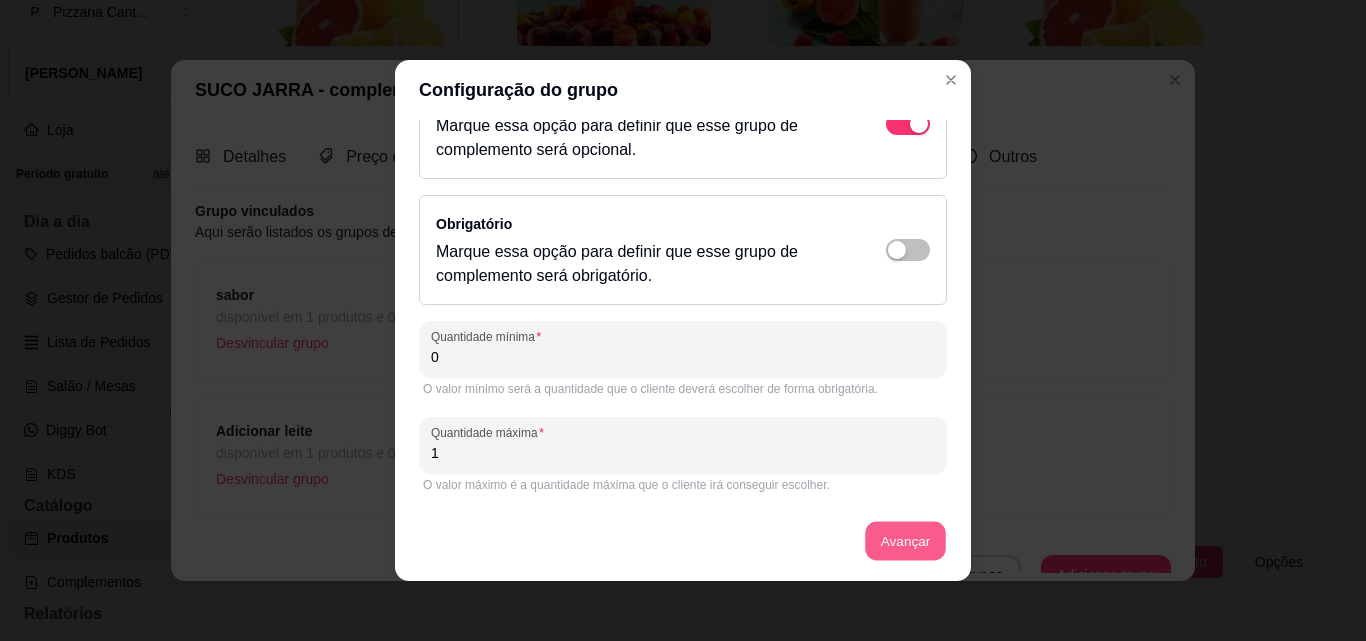 click on "Avançar" at bounding box center [905, 541] 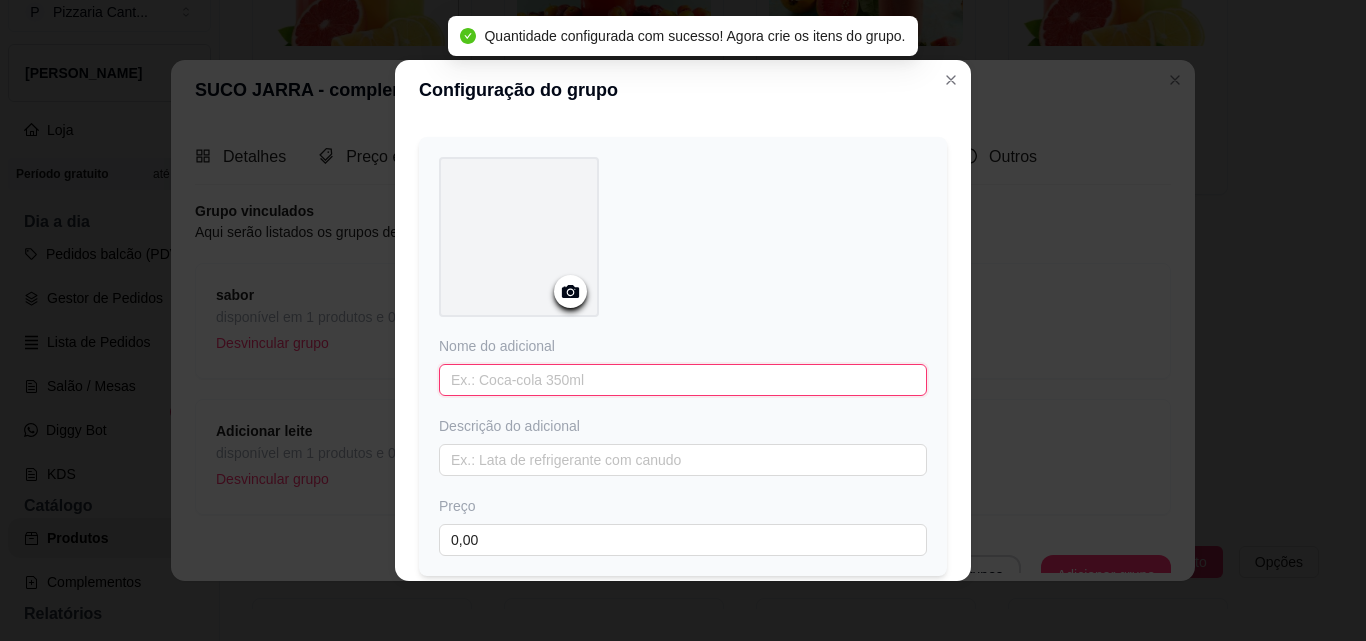 click at bounding box center [683, 380] 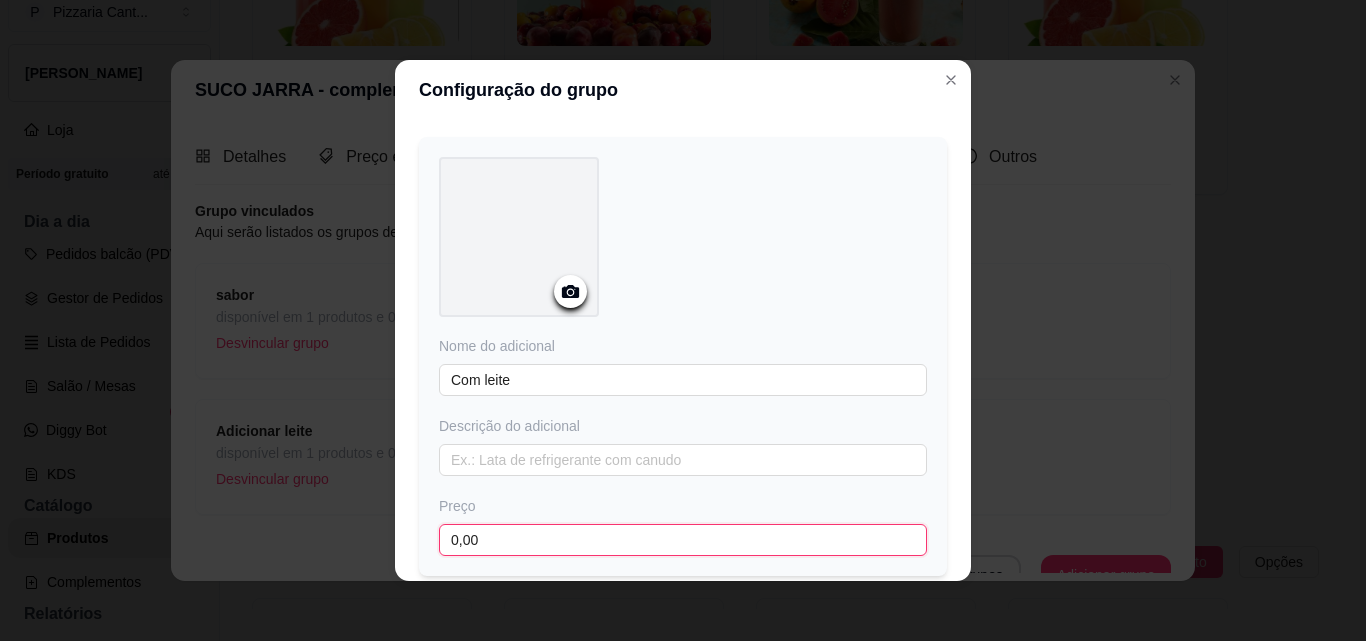 drag, startPoint x: 491, startPoint y: 534, endPoint x: 437, endPoint y: 543, distance: 54.74486 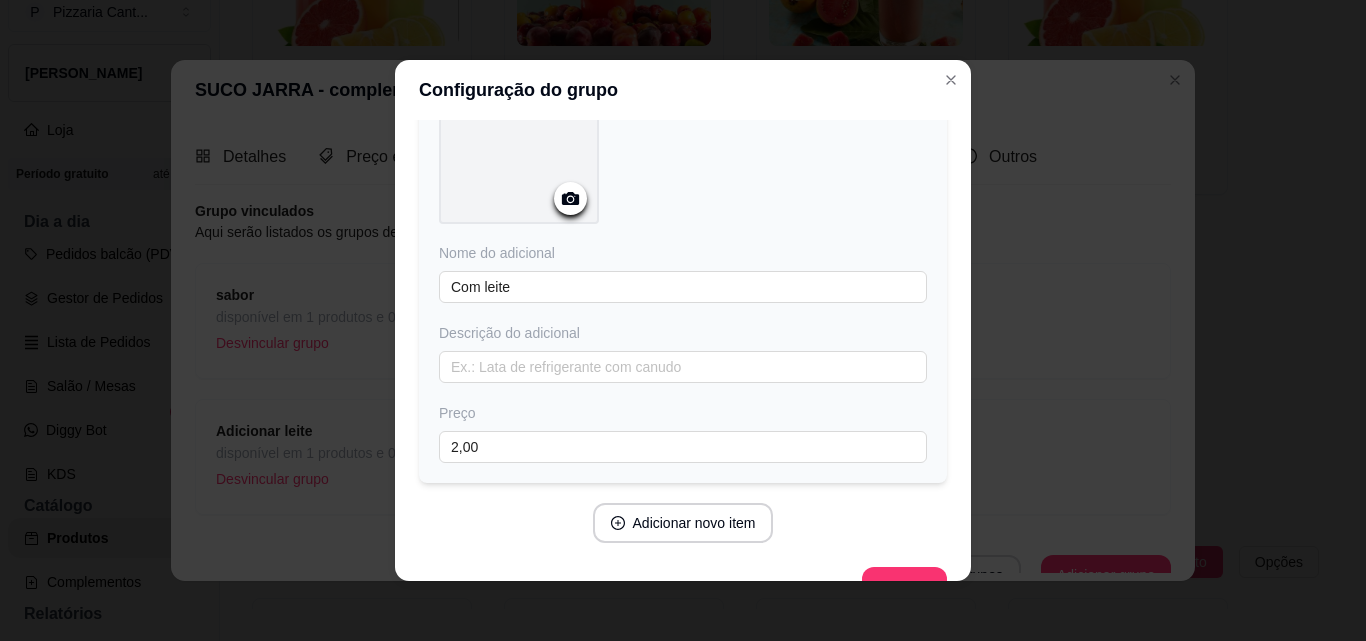 scroll, scrollTop: 197, scrollLeft: 0, axis: vertical 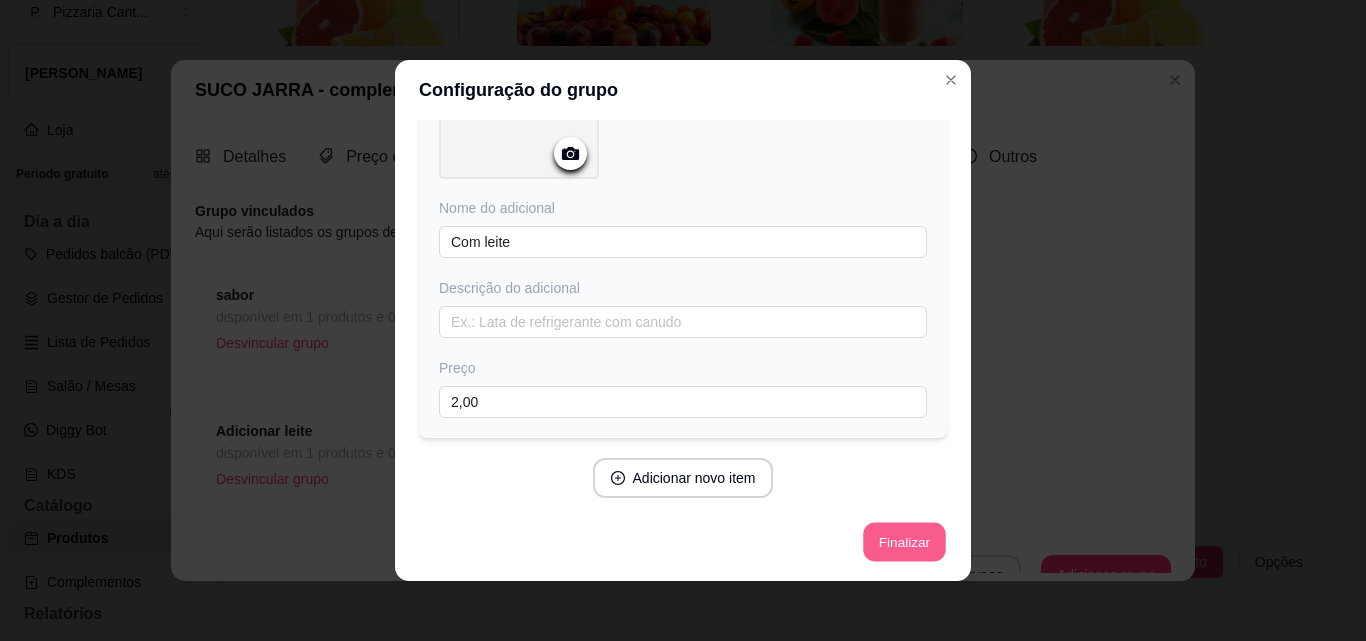 click on "Finalizar" at bounding box center [904, 542] 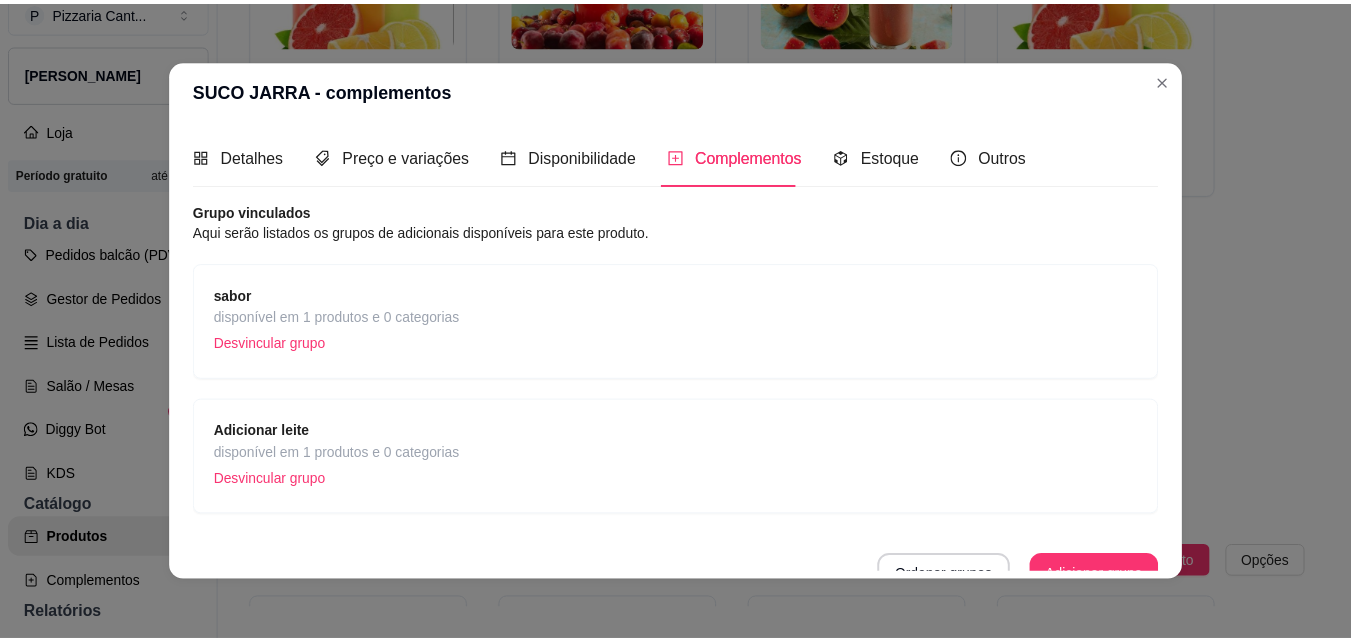 scroll, scrollTop: 22, scrollLeft: 0, axis: vertical 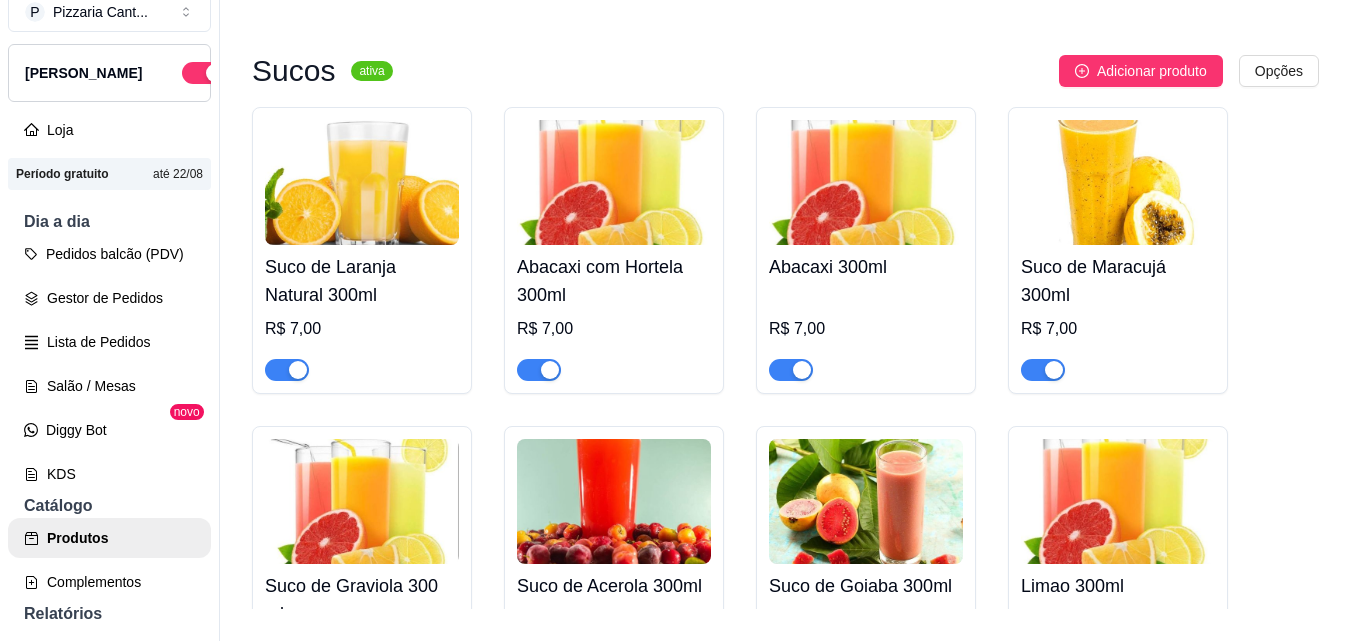 click at bounding box center [362, 182] 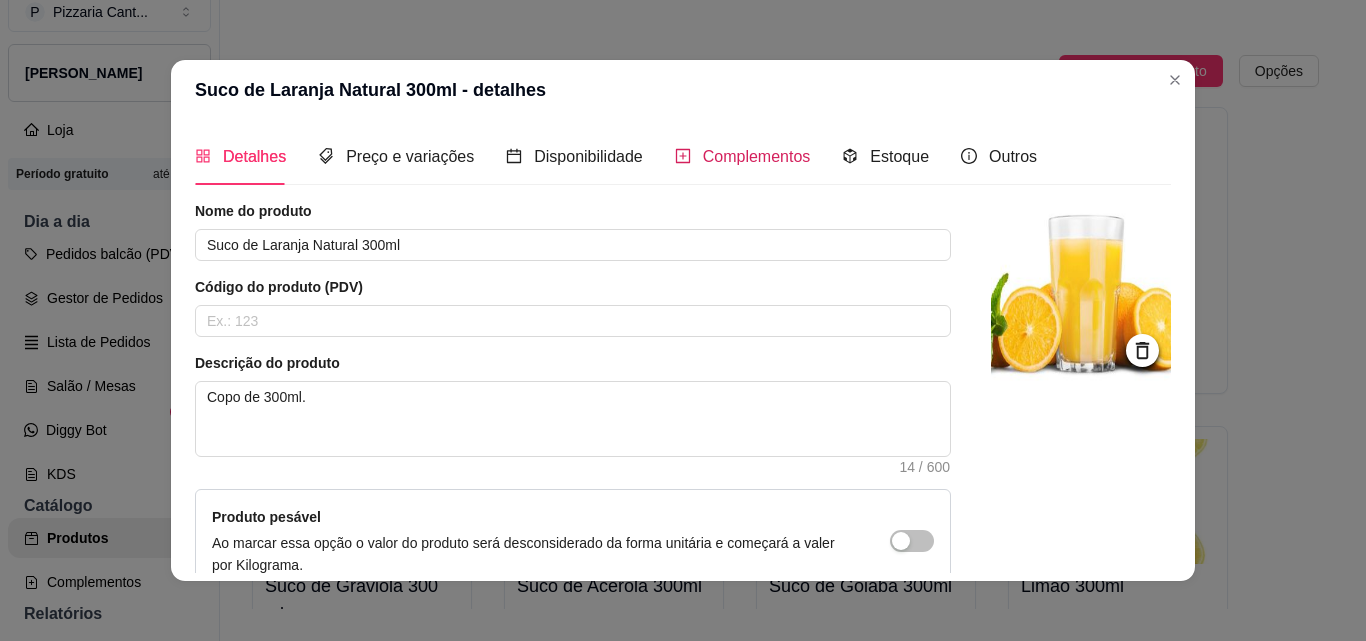 click on "Complementos" at bounding box center [757, 156] 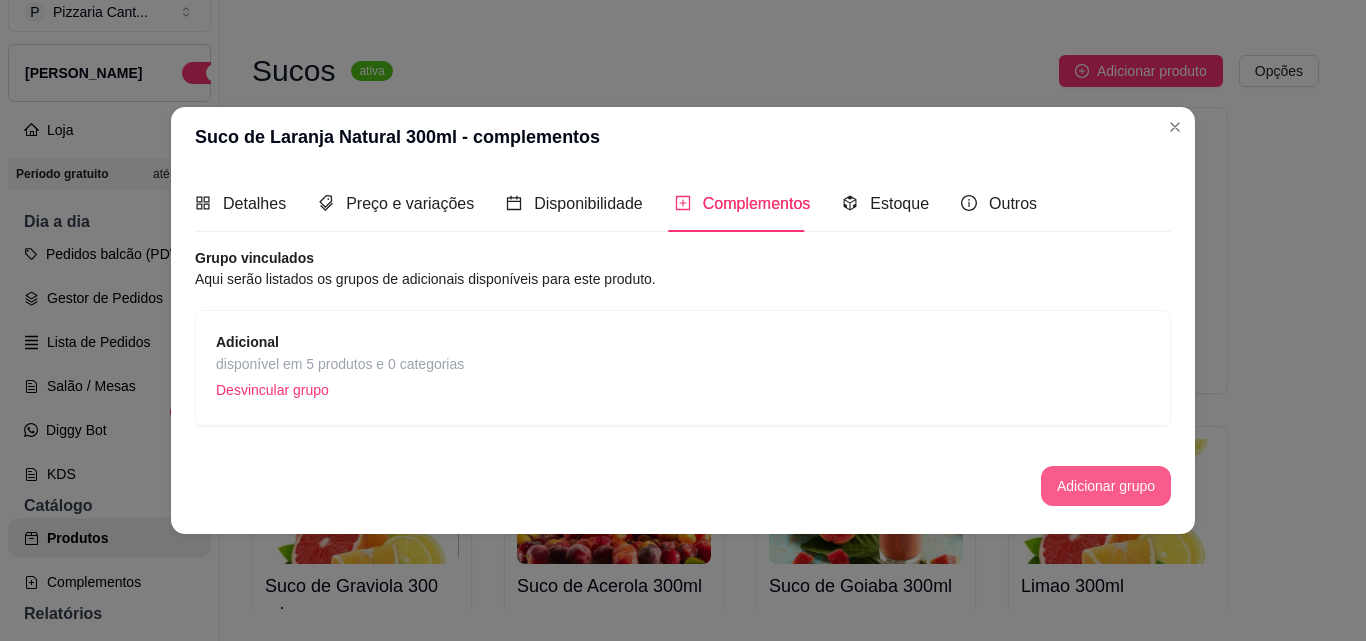 click on "Adicionar grupo" at bounding box center (1106, 486) 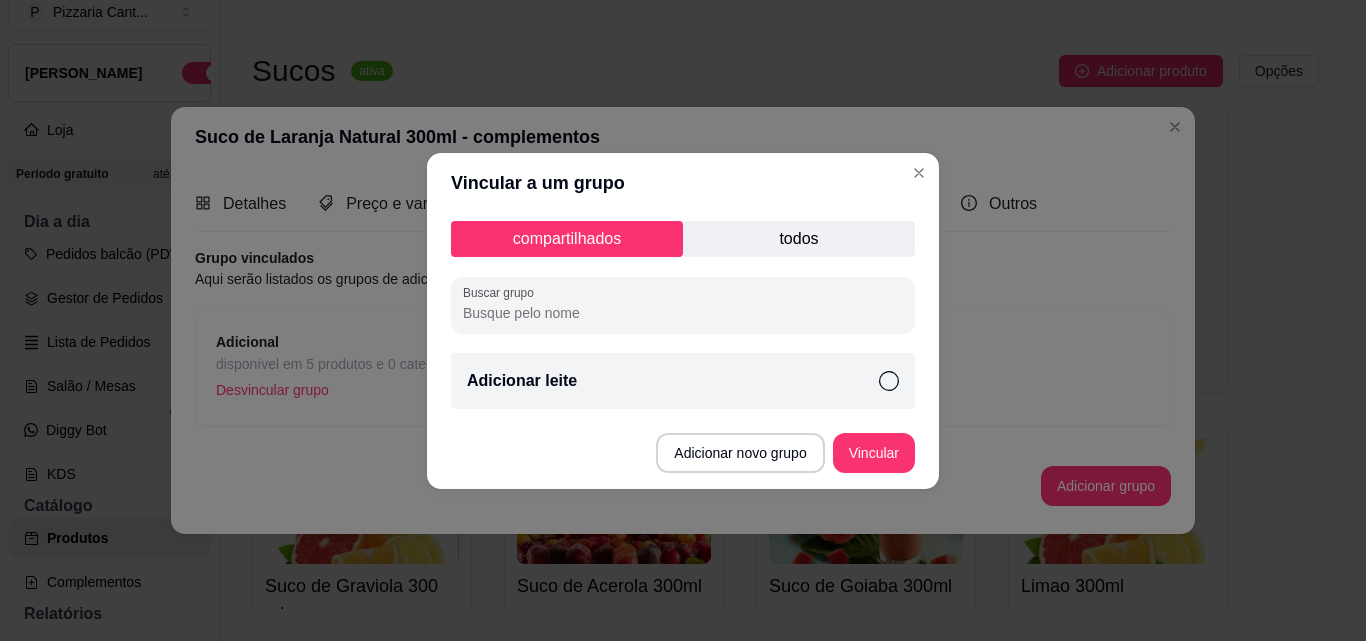 click on "Buscar grupo" at bounding box center (683, 313) 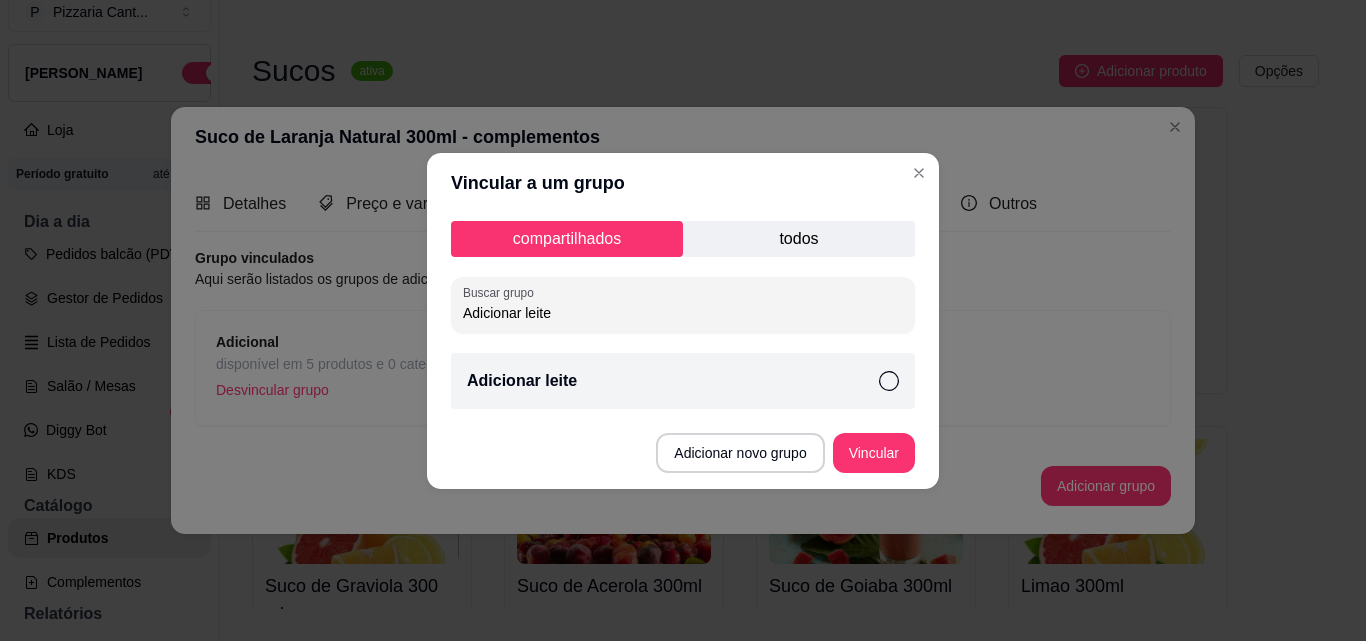 click 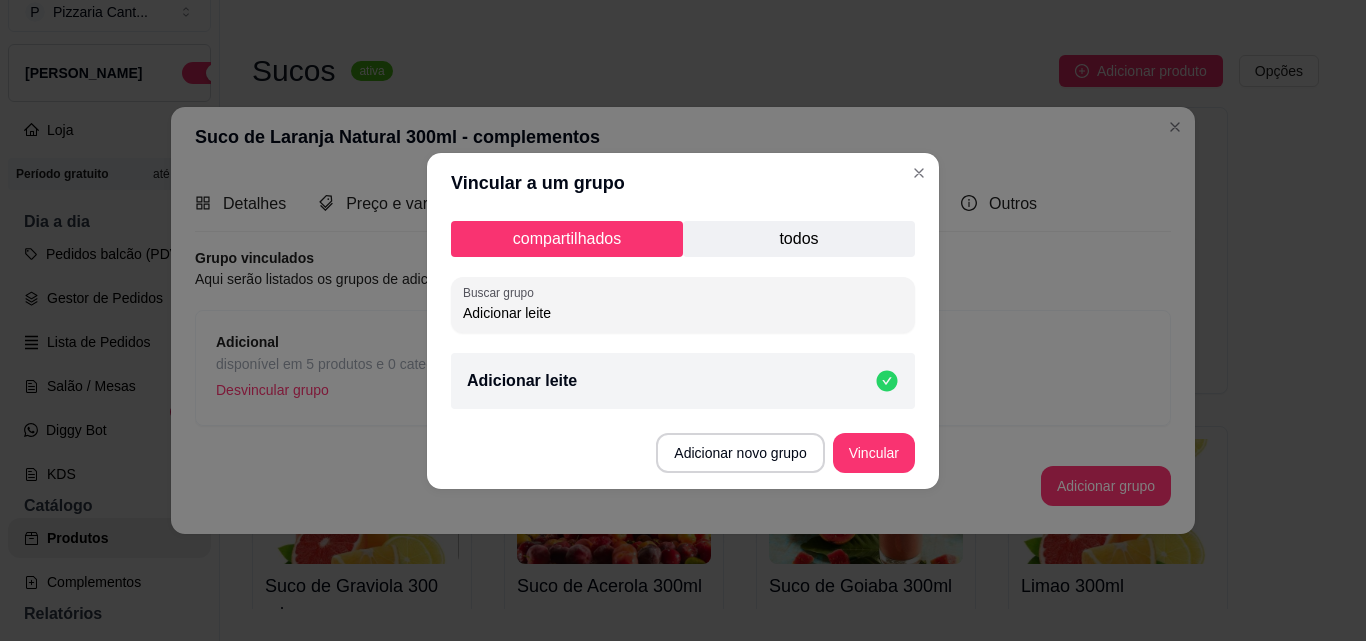 click 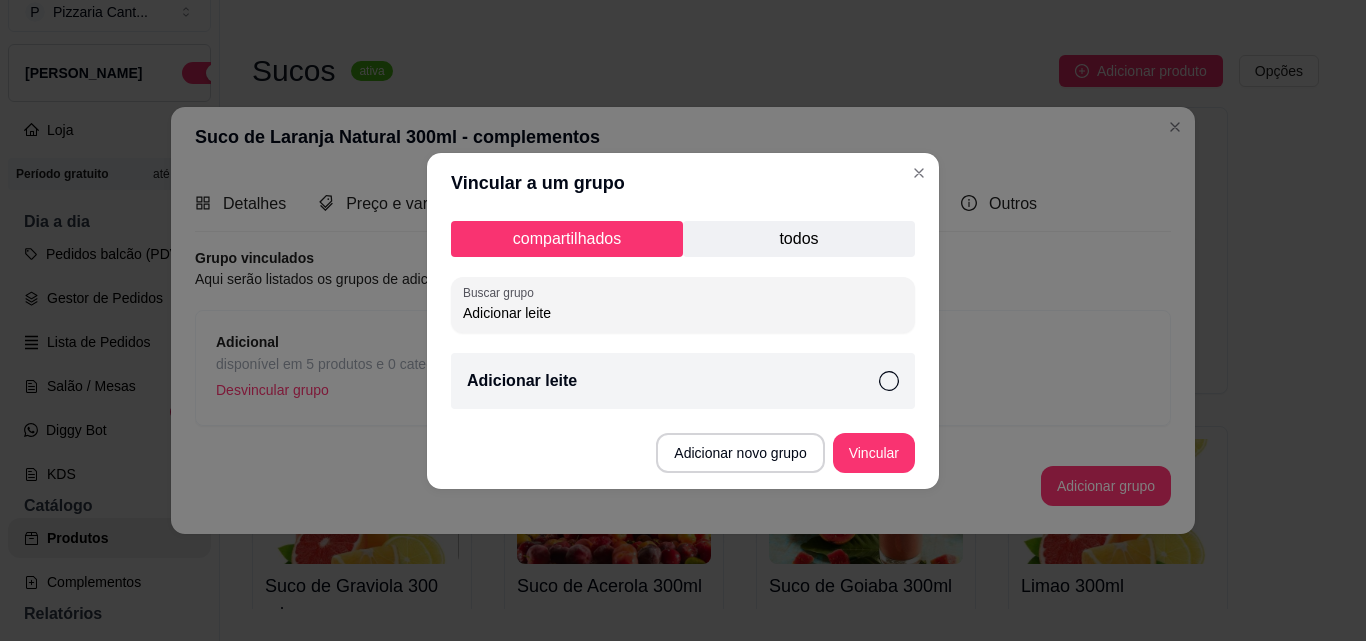 click on "todos" at bounding box center [799, 239] 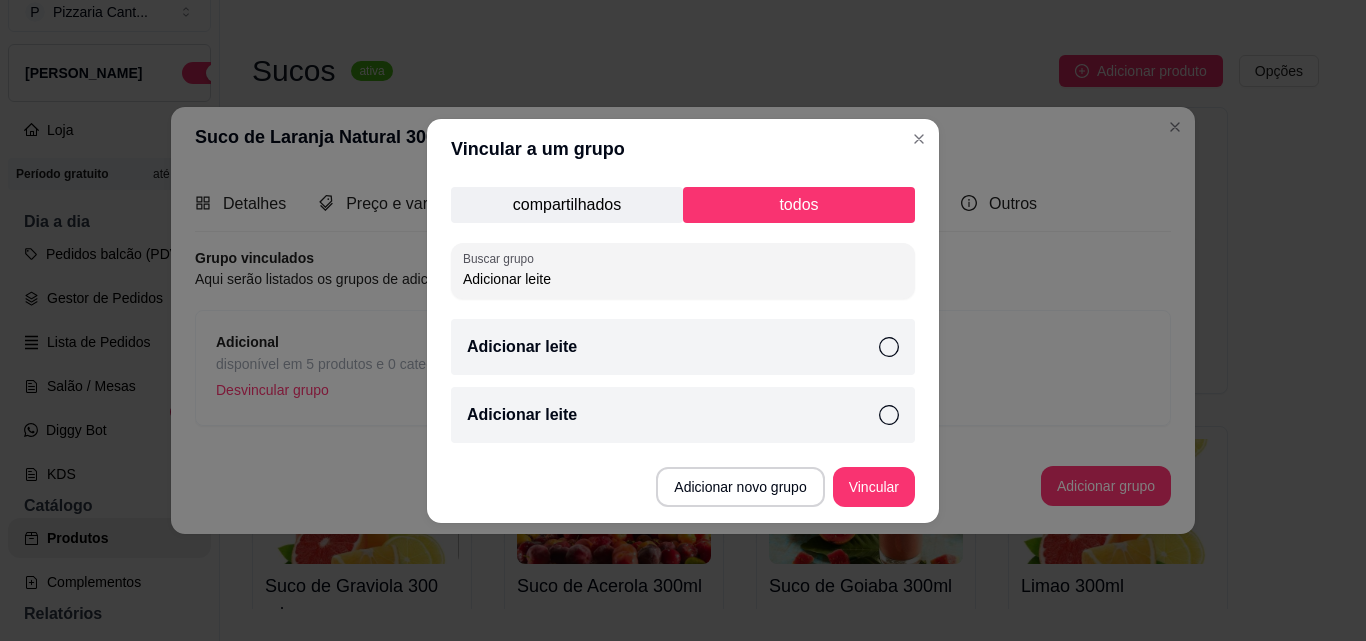 click 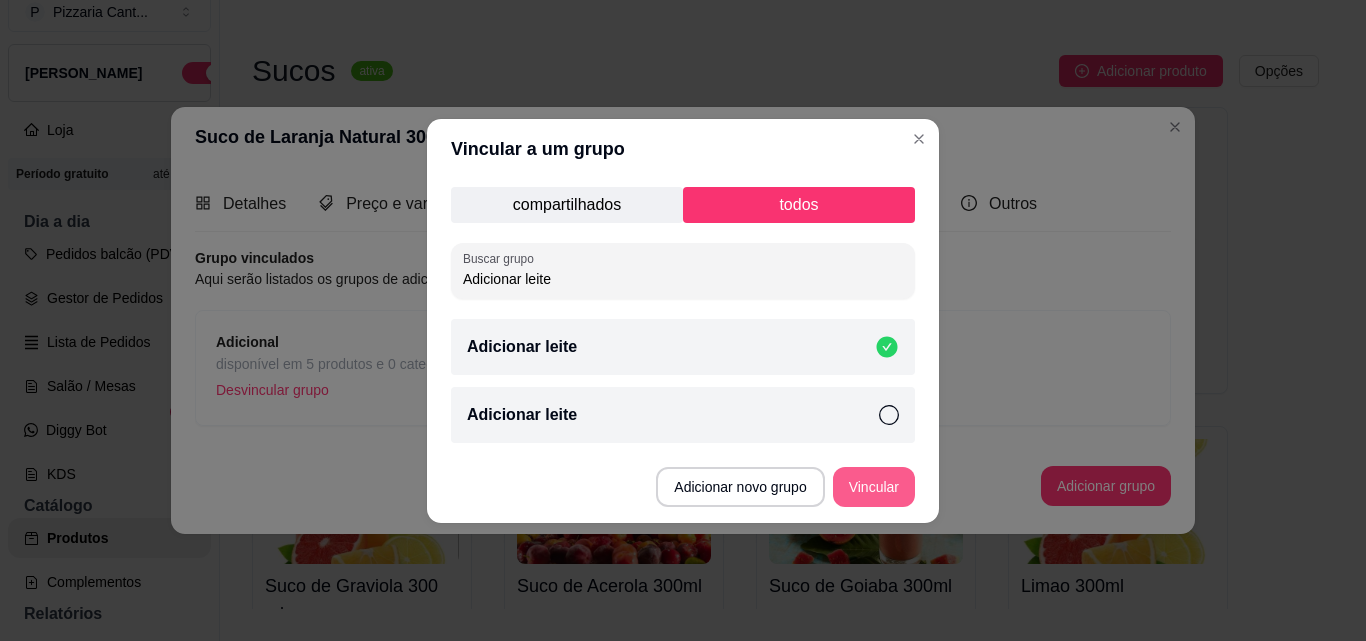 click on "Vincular" at bounding box center [874, 487] 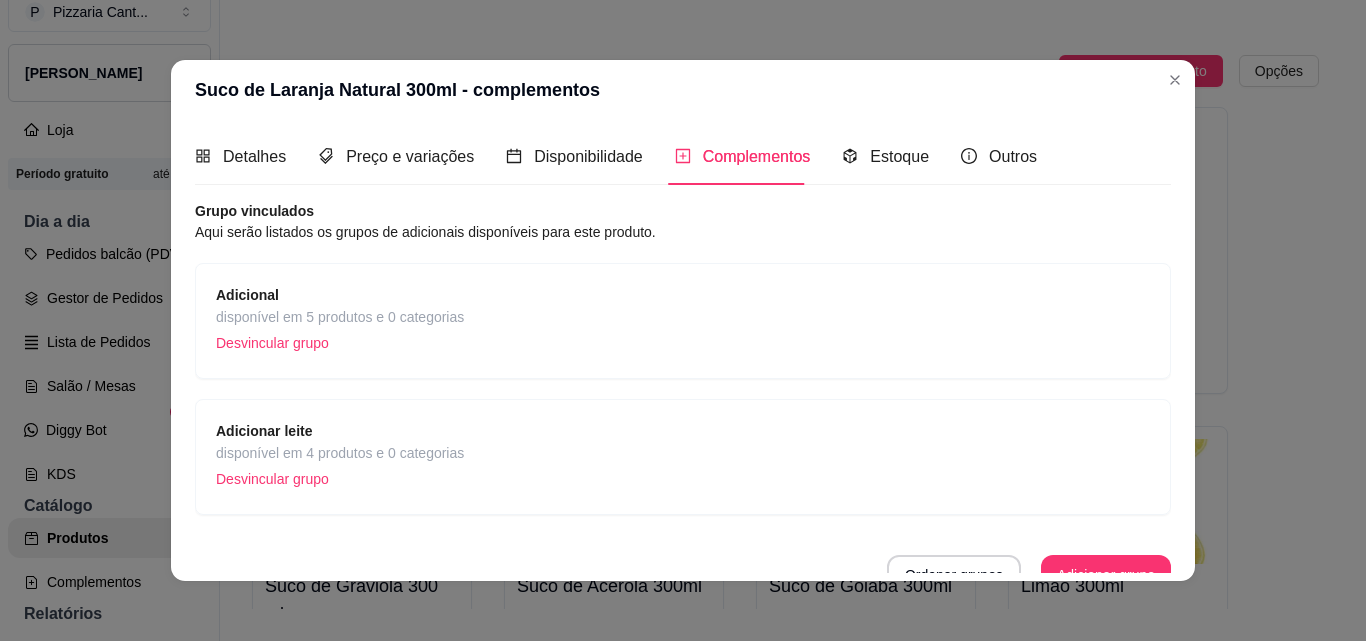 click on "Desvincular grupo" at bounding box center (340, 479) 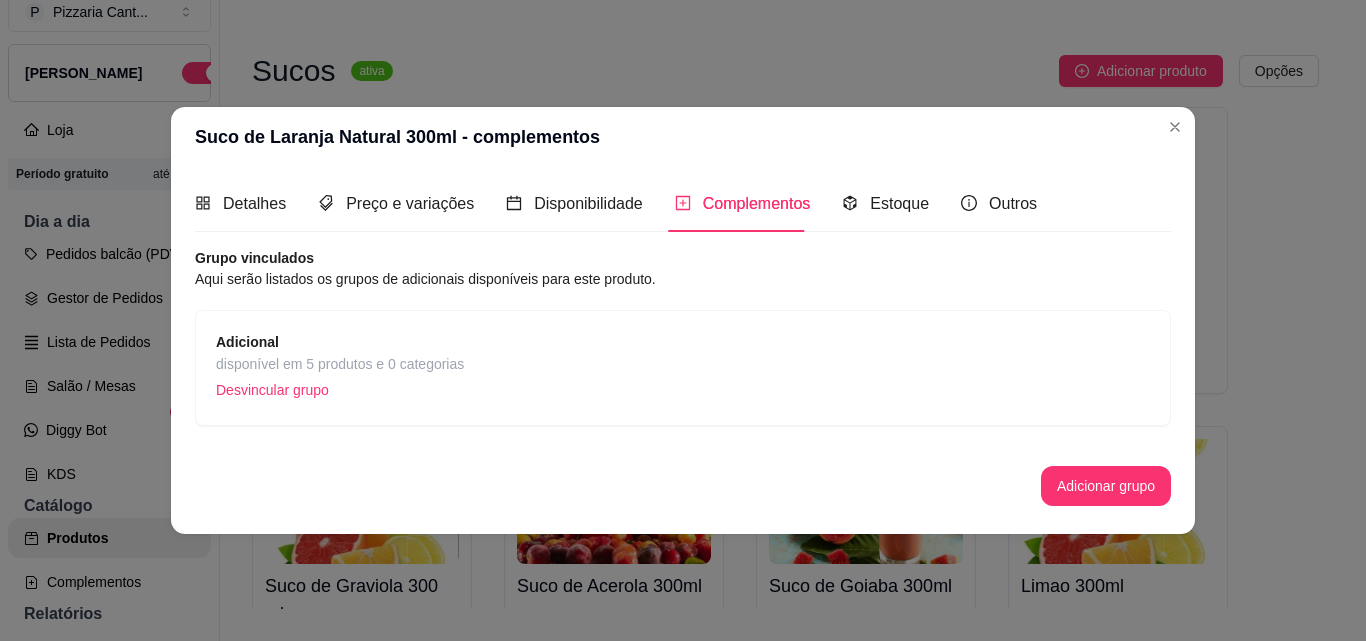 click on "Desvincular grupo" at bounding box center [340, 390] 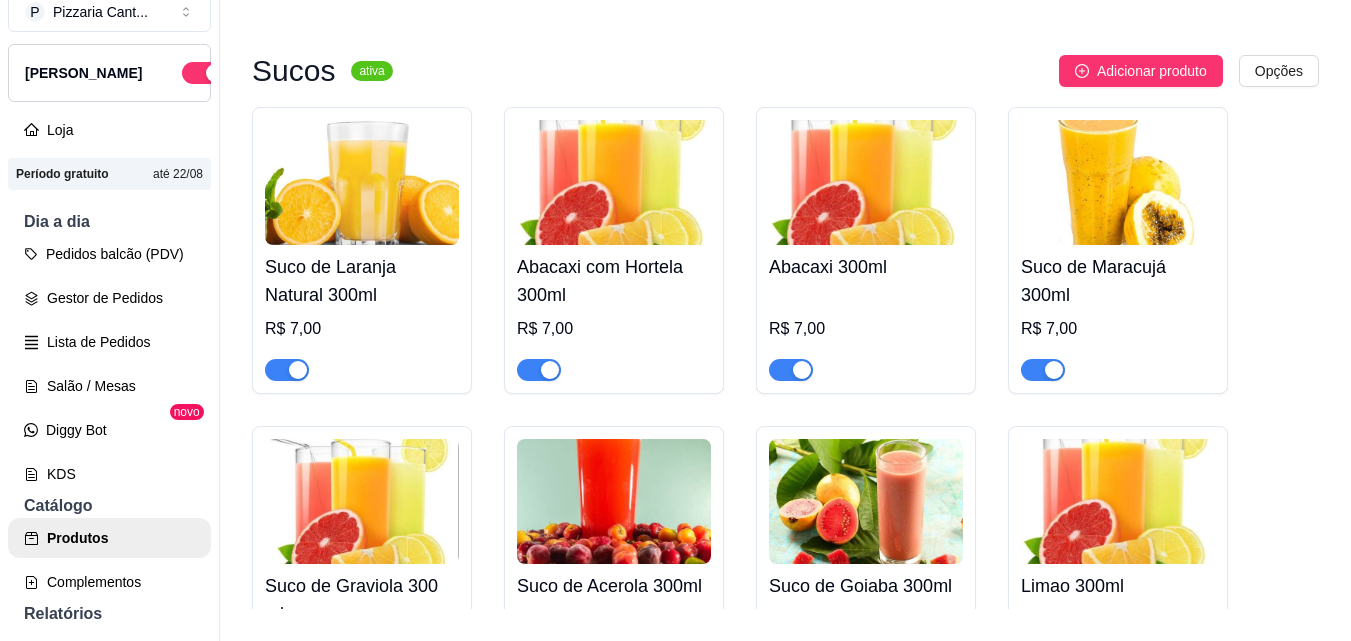 click on "Abacaxi com Hortela 300ml" at bounding box center [614, 281] 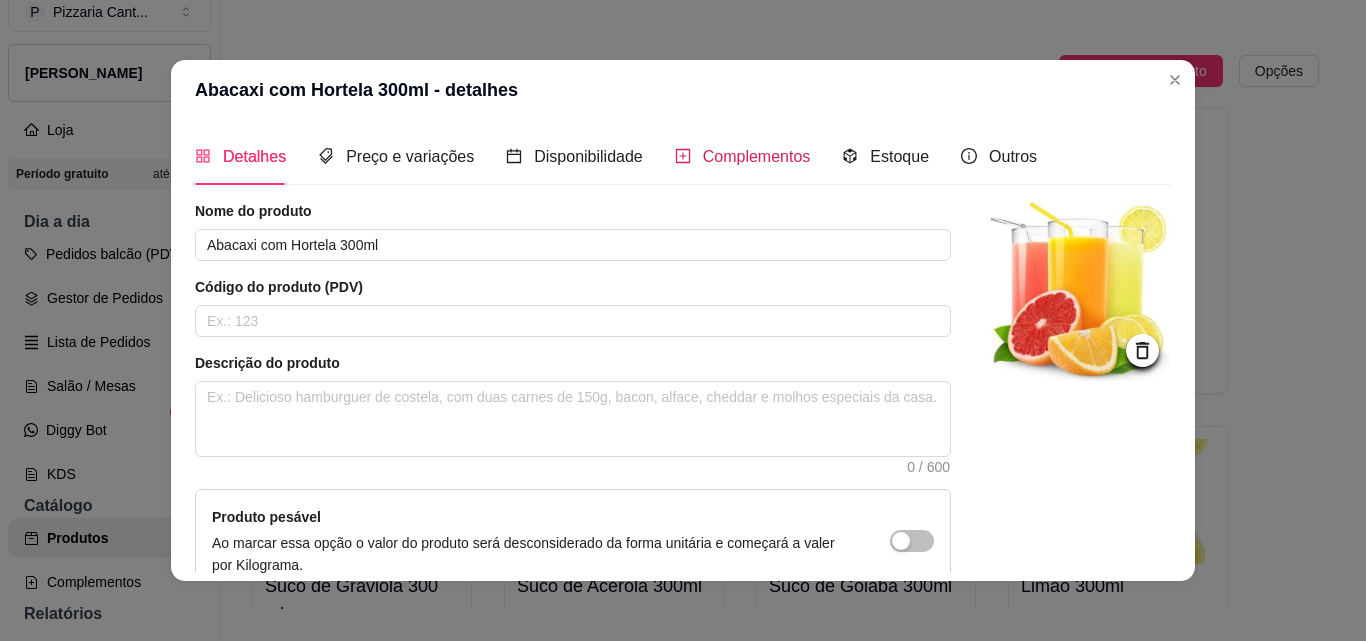 click on "Complementos" at bounding box center (757, 156) 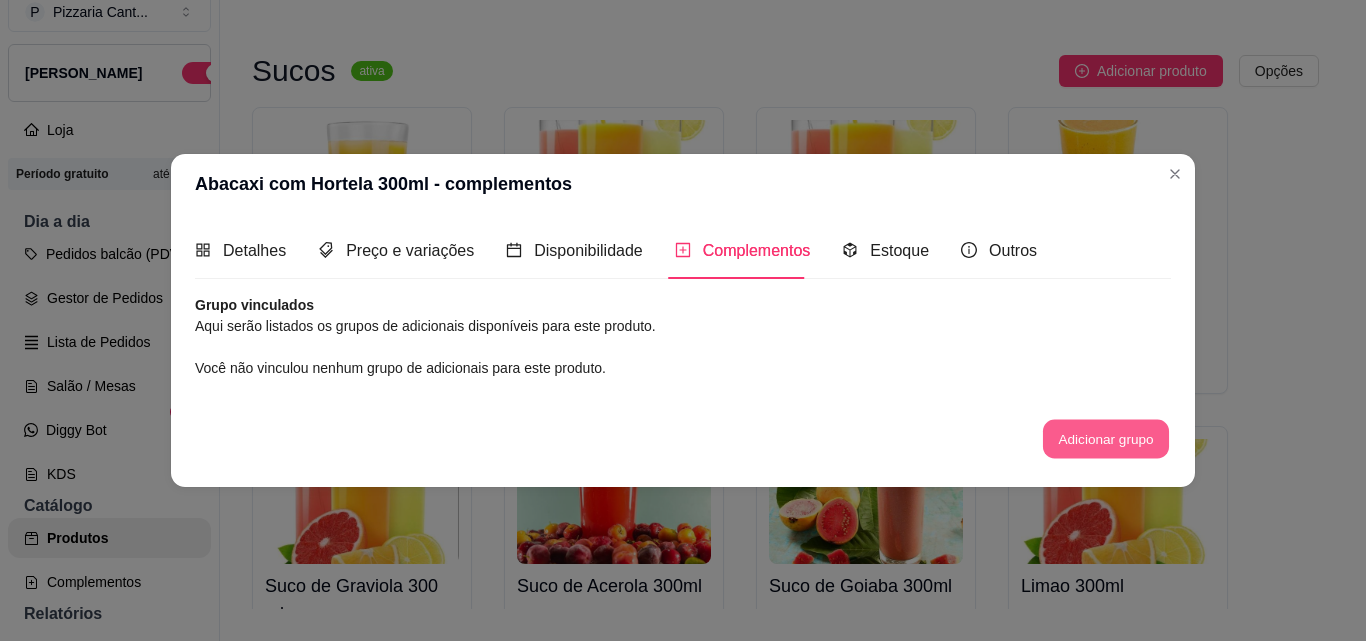 click on "Adicionar grupo" at bounding box center [1106, 439] 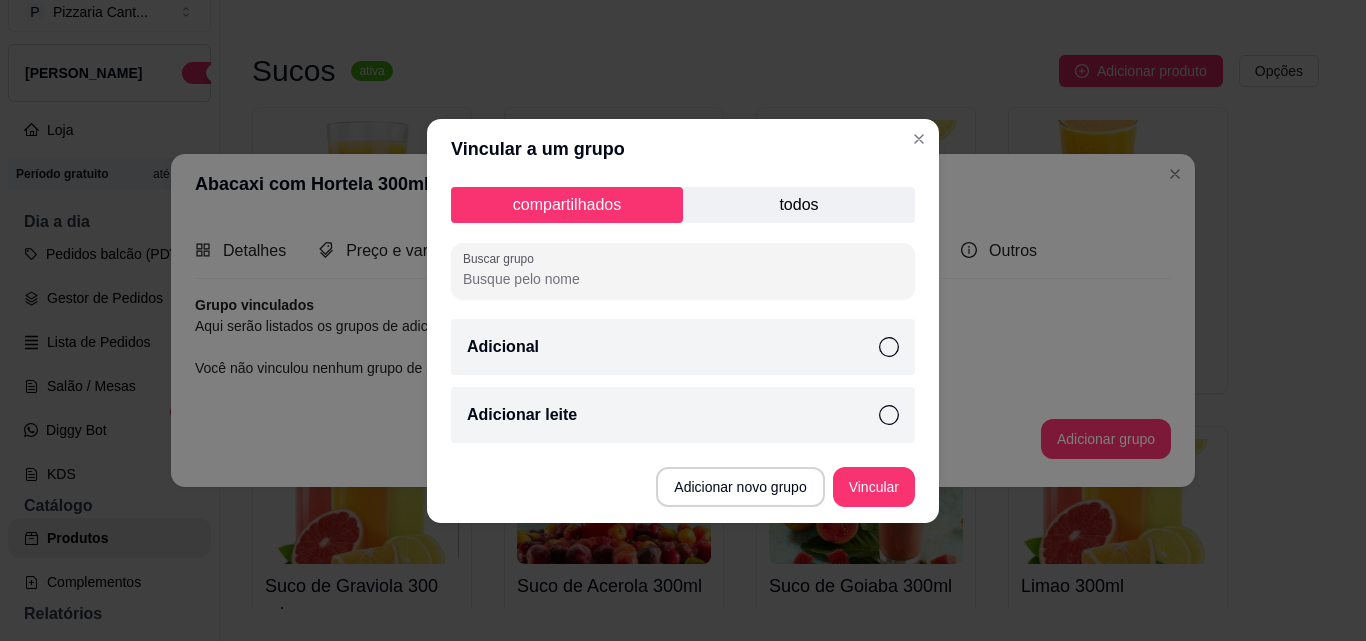click 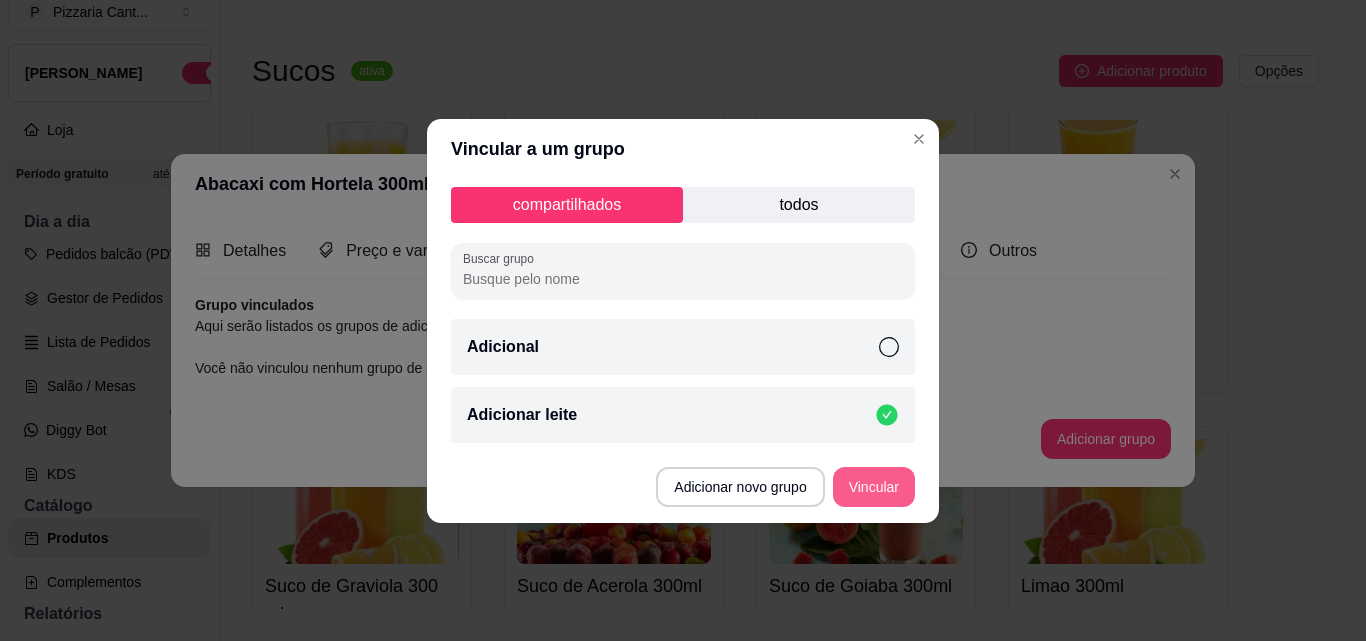 click on "Vincular" at bounding box center (874, 487) 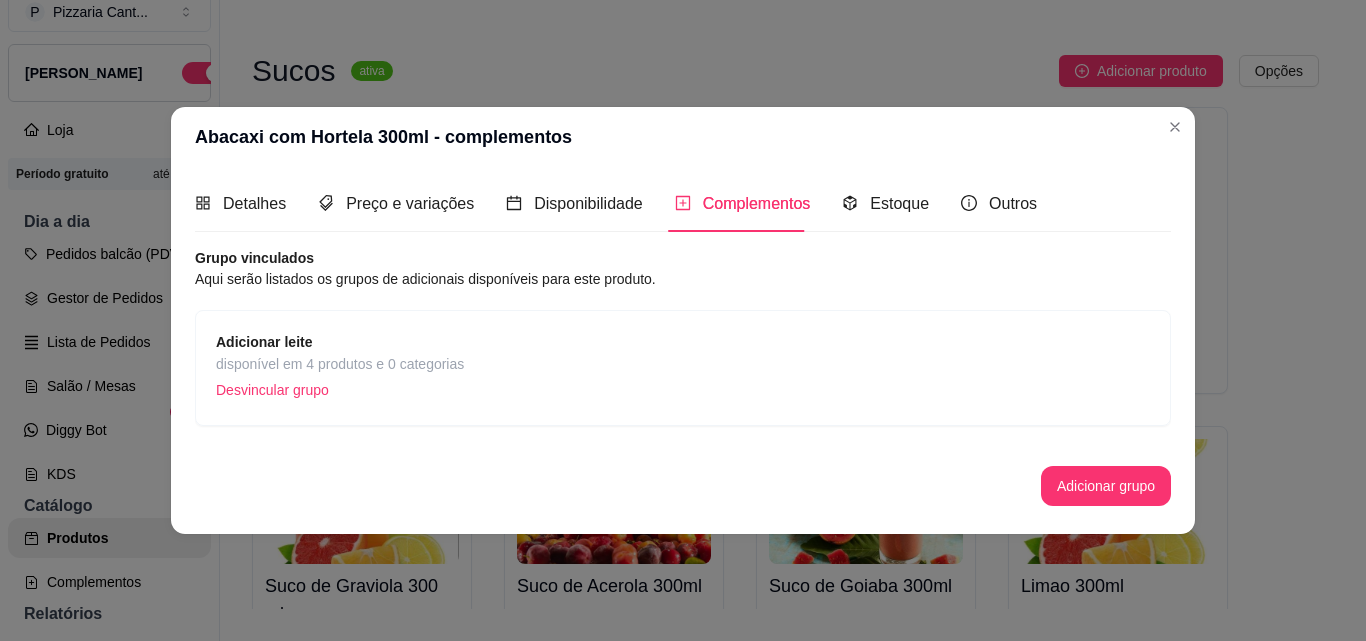 click on "Desvincular grupo" at bounding box center [340, 390] 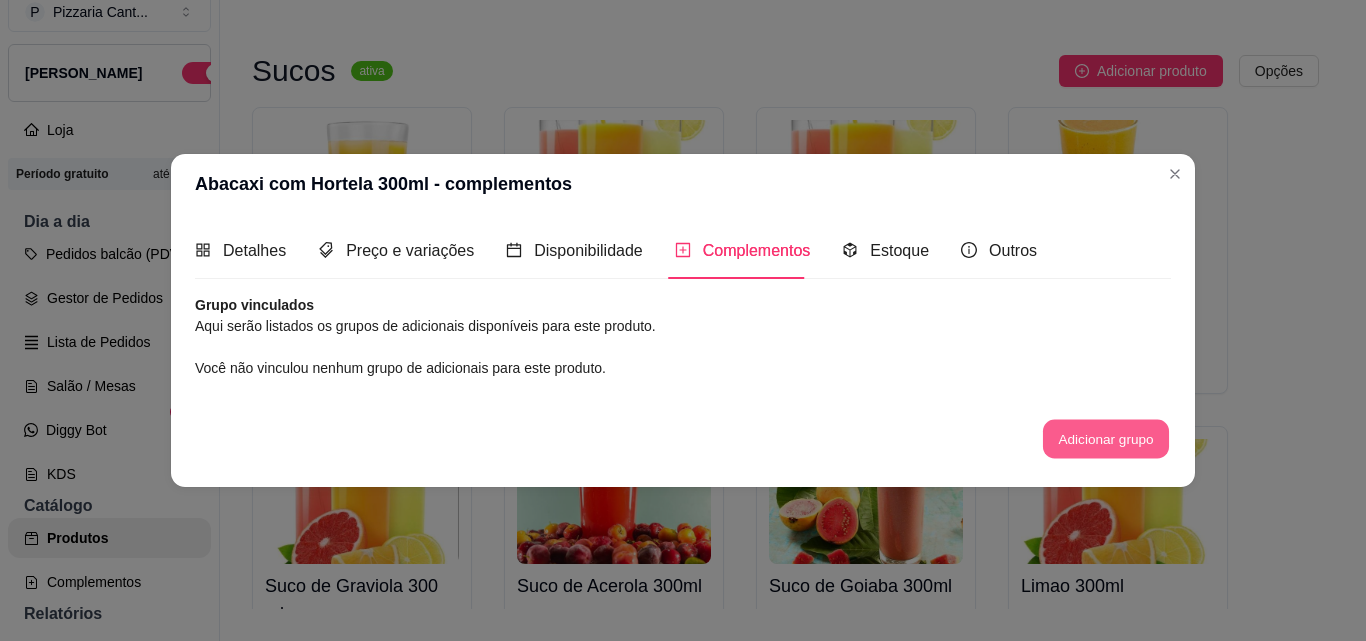 click on "Adicionar grupo" at bounding box center (1106, 439) 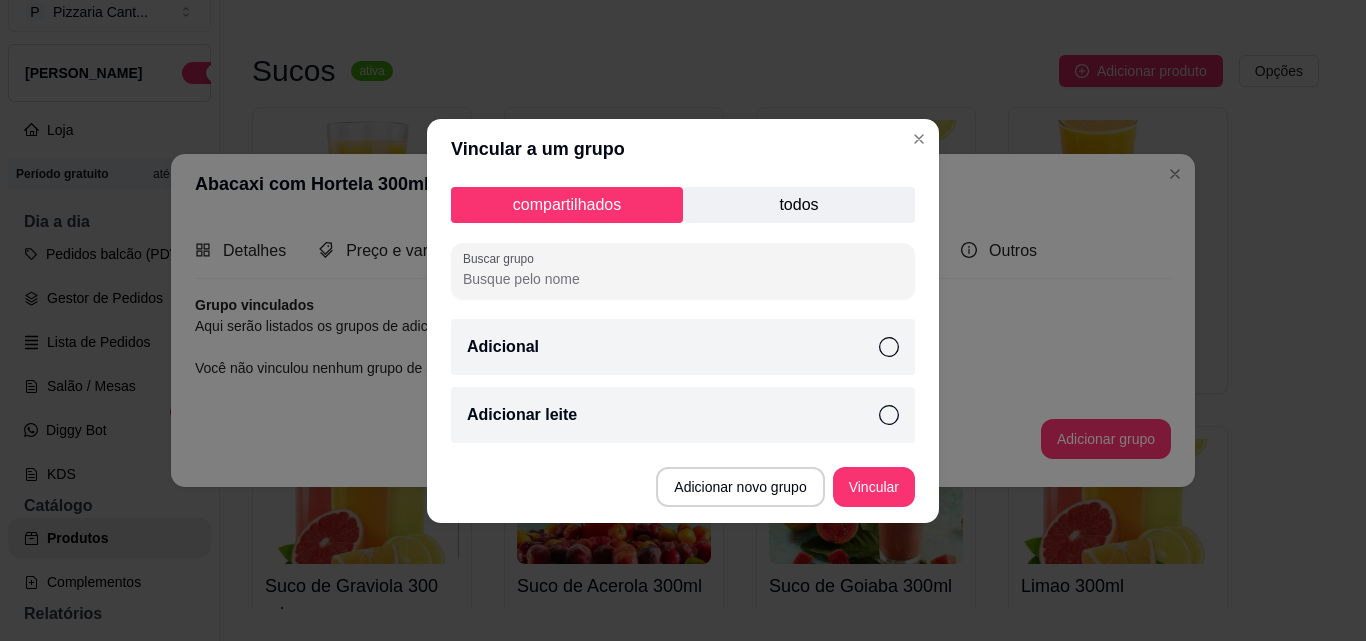 click 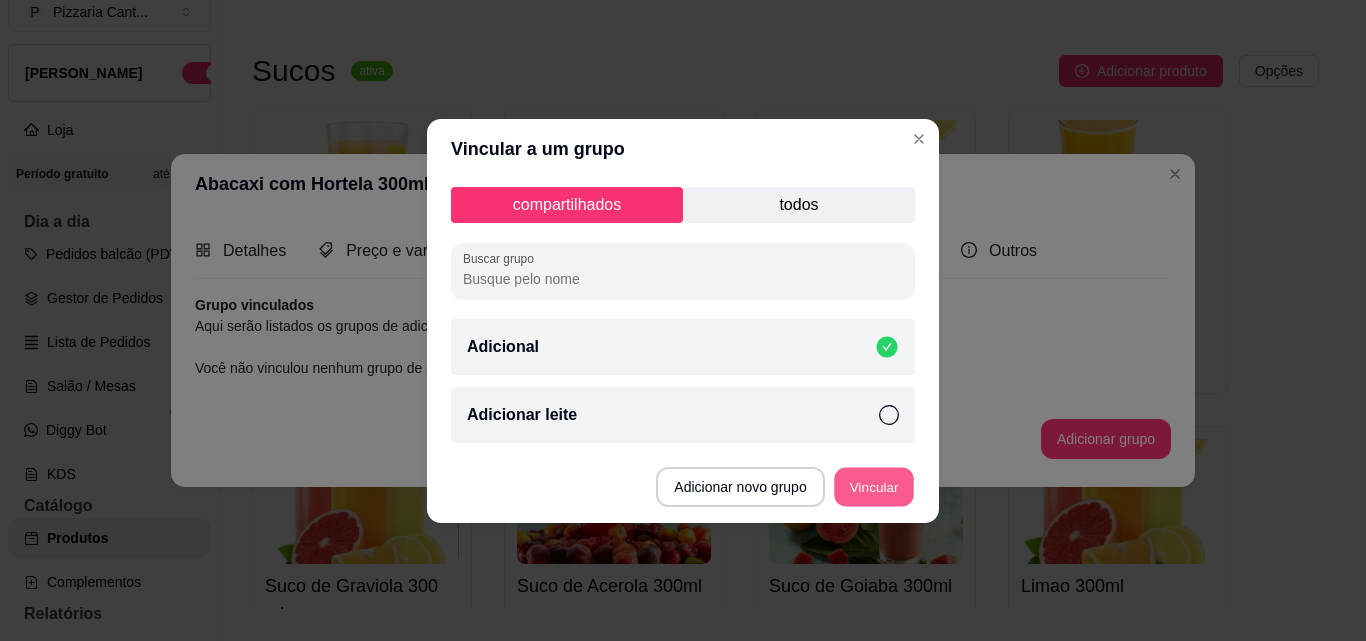 click on "Vincular" at bounding box center (874, 486) 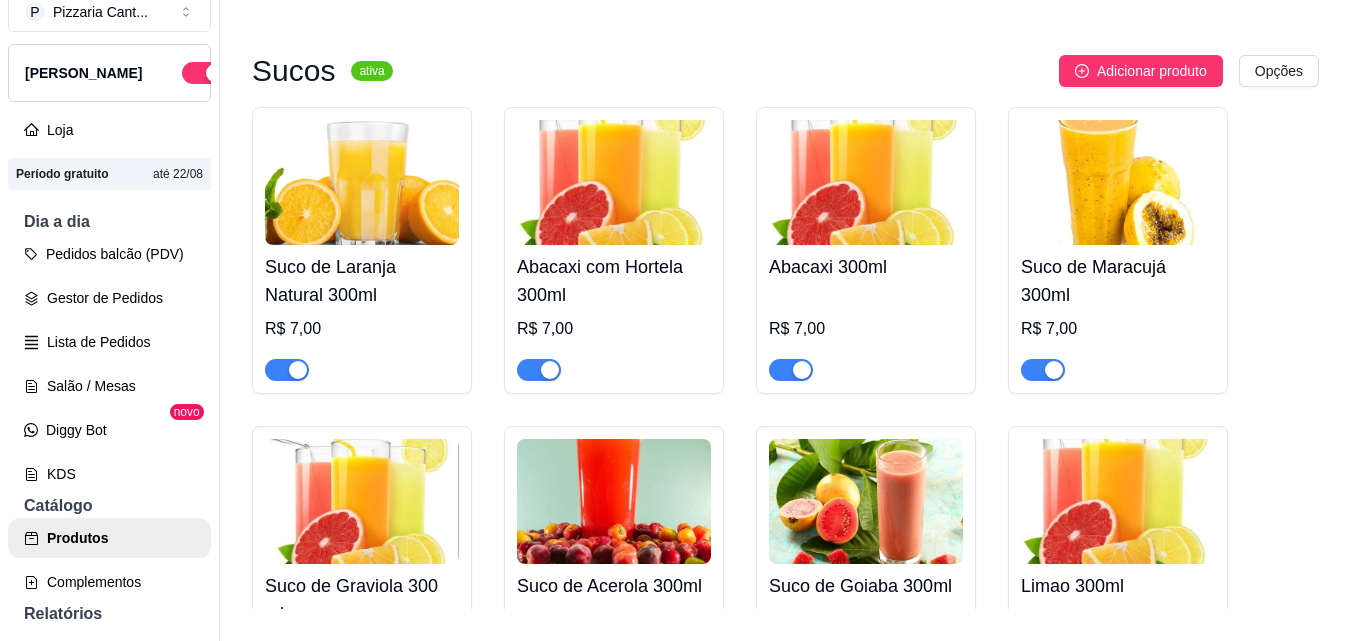 click at bounding box center (866, 501) 